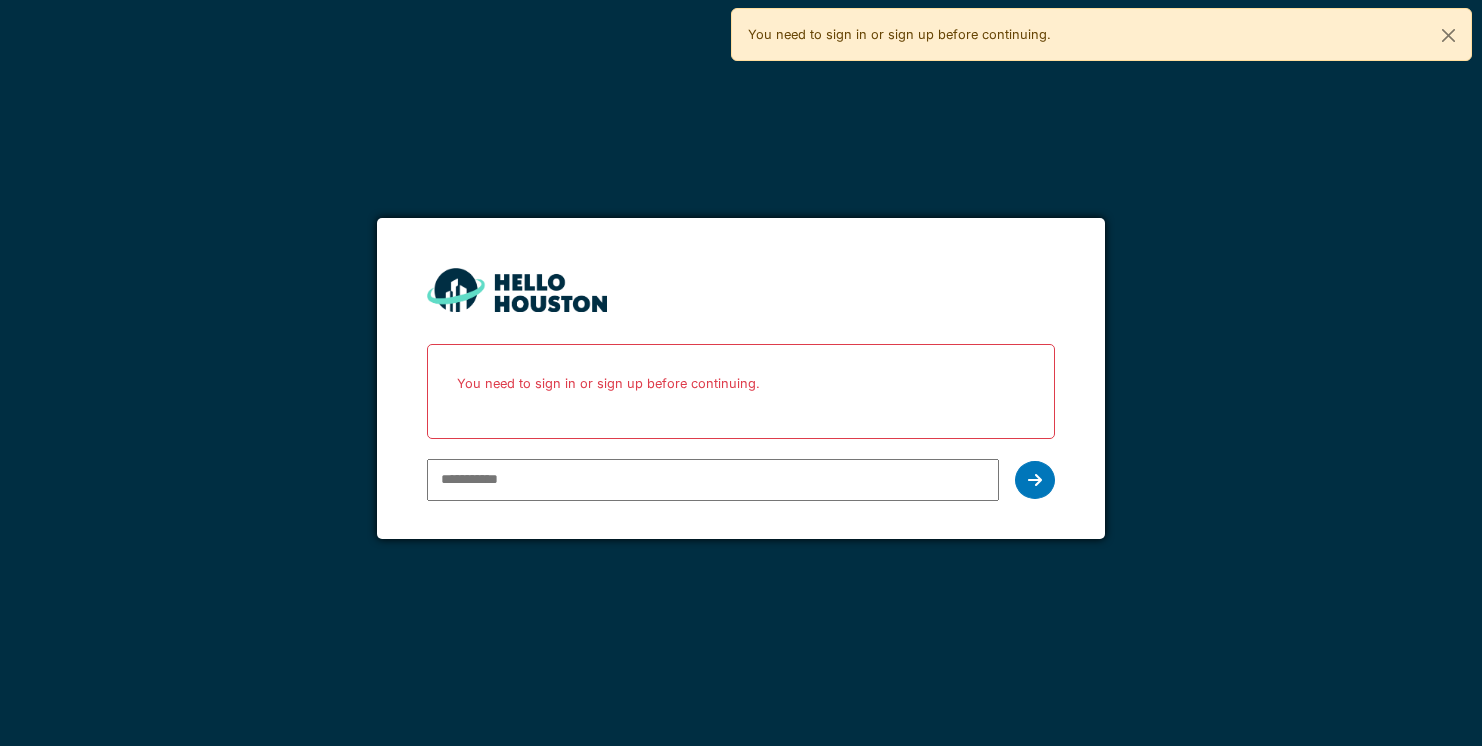 scroll, scrollTop: 0, scrollLeft: 0, axis: both 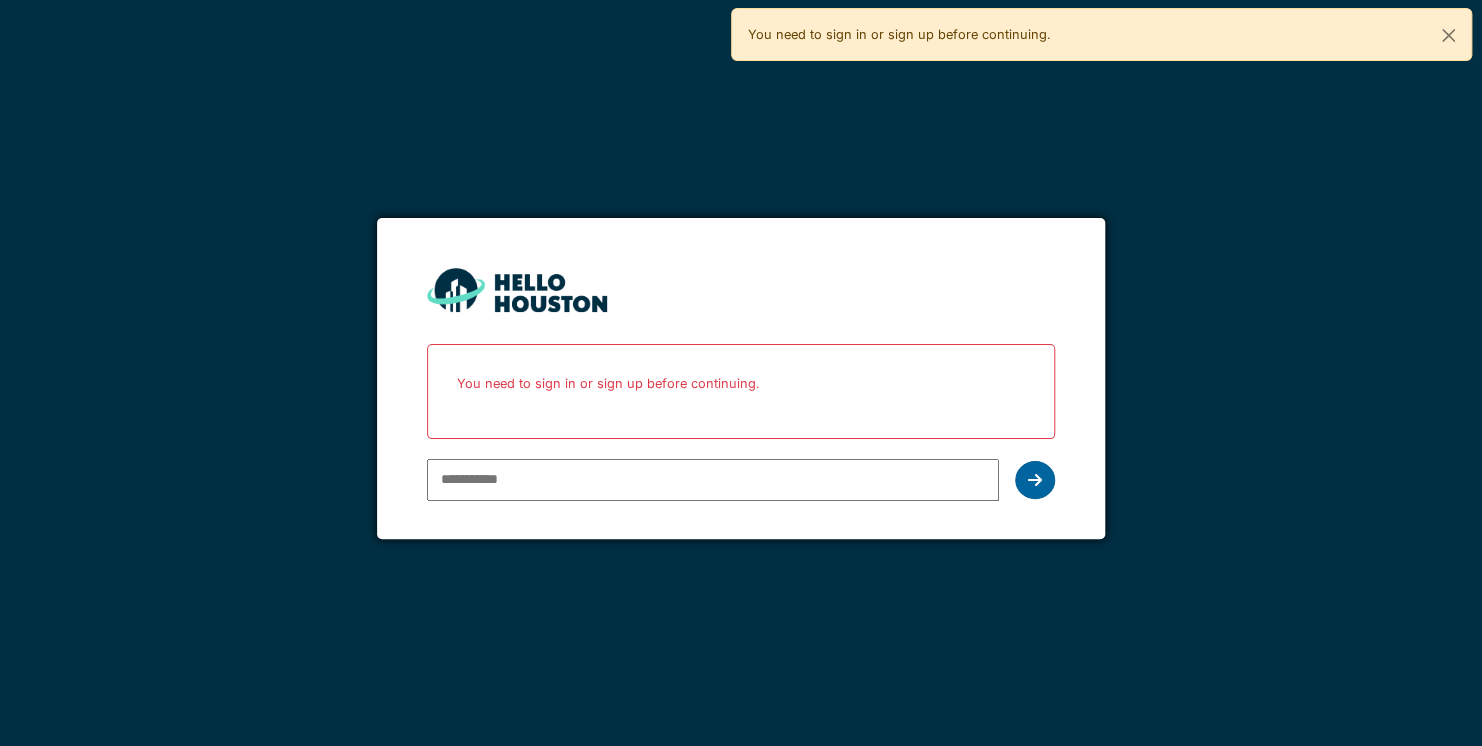type on "**********" 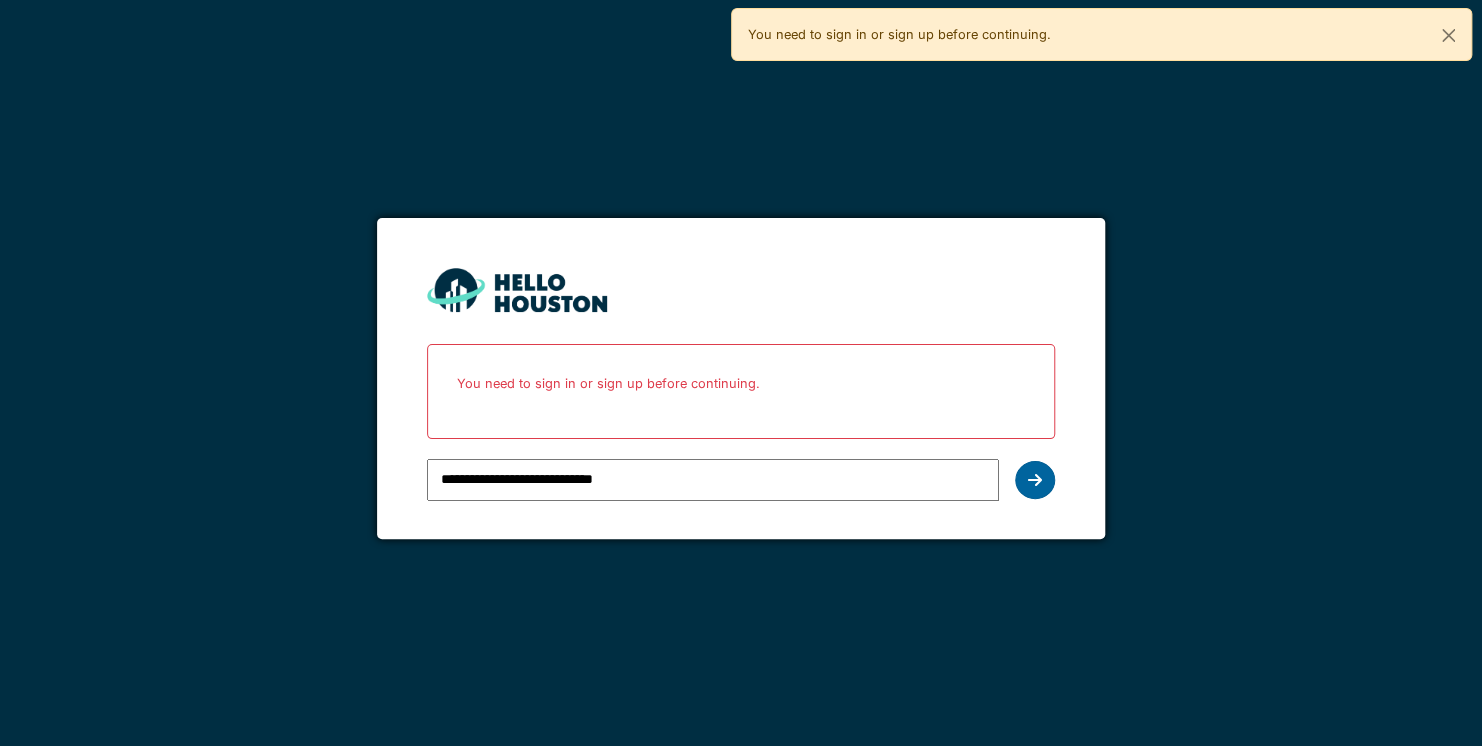 click at bounding box center (1035, 480) 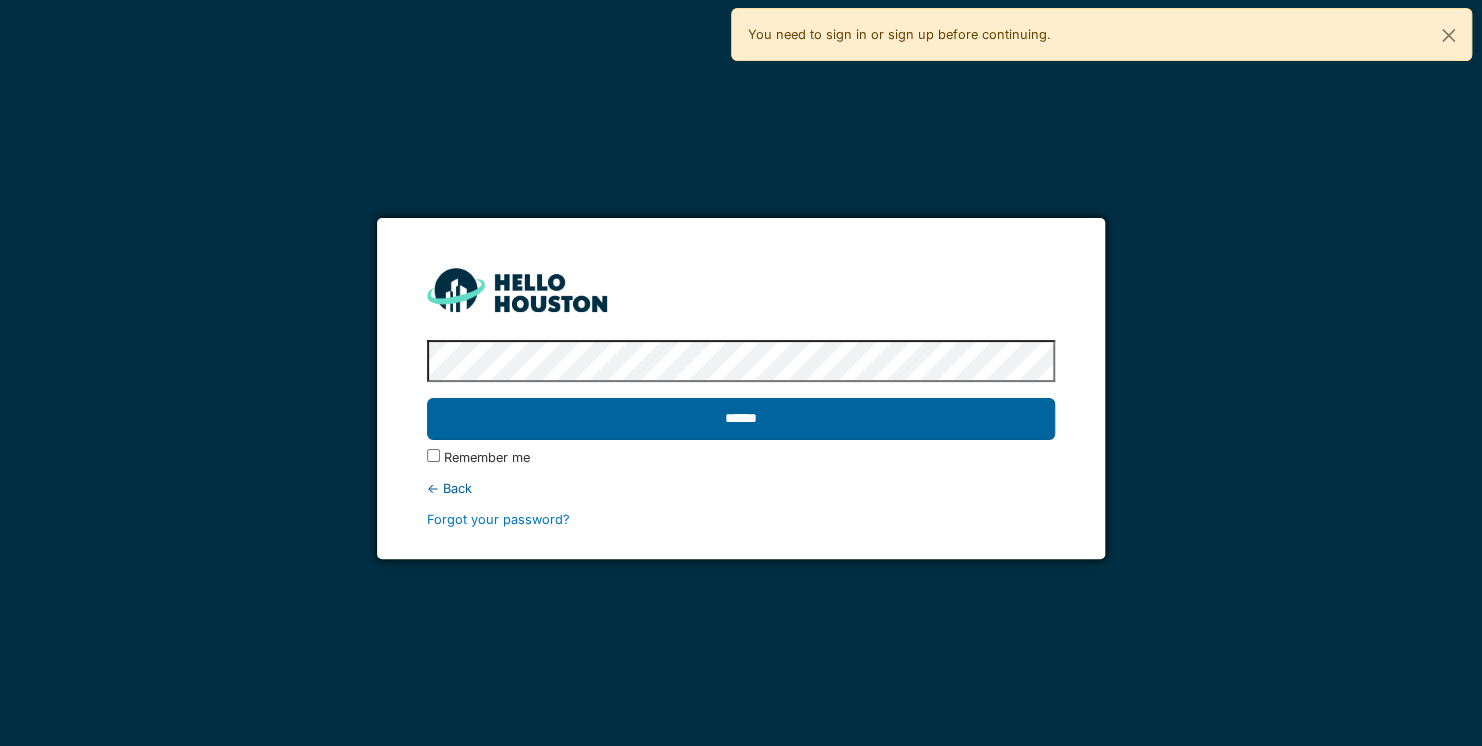 click on "******" at bounding box center [741, 419] 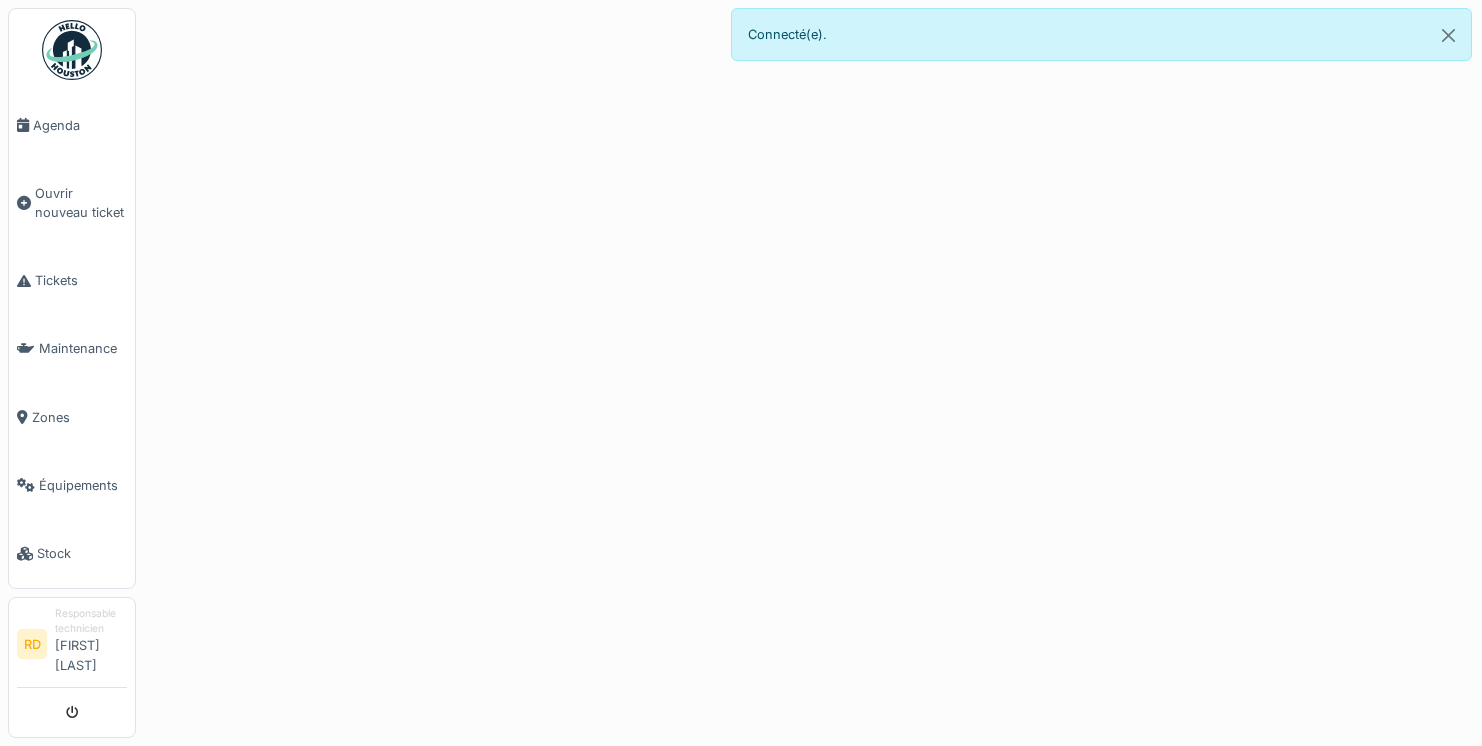 scroll, scrollTop: 0, scrollLeft: 0, axis: both 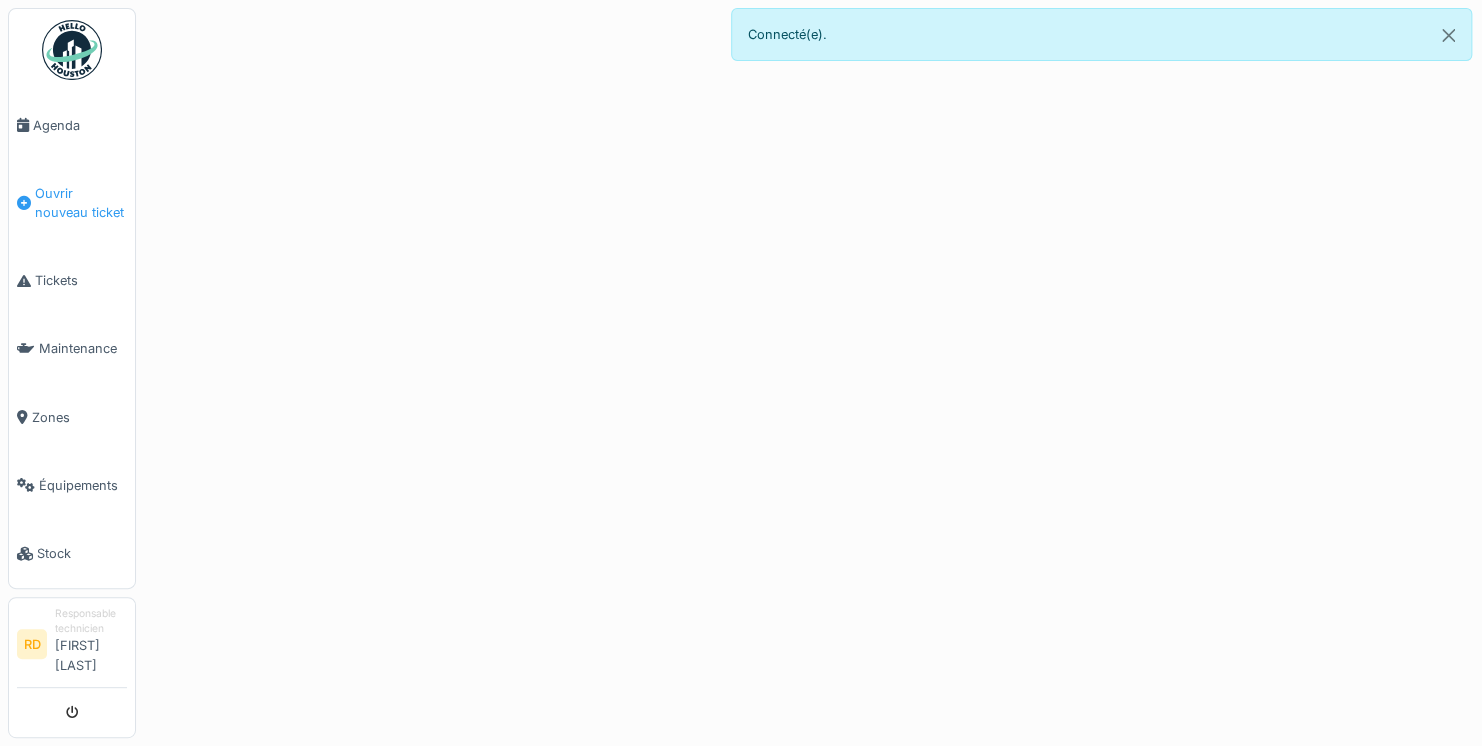 click on "Ouvrir nouveau ticket" at bounding box center [81, 203] 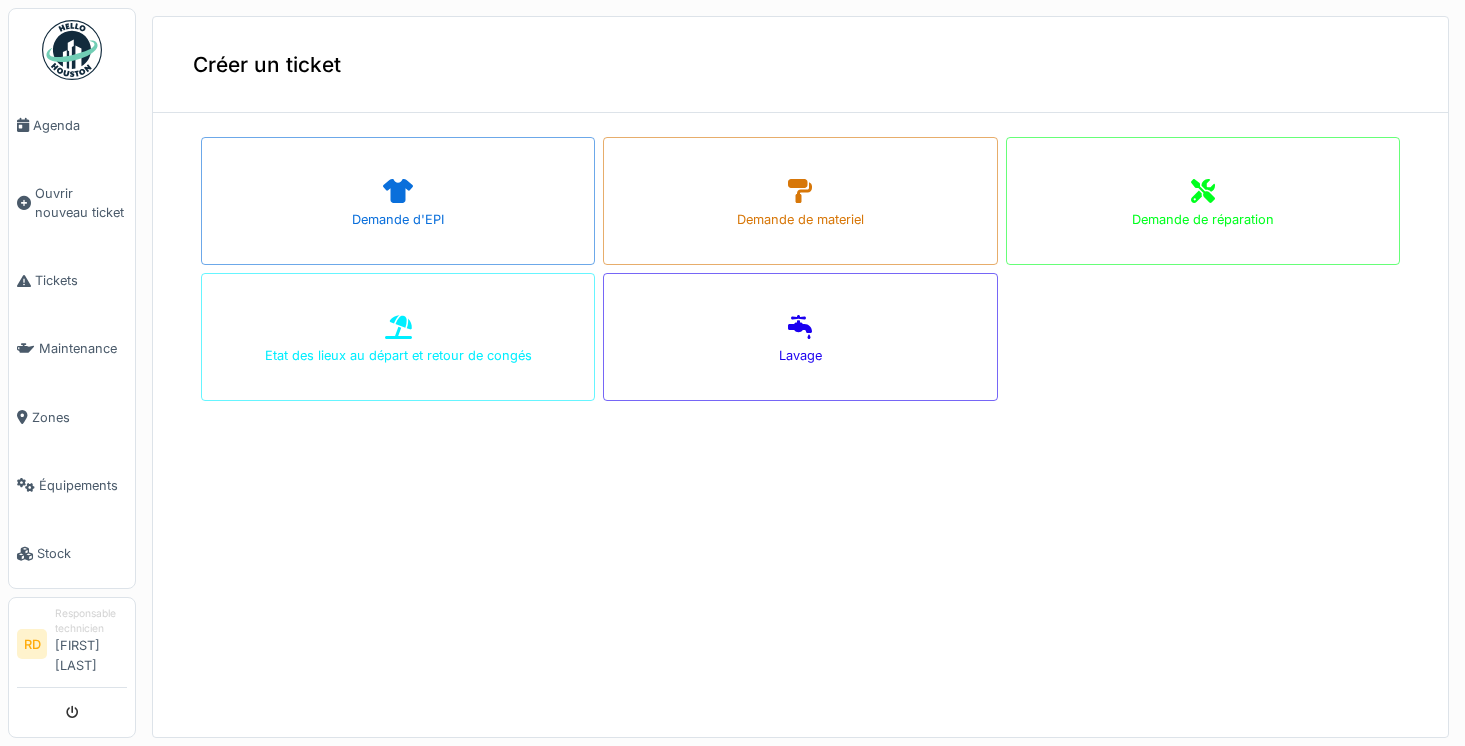 scroll, scrollTop: 0, scrollLeft: 0, axis: both 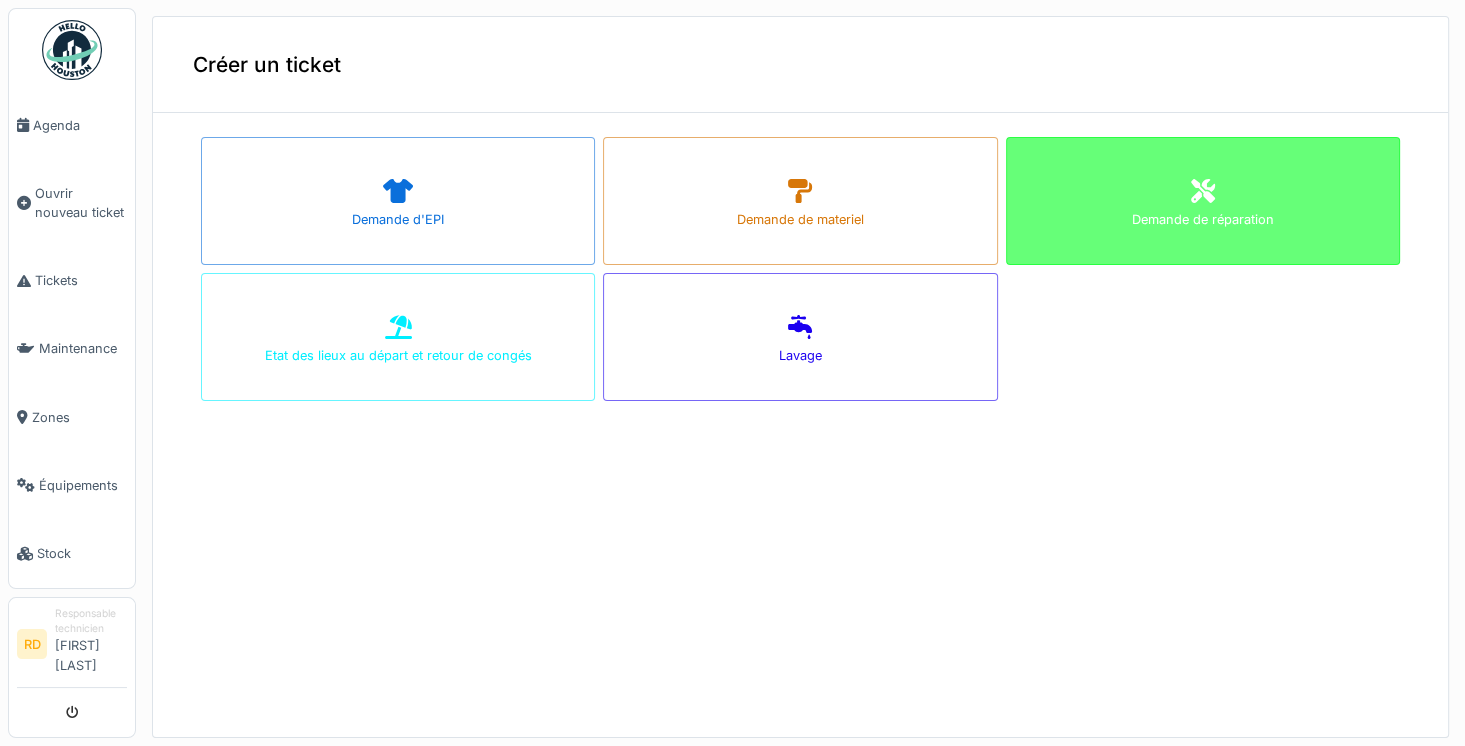 click on "Demande de réparation" at bounding box center (1203, 219) 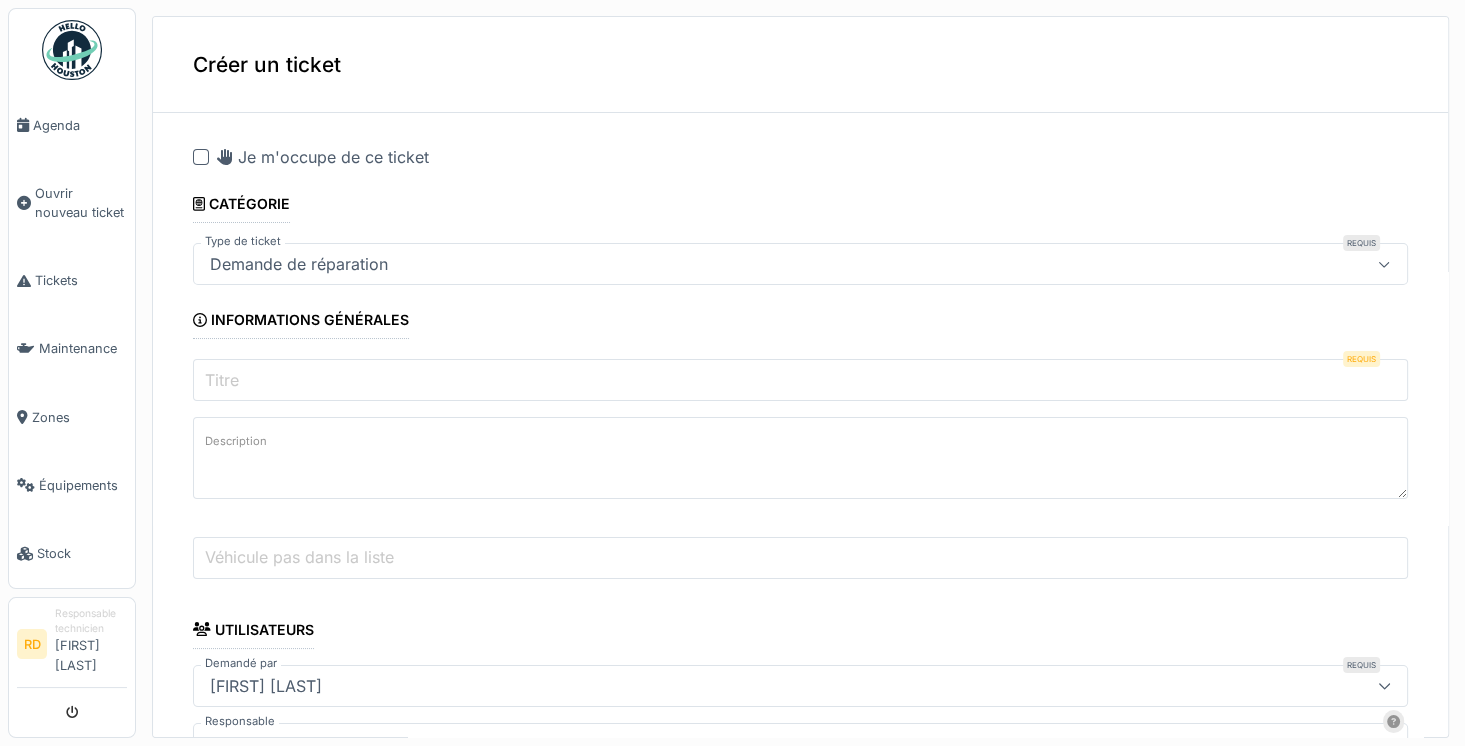 click on "Titre" at bounding box center (800, 380) 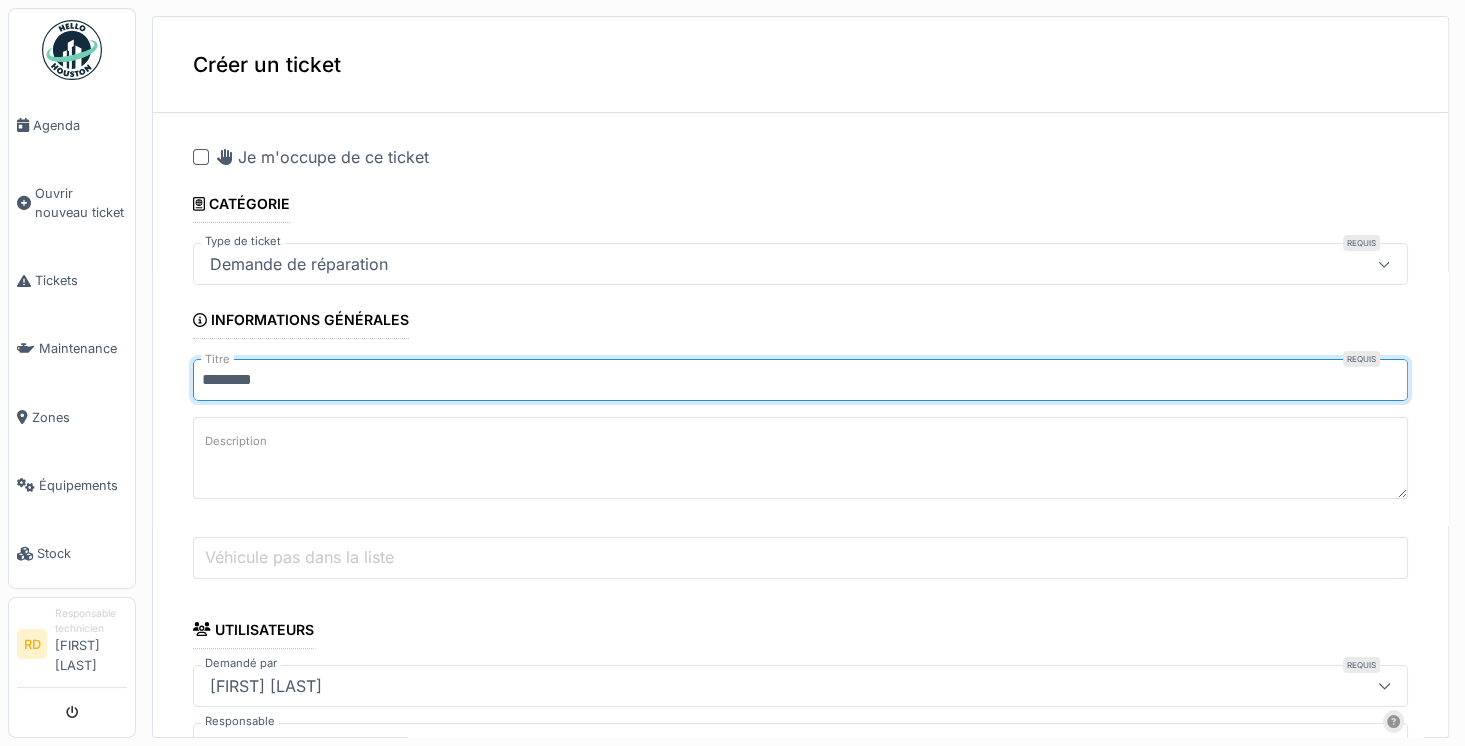 type on "**********" 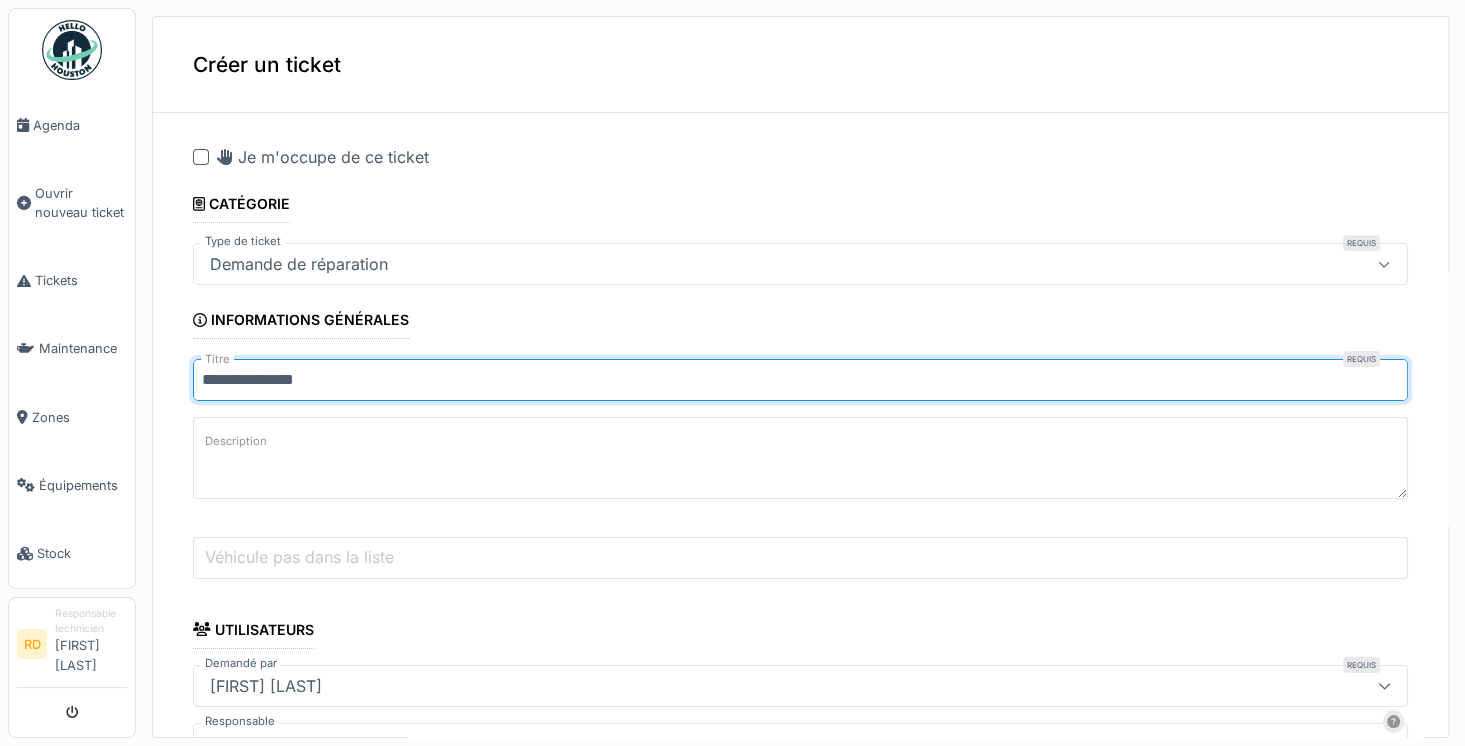 click on "Description" at bounding box center [800, 458] 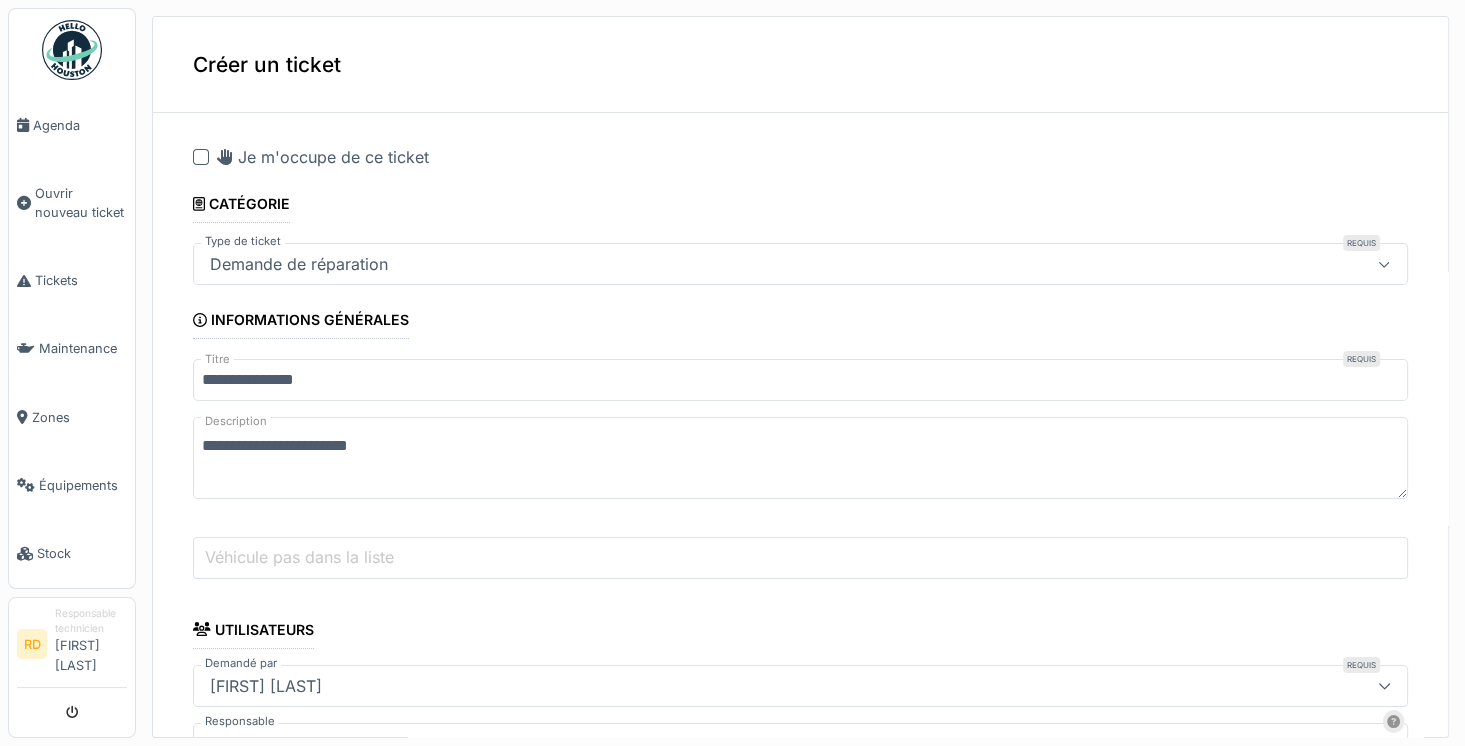 click on "**********" at bounding box center [800, 458] 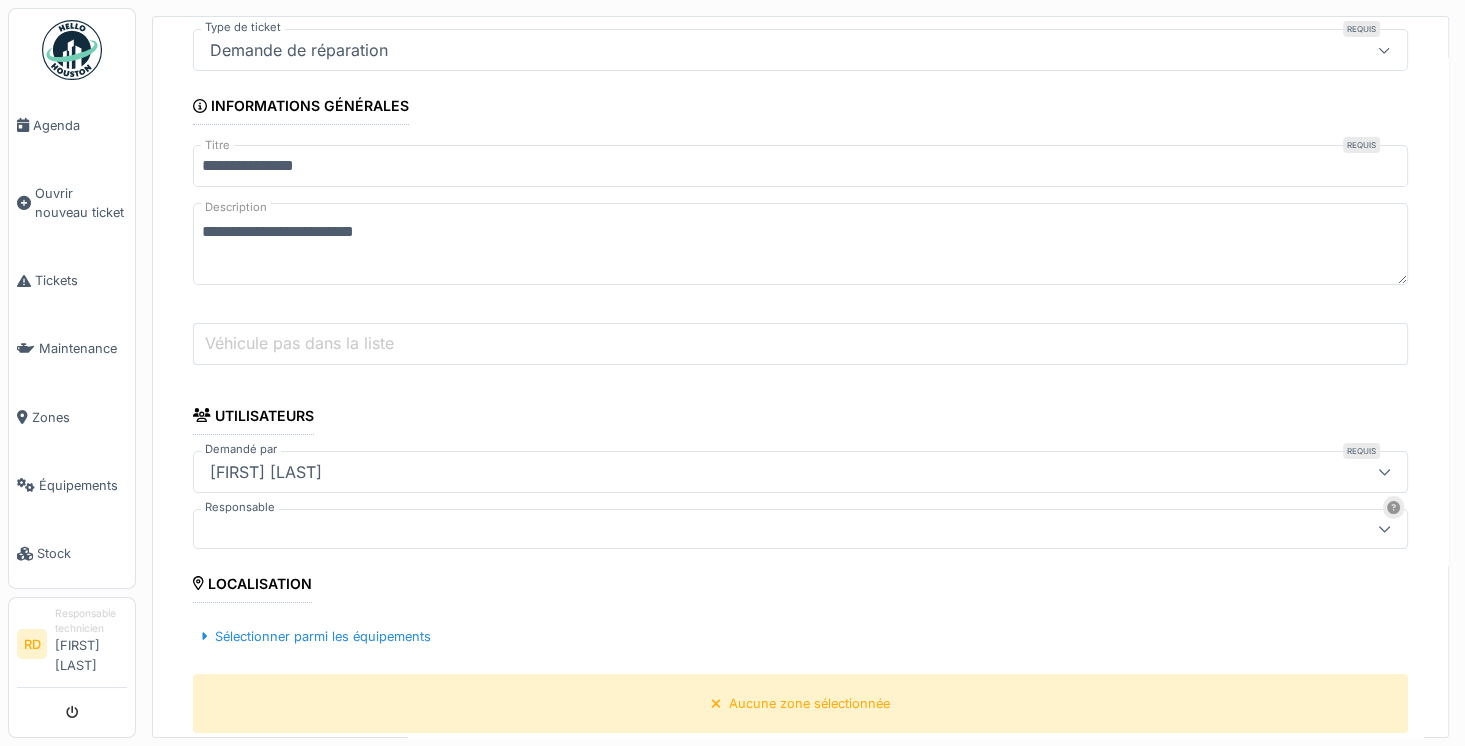 scroll, scrollTop: 216, scrollLeft: 0, axis: vertical 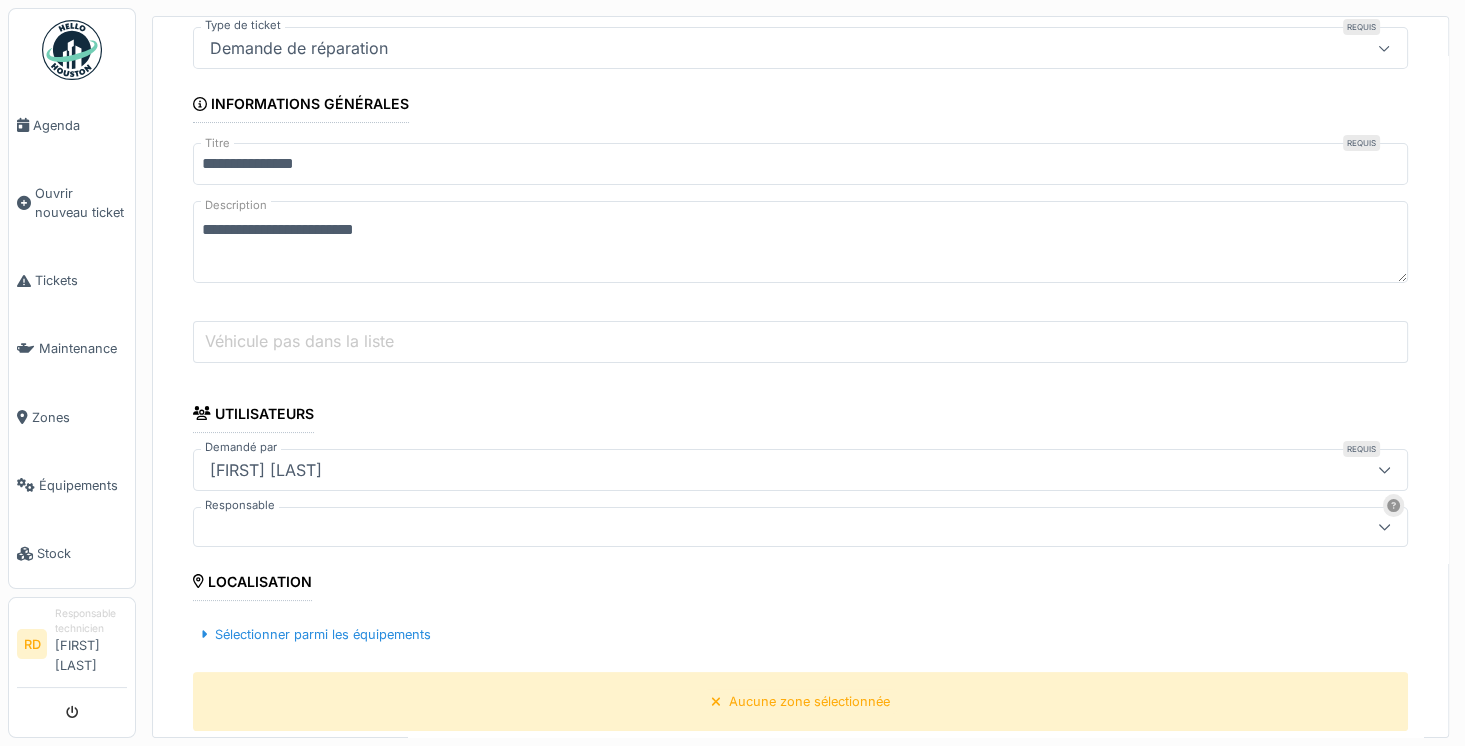 type on "**********" 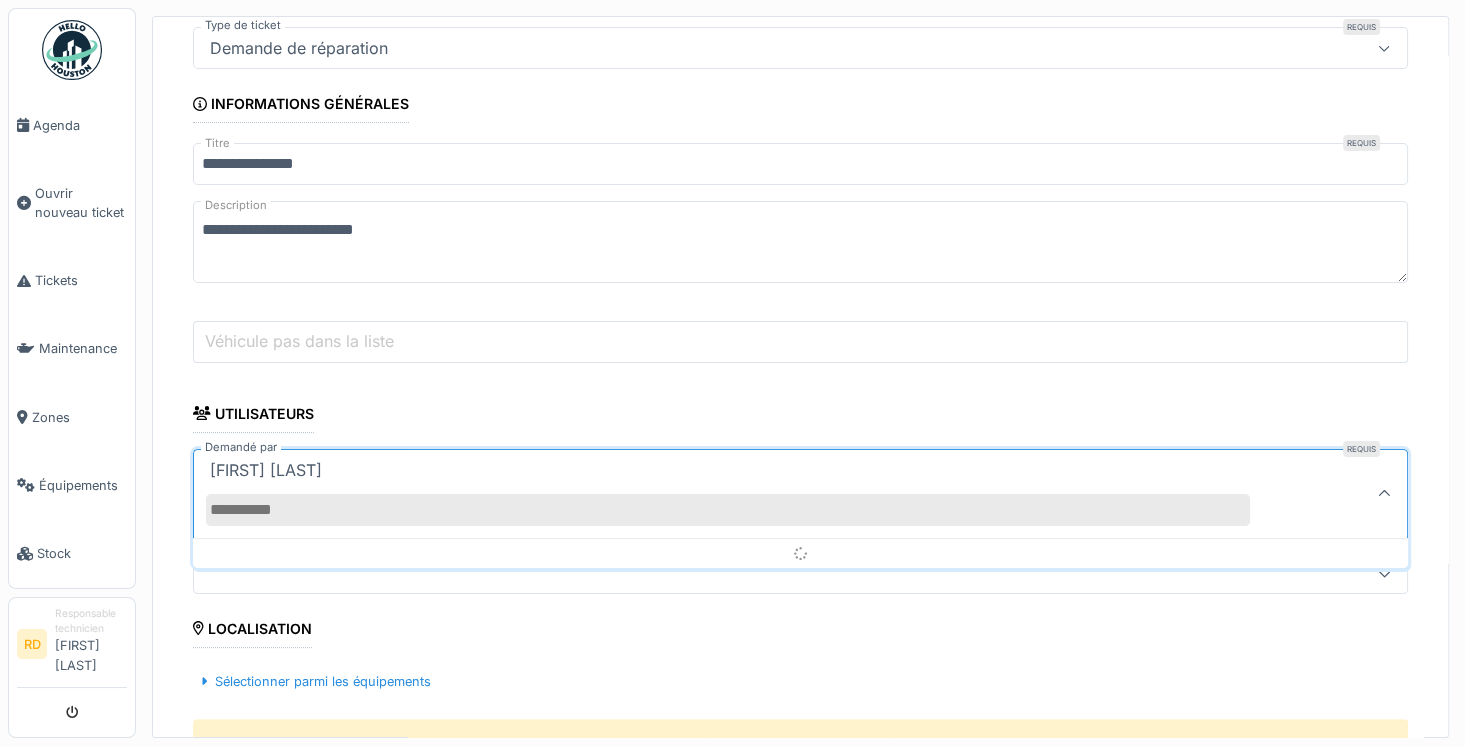 scroll, scrollTop: 3, scrollLeft: 0, axis: vertical 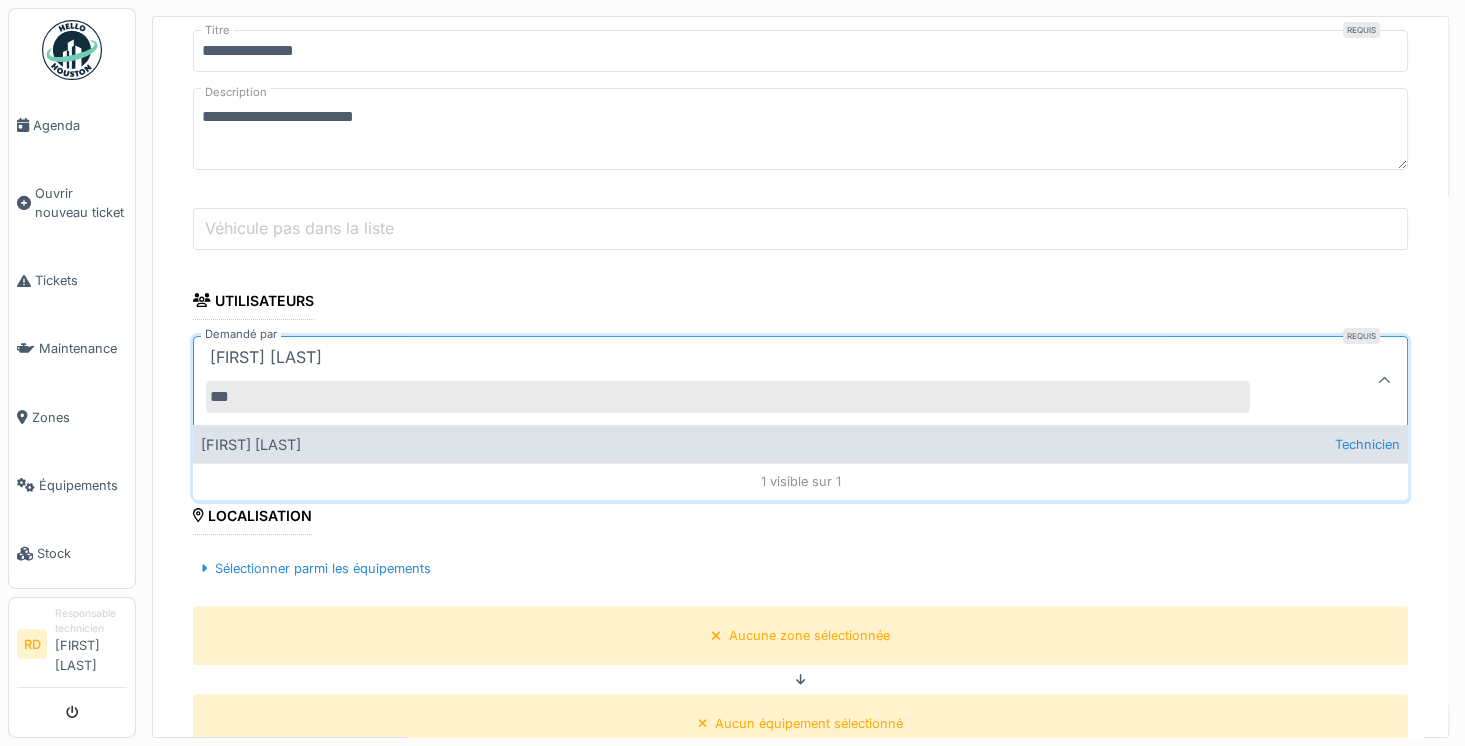 type on "***" 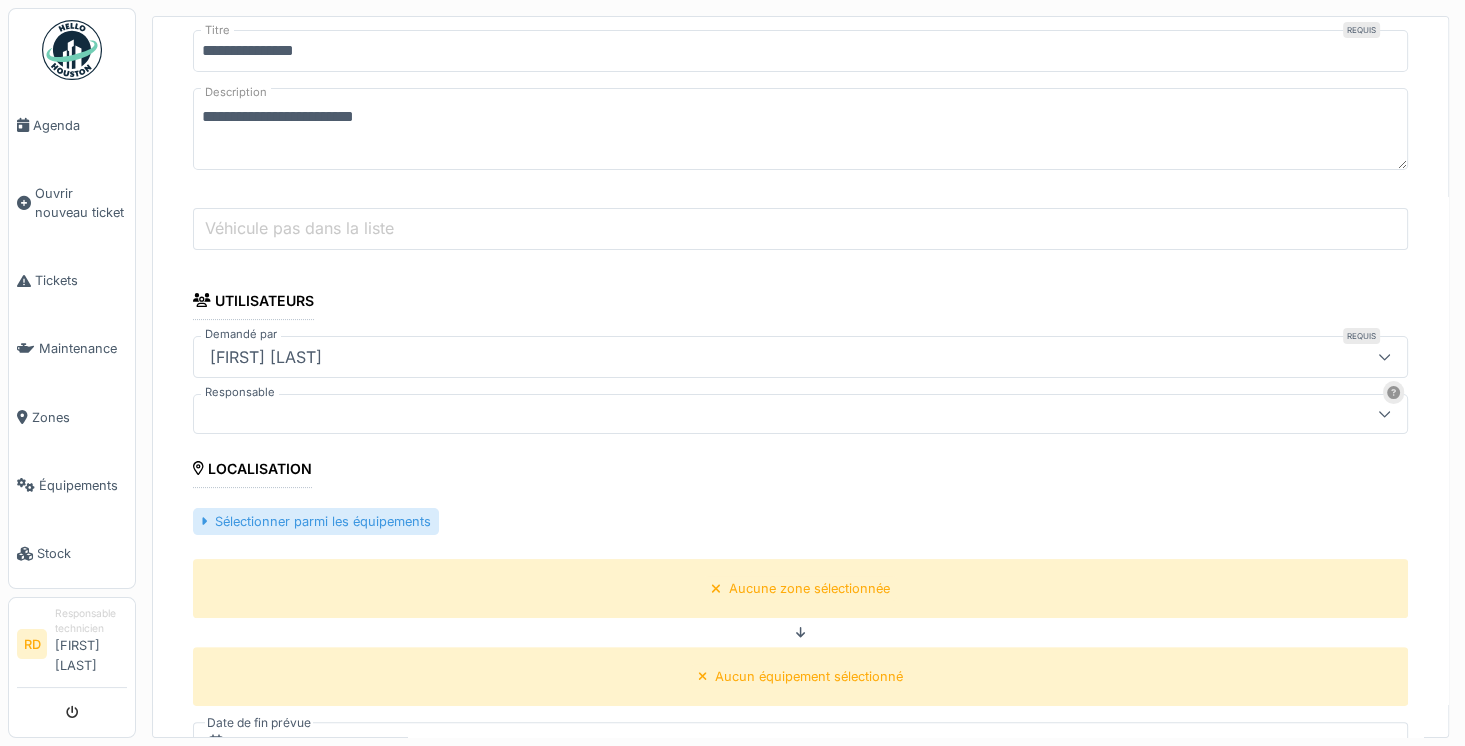 click on "Sélectionner parmi les équipements" at bounding box center (316, 521) 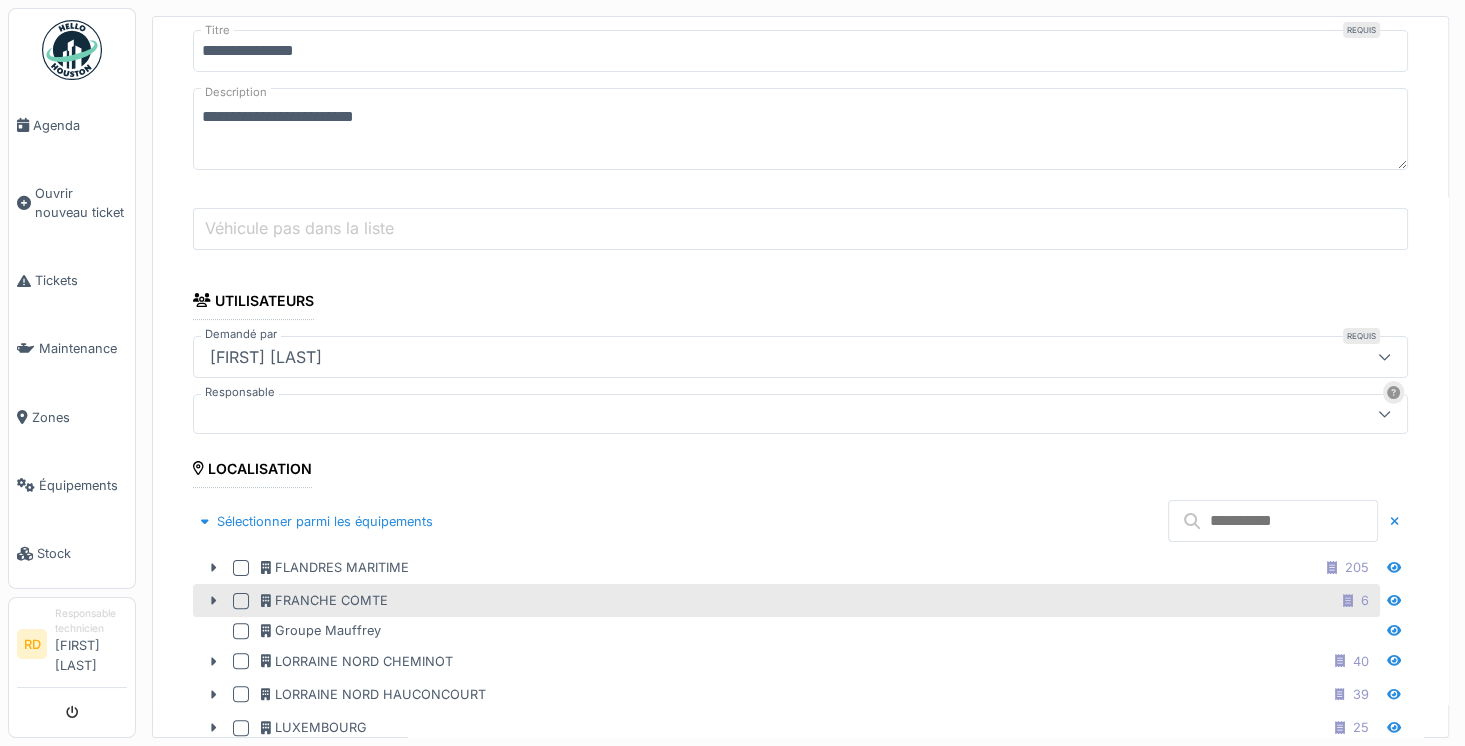 click at bounding box center [241, 601] 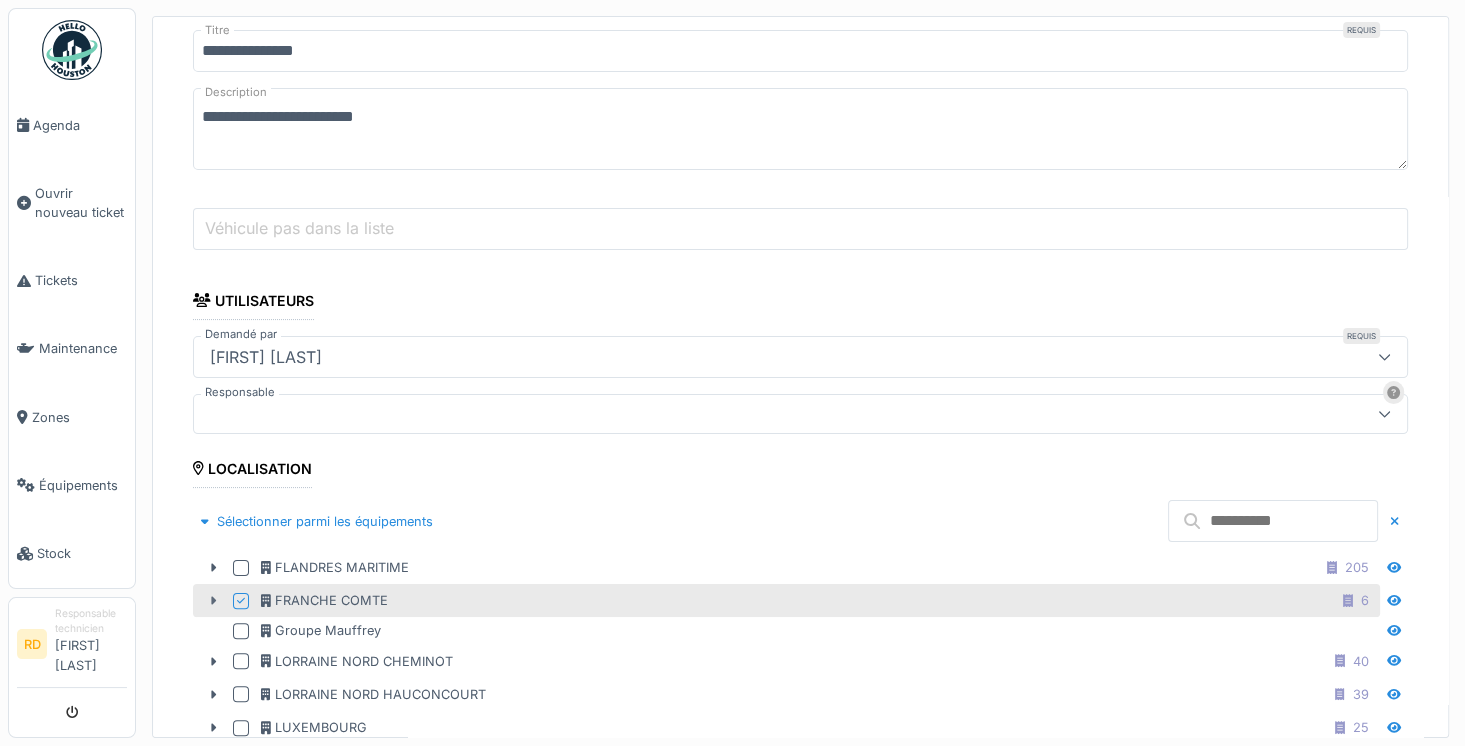 click 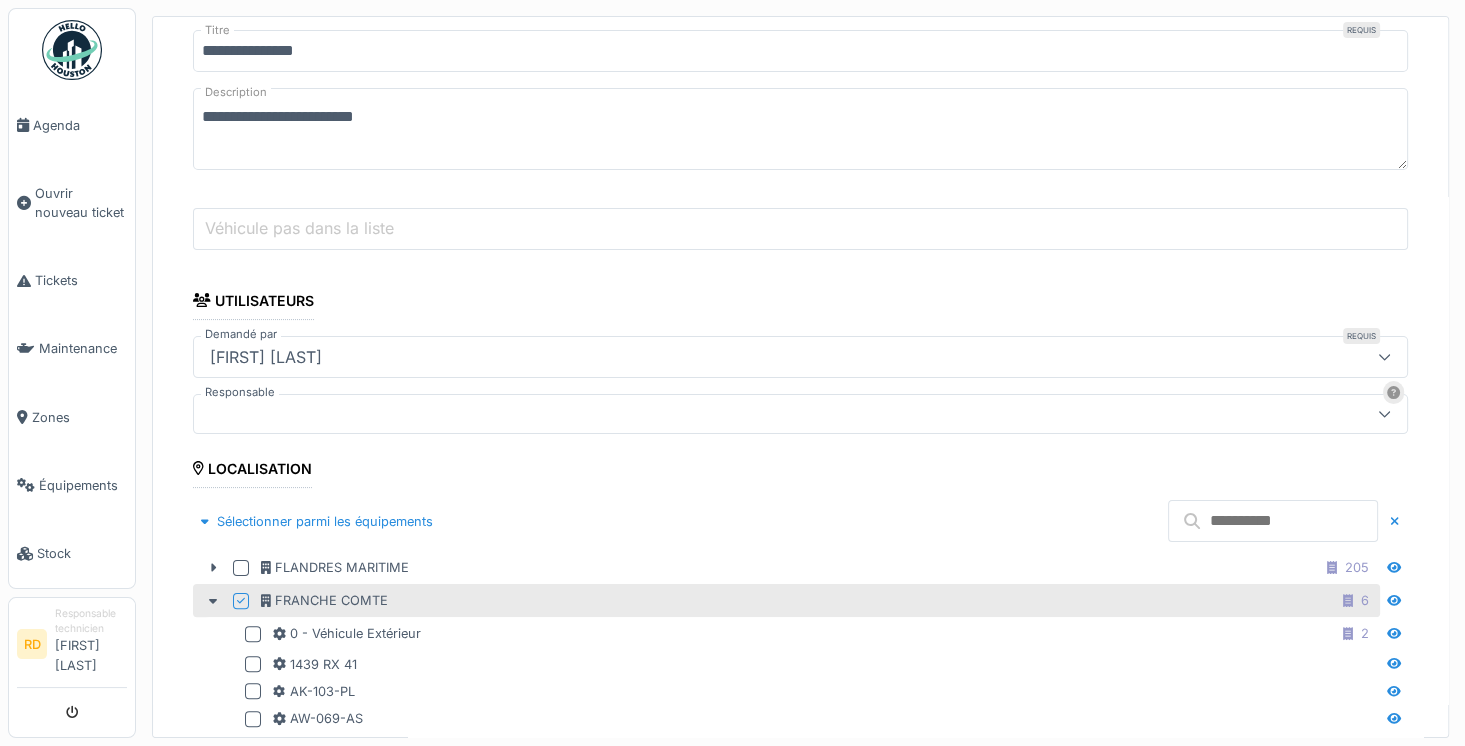 click at bounding box center (1273, 521) 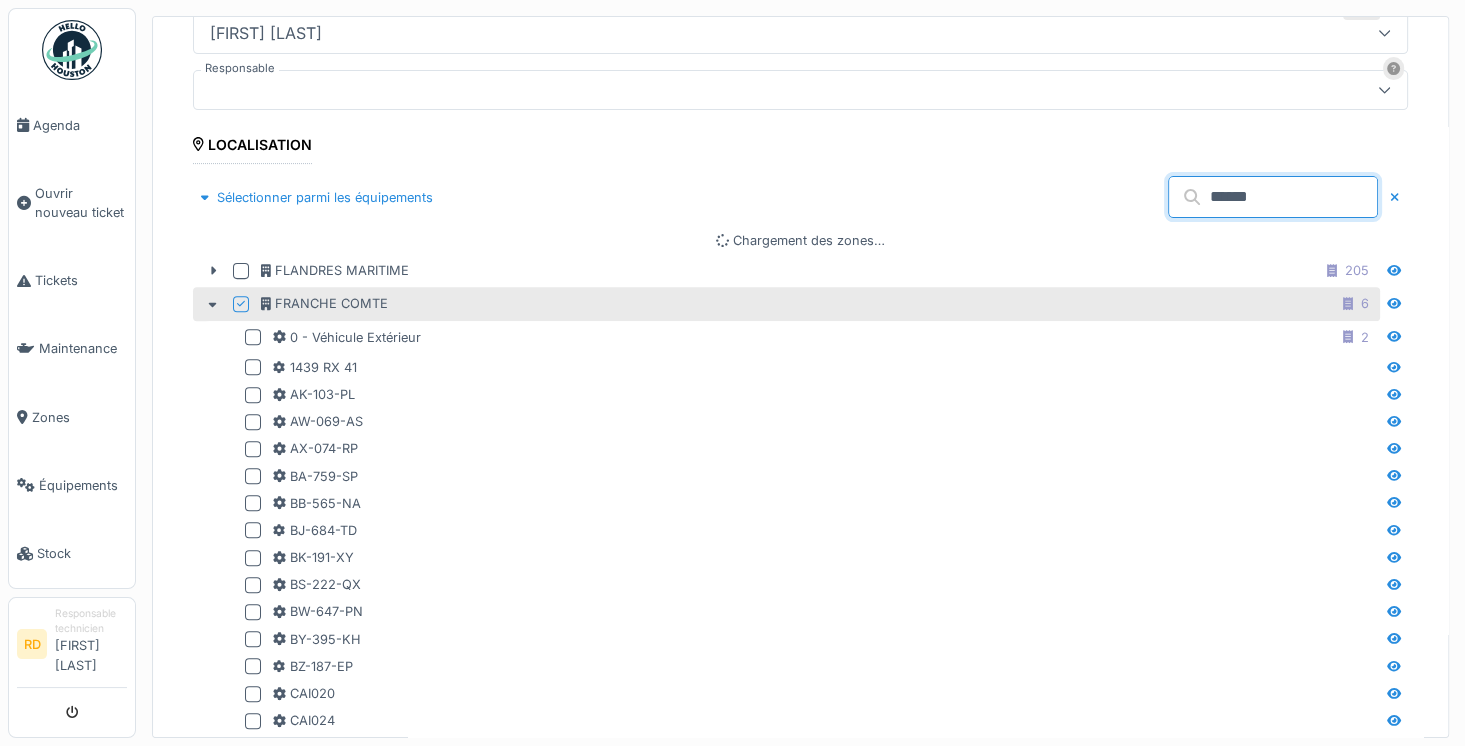 scroll, scrollTop: 653, scrollLeft: 0, axis: vertical 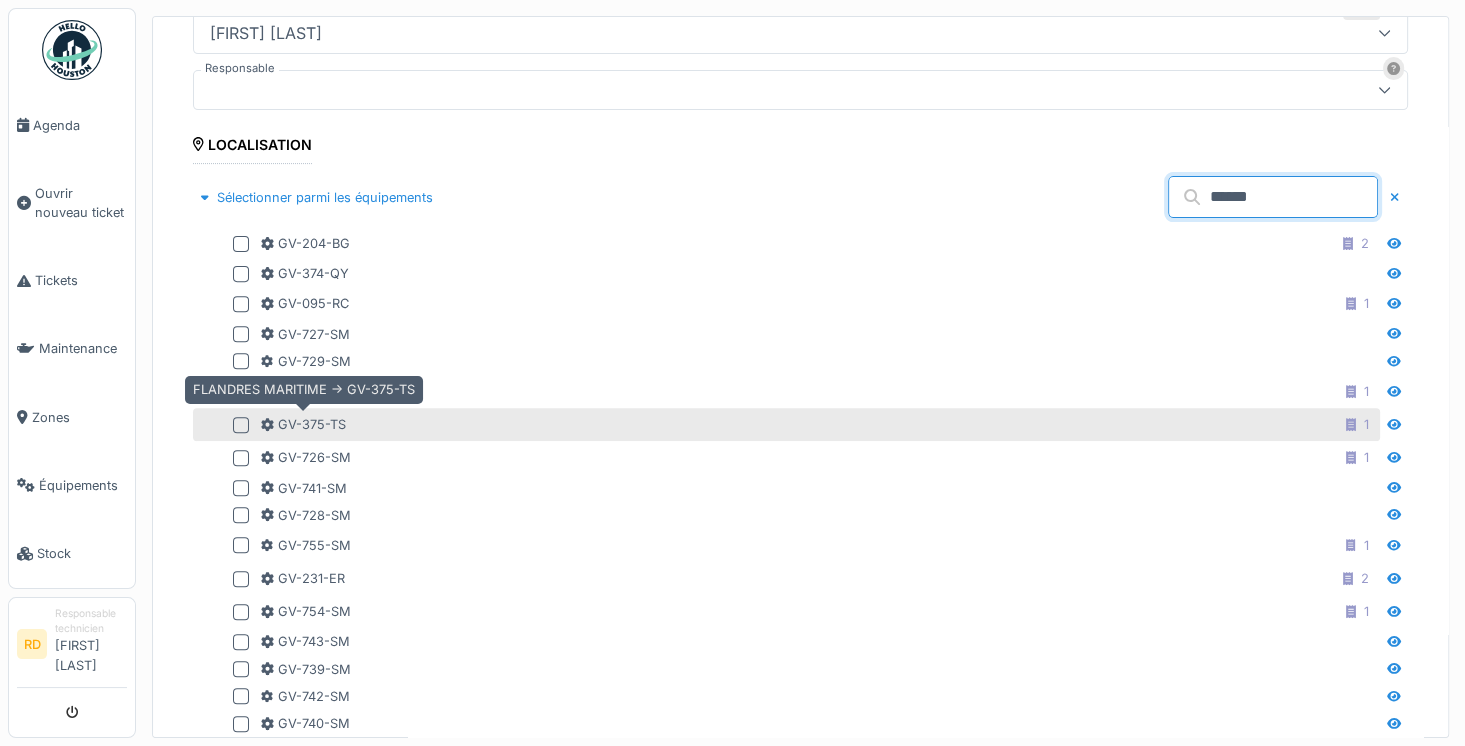 type on "******" 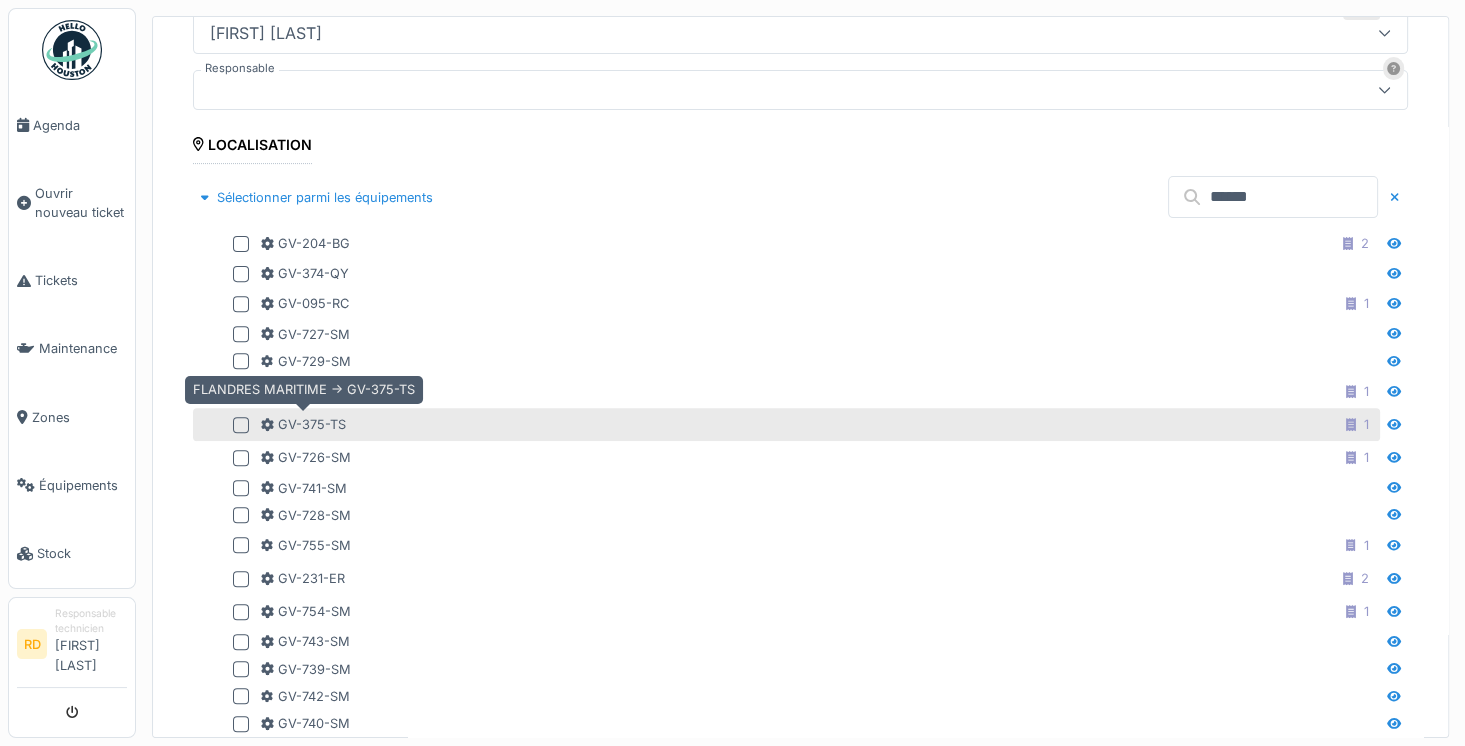 click on "GV-375-TS" at bounding box center [303, 424] 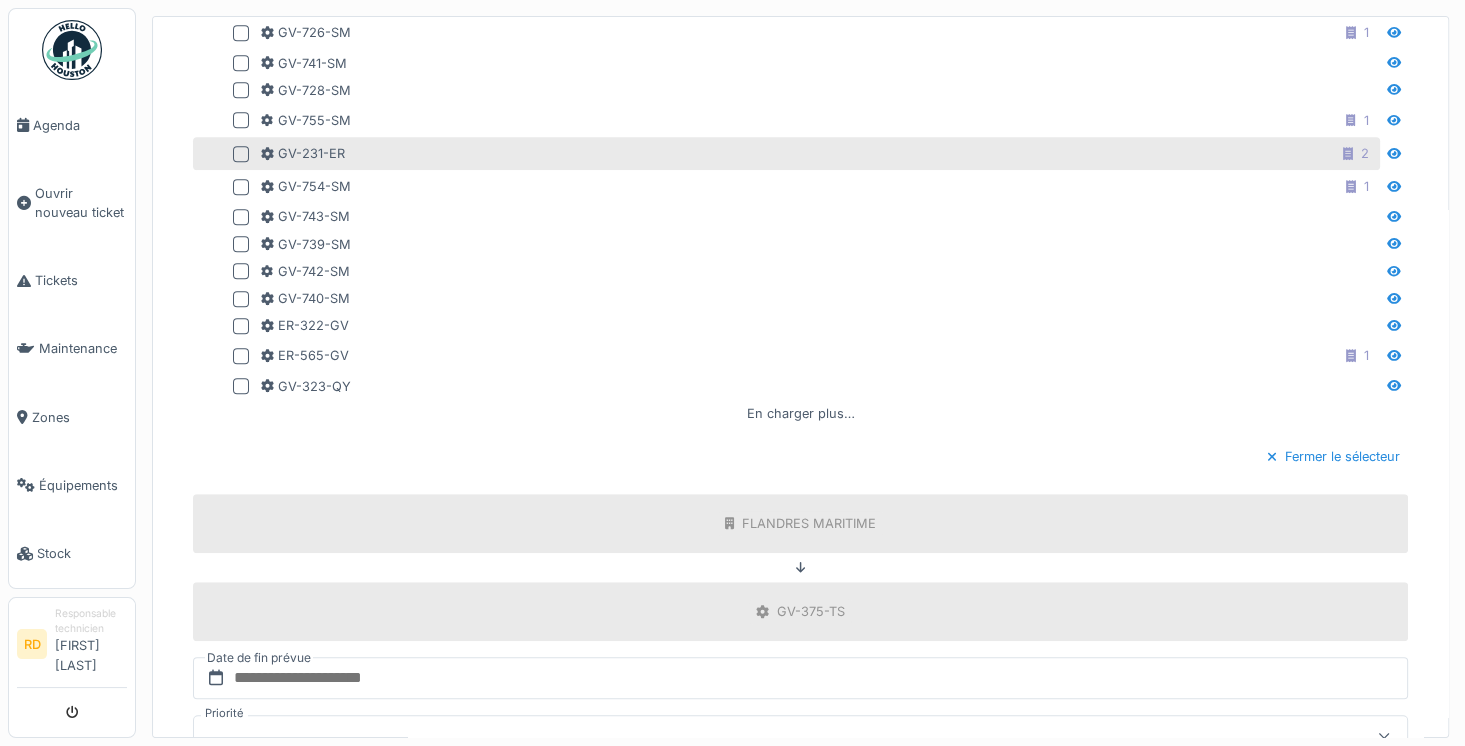 scroll, scrollTop: 1085, scrollLeft: 0, axis: vertical 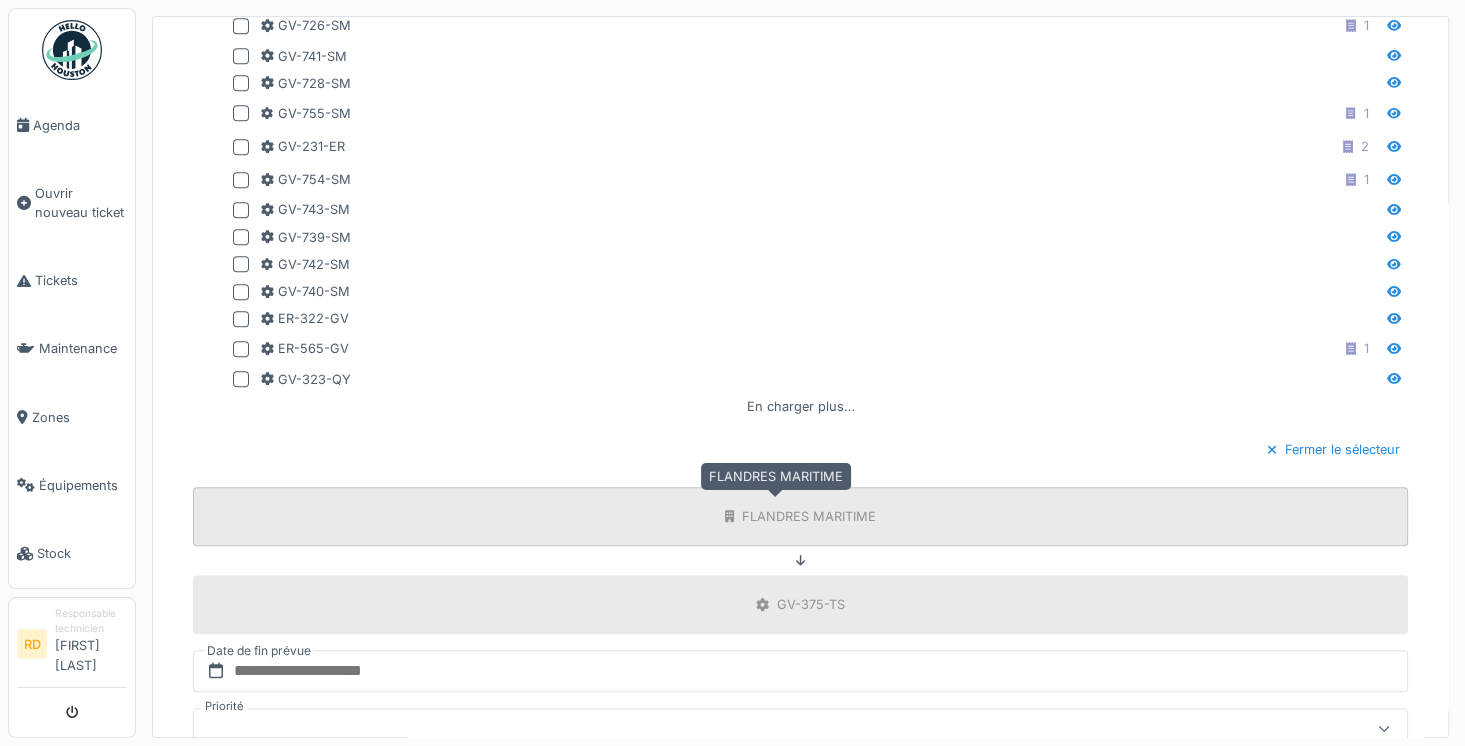 click on "FLANDRES MARITIME" at bounding box center (809, 516) 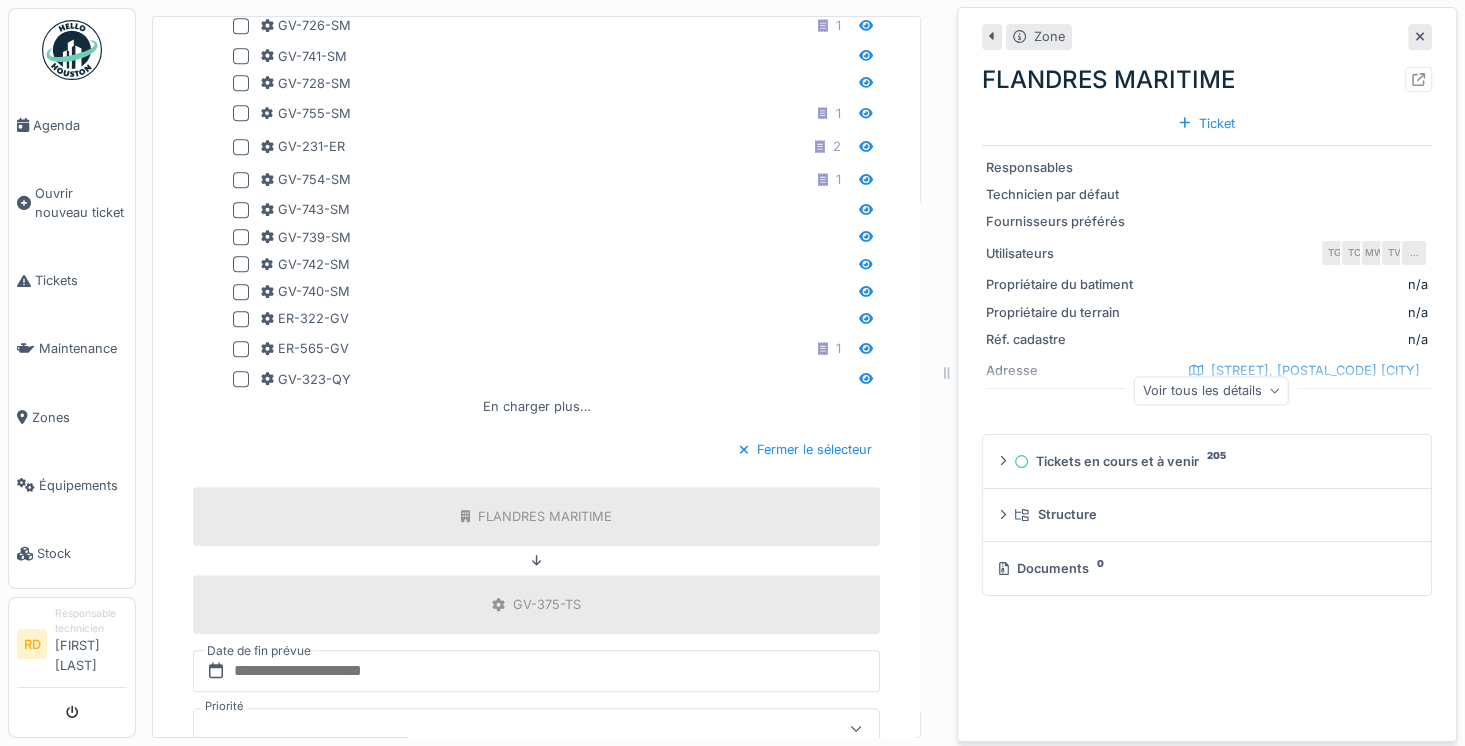 click 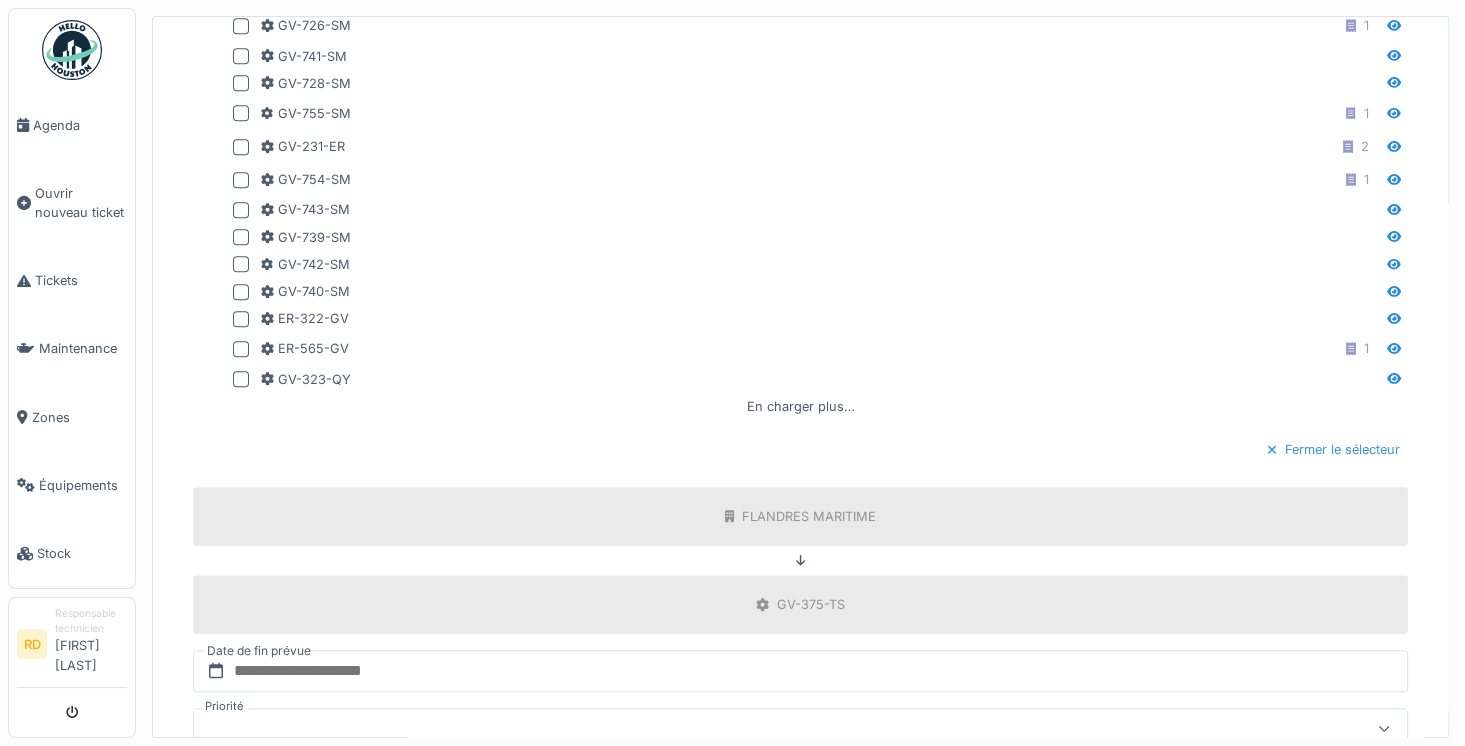 click on "Fermer le sélecteur" at bounding box center [1333, 449] 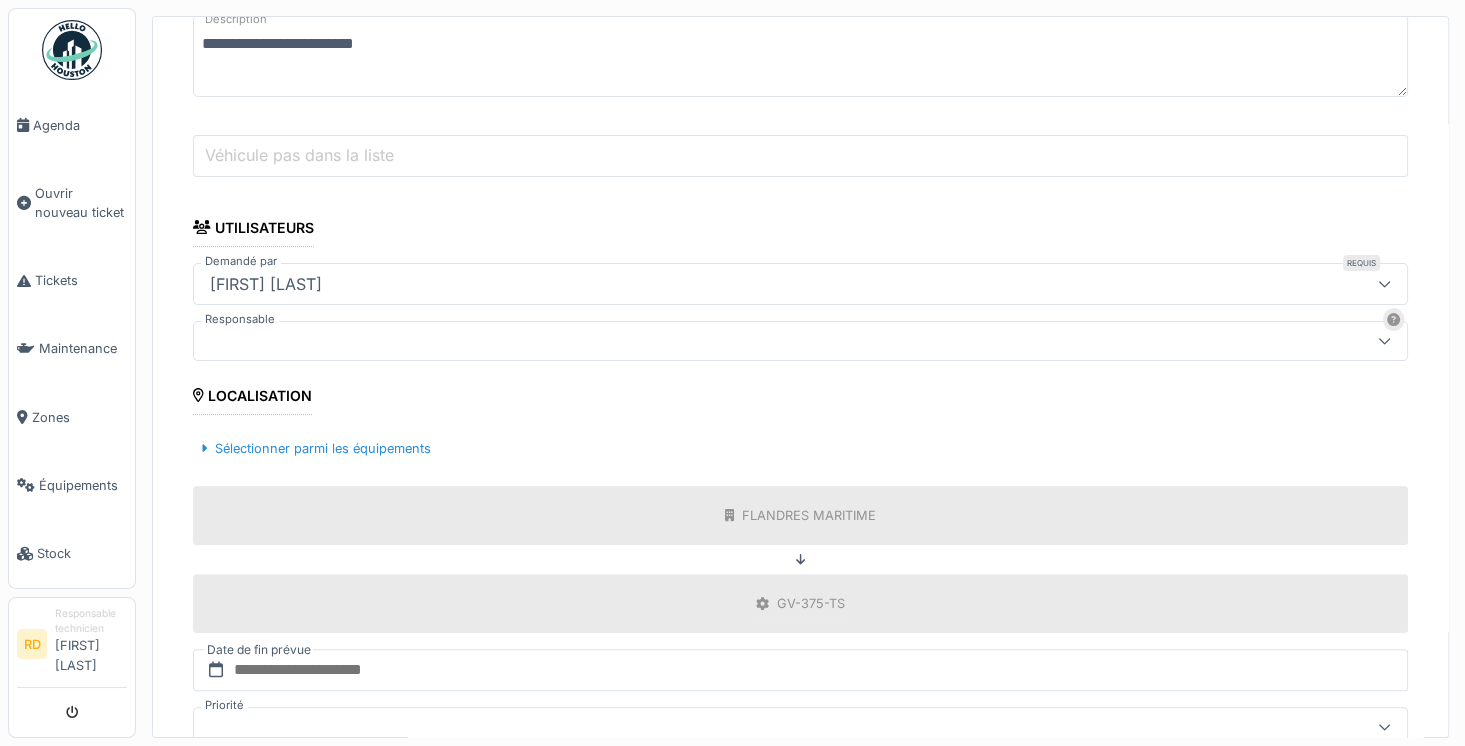 scroll, scrollTop: 404, scrollLeft: 0, axis: vertical 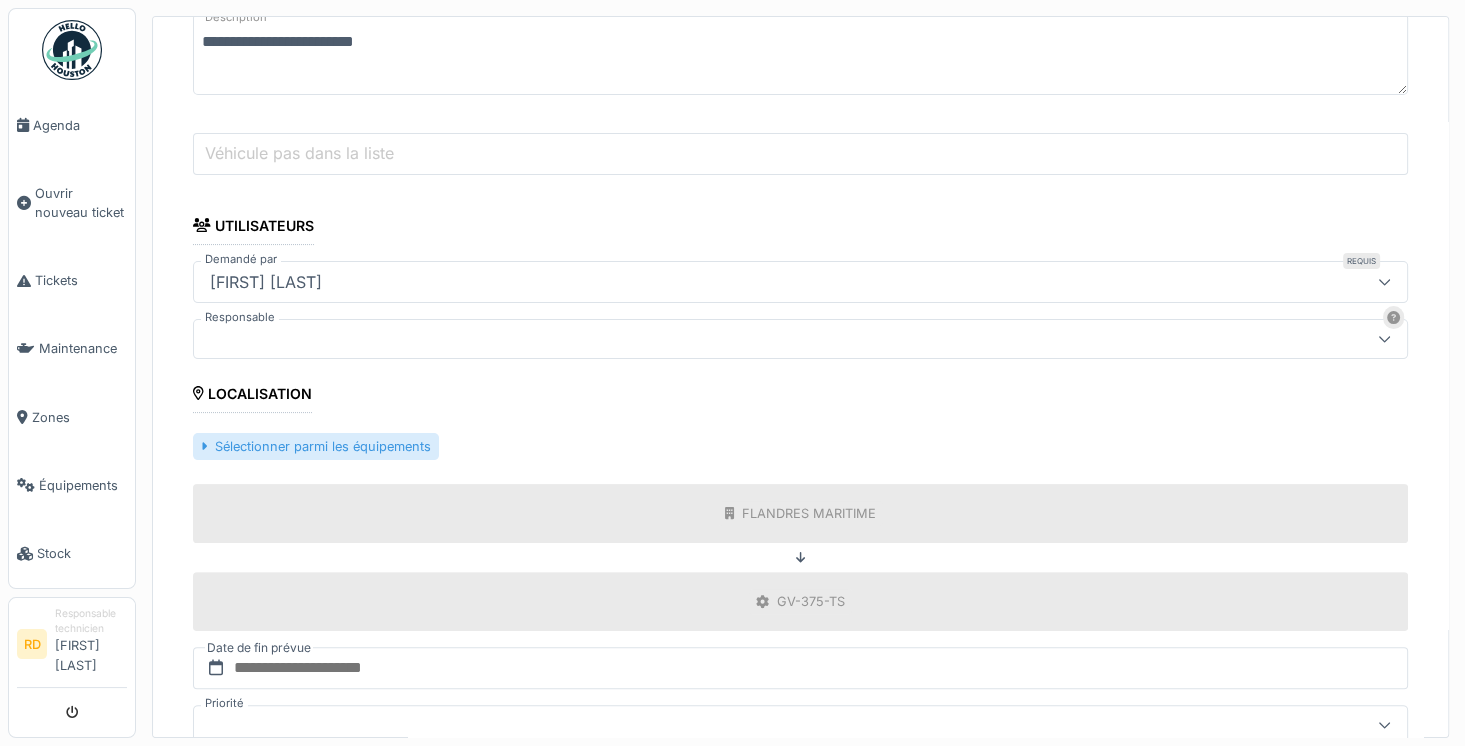 click on "Sélectionner parmi les équipements" at bounding box center [316, 446] 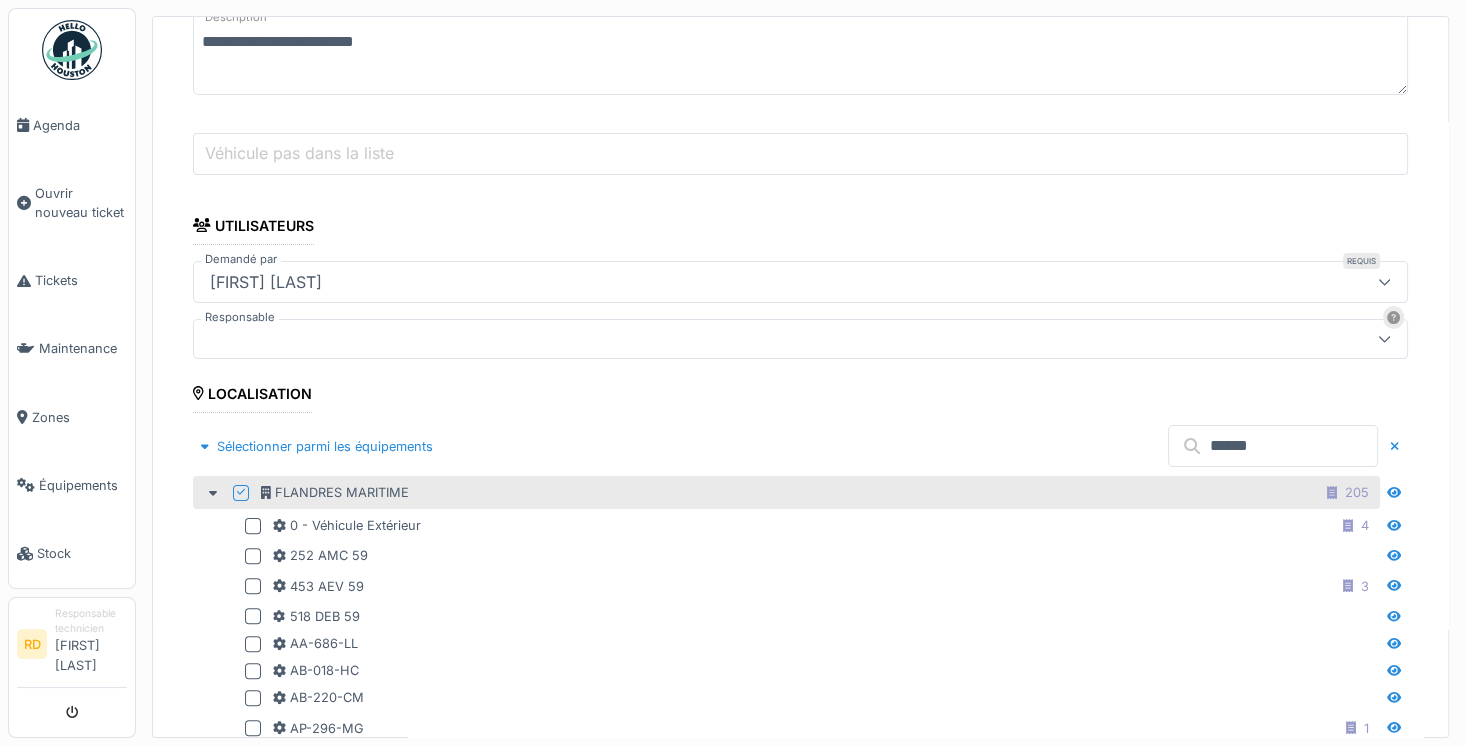 click 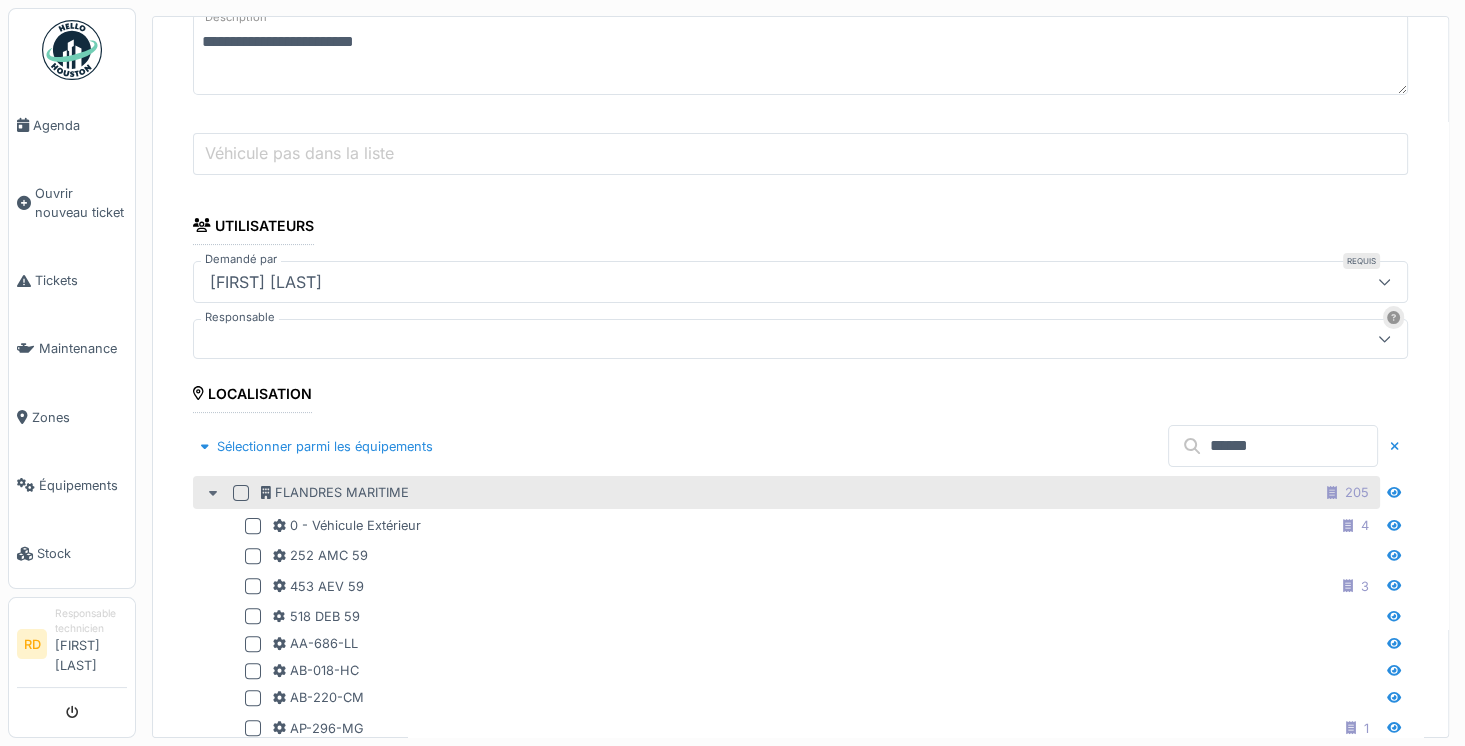 click 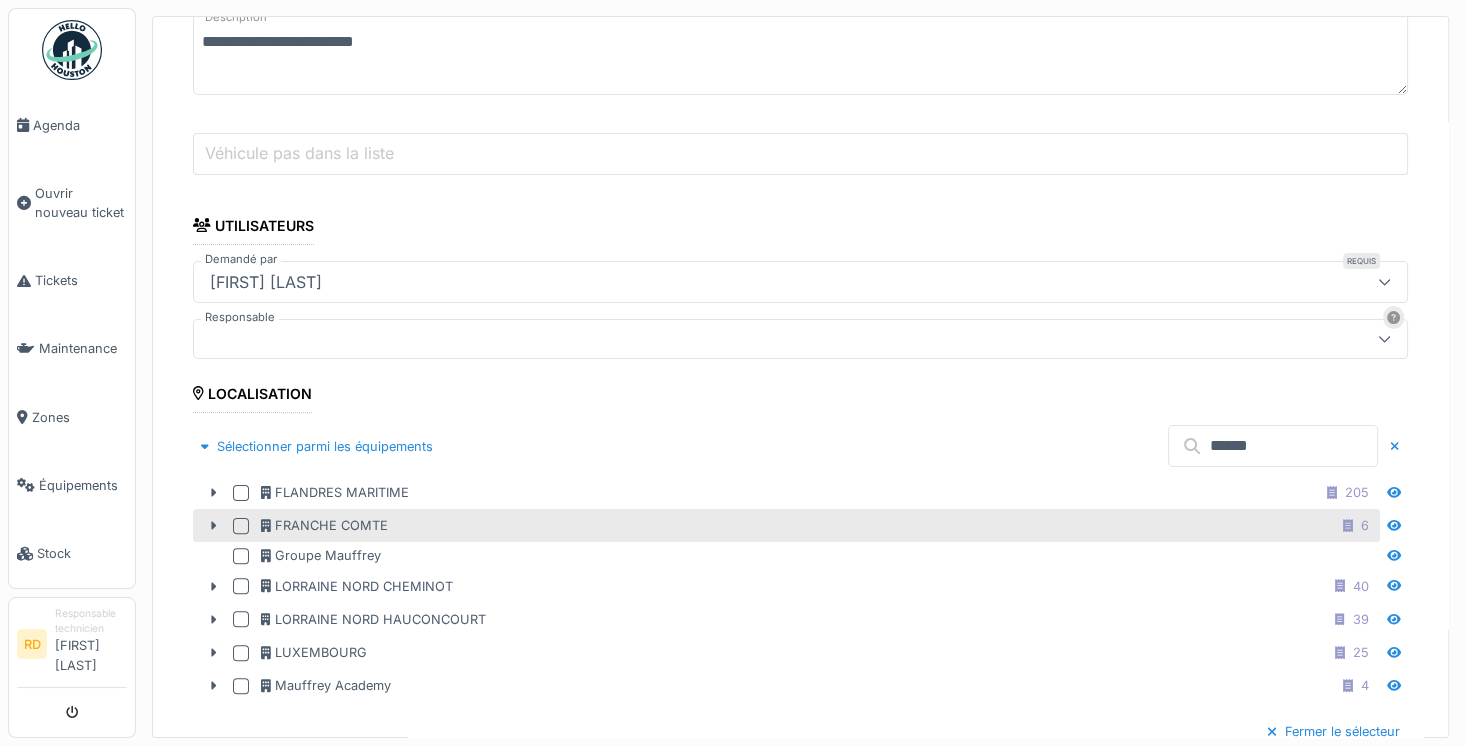 click at bounding box center [241, 526] 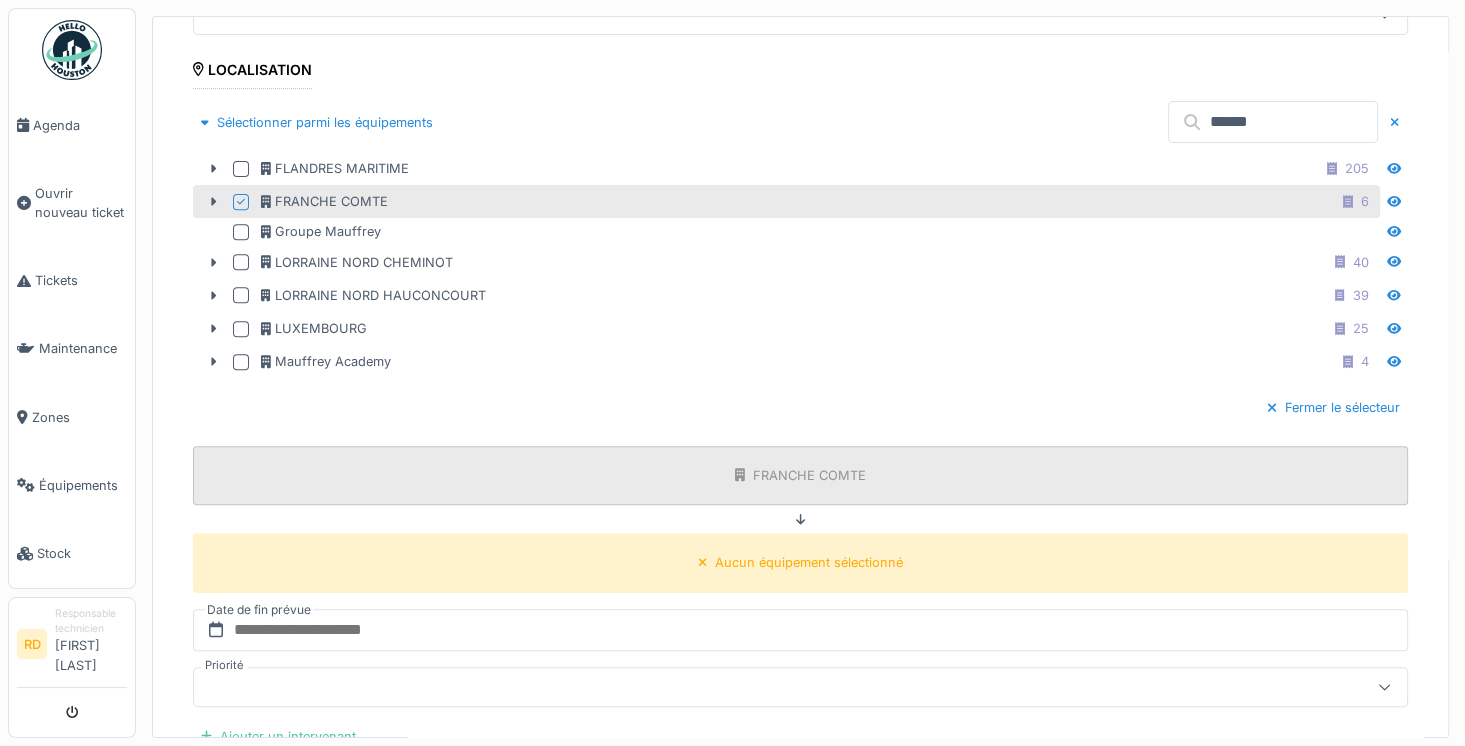 scroll, scrollTop: 728, scrollLeft: 0, axis: vertical 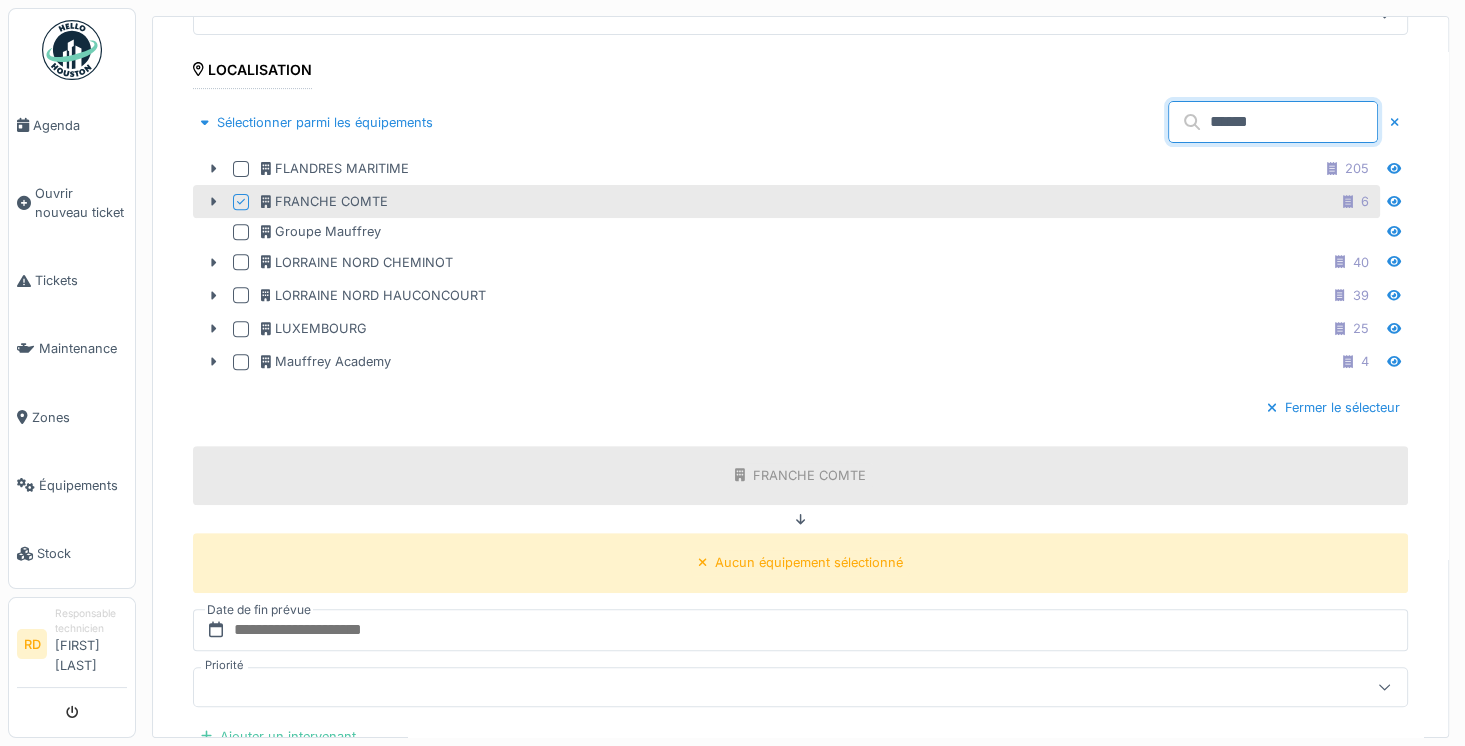 click on "******" at bounding box center [1273, 122] 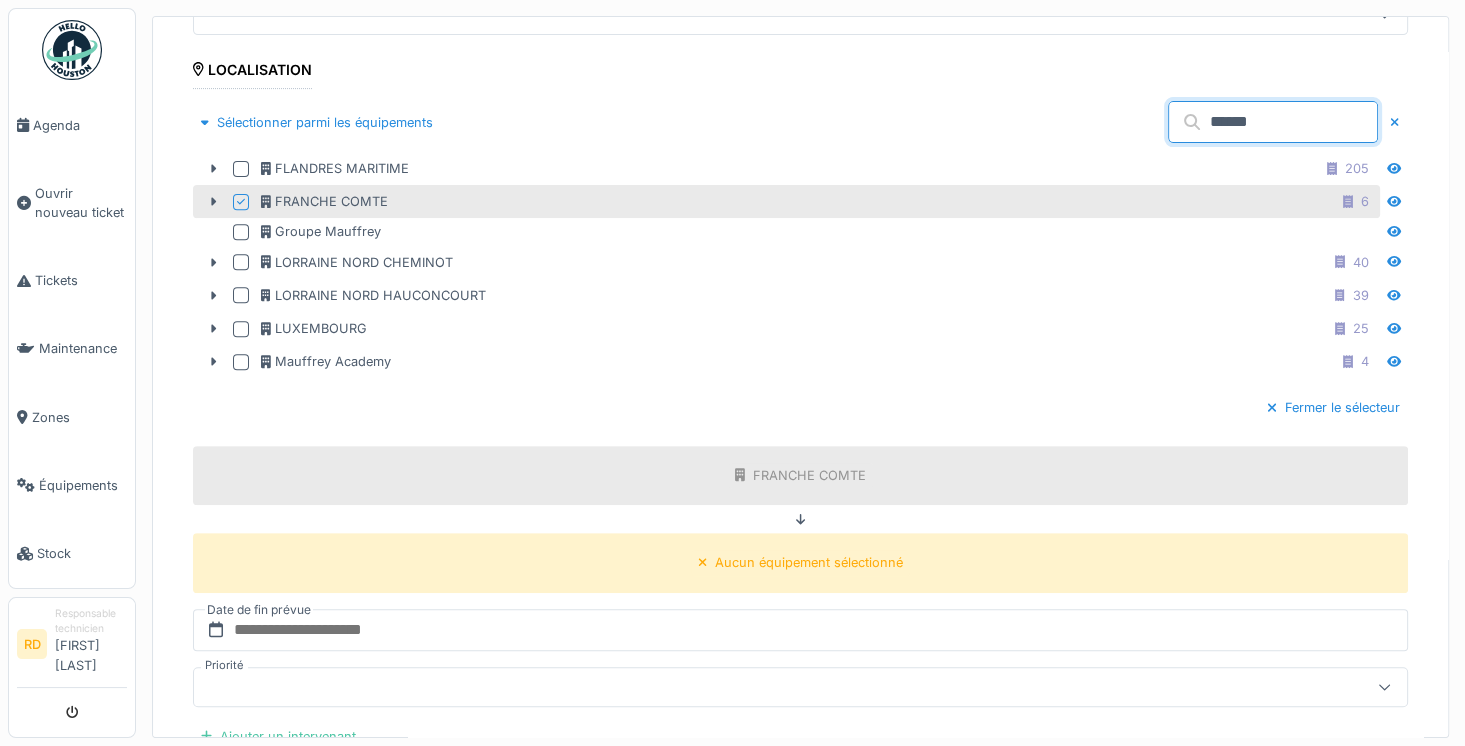 click on "**********" at bounding box center [800, 1165] 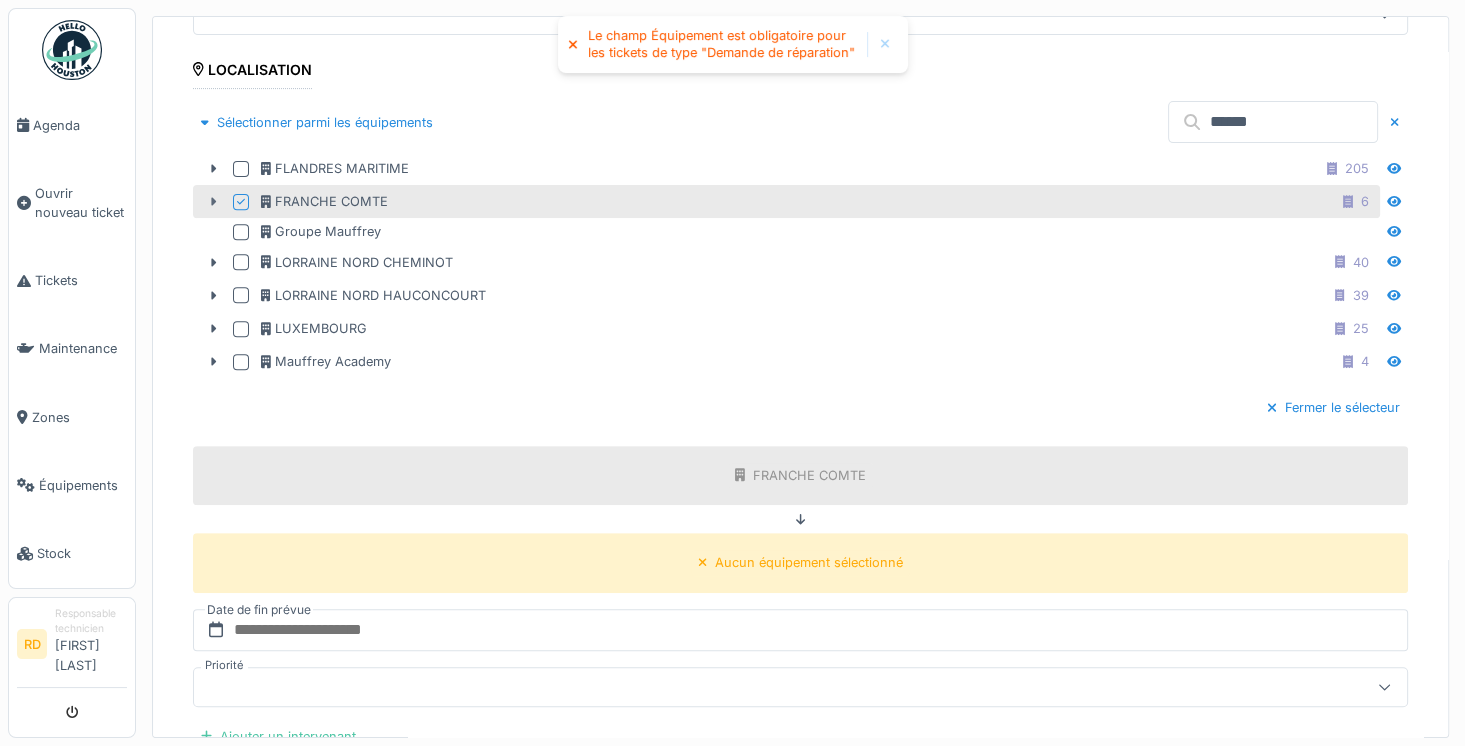 click 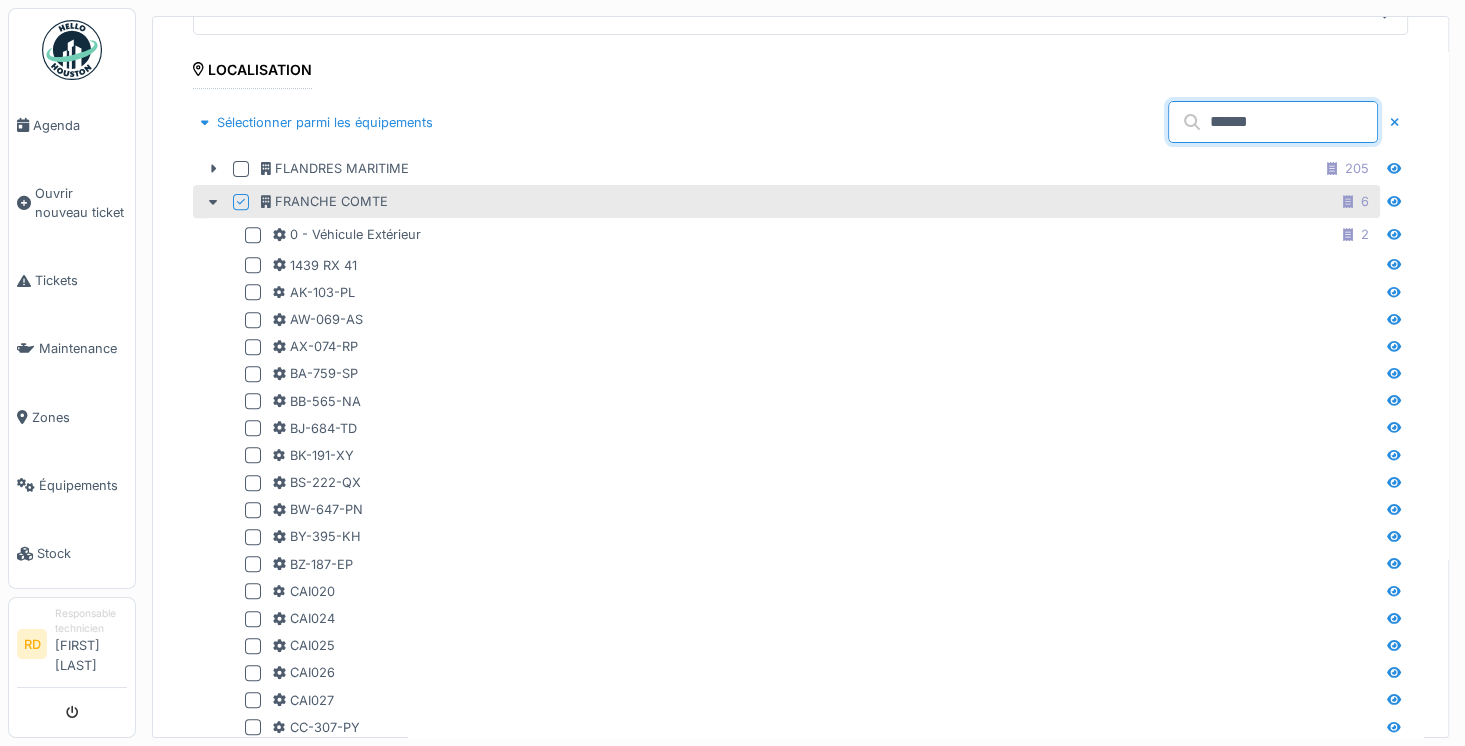 click on "******" at bounding box center (1273, 122) 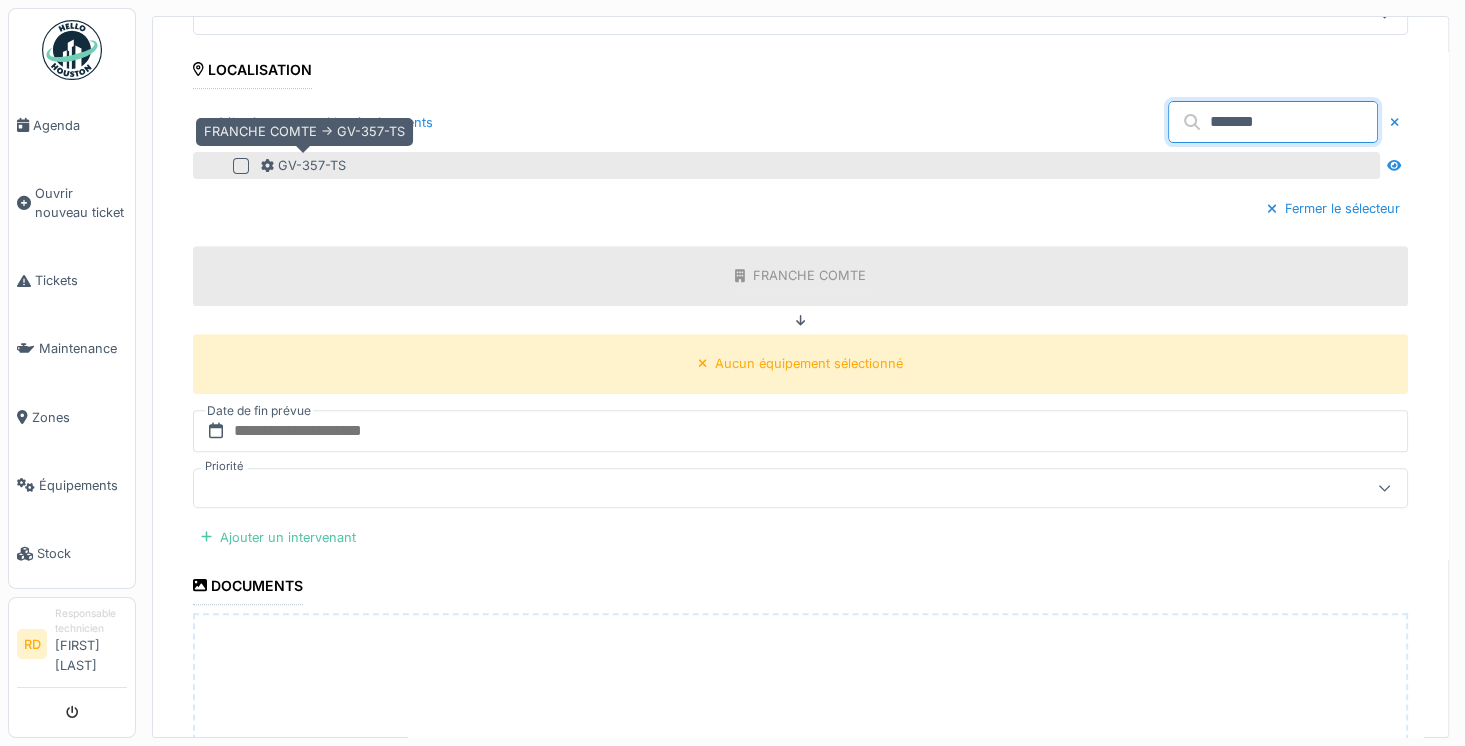 type on "*******" 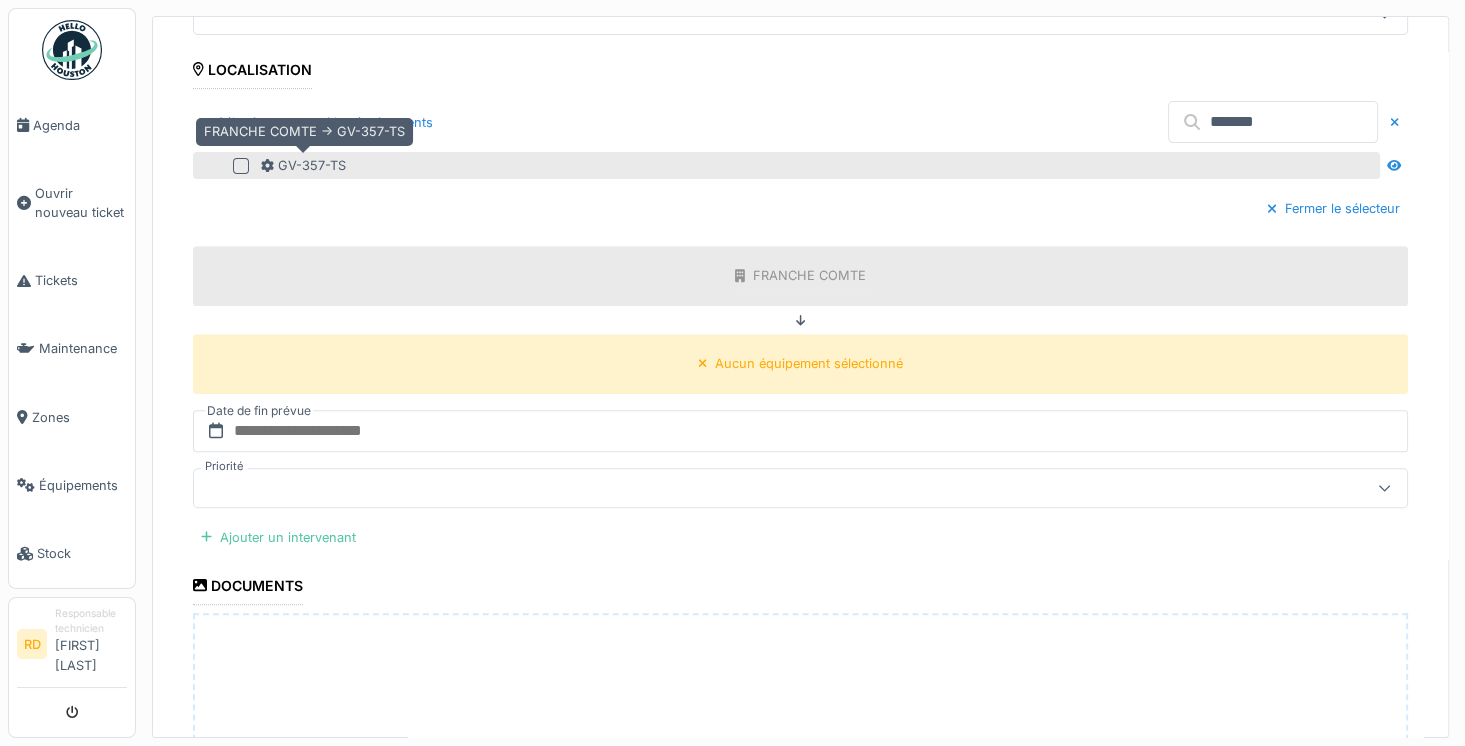 click on "GV-357-TS" at bounding box center (303, 165) 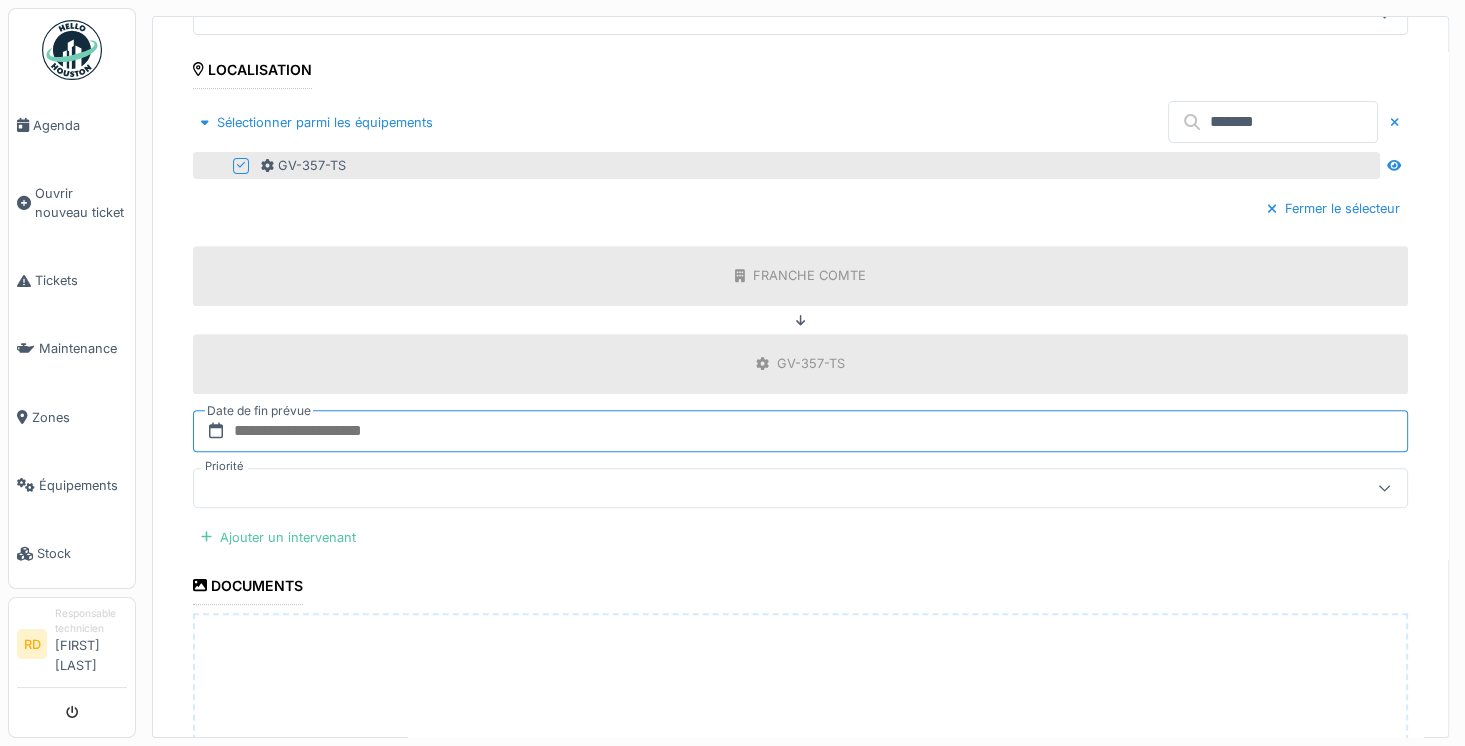 click at bounding box center (800, 431) 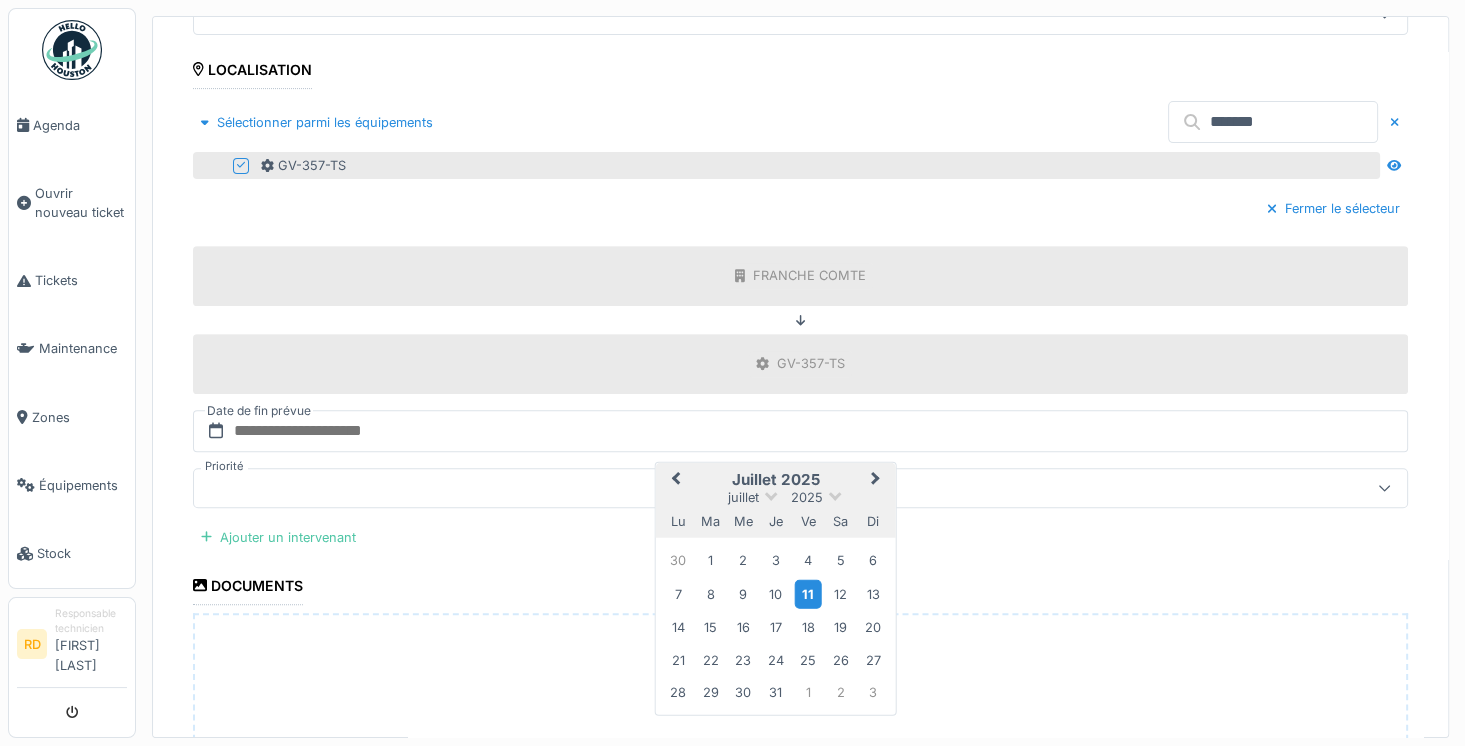 click on "11" at bounding box center [808, 593] 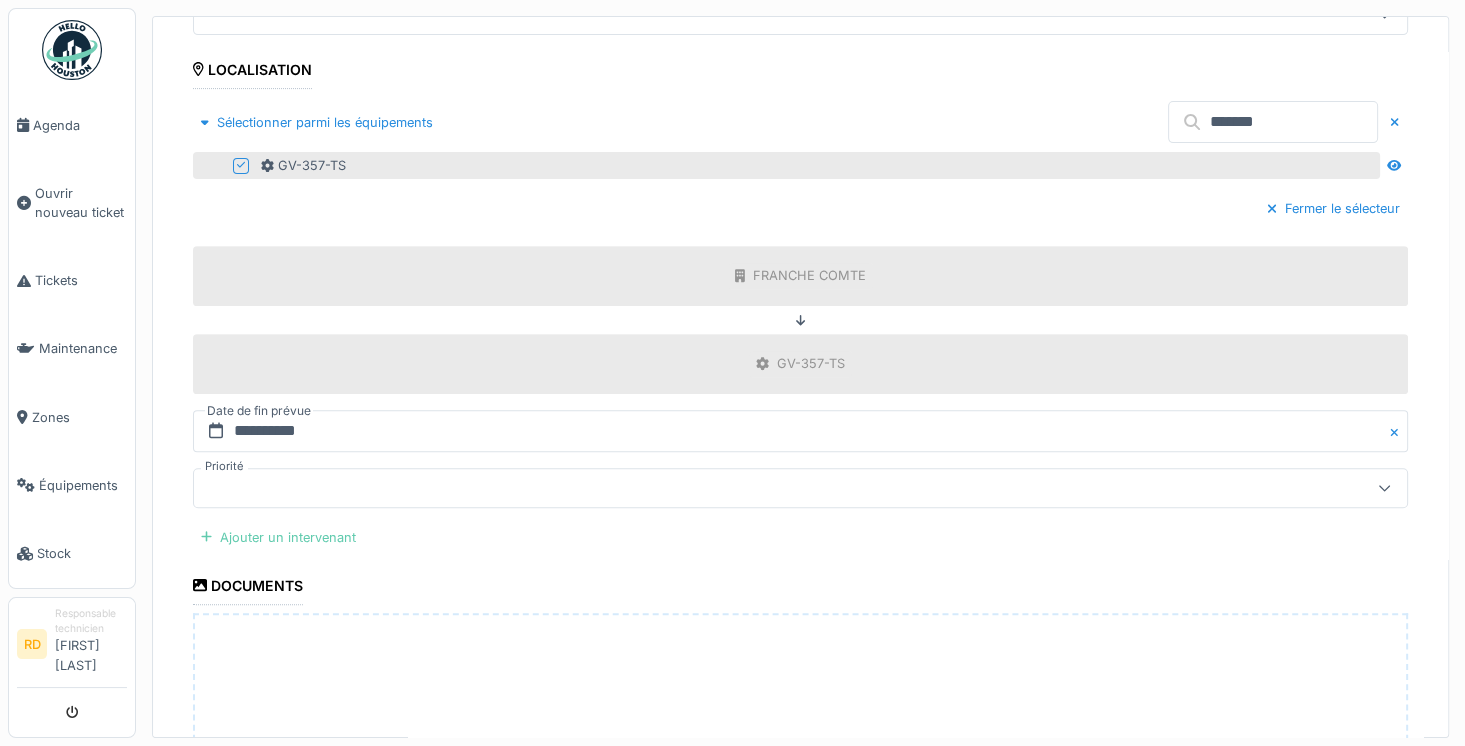 click on "Ajouter un intervenant" at bounding box center (278, 537) 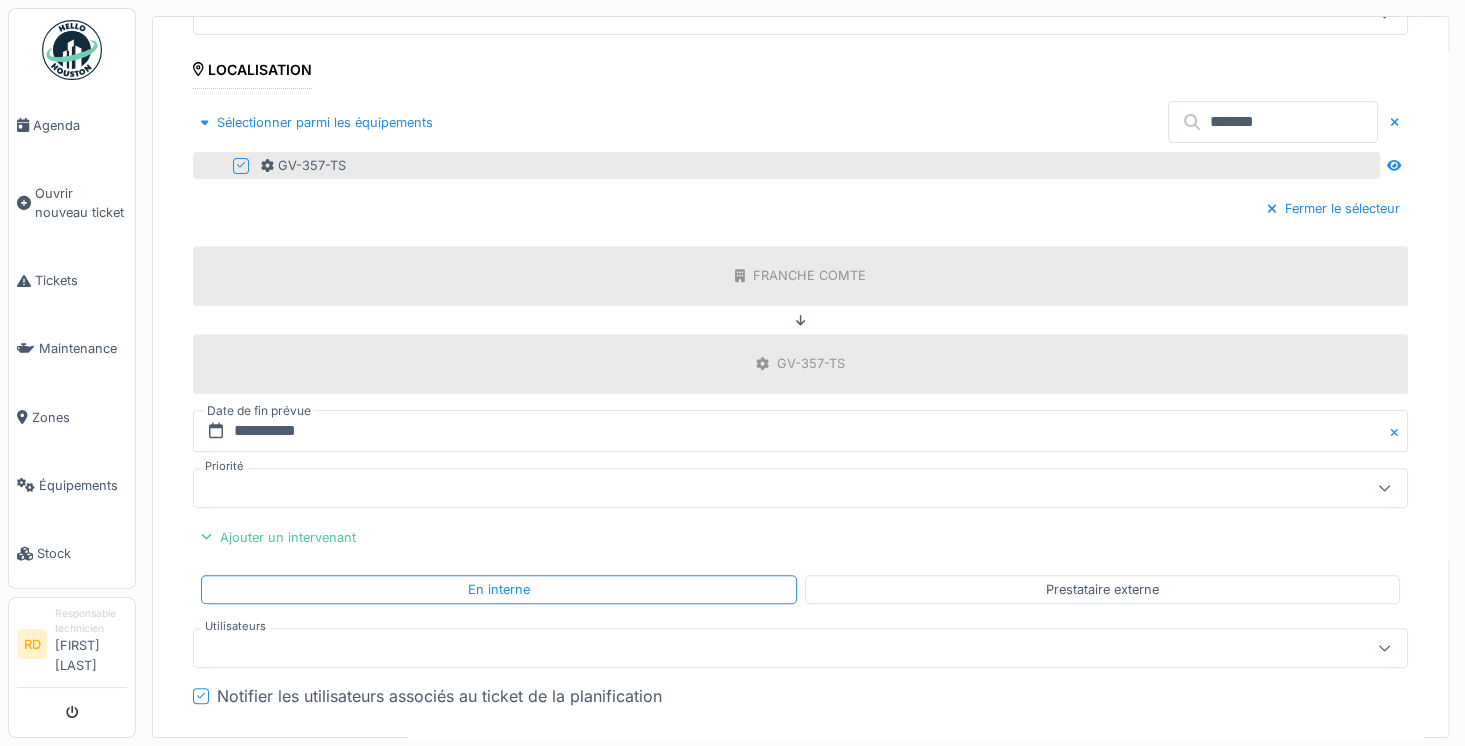 click at bounding box center (740, 648) 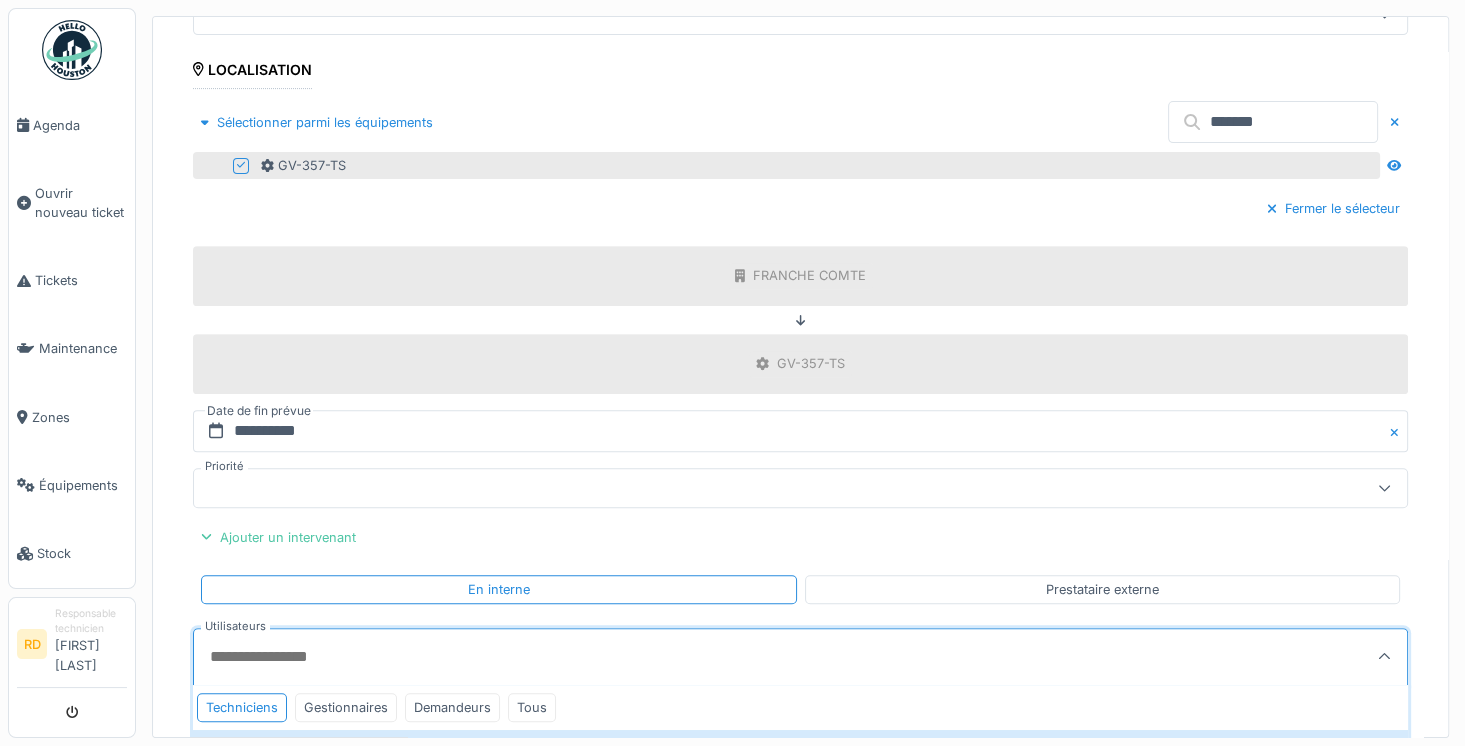 scroll, scrollTop: 4, scrollLeft: 0, axis: vertical 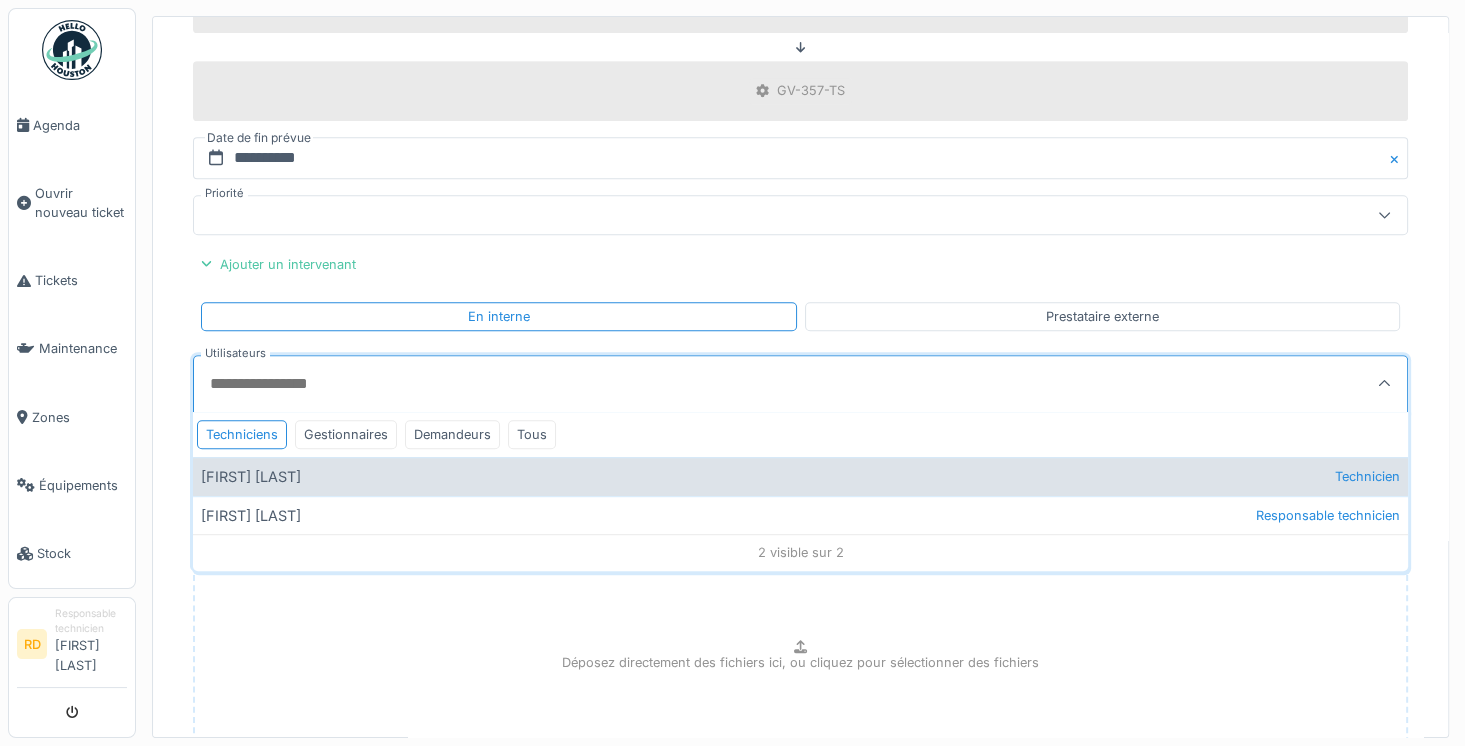 click on "[FIRST] [LAST]   Technicien" at bounding box center [800, 476] 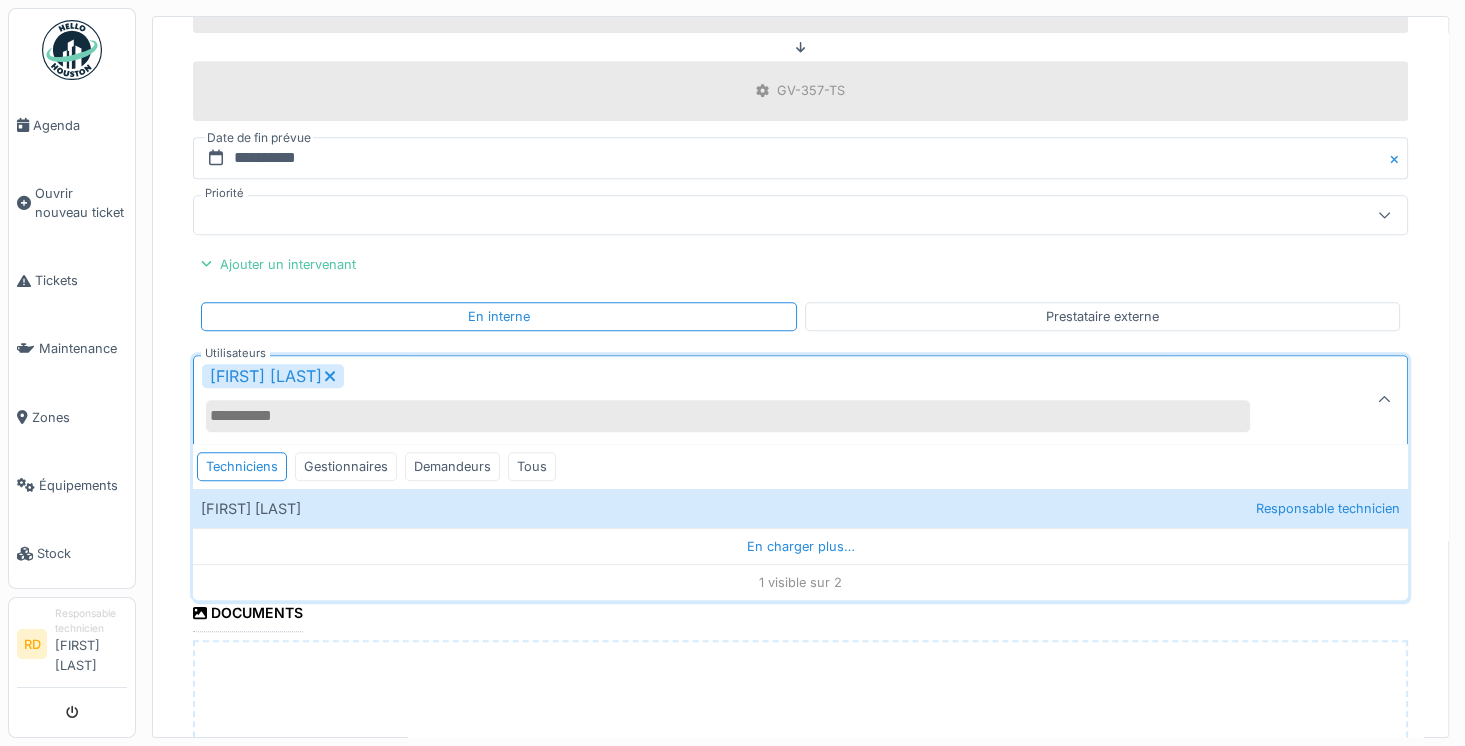 click on "**********" at bounding box center [800, 99] 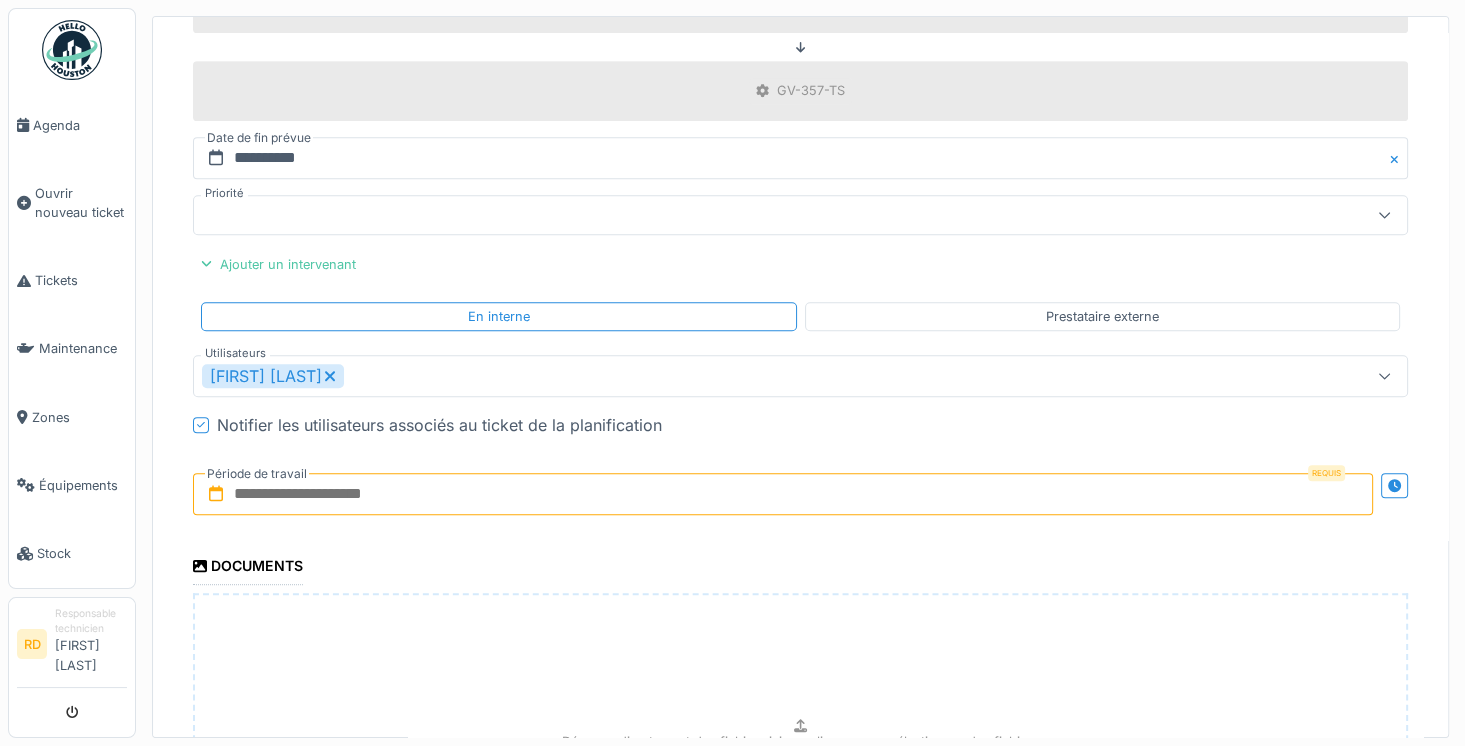 click at bounding box center [783, 494] 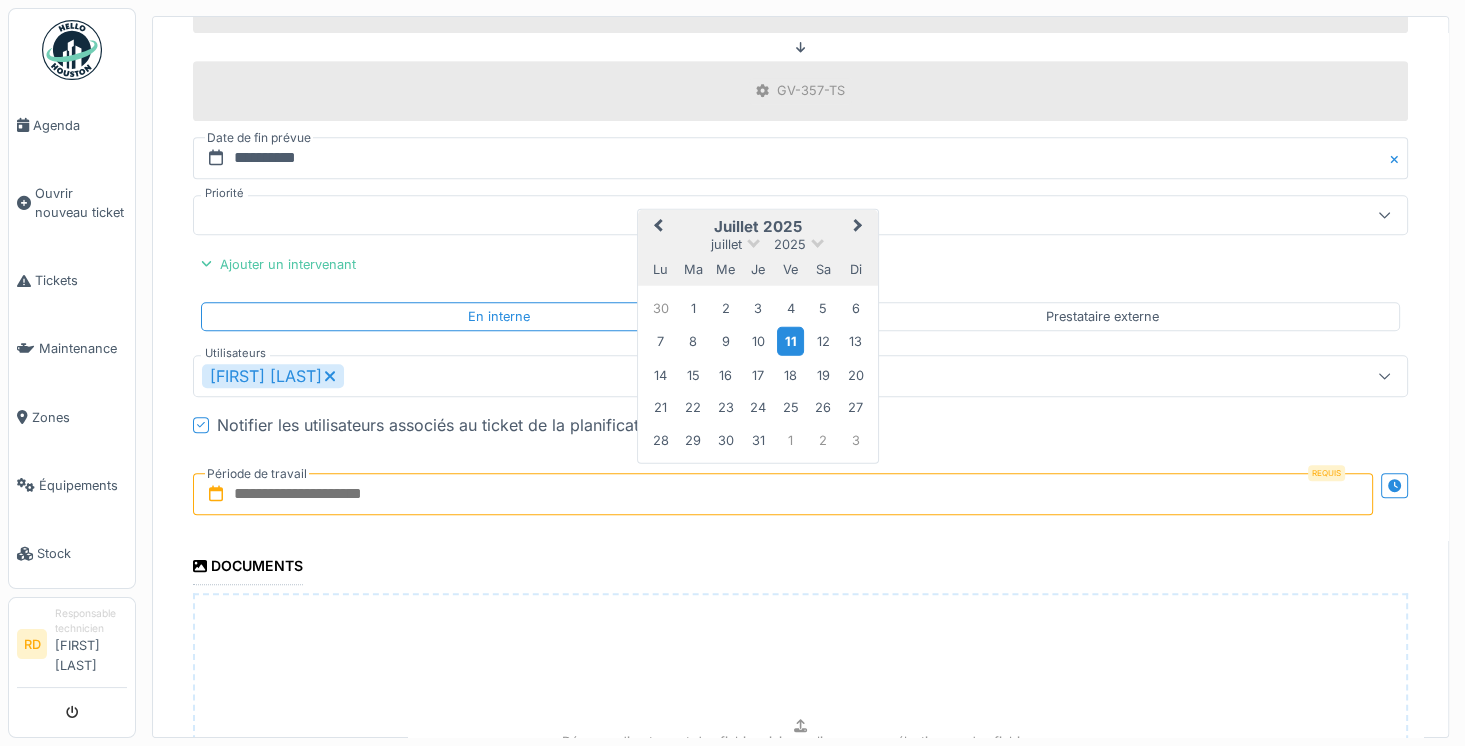 click on "11" at bounding box center [790, 341] 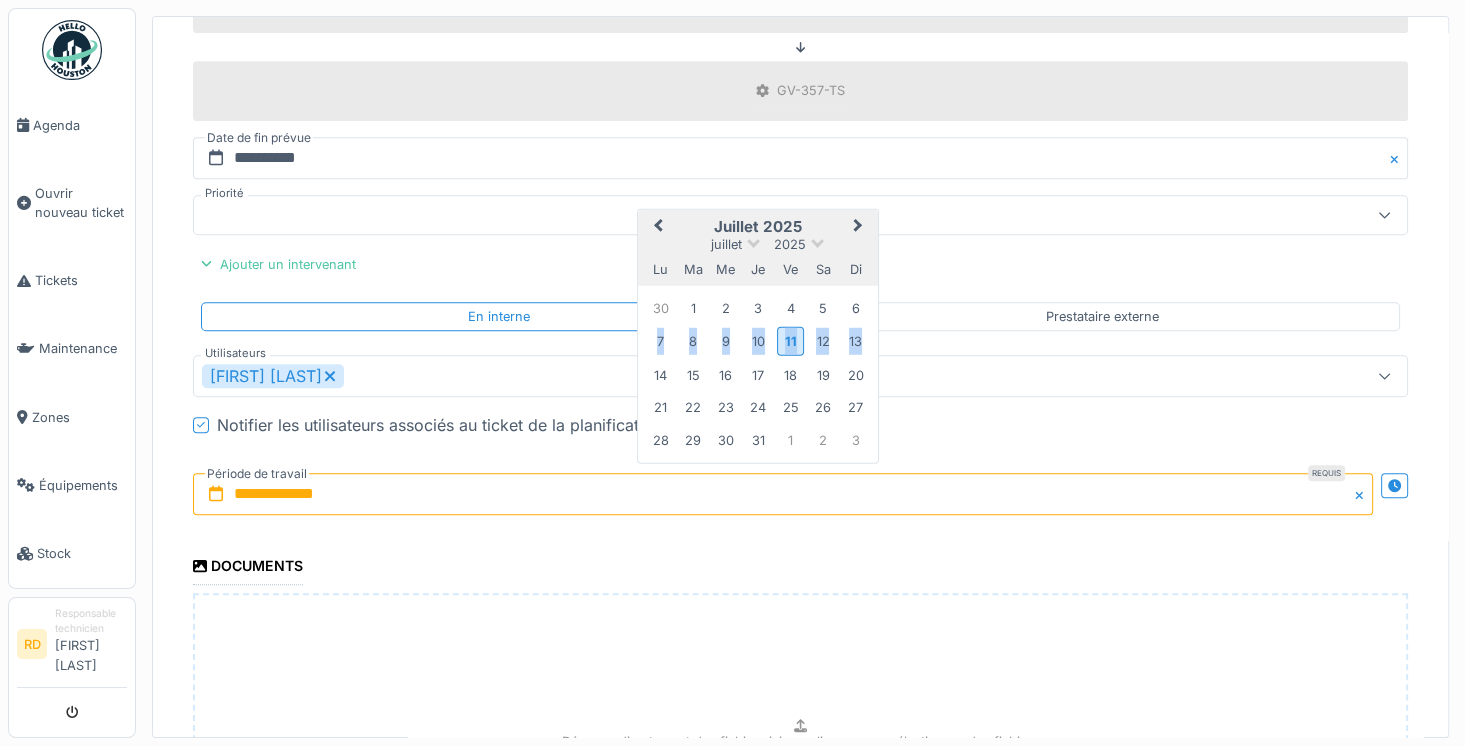 click on "11" at bounding box center [790, 341] 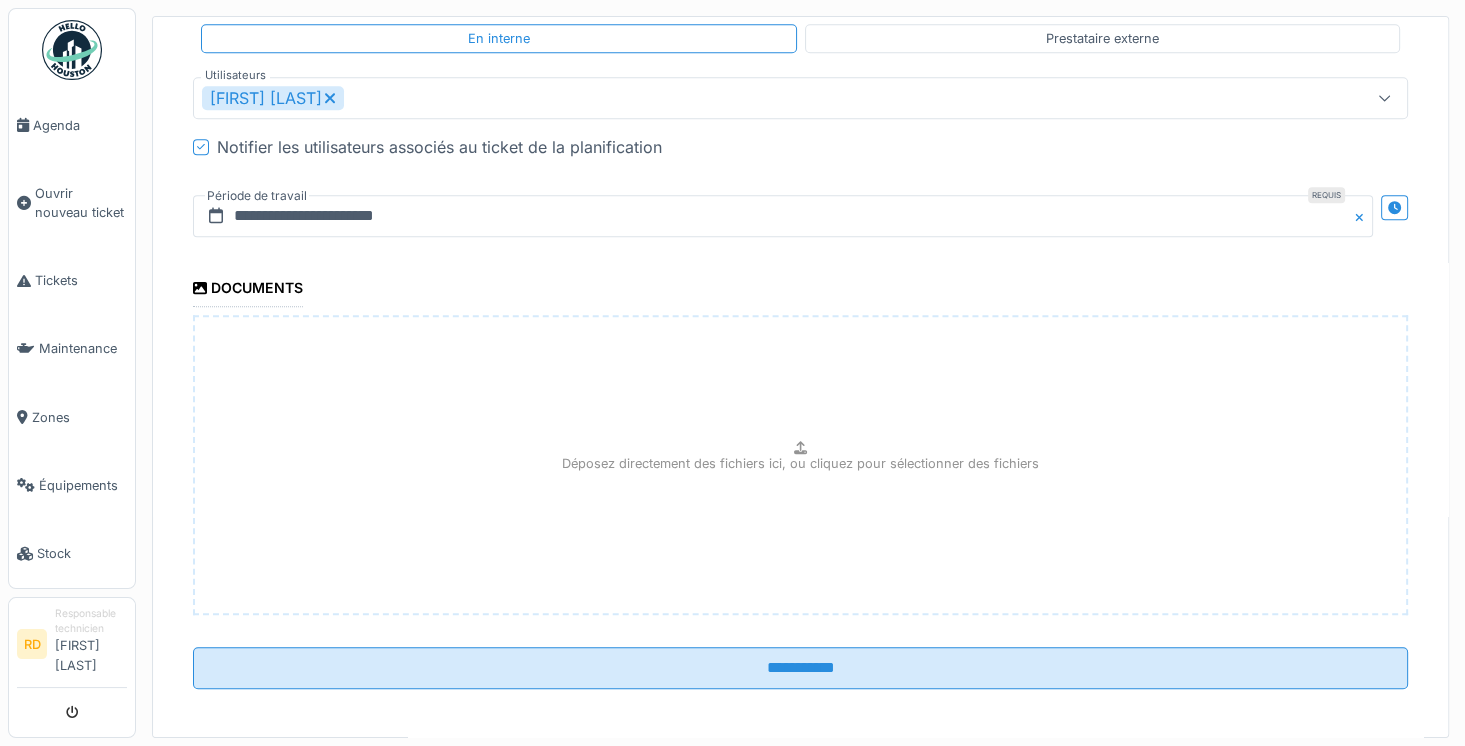 scroll, scrollTop: 1280, scrollLeft: 0, axis: vertical 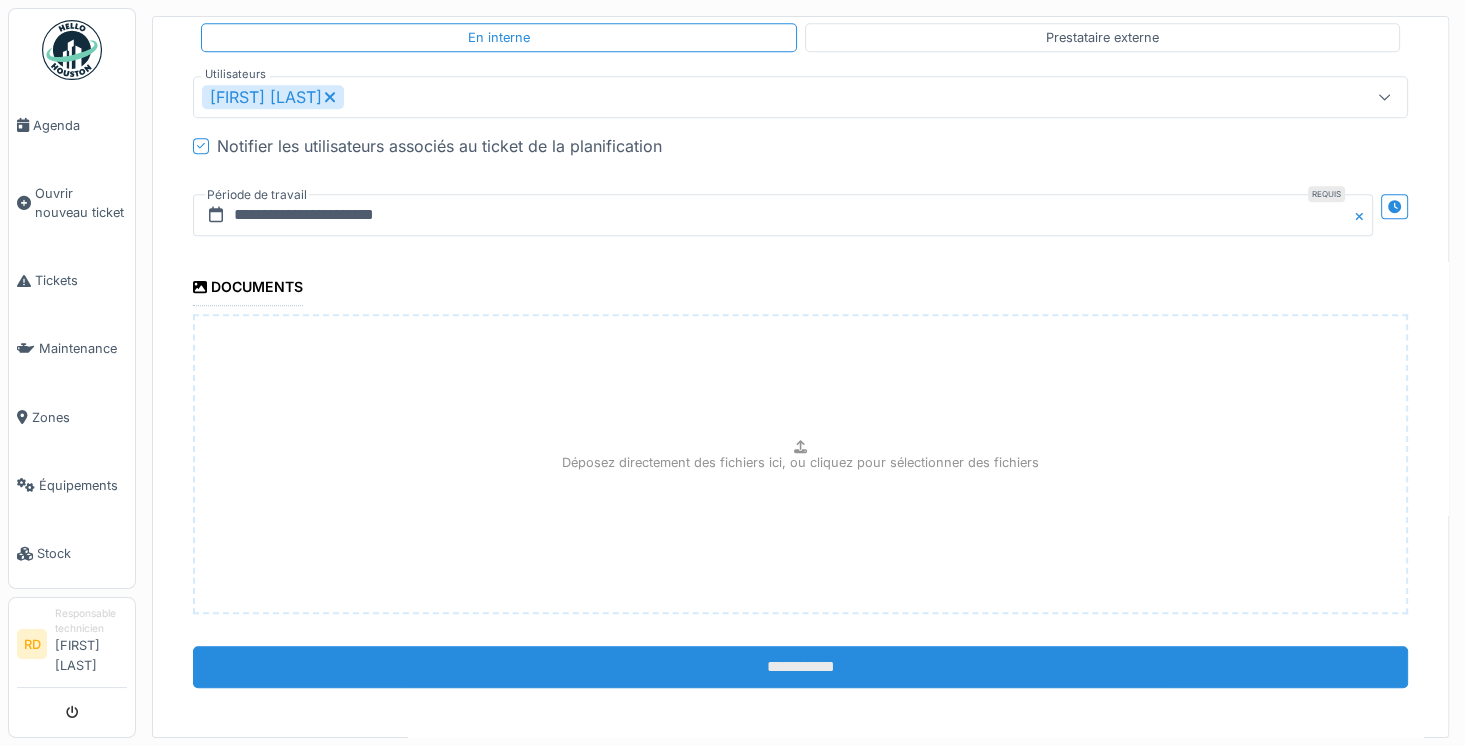 click on "**********" at bounding box center [800, 667] 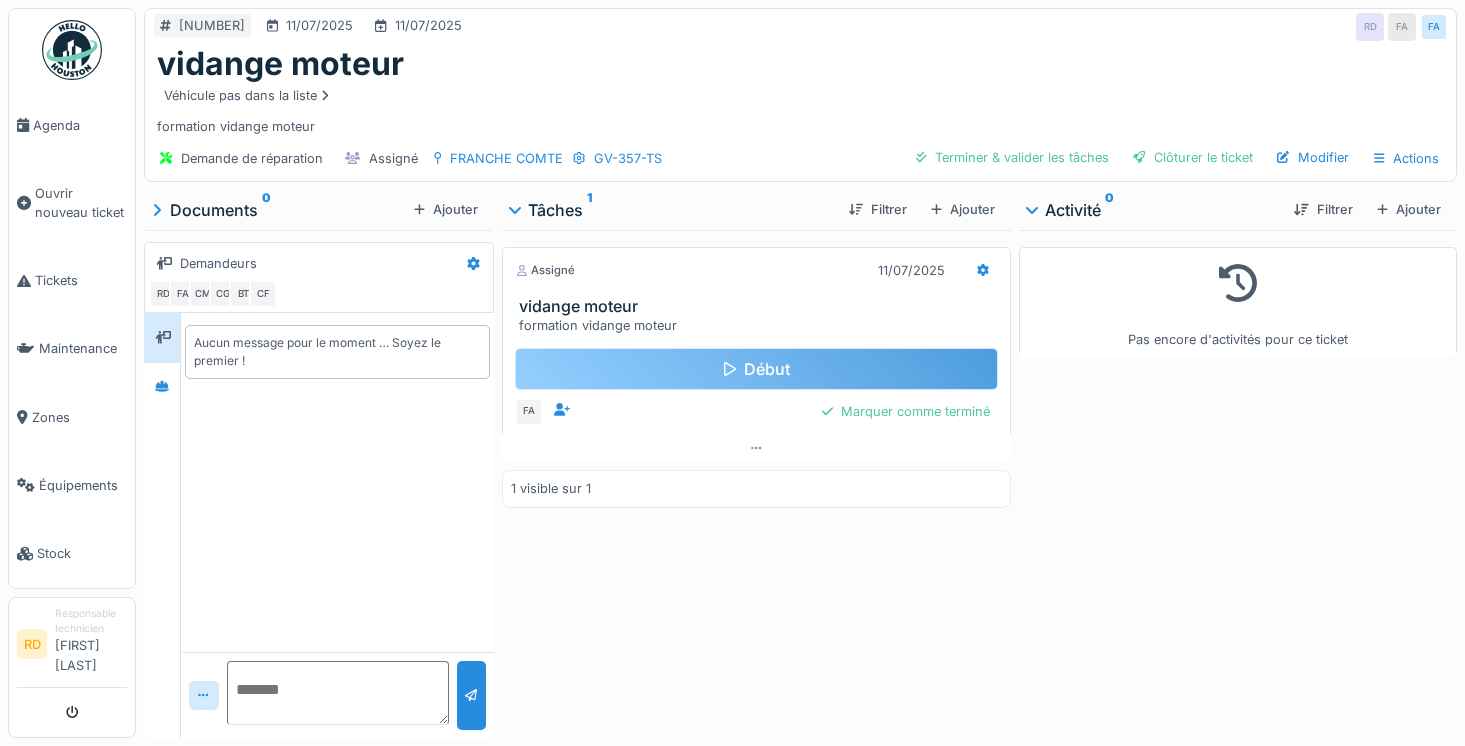 scroll, scrollTop: 0, scrollLeft: 0, axis: both 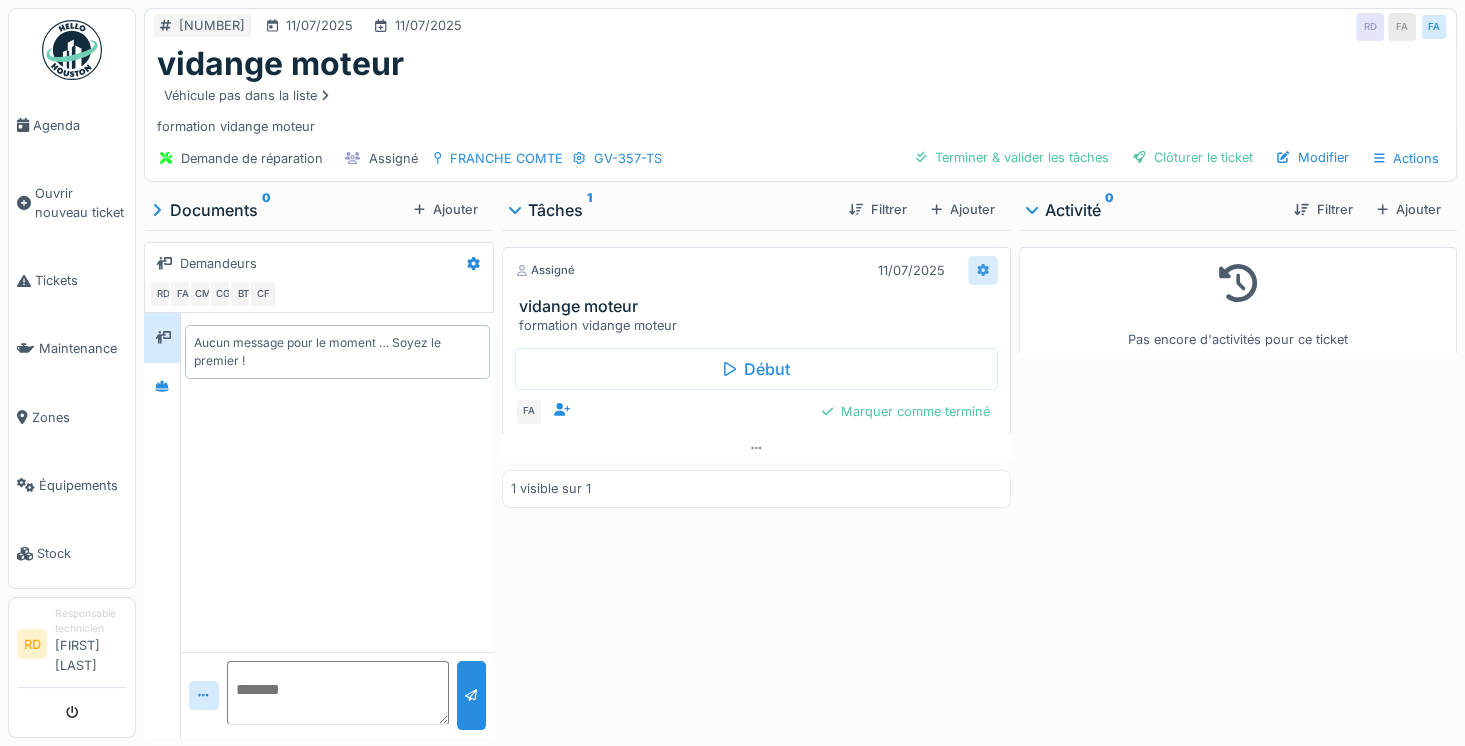 click at bounding box center (983, 270) 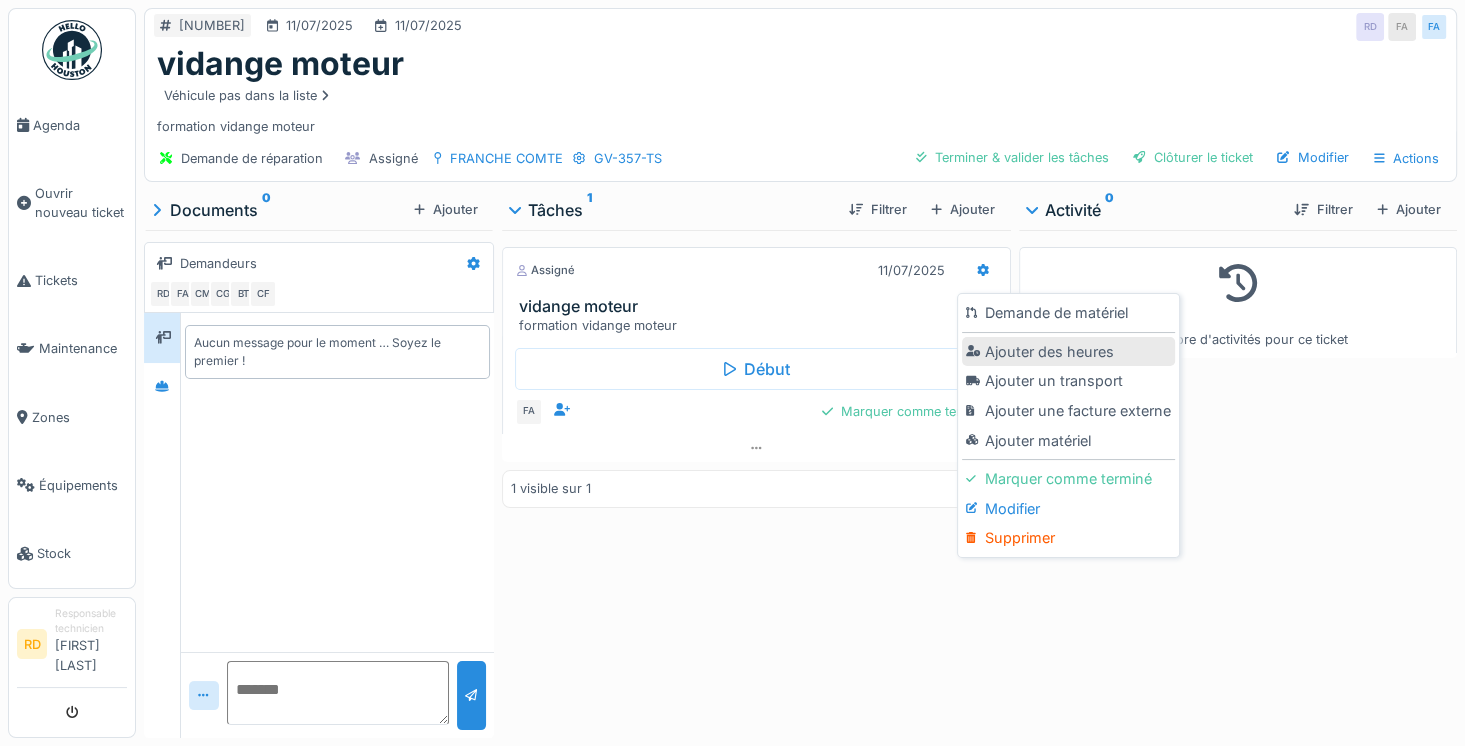 click on "Ajouter des heures" at bounding box center [1068, 352] 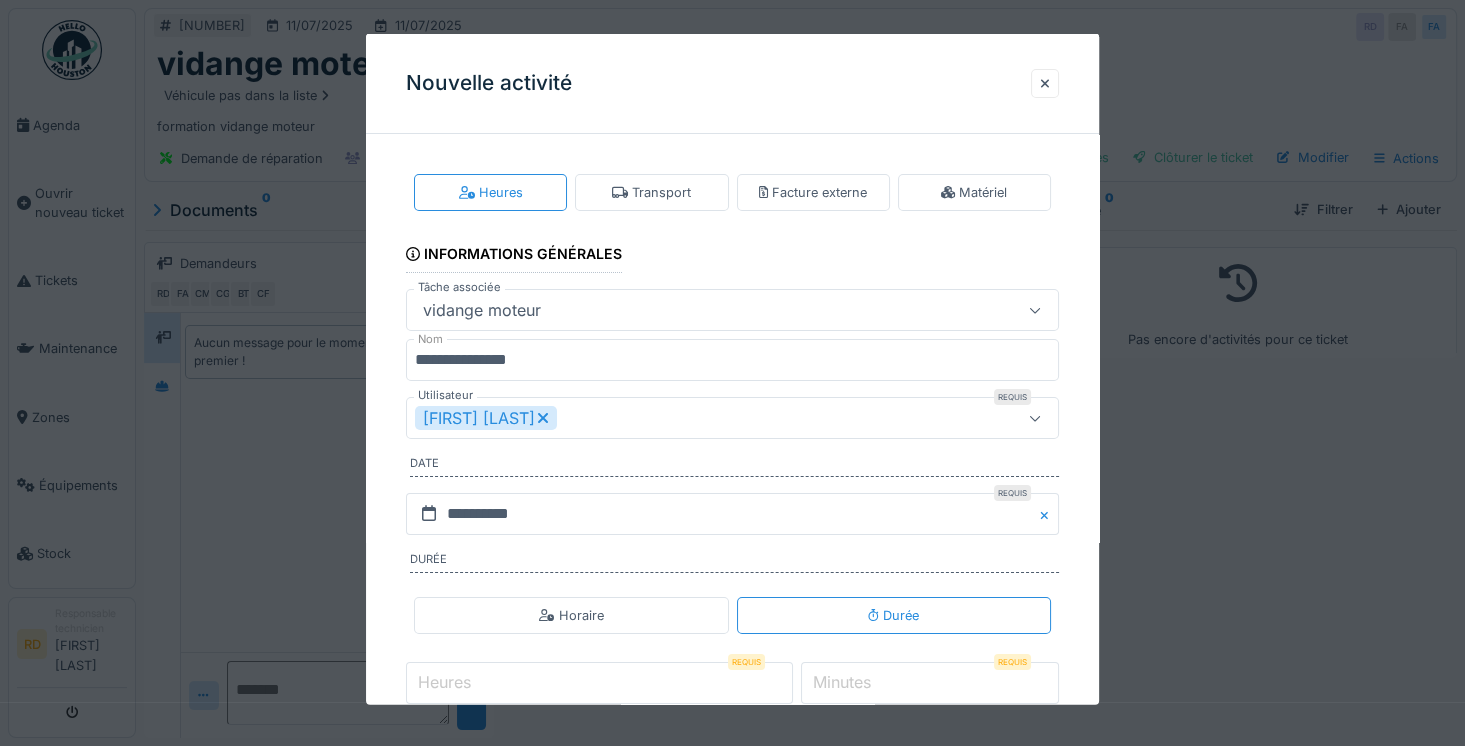 click 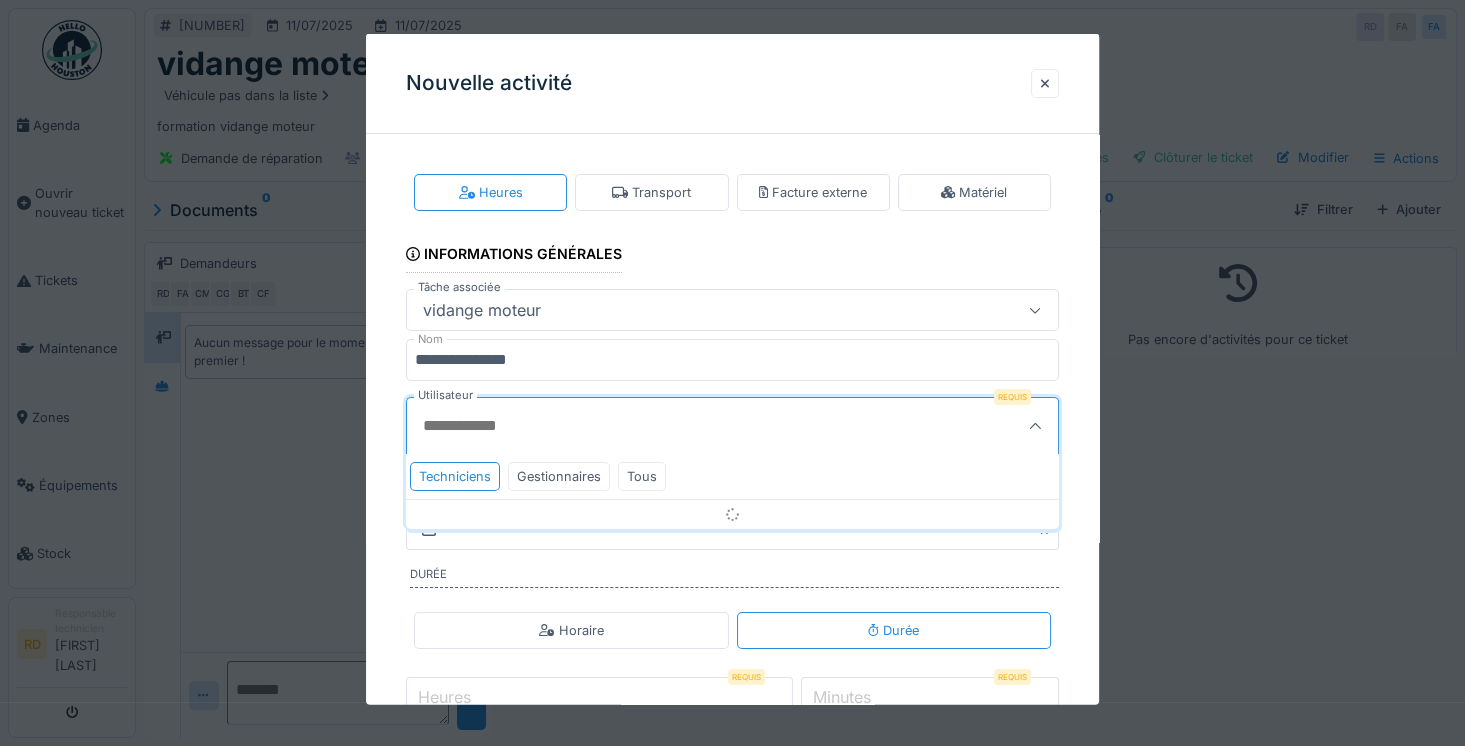 scroll, scrollTop: 63, scrollLeft: 0, axis: vertical 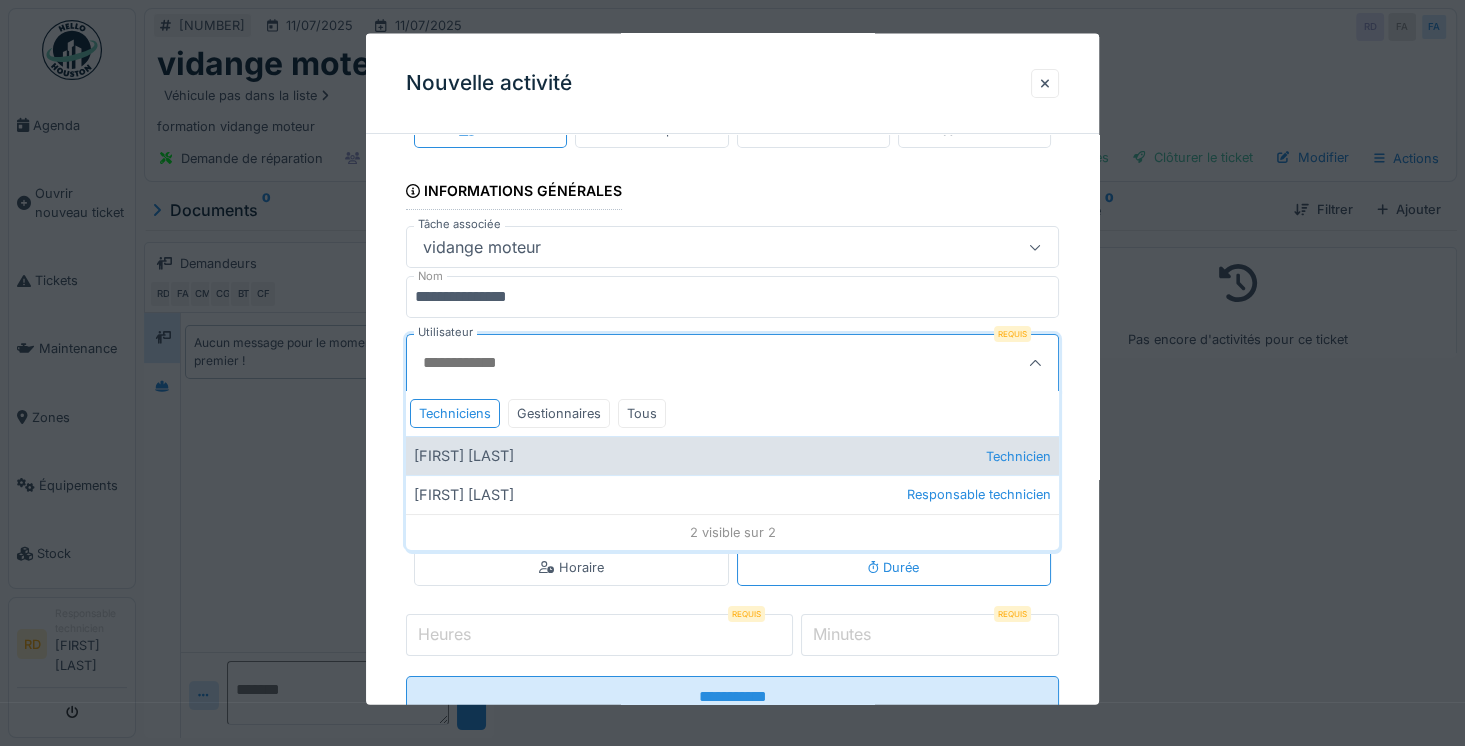 click on "[FIRST] [LAST]   Technicien" at bounding box center [732, 455] 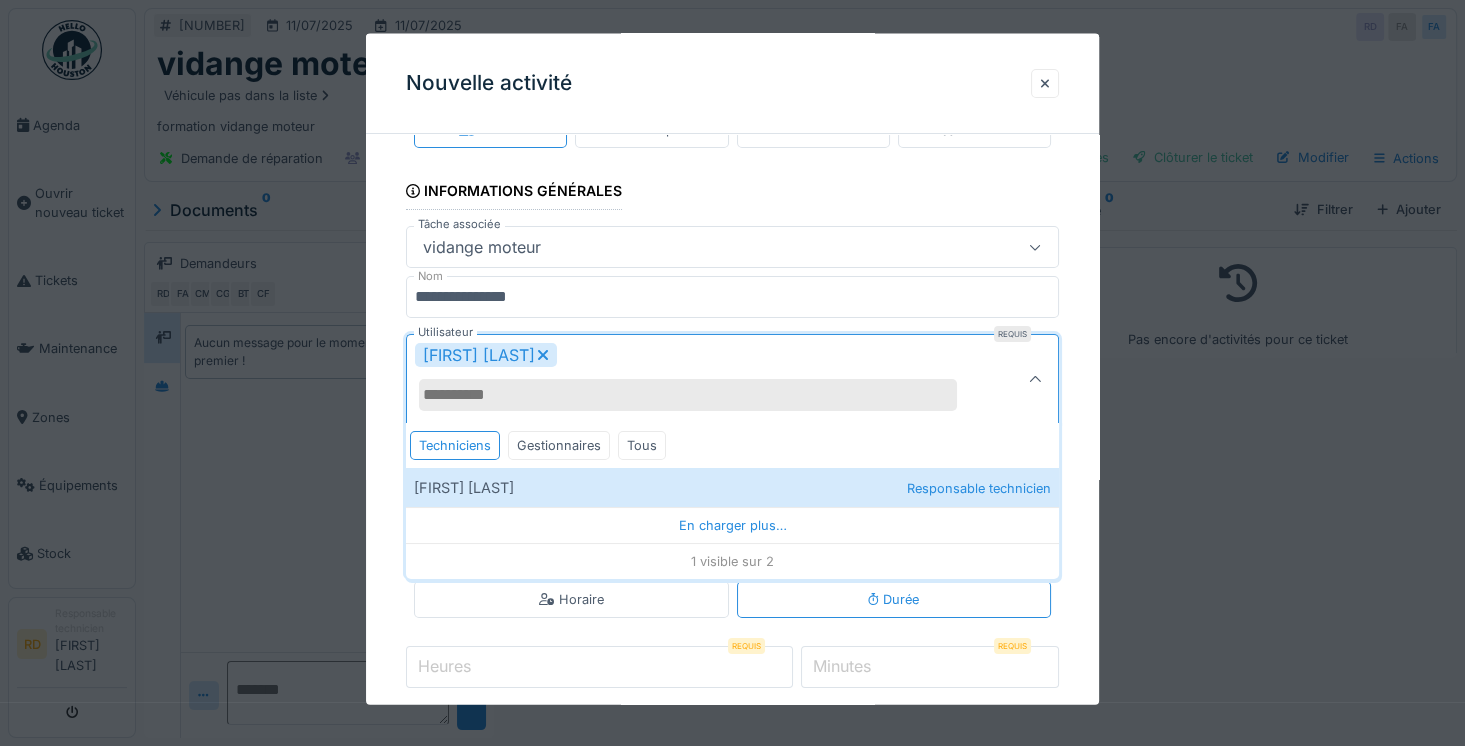 click on "Heures" at bounding box center [599, 667] 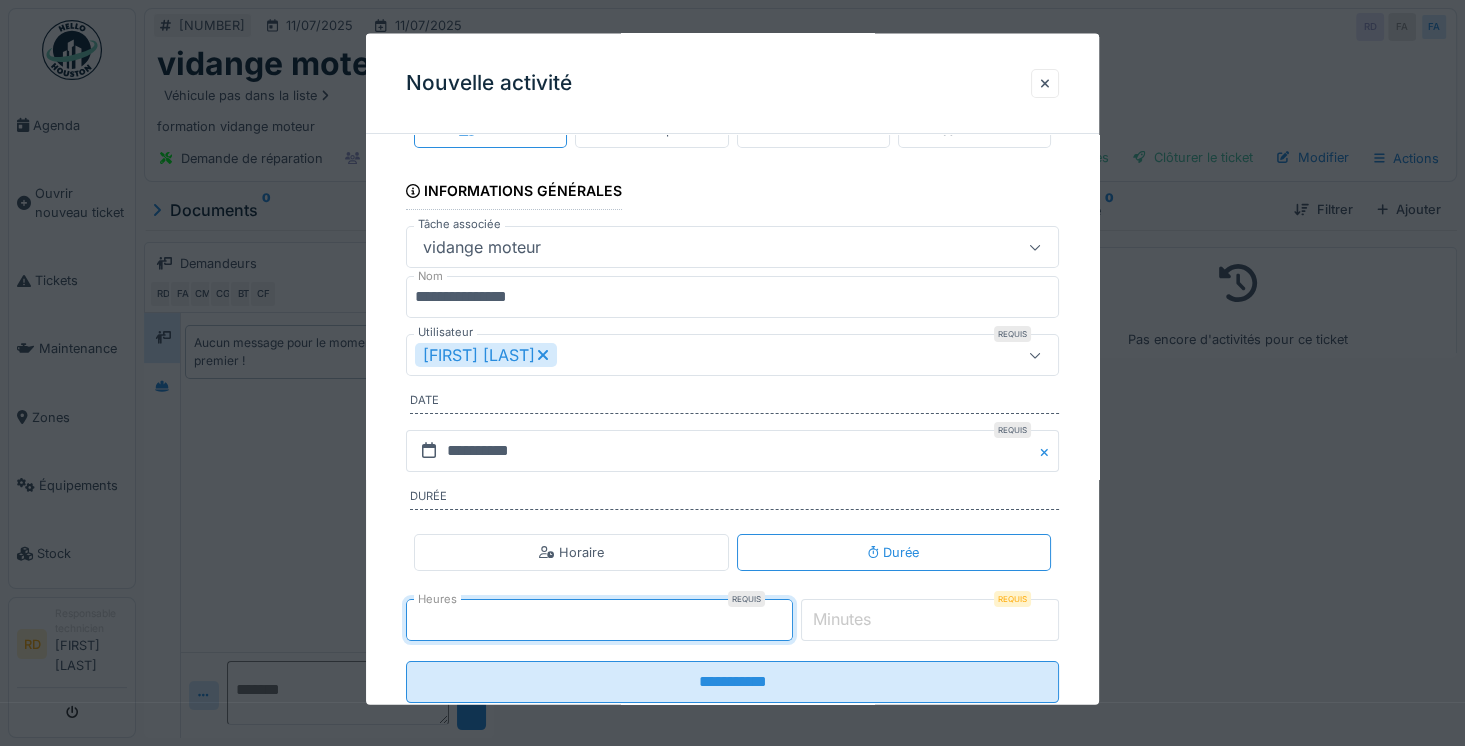 type on "*" 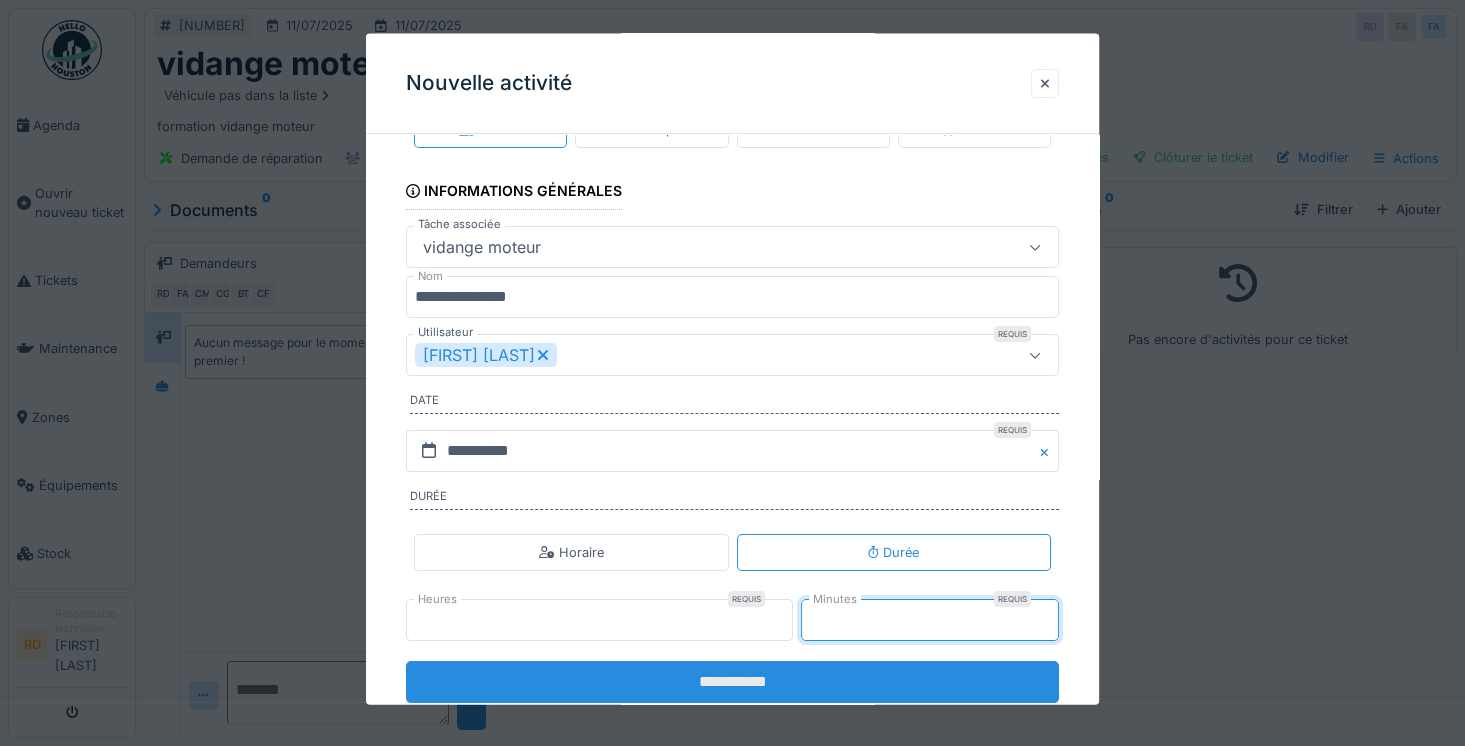 type on "**" 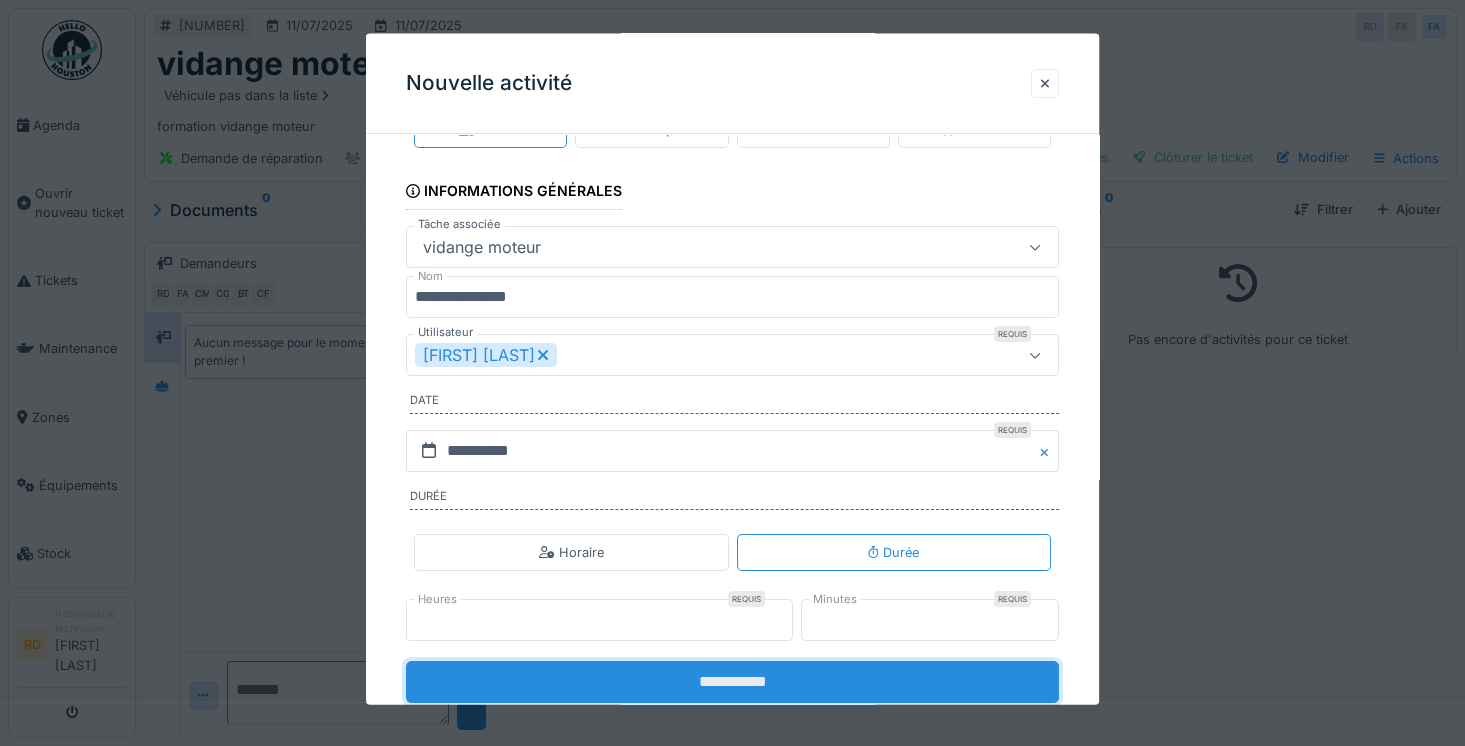 click on "**********" at bounding box center [732, 682] 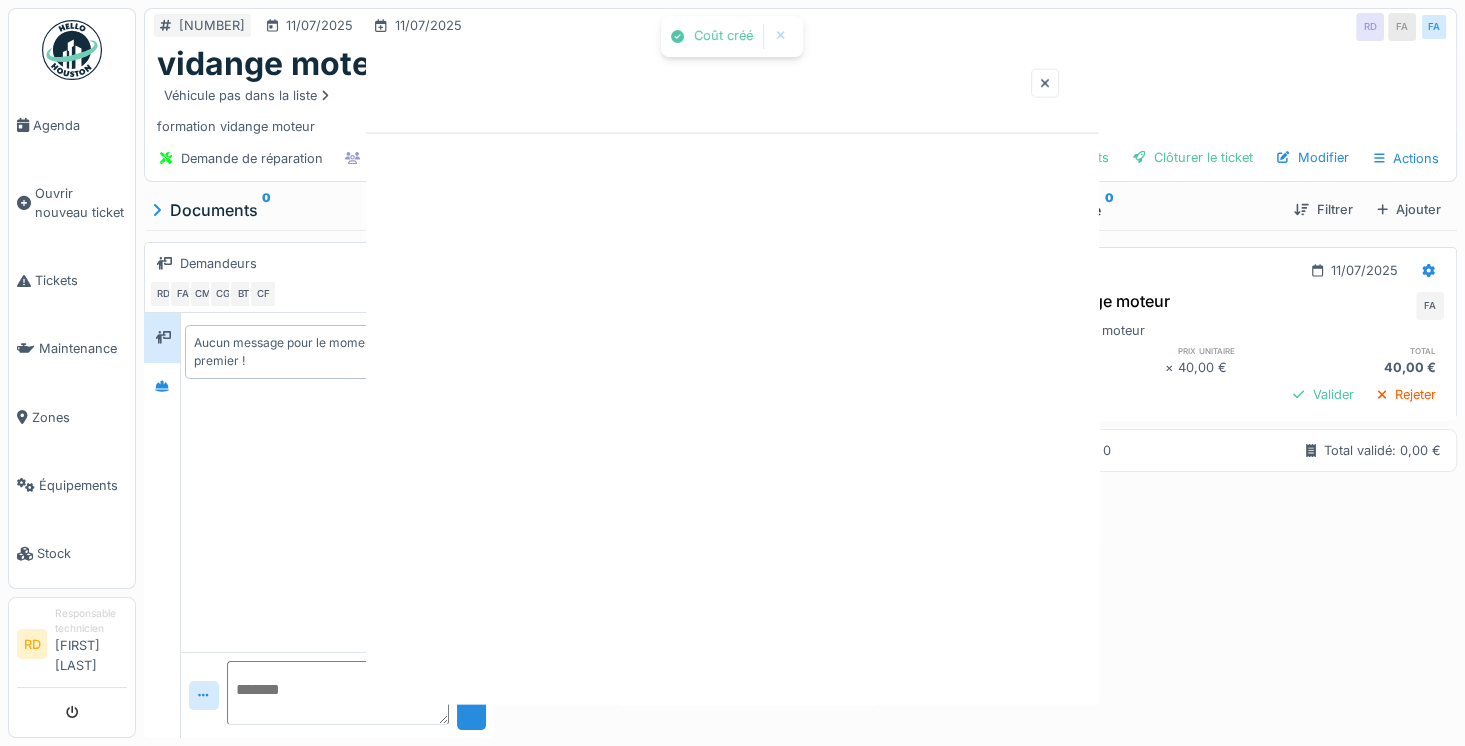 scroll, scrollTop: 0, scrollLeft: 0, axis: both 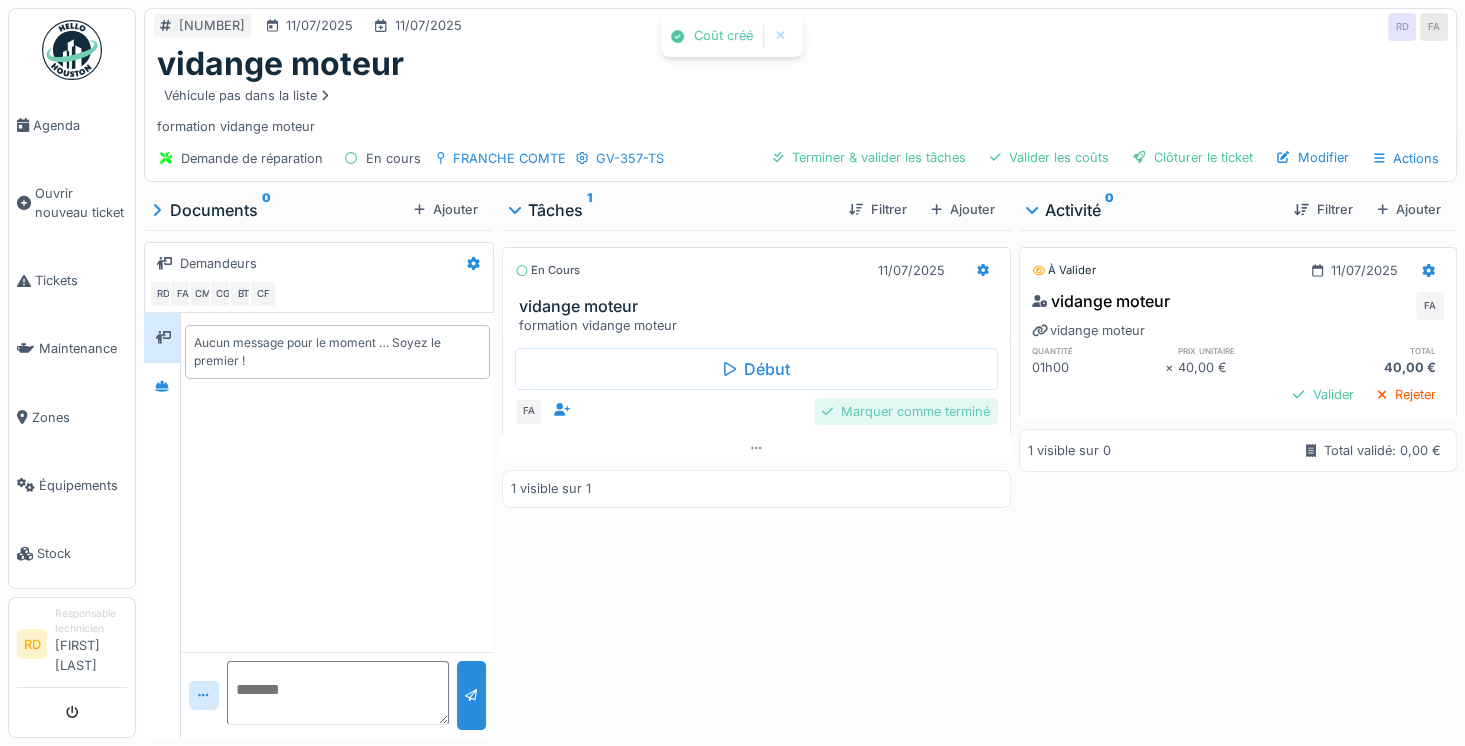 click on "Marquer comme terminé" at bounding box center (906, 411) 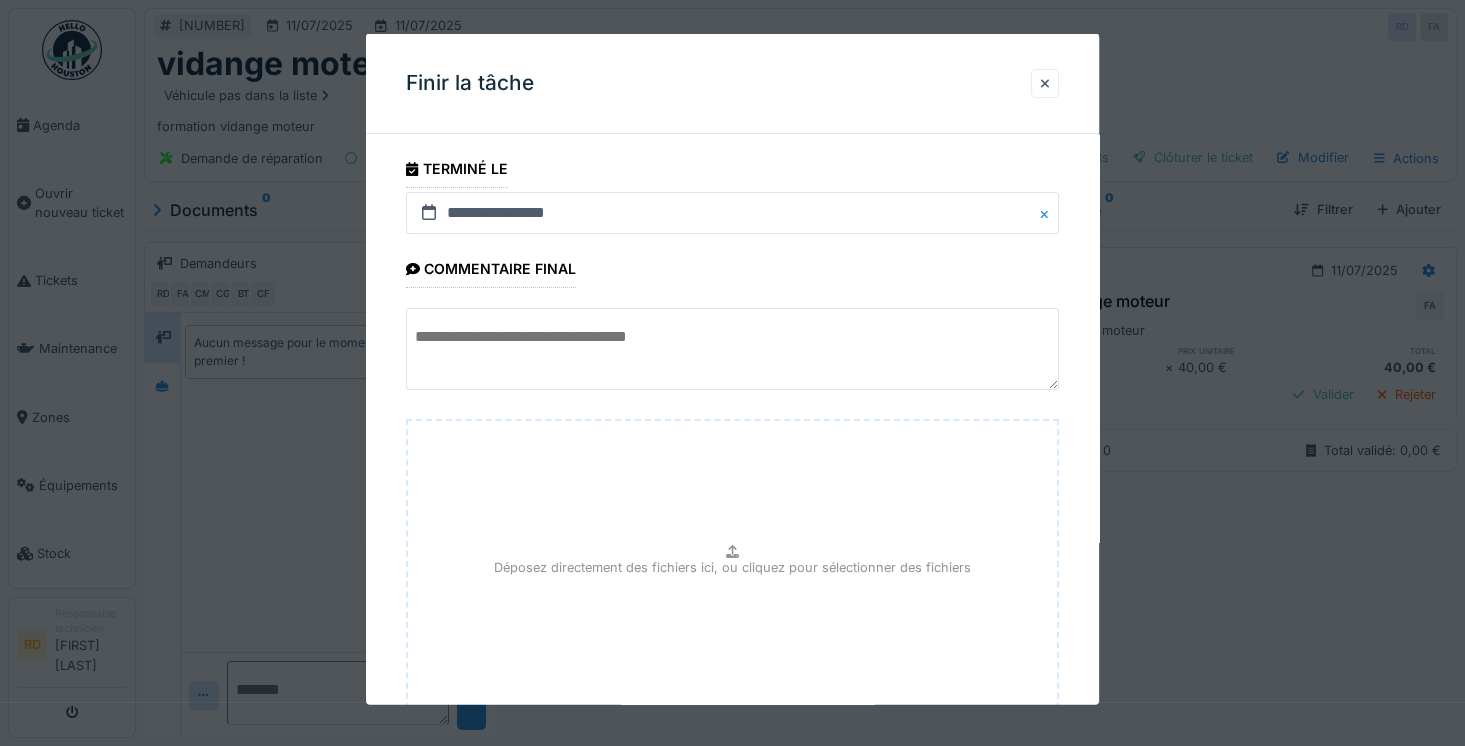 click at bounding box center [732, 349] 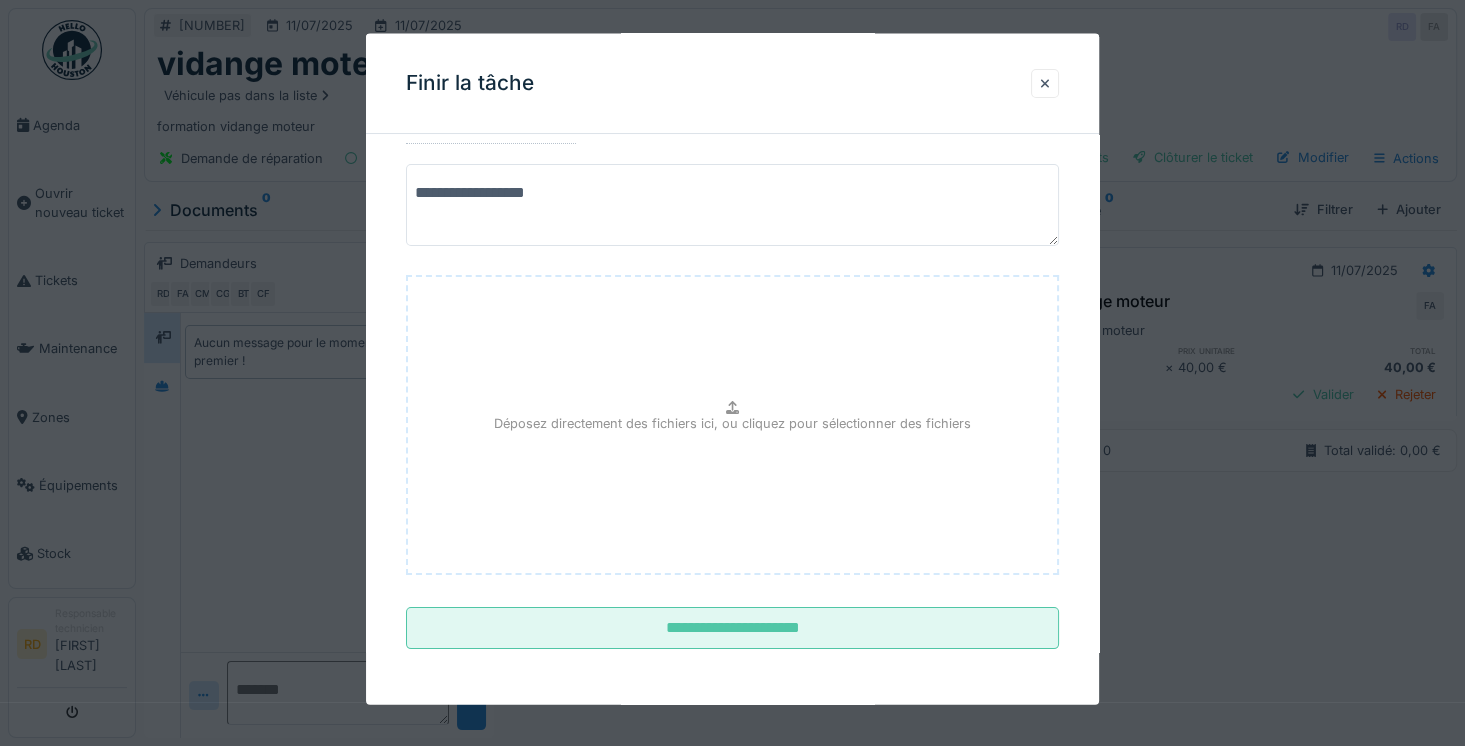 scroll, scrollTop: 159, scrollLeft: 0, axis: vertical 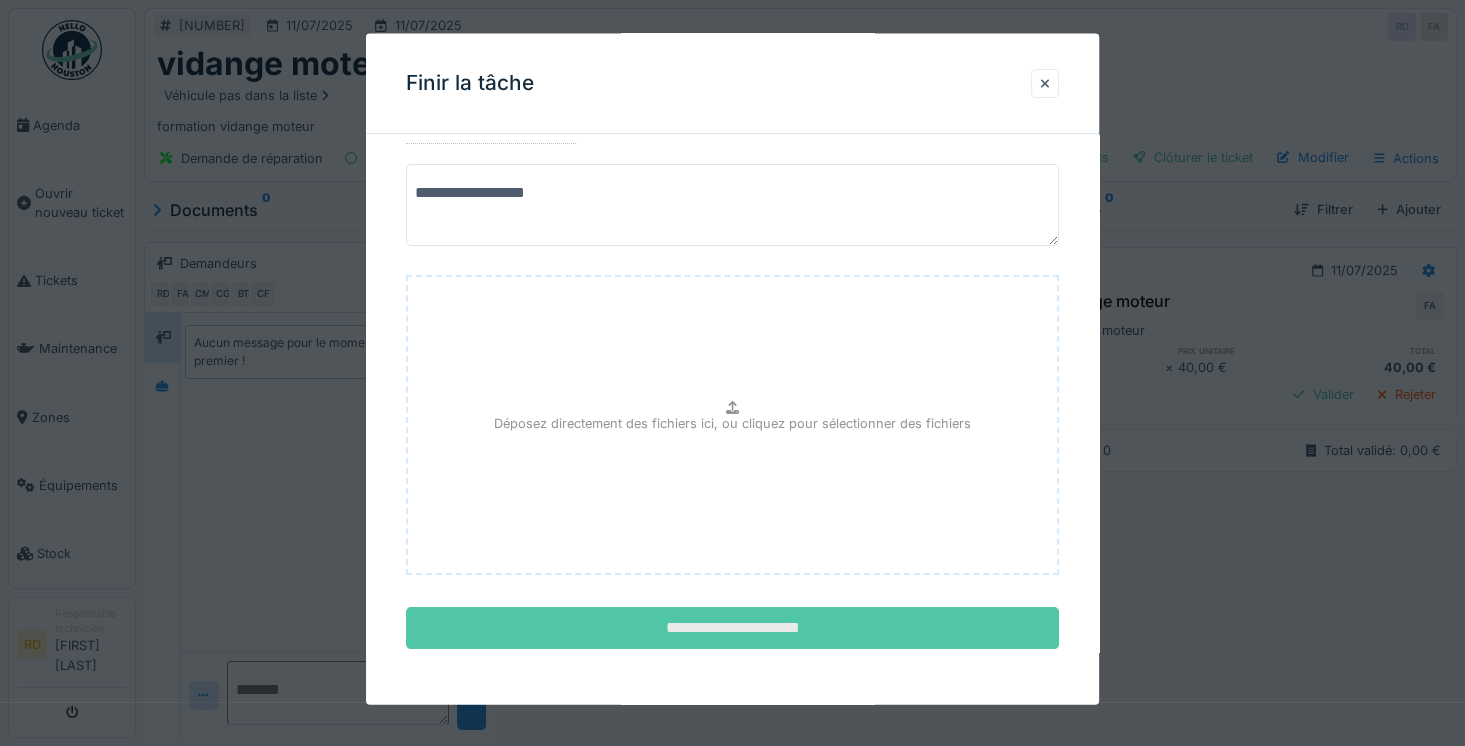 type on "**********" 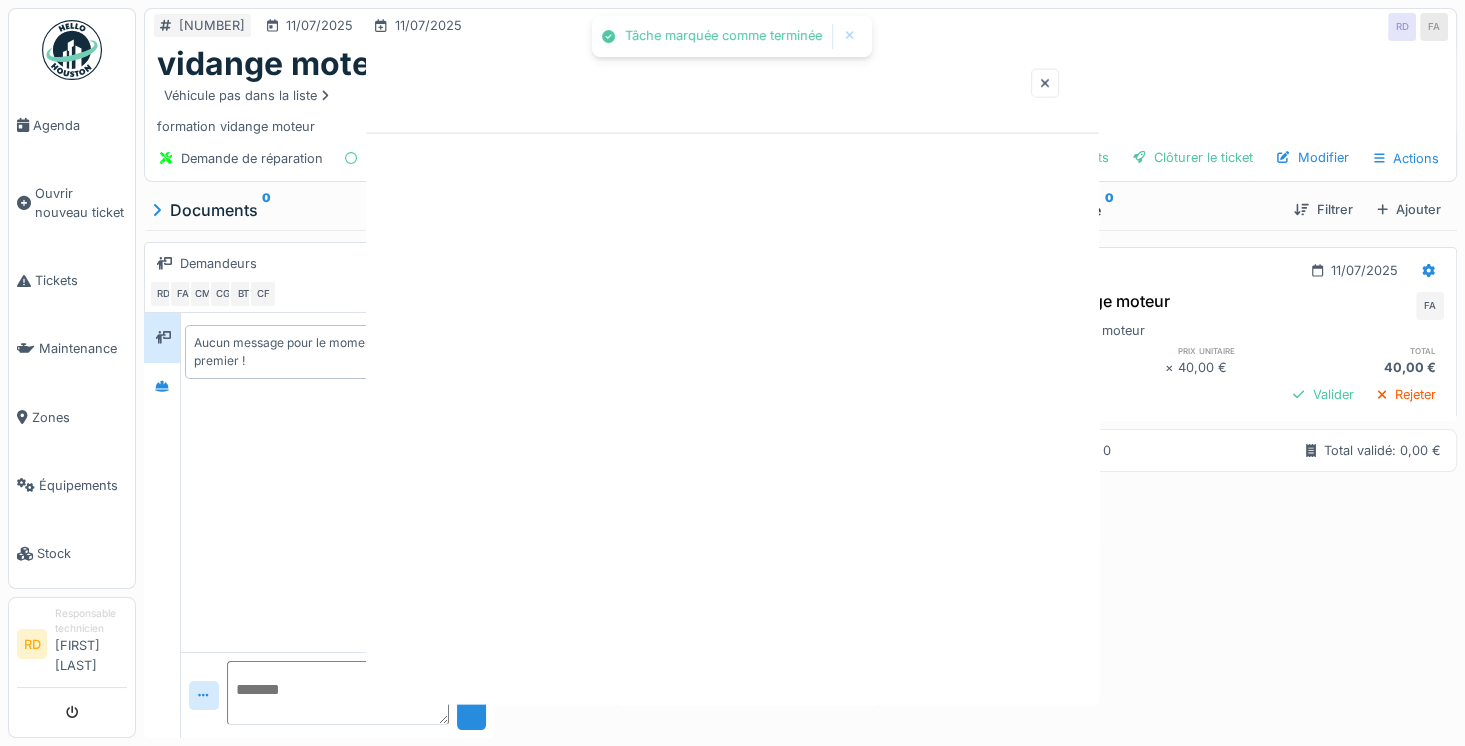scroll, scrollTop: 0, scrollLeft: 0, axis: both 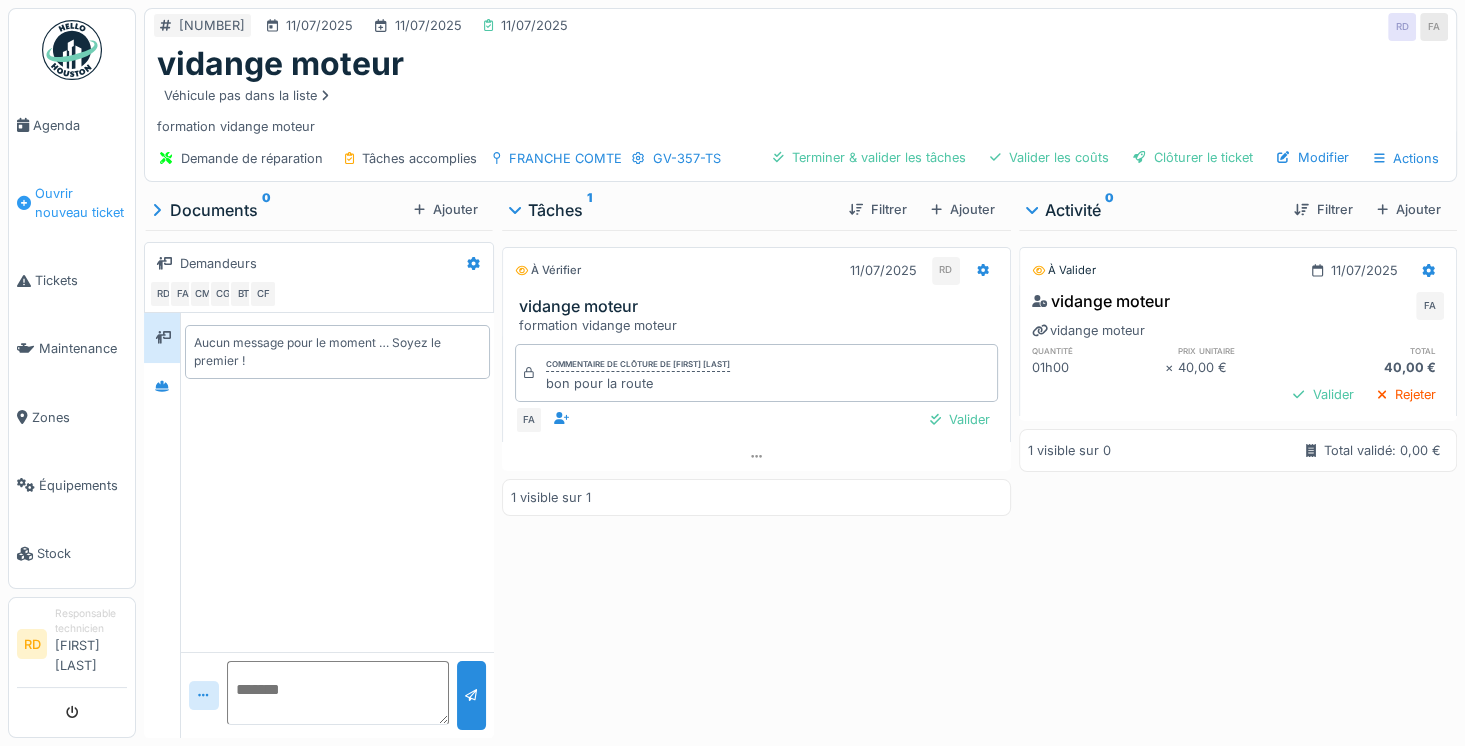 click on "Ouvrir nouveau ticket" at bounding box center (81, 203) 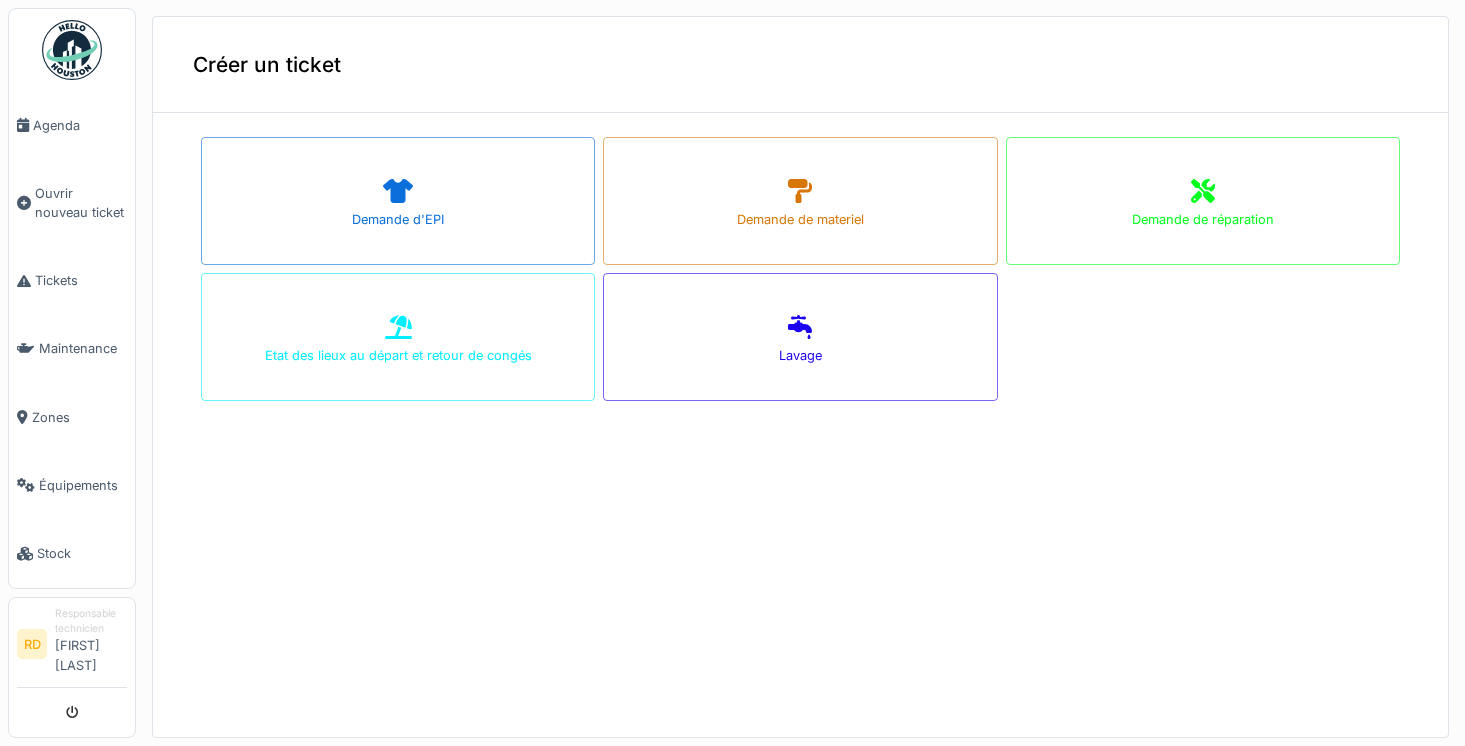 scroll, scrollTop: 0, scrollLeft: 0, axis: both 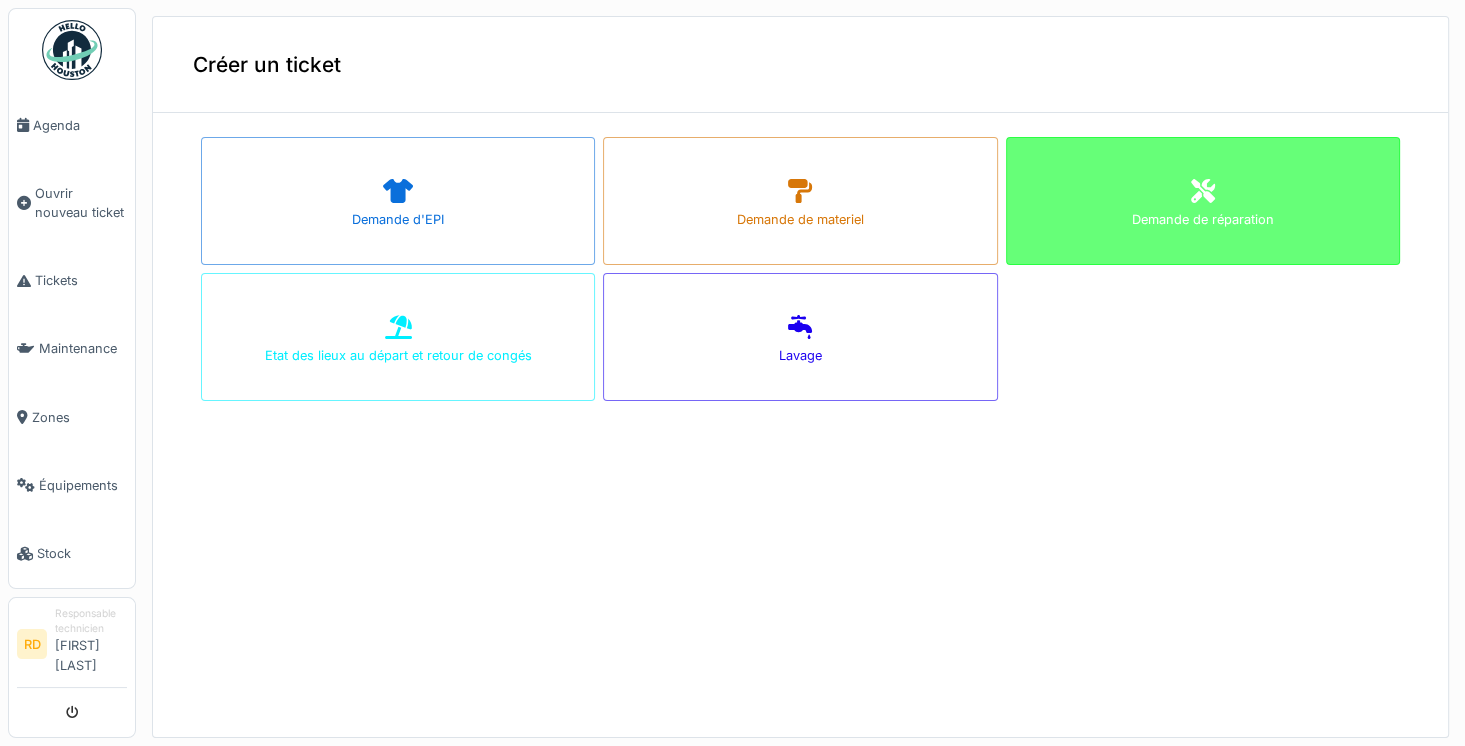click on "Demande de réparation" at bounding box center (1203, 219) 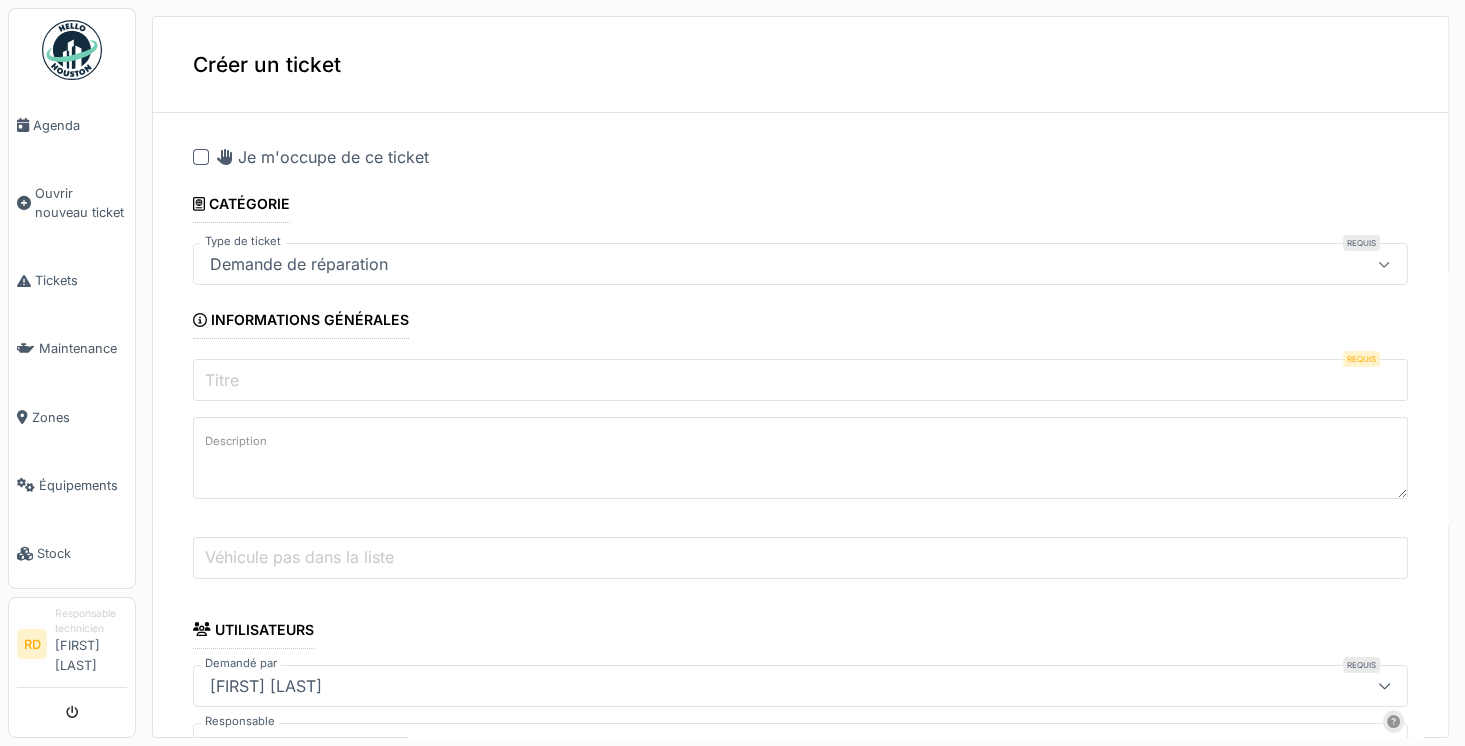 click on "Titre" at bounding box center (800, 380) 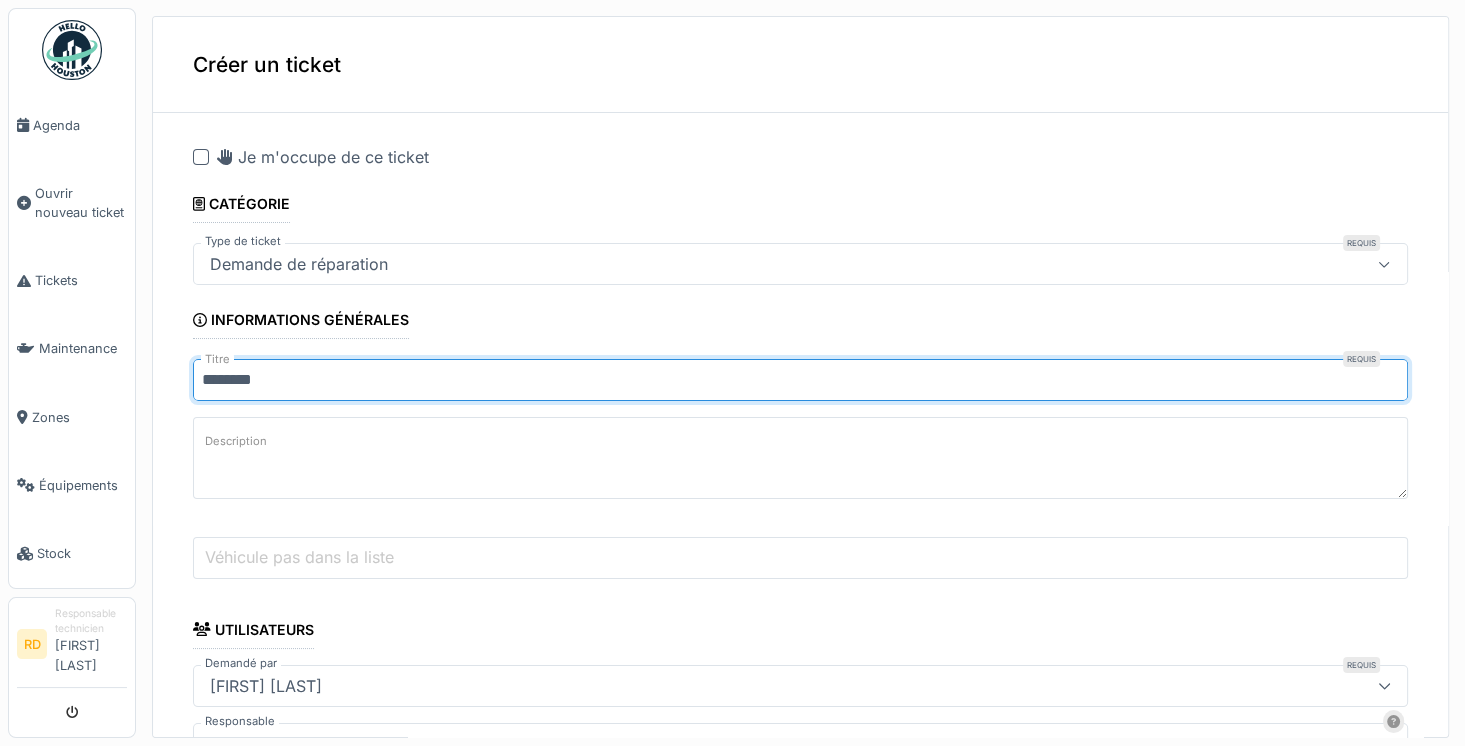 type on "*******" 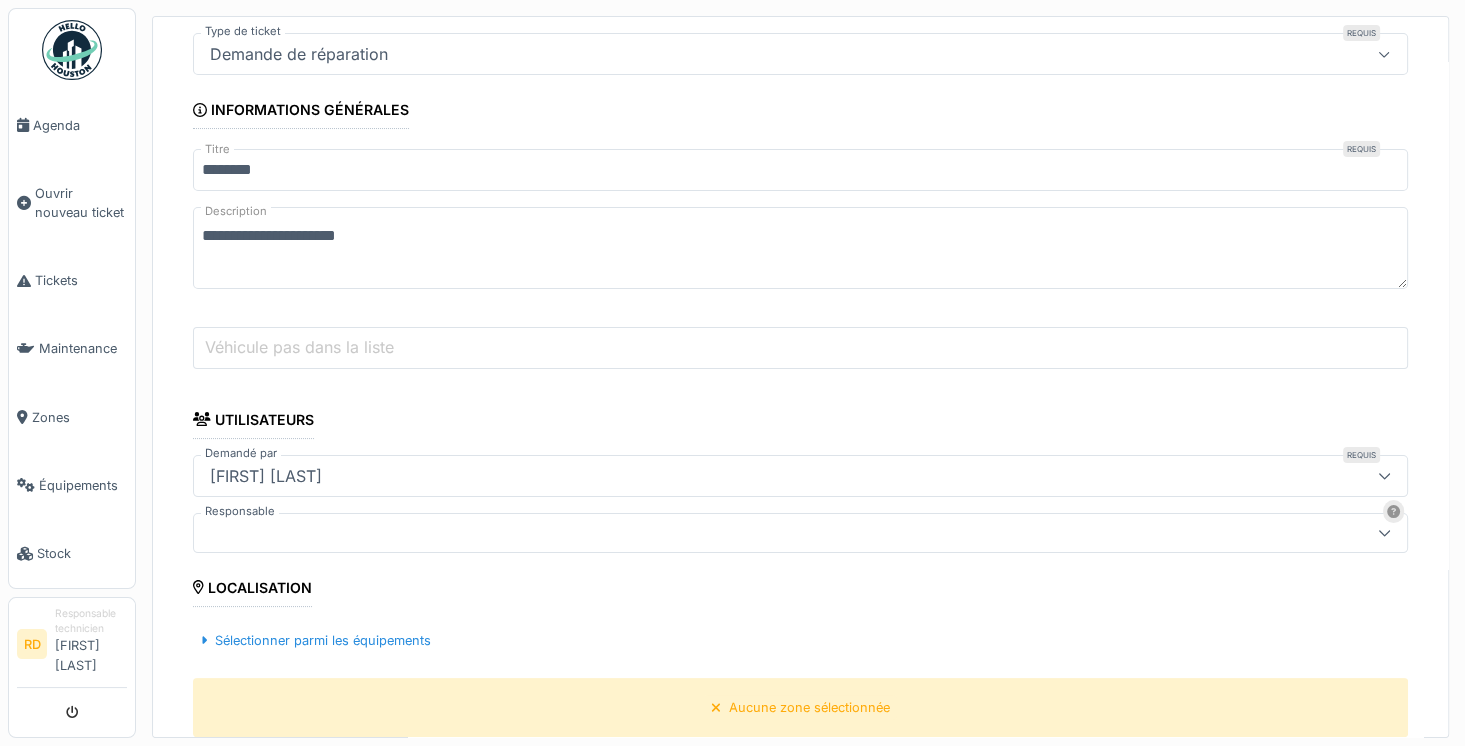 scroll, scrollTop: 216, scrollLeft: 0, axis: vertical 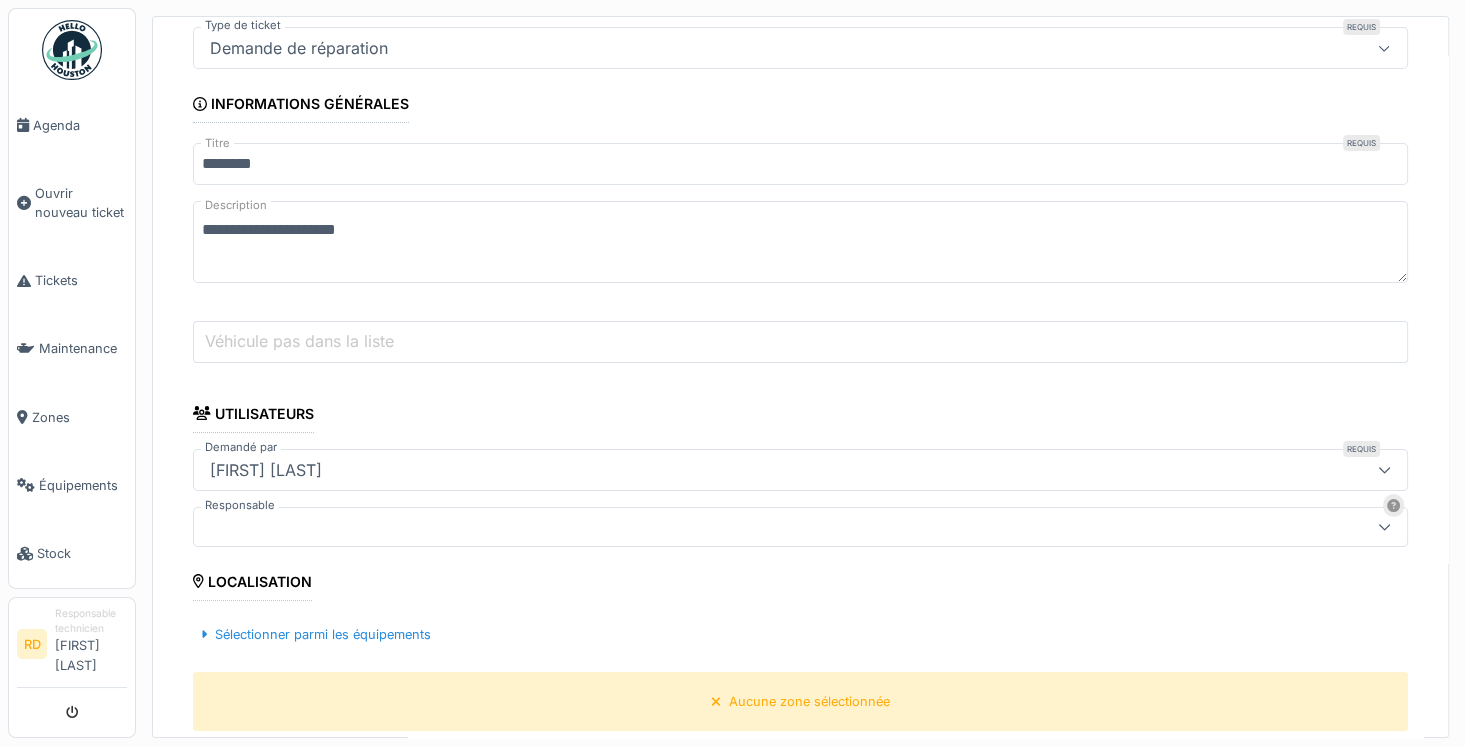 type on "**********" 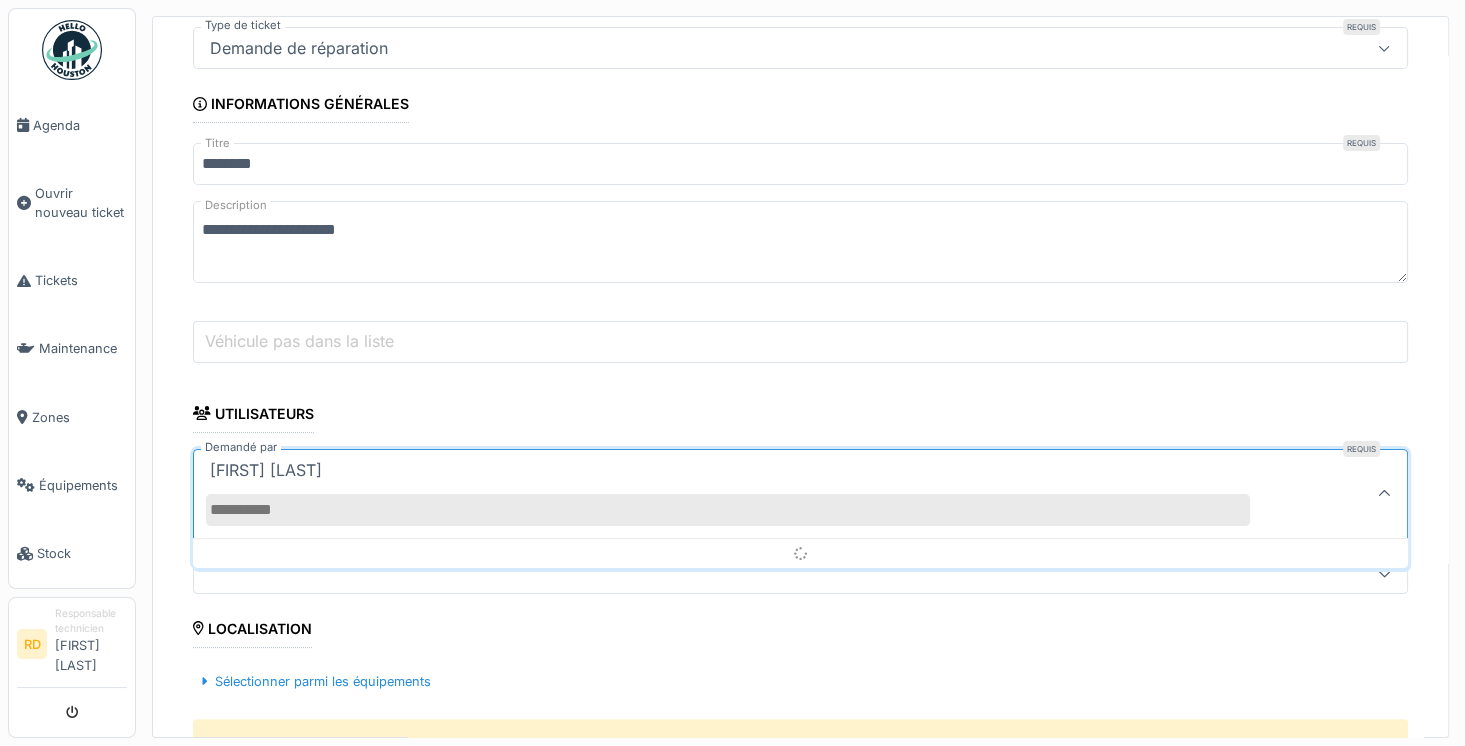 scroll, scrollTop: 3, scrollLeft: 0, axis: vertical 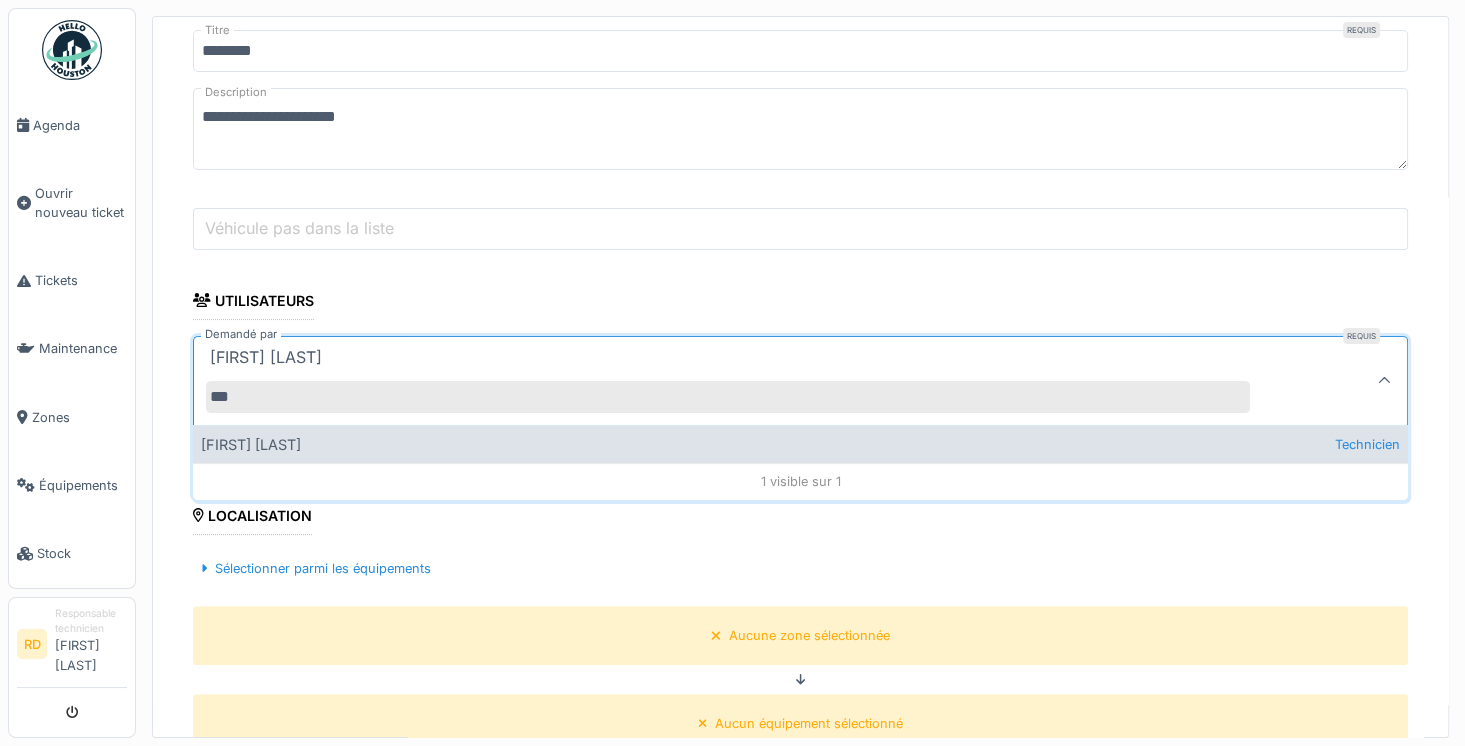 type on "***" 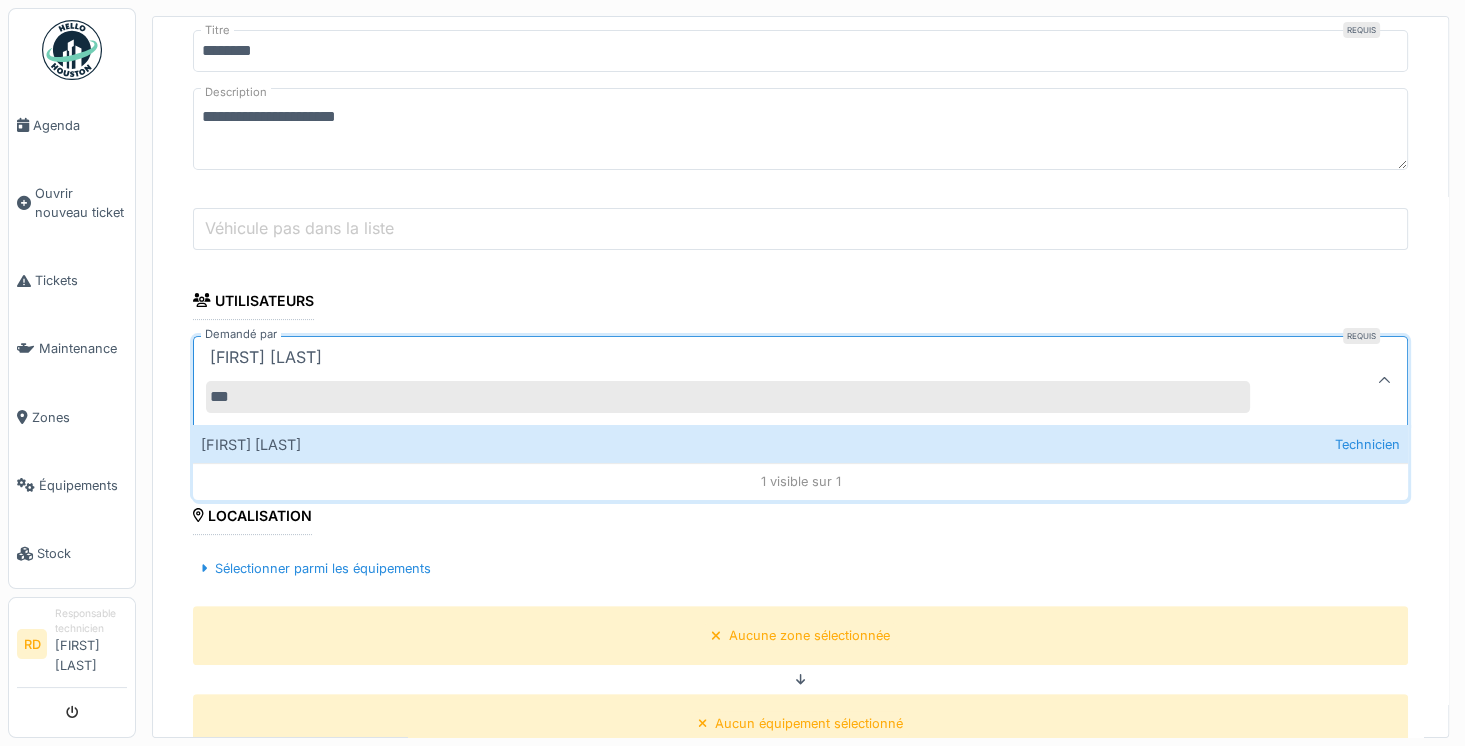 type on "*****" 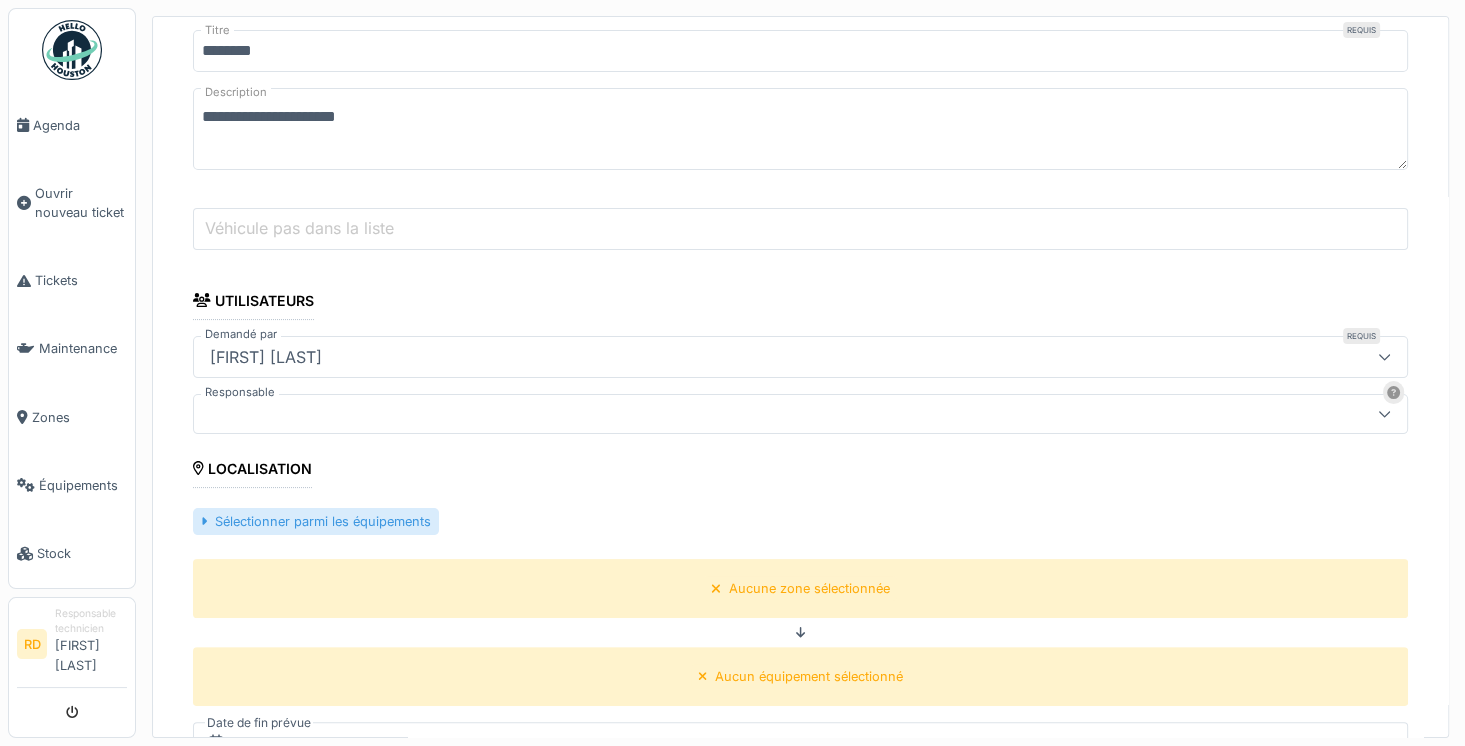 click on "Sélectionner parmi les équipements" at bounding box center (316, 521) 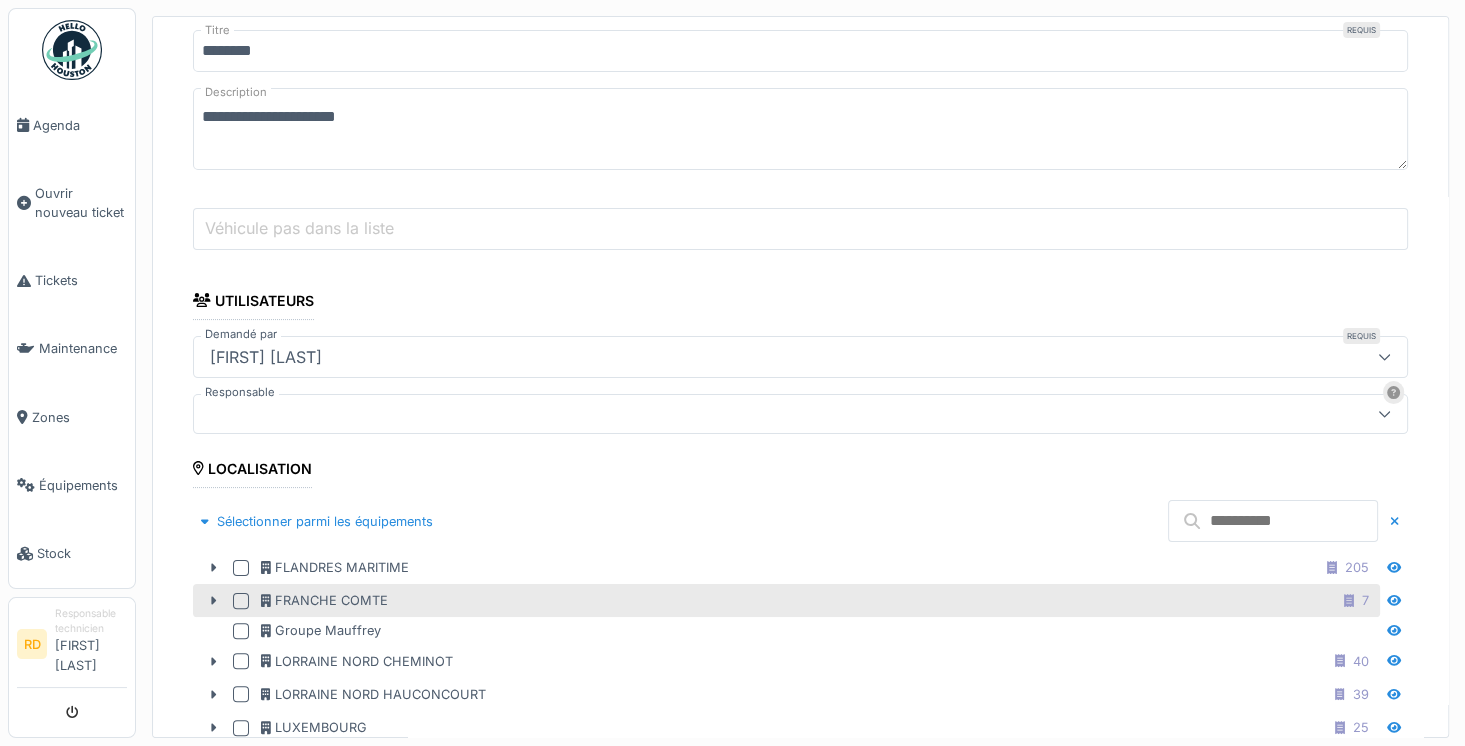 click at bounding box center (241, 601) 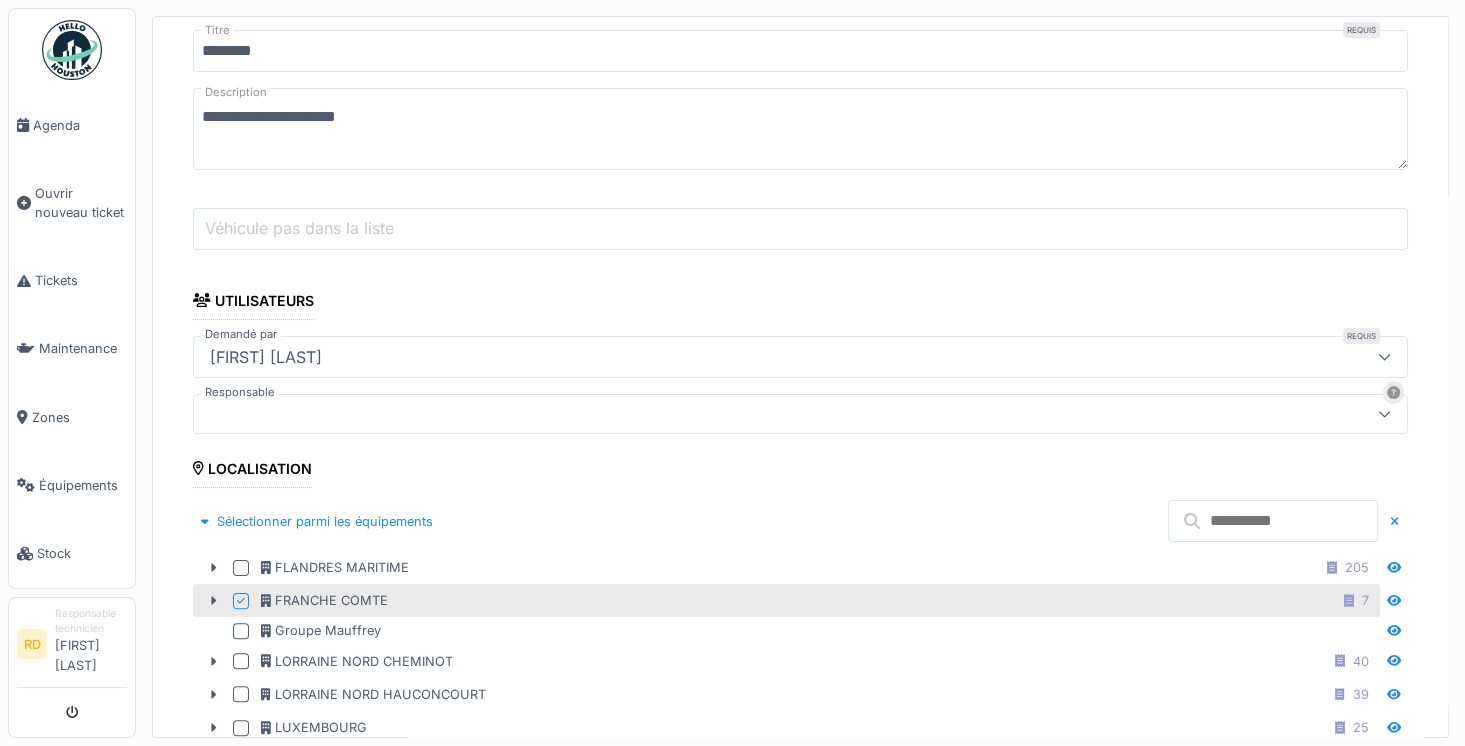 click at bounding box center (1273, 521) 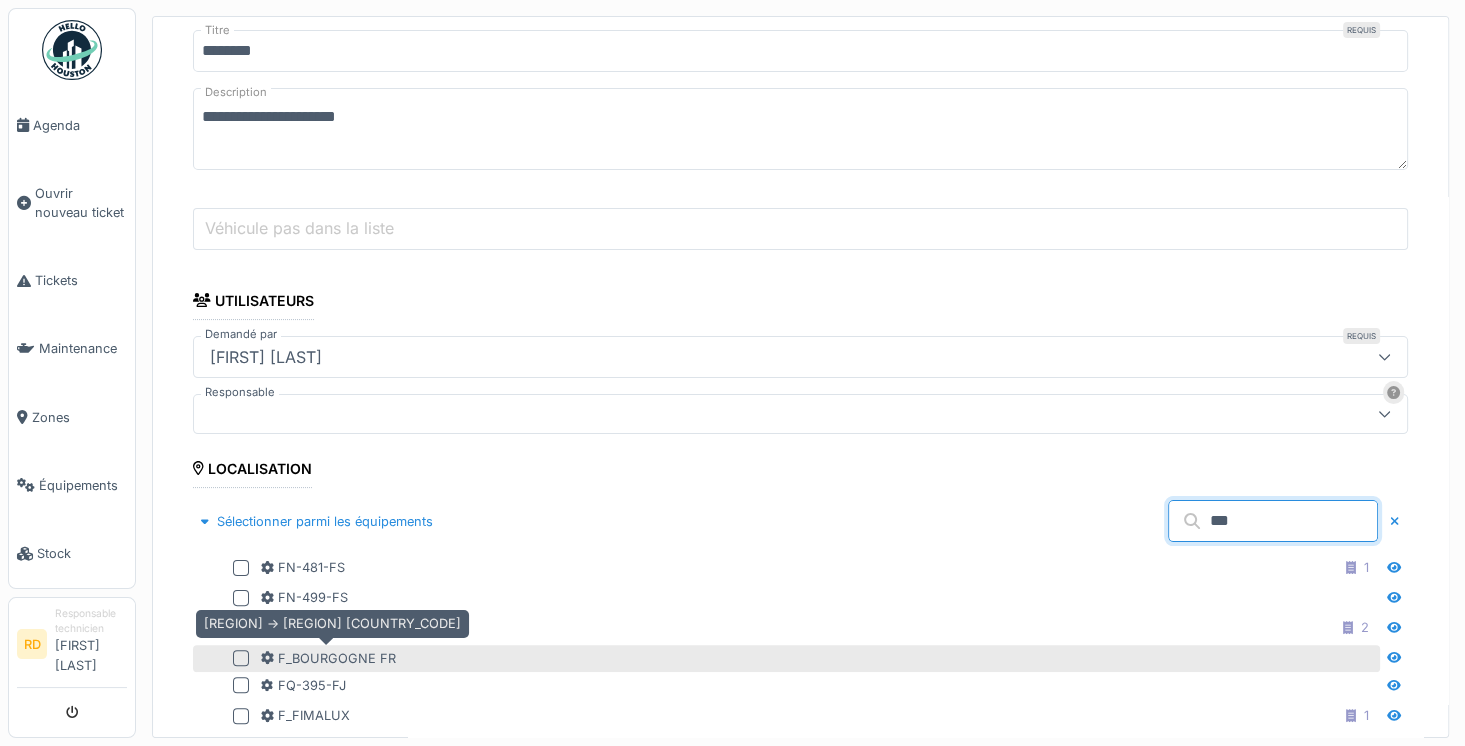 type on "***" 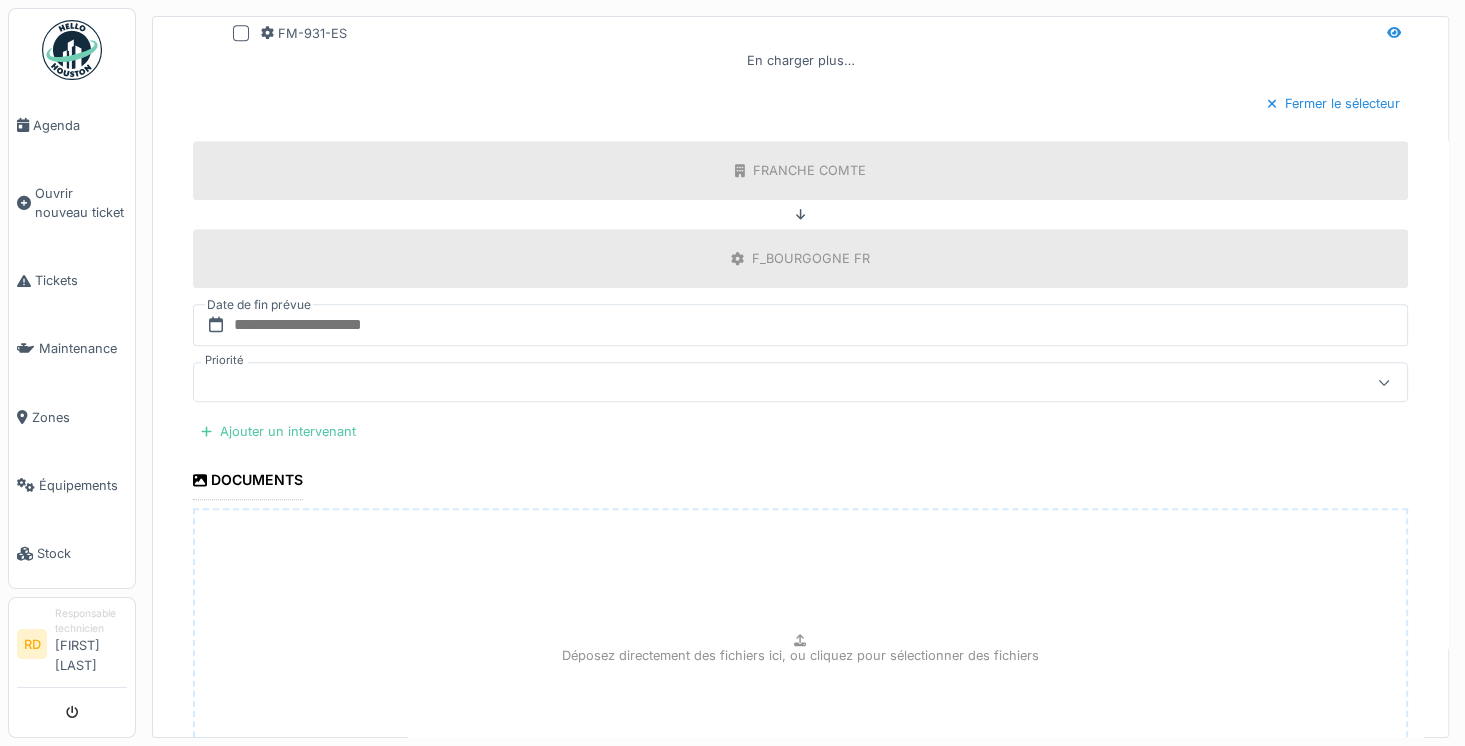 scroll, scrollTop: 1409, scrollLeft: 0, axis: vertical 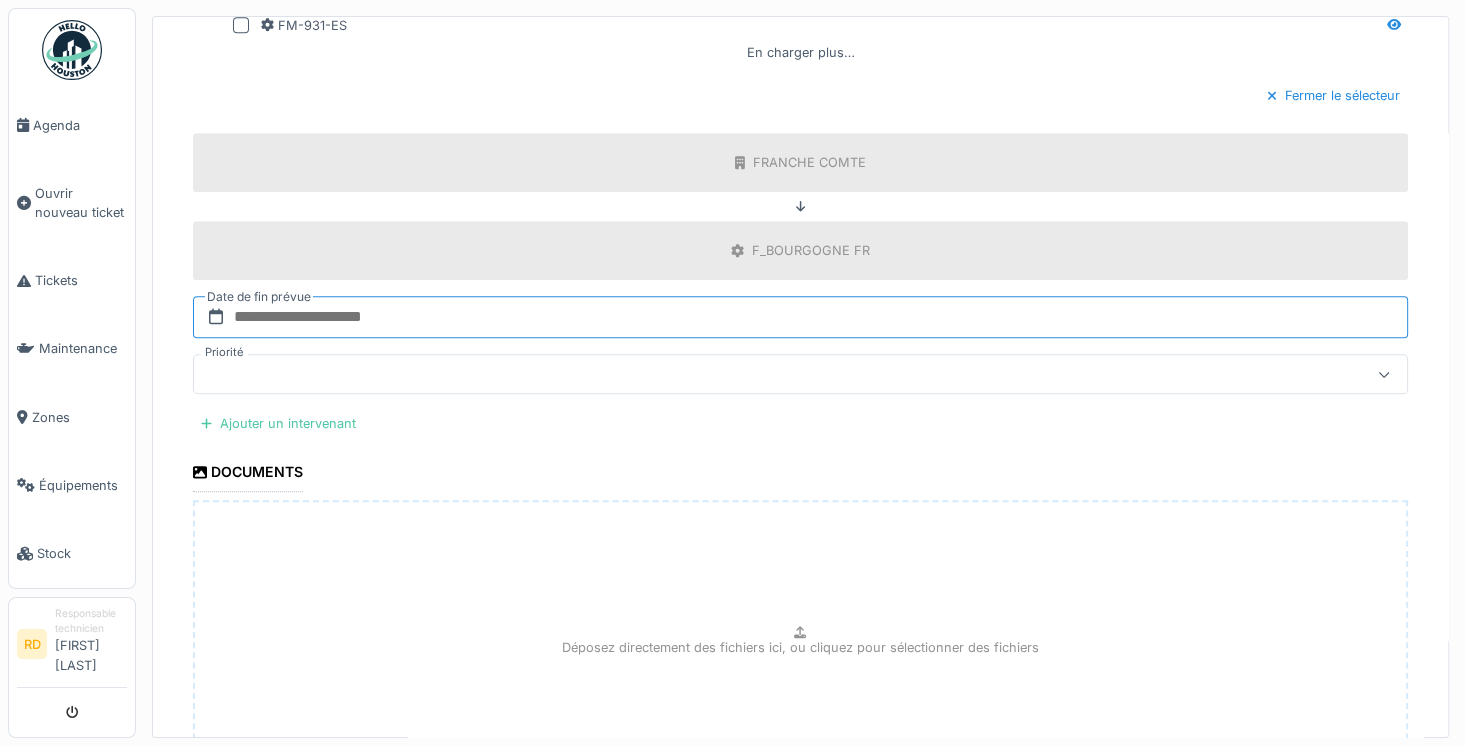 click at bounding box center (800, 317) 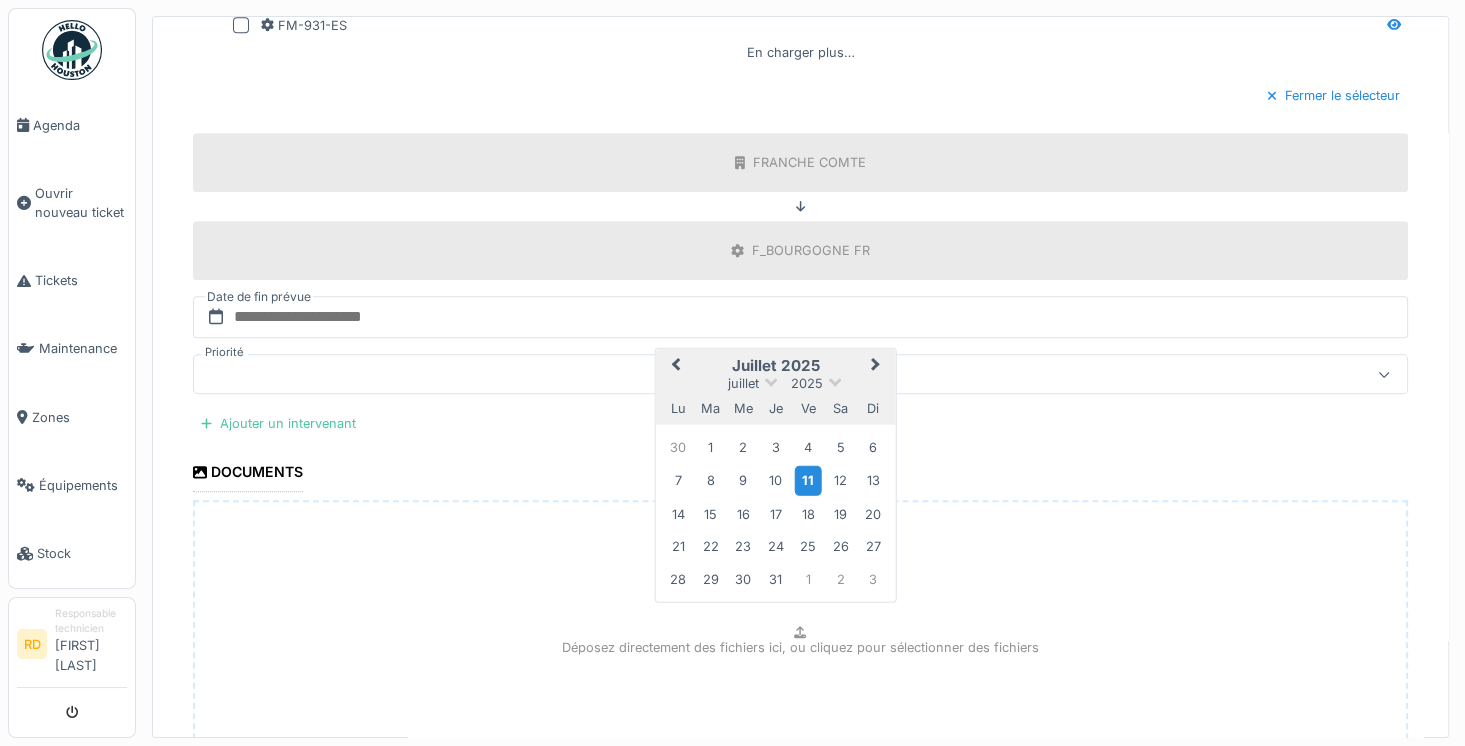 click on "11" at bounding box center (808, 480) 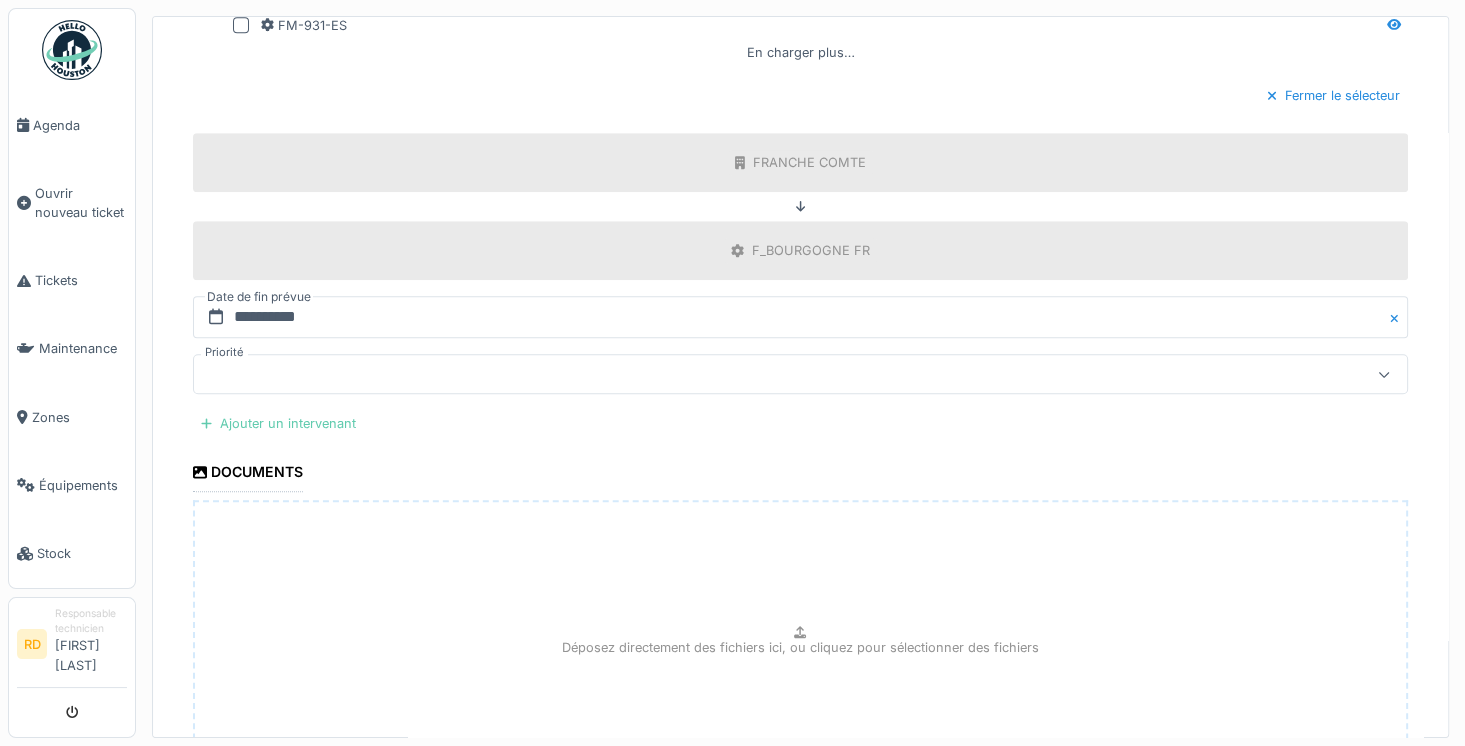 click on "Ajouter un intervenant" at bounding box center [278, 423] 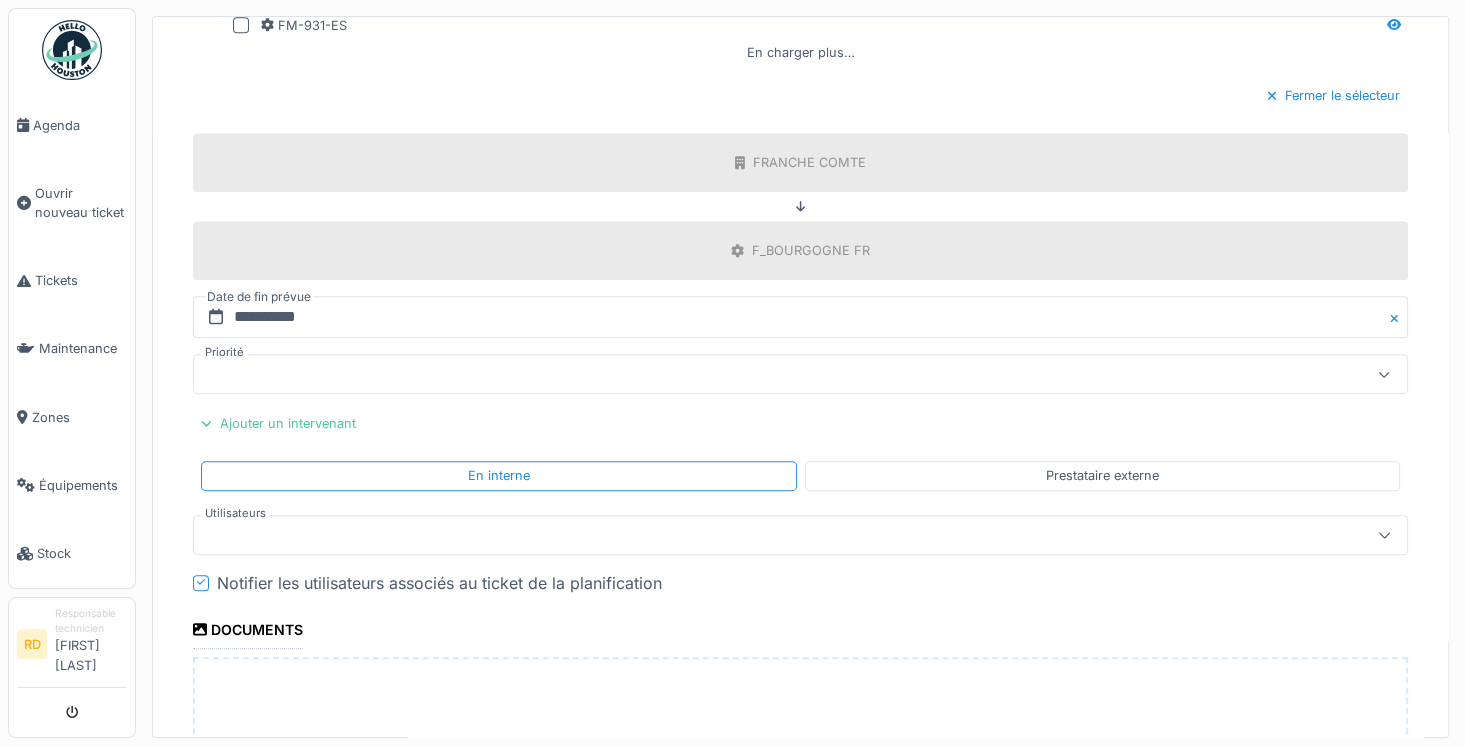 click at bounding box center (740, 535) 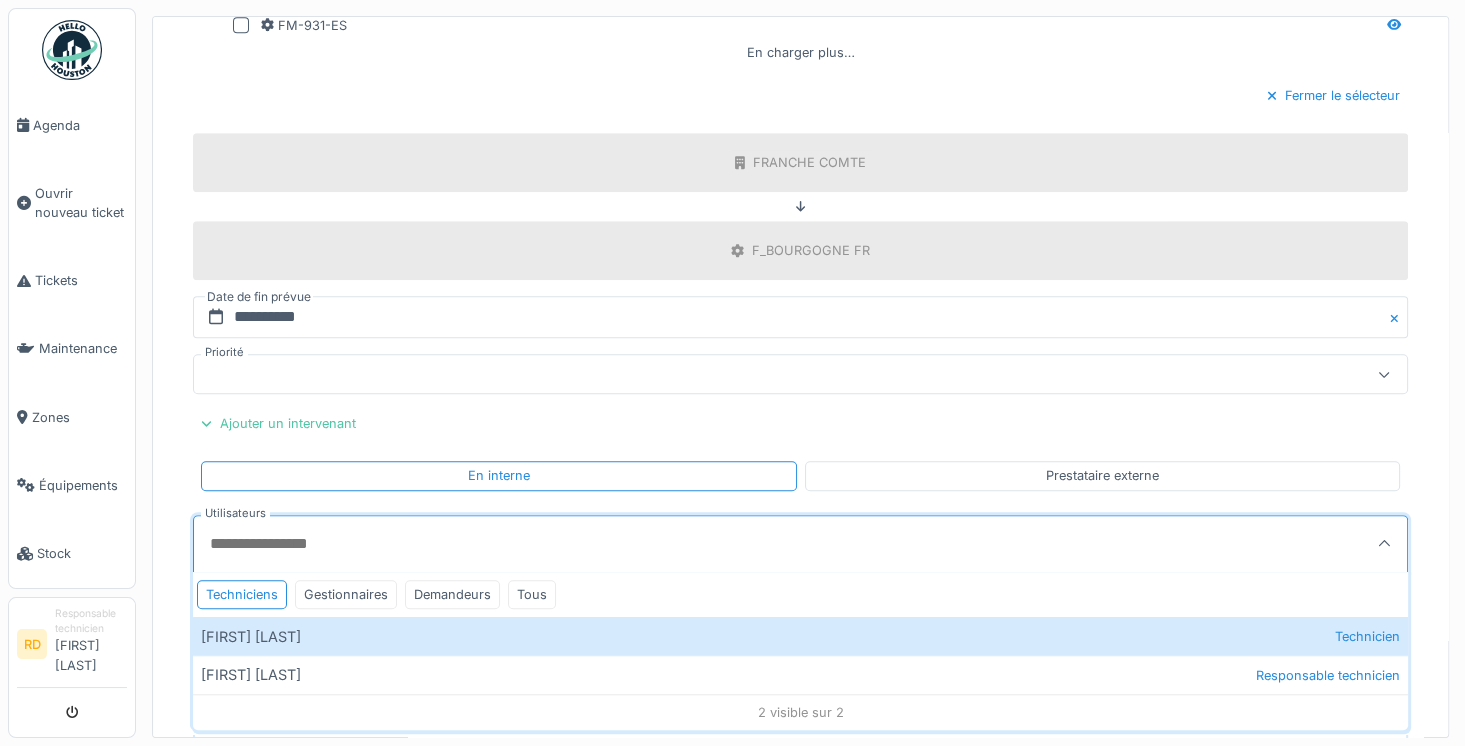 scroll, scrollTop: 4, scrollLeft: 0, axis: vertical 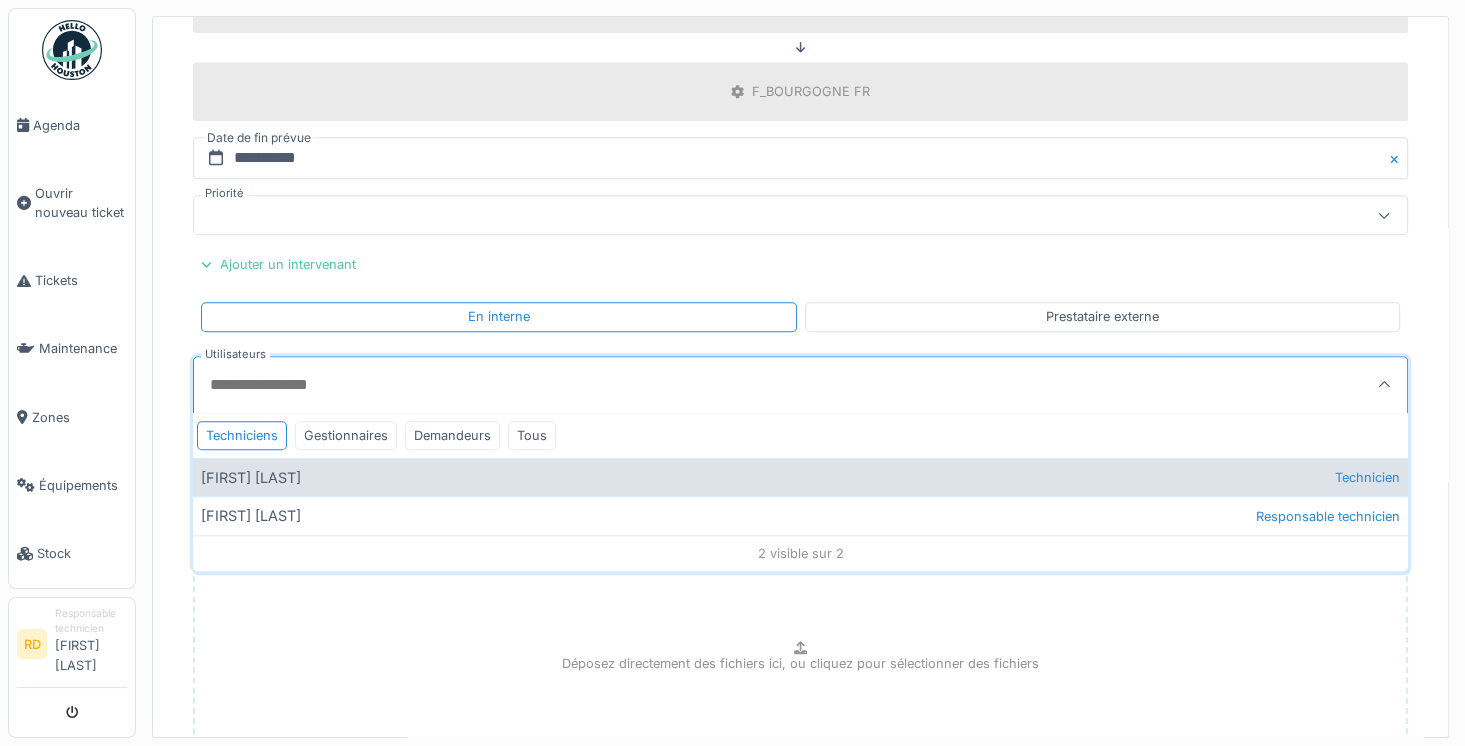 click on "[NAME] [NAME]   Technicien" at bounding box center (800, 477) 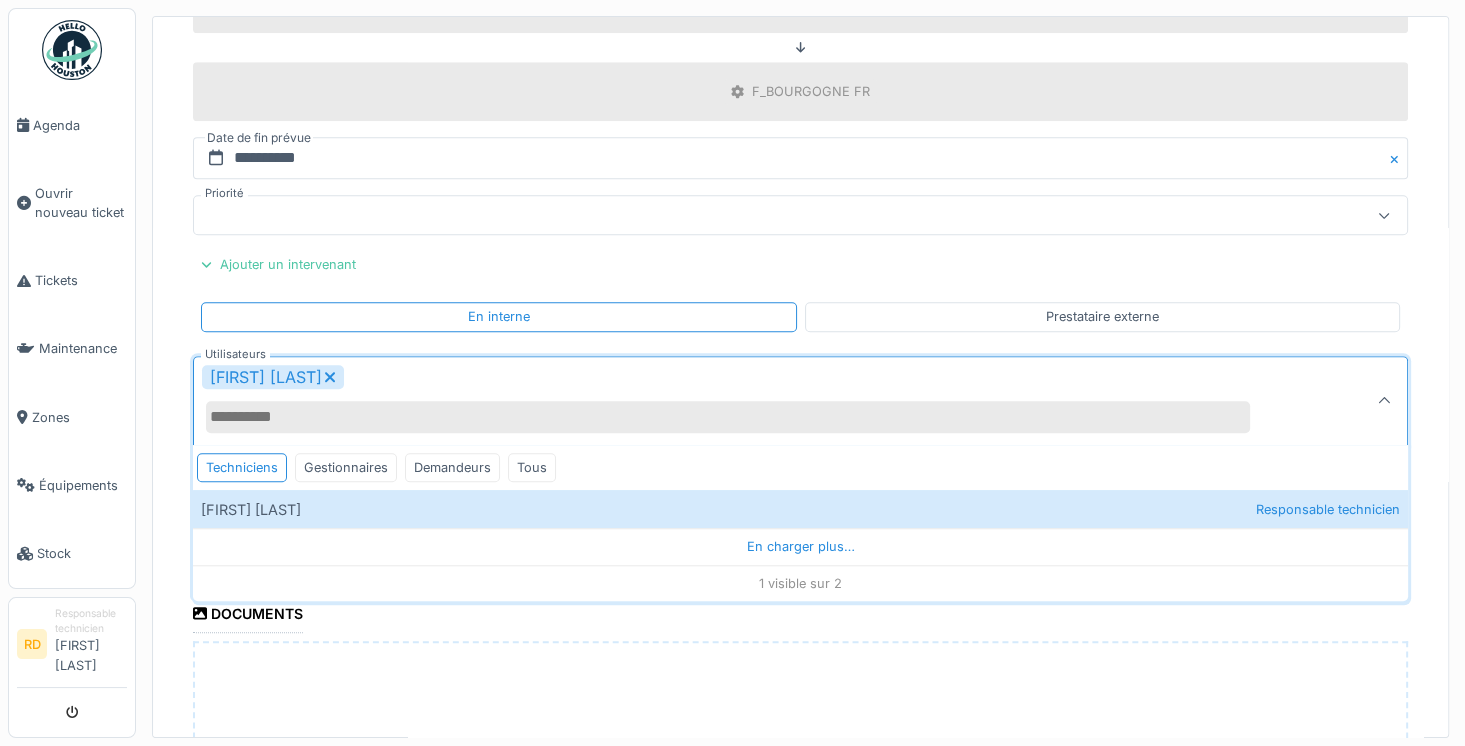 click on "**********" at bounding box center (800, -184) 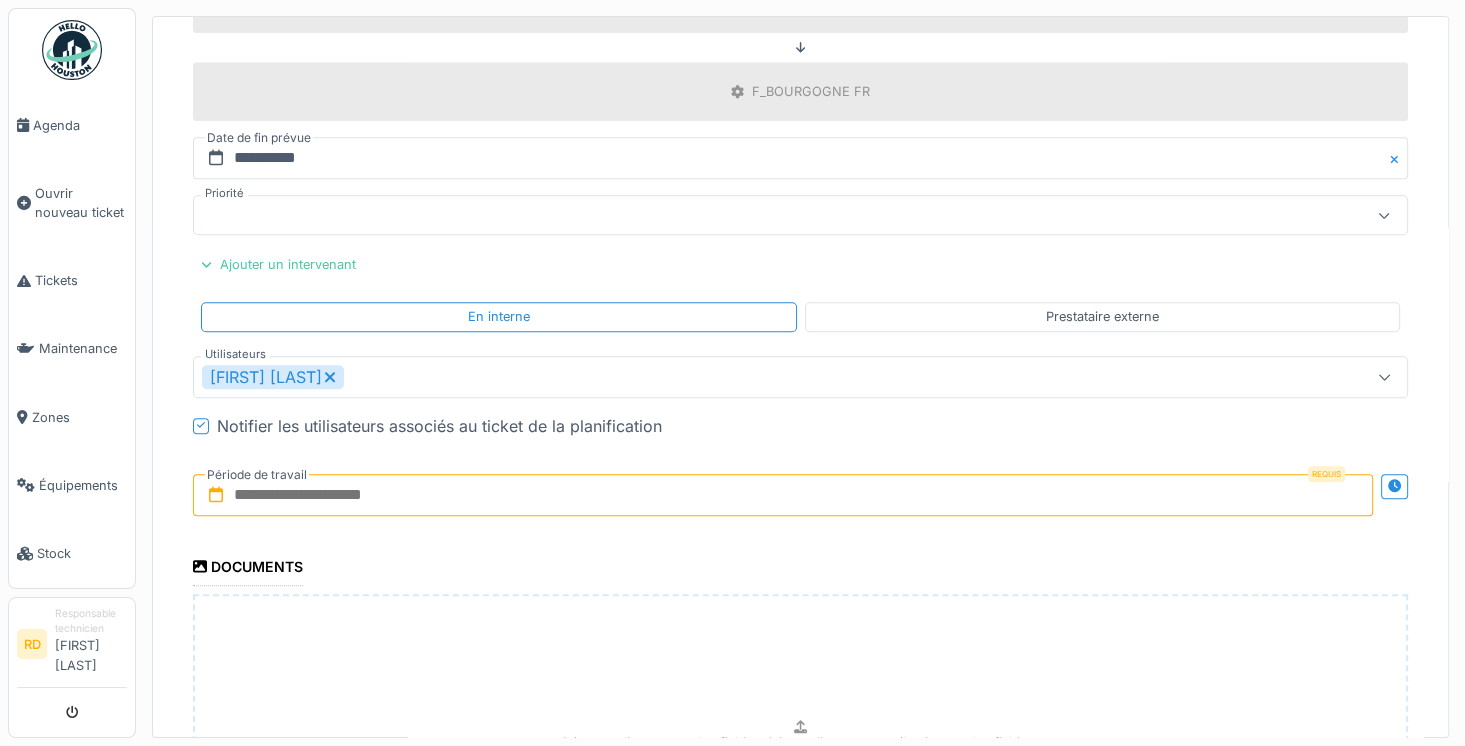 click at bounding box center [783, 495] 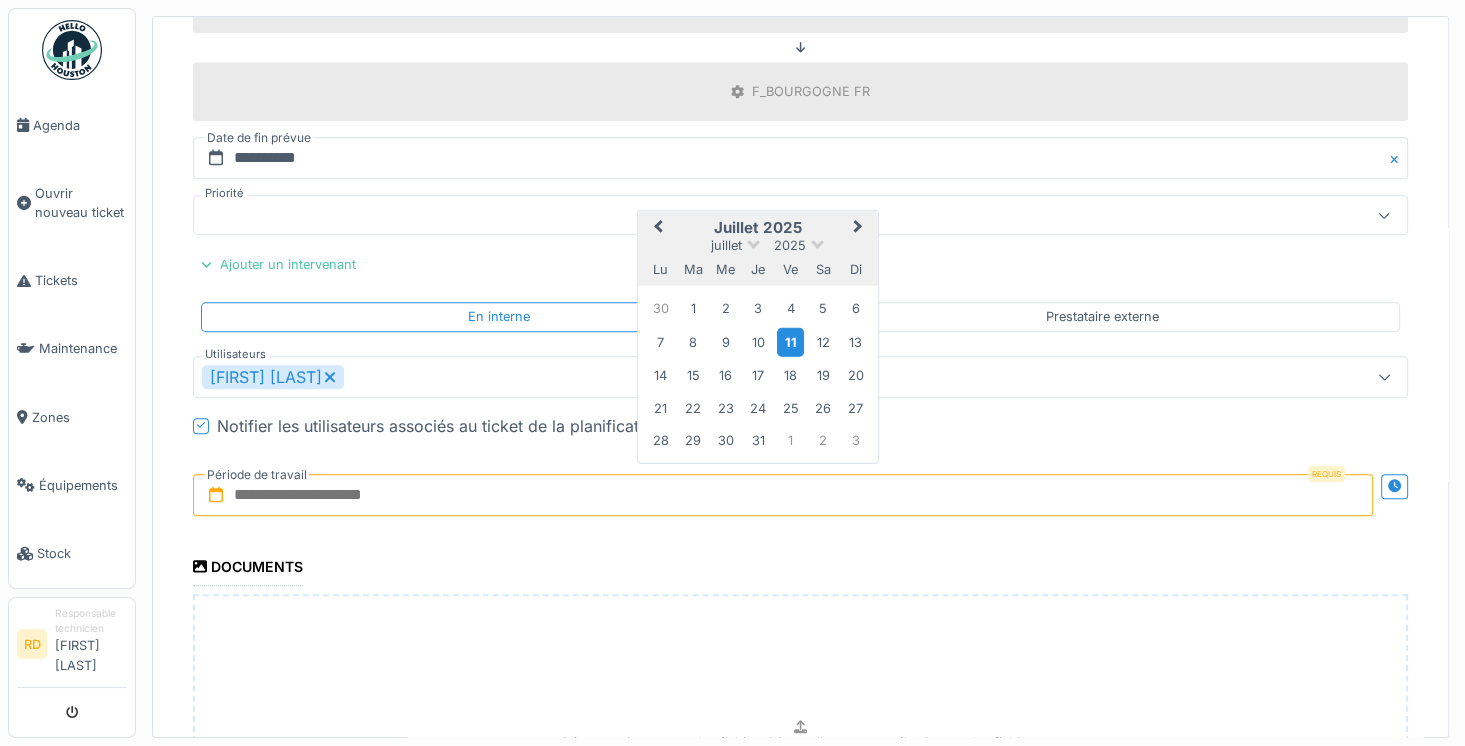 click on "11" at bounding box center (790, 341) 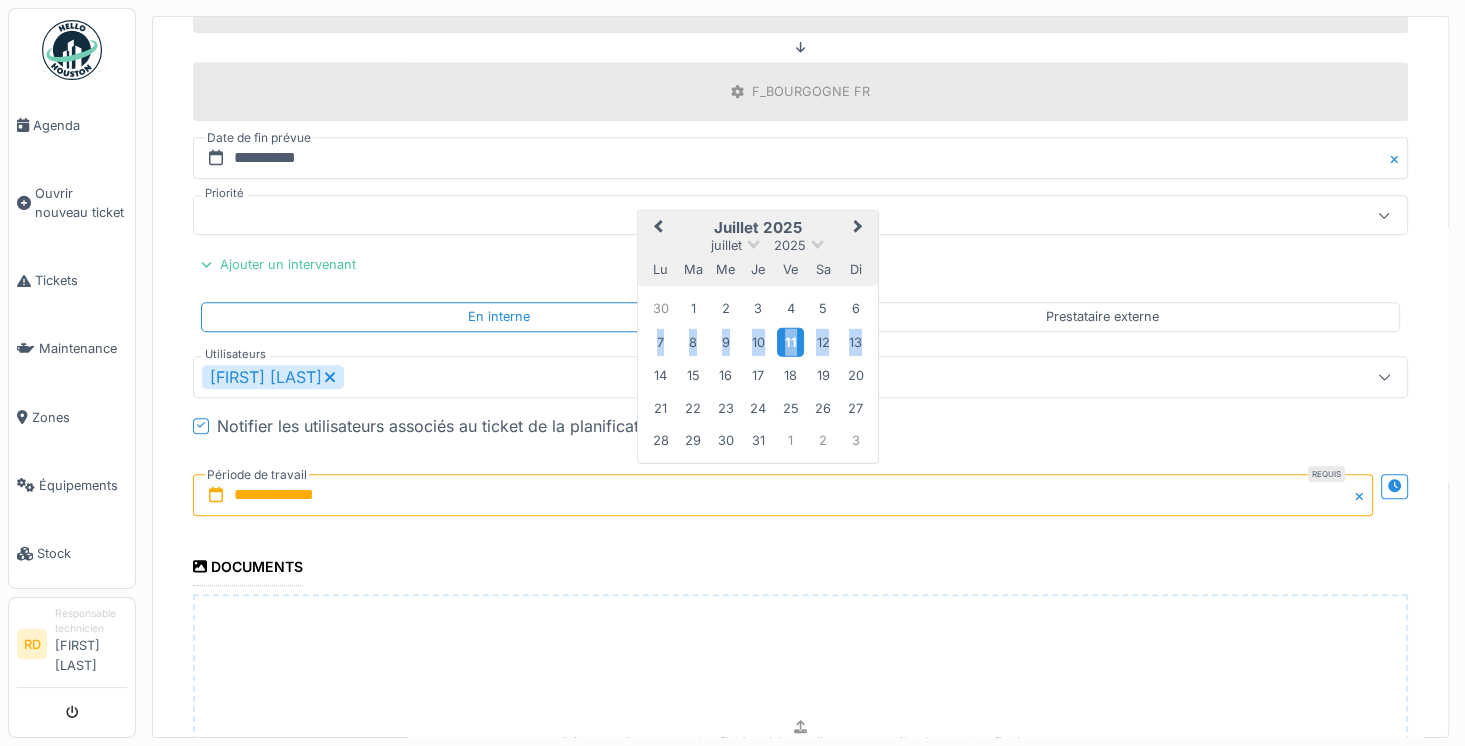 click on "11" at bounding box center [790, 341] 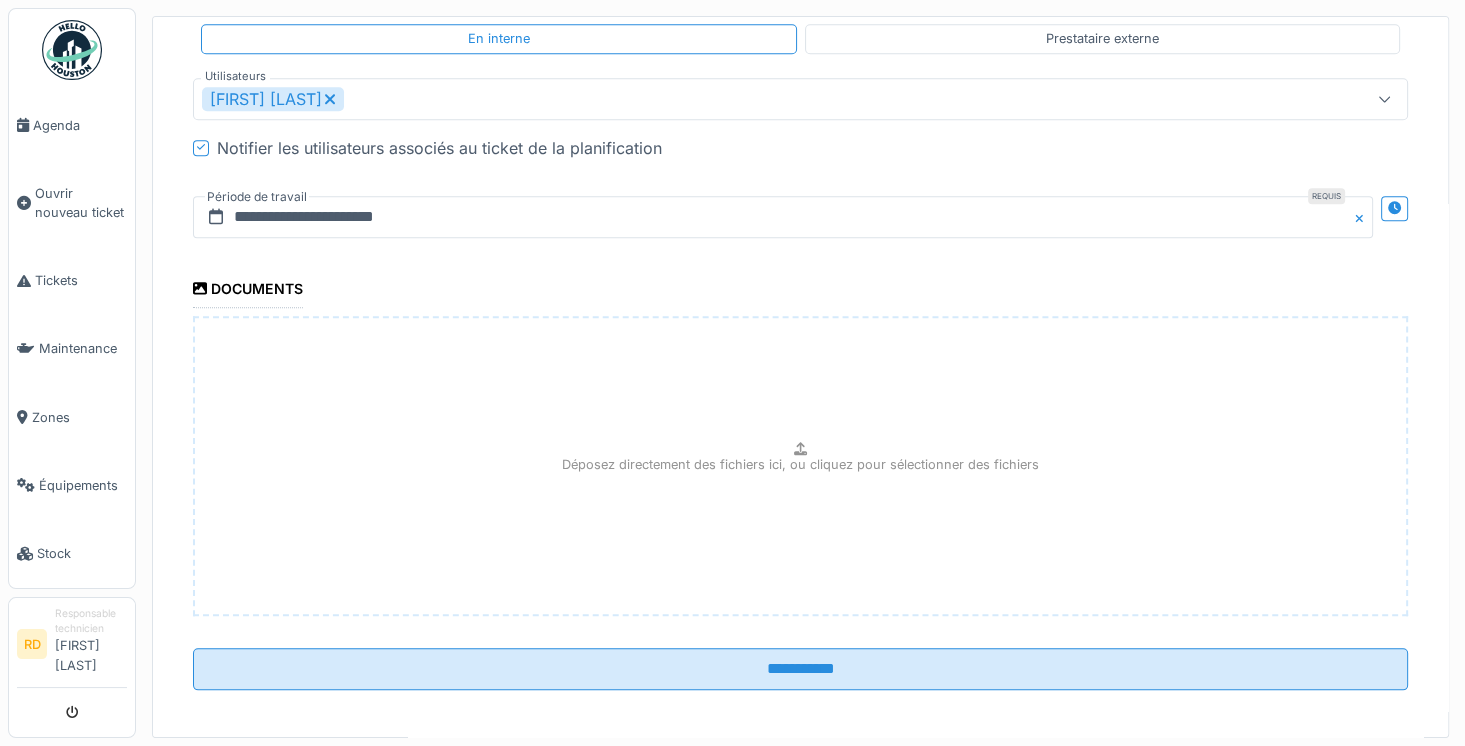 scroll, scrollTop: 1846, scrollLeft: 0, axis: vertical 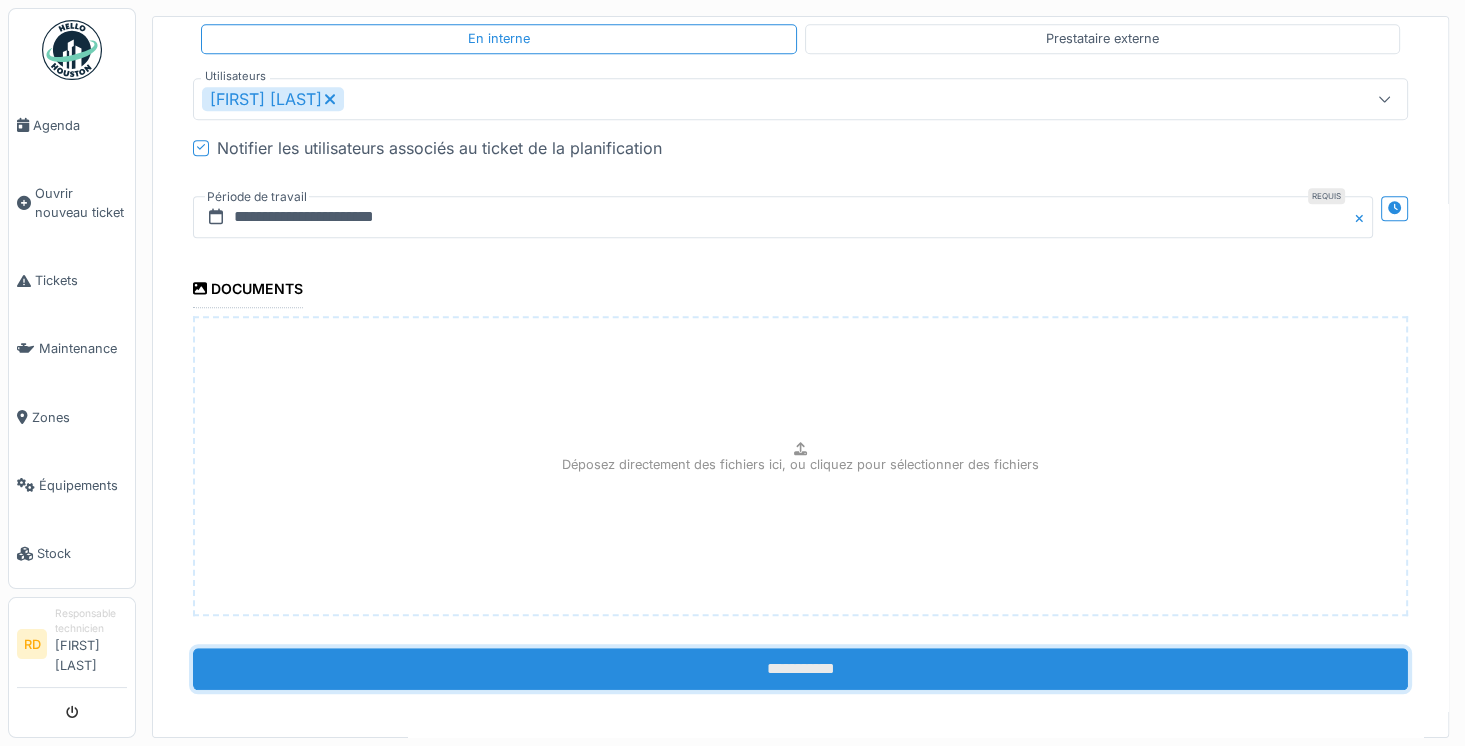 click on "**********" at bounding box center (800, 669) 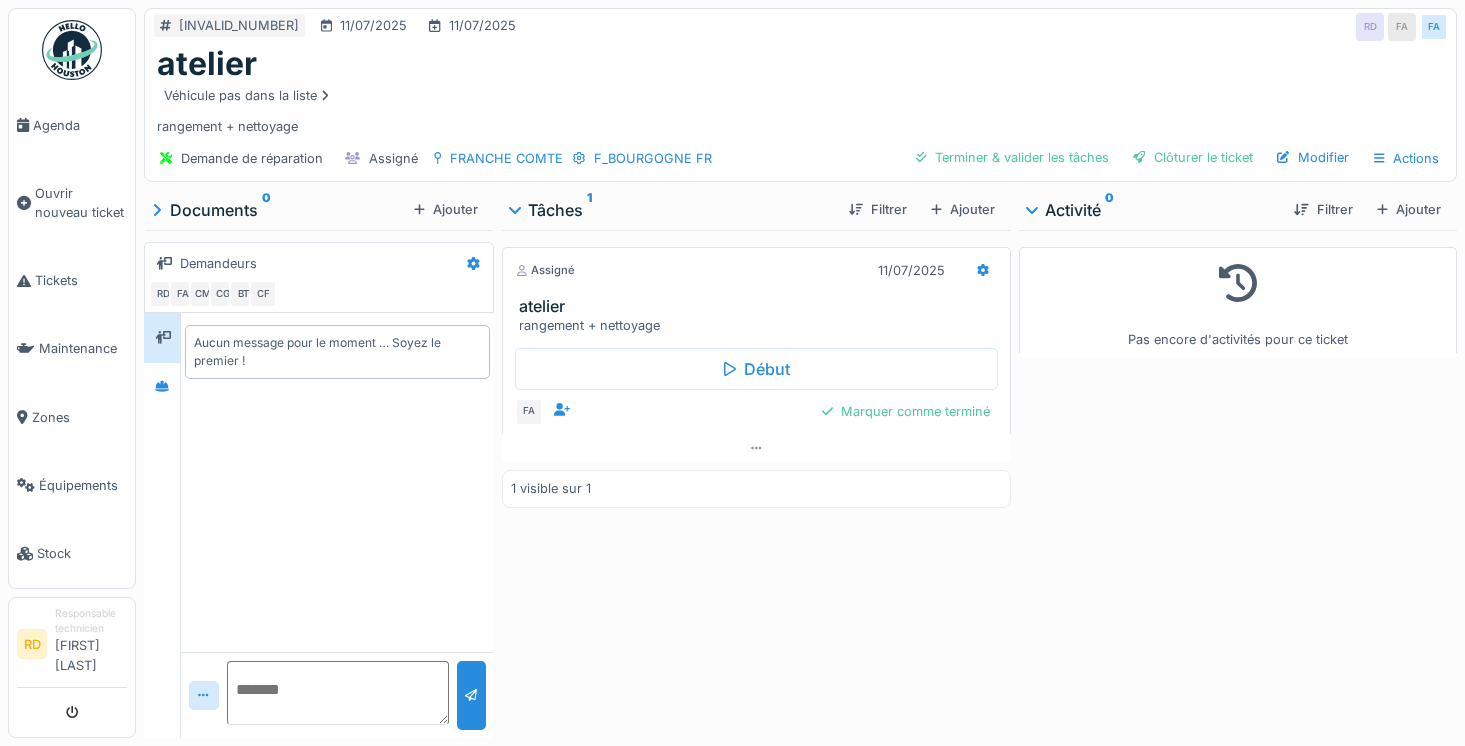 scroll, scrollTop: 0, scrollLeft: 0, axis: both 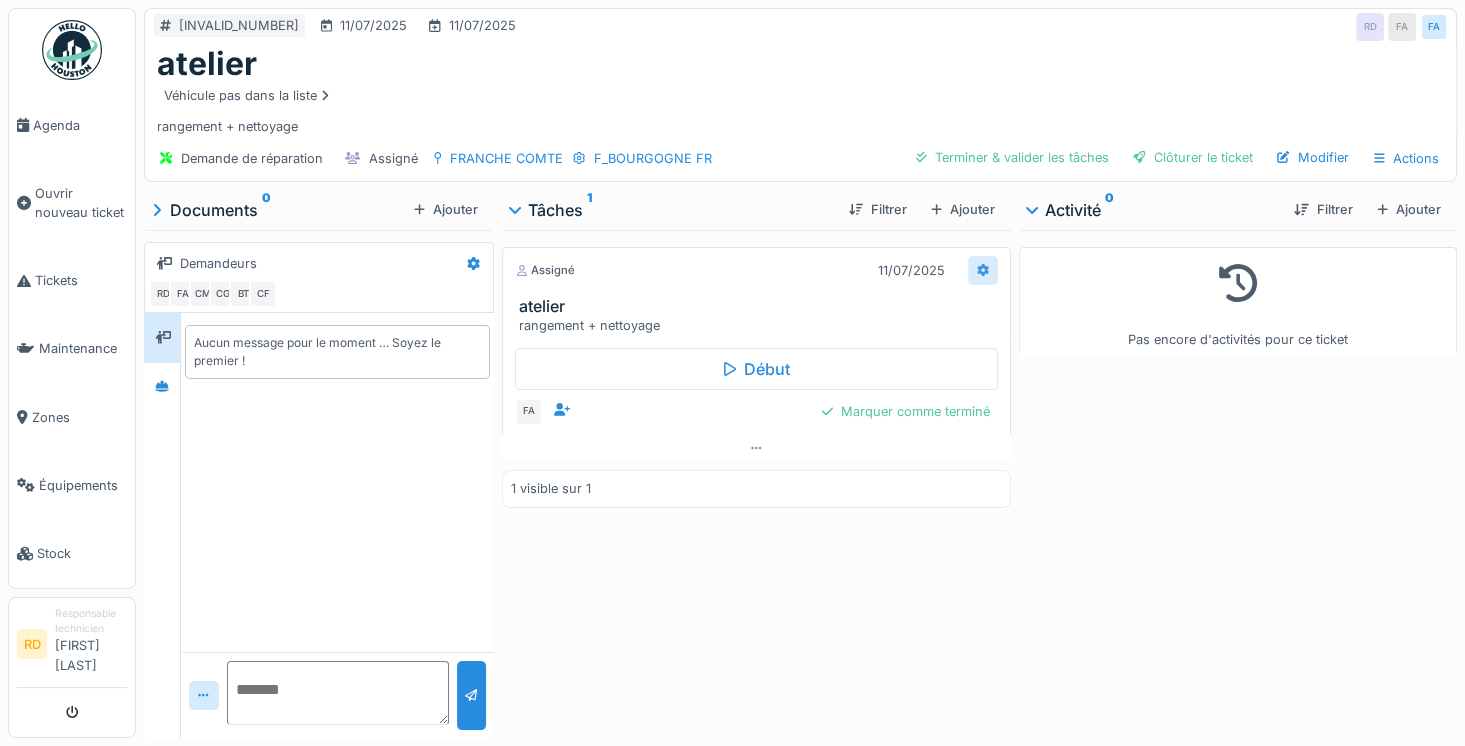 click 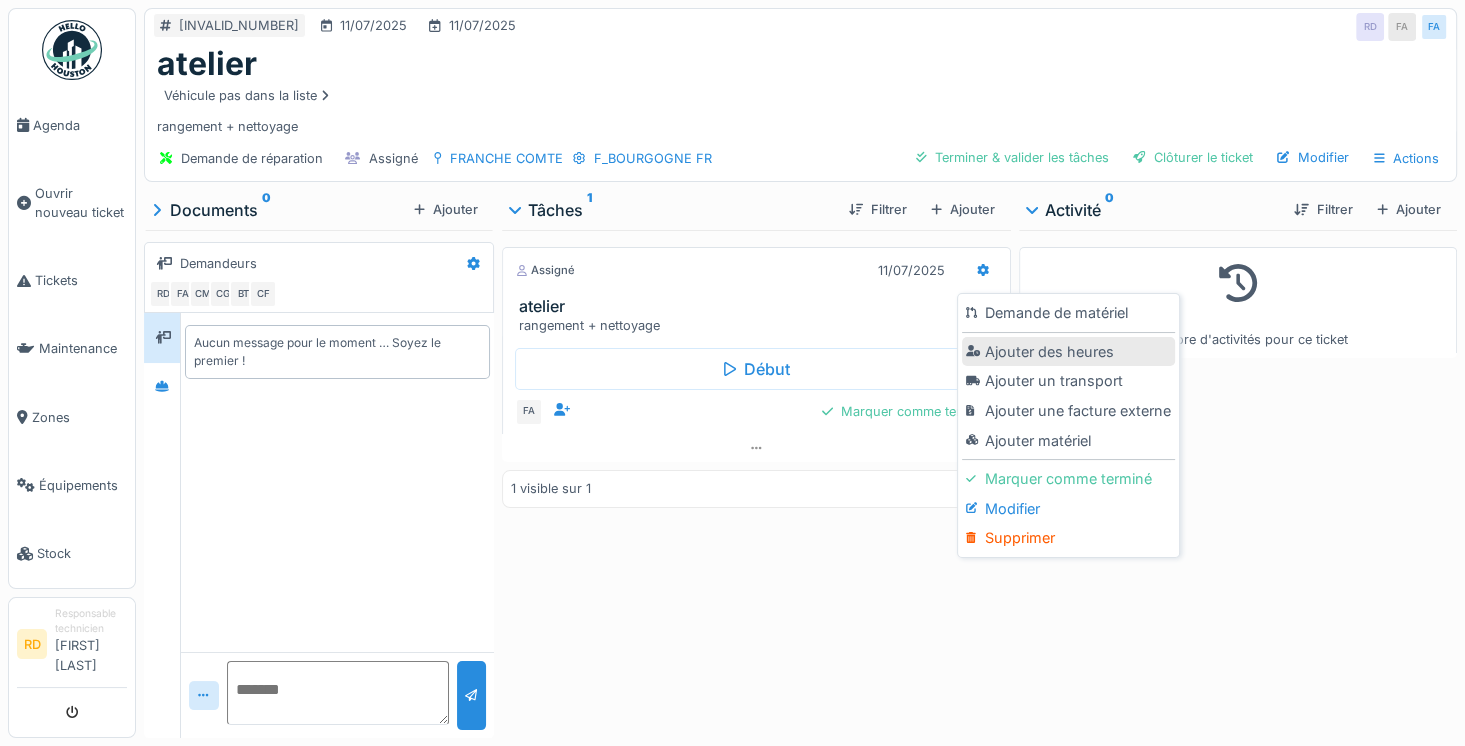 click on "Ajouter des heures" at bounding box center (1068, 352) 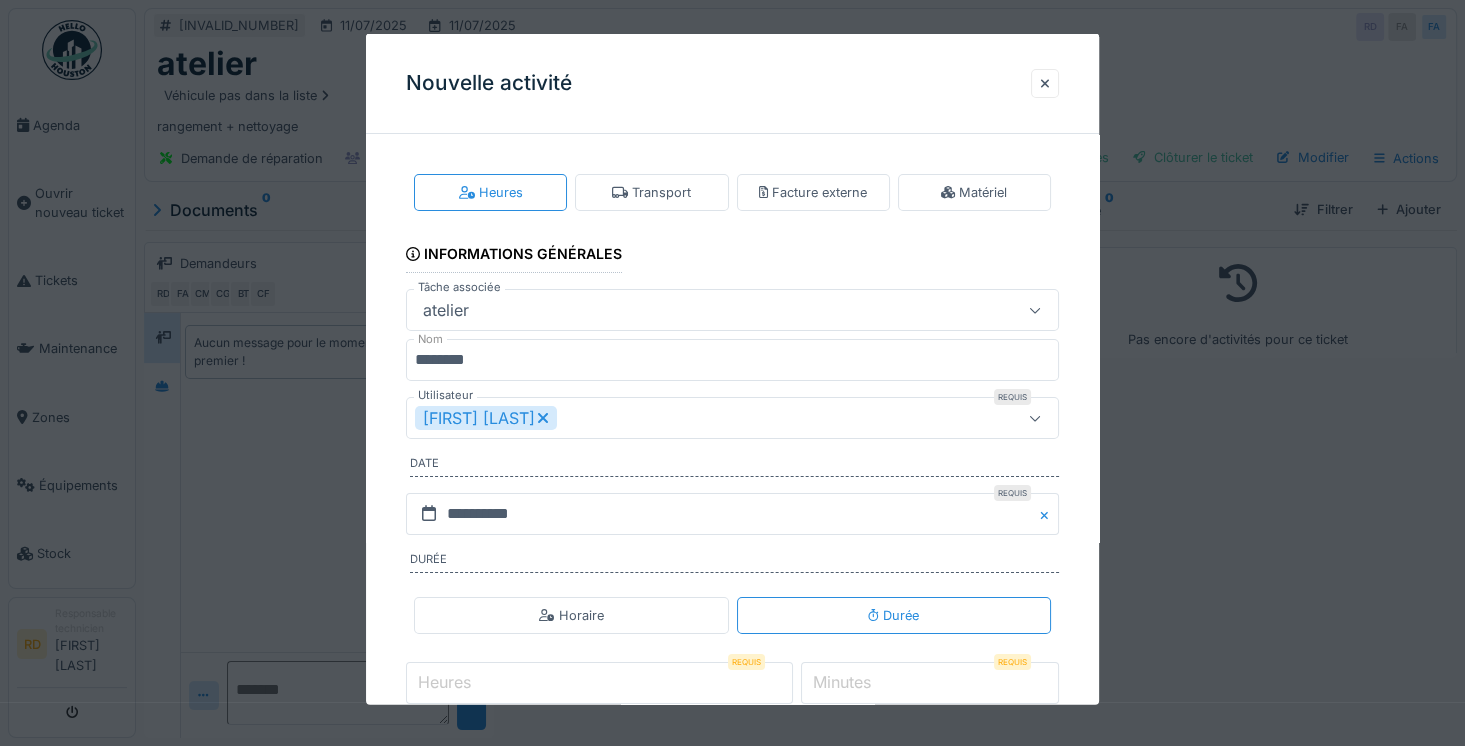 click 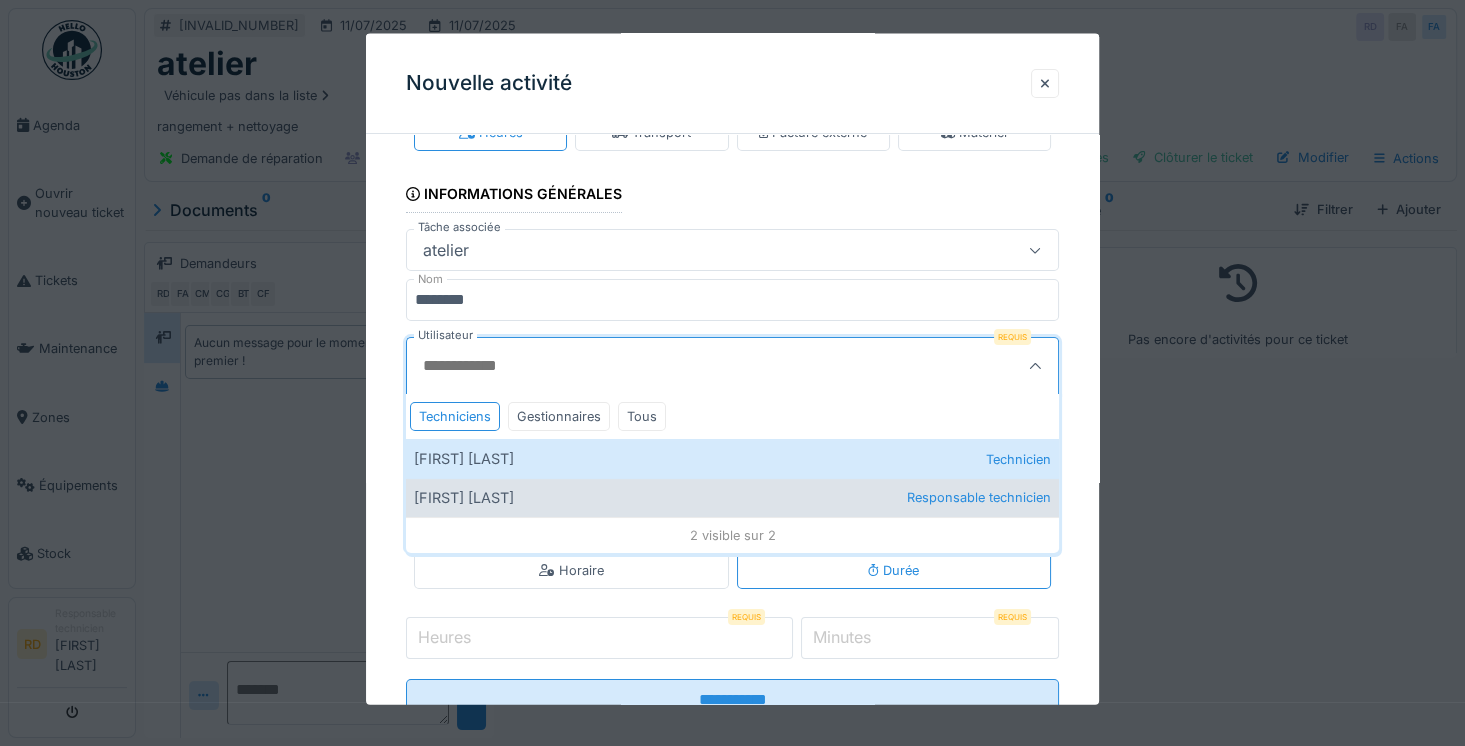 scroll, scrollTop: 63, scrollLeft: 0, axis: vertical 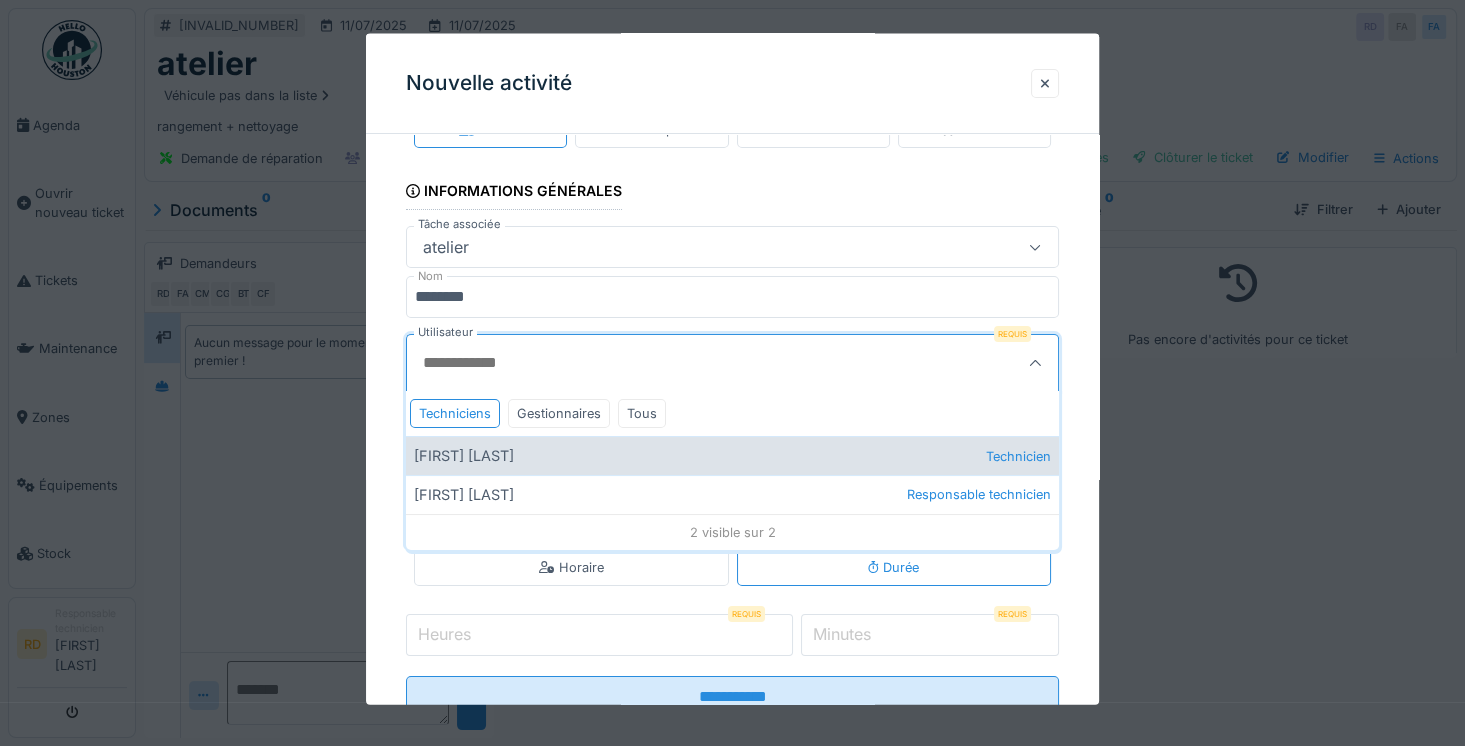 click on "[FIRST] [LAST]   Technicien" at bounding box center [732, 455] 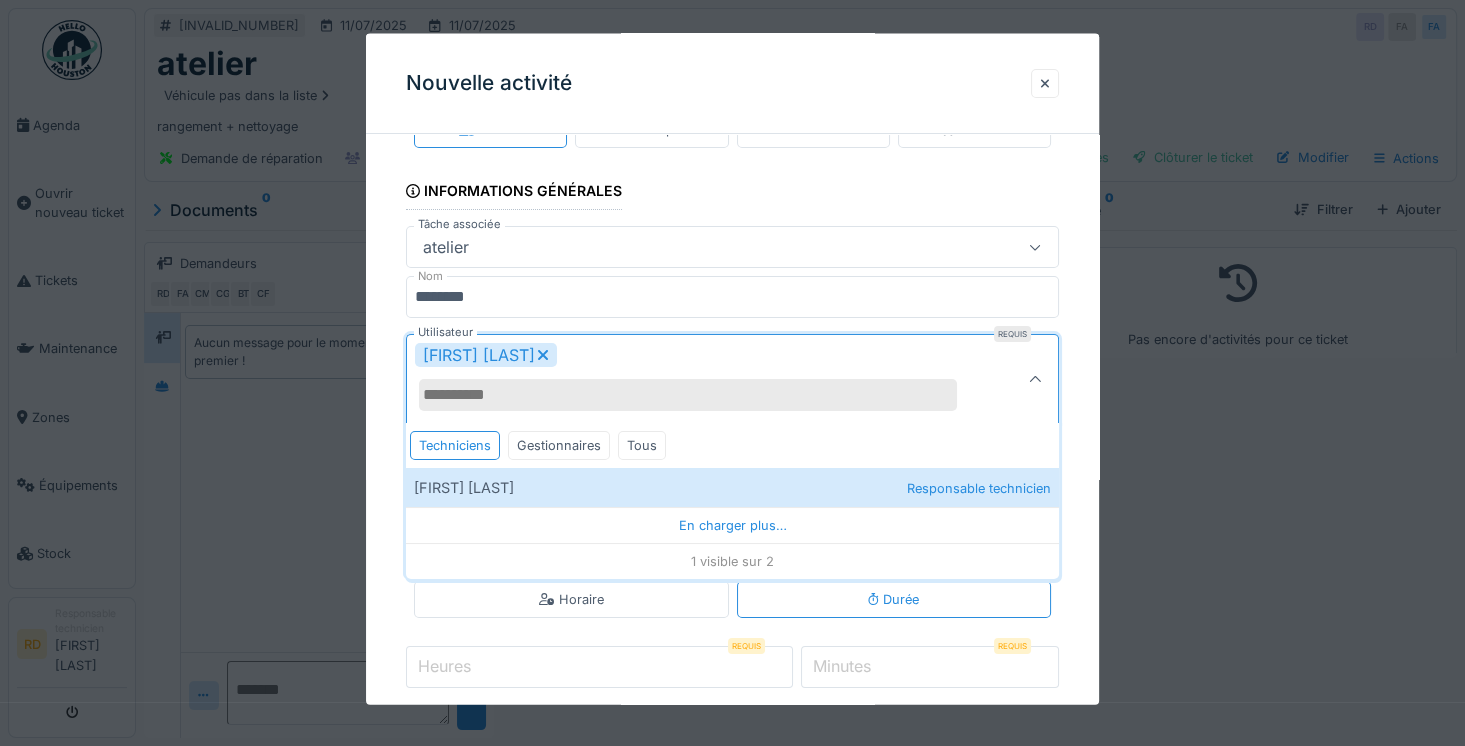 click on "Heures" at bounding box center (444, 666) 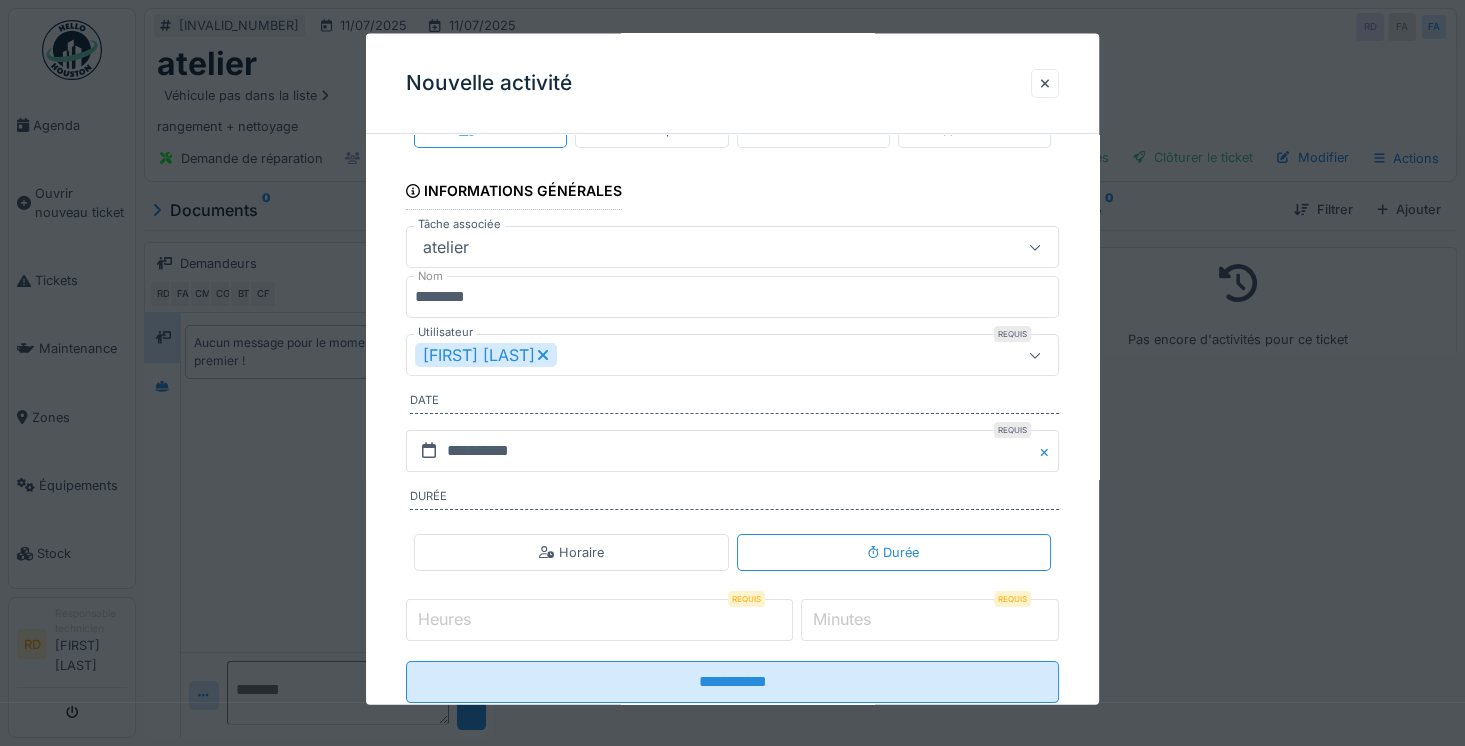 type on "*" 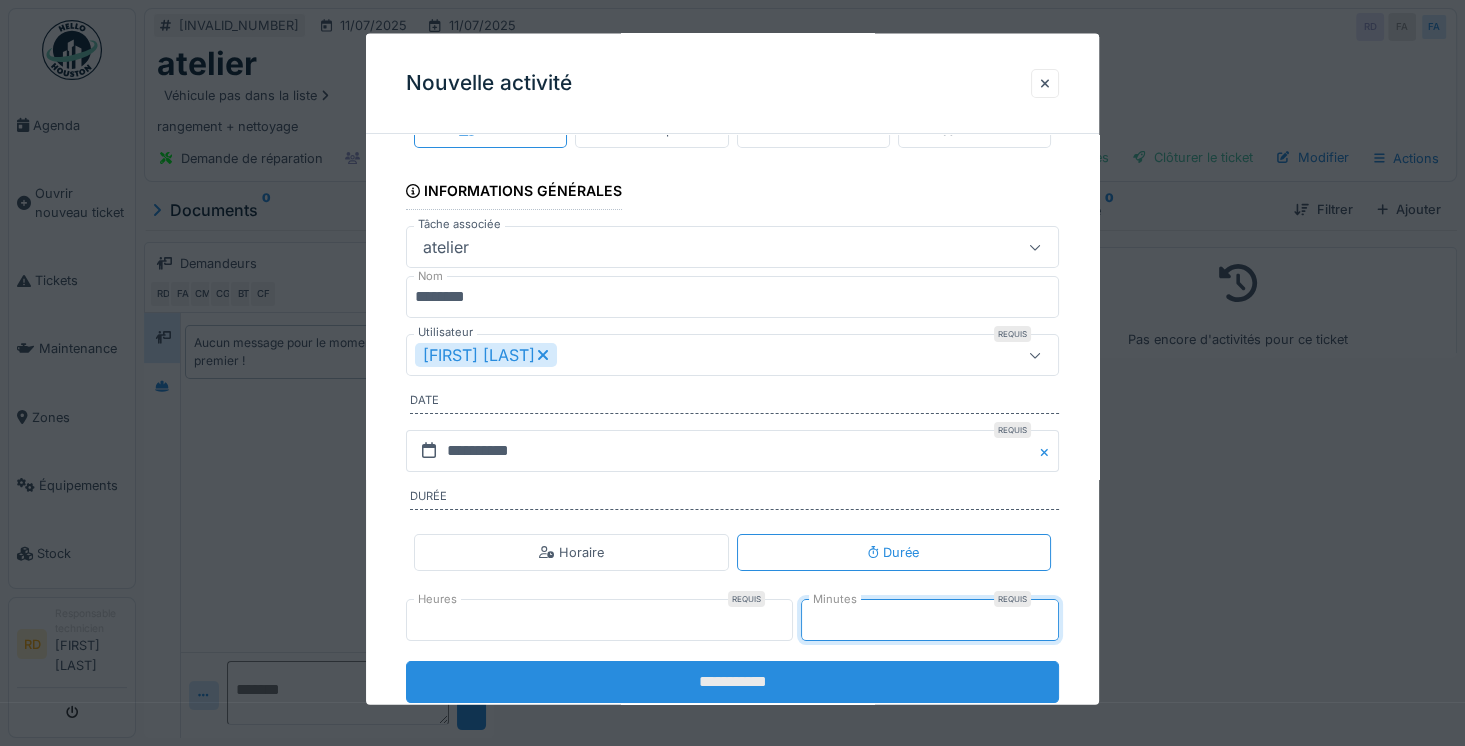 type on "**" 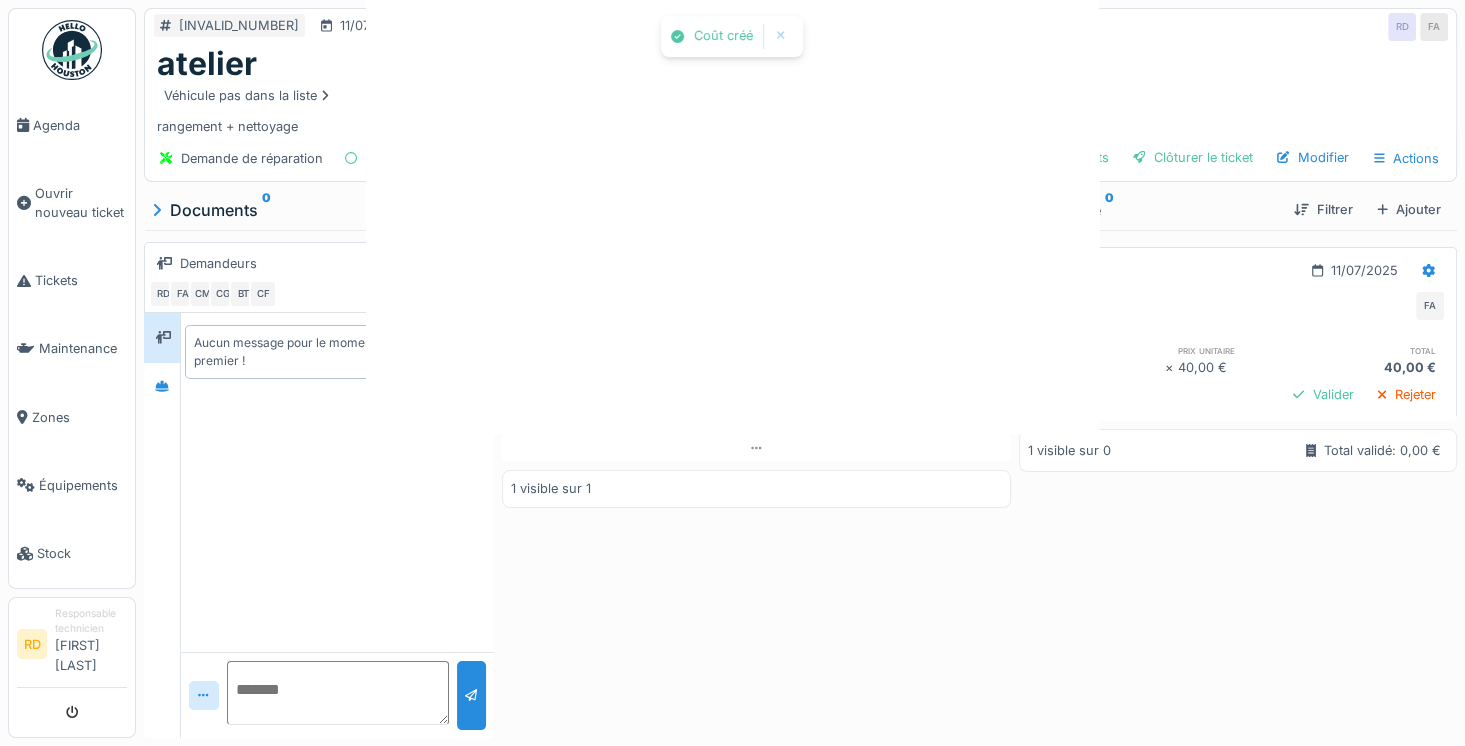 scroll, scrollTop: 0, scrollLeft: 0, axis: both 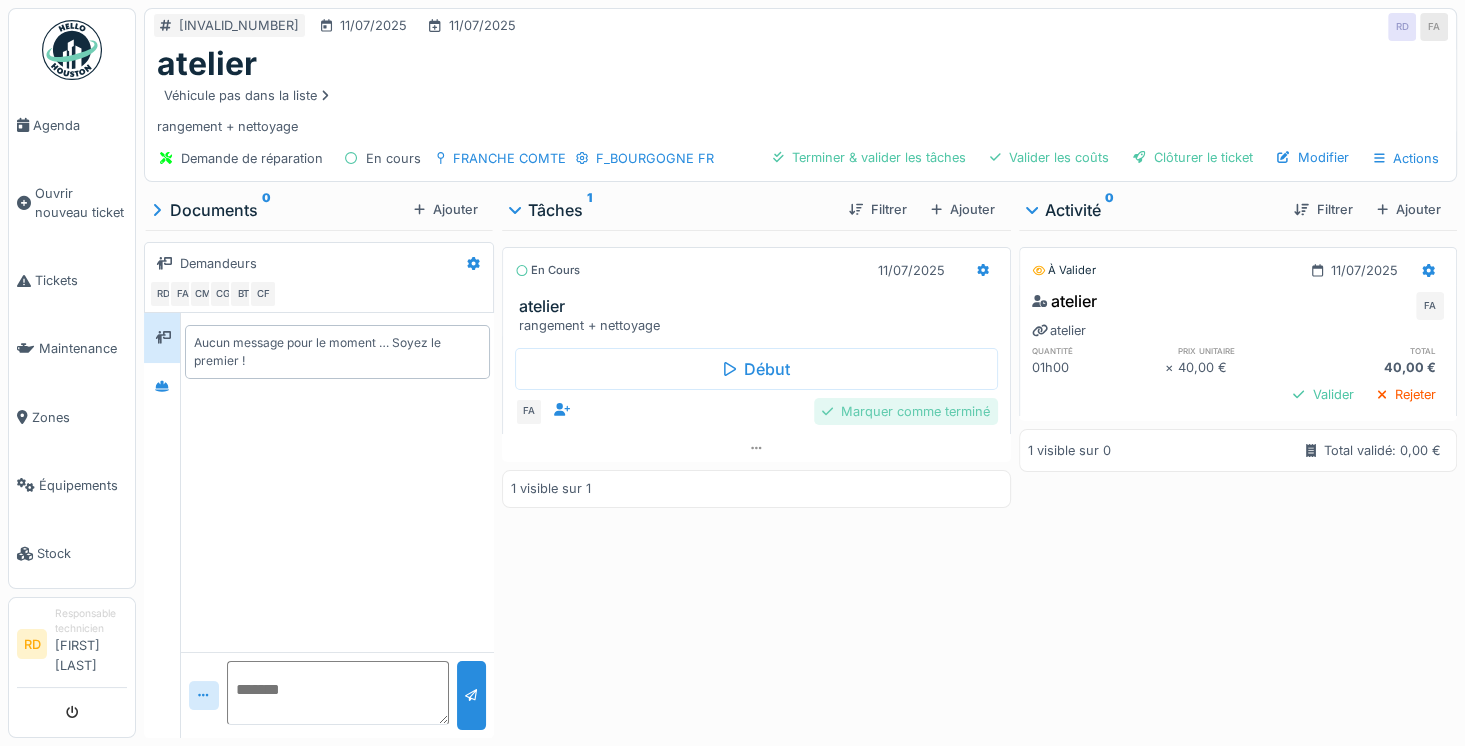click on "Marquer comme terminé" at bounding box center (906, 411) 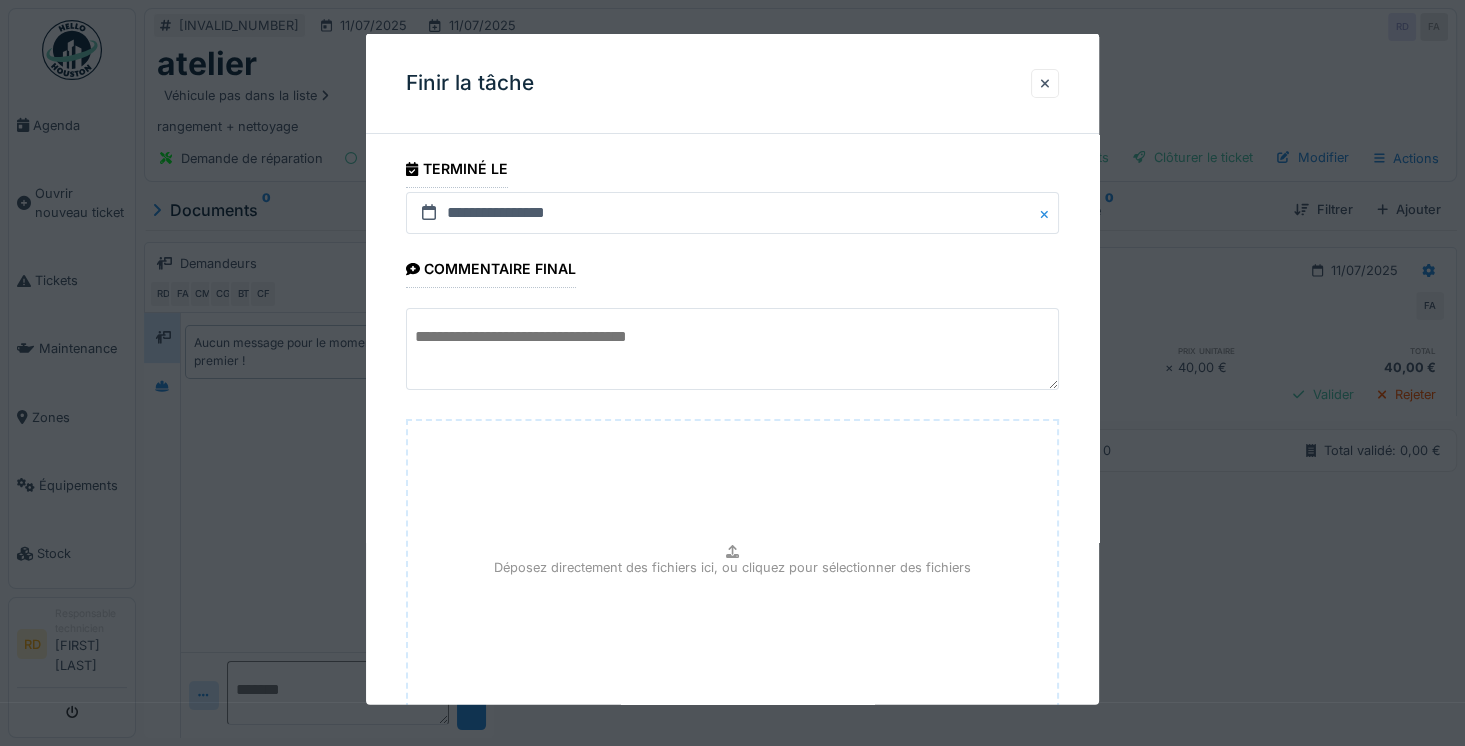 click at bounding box center [732, 349] 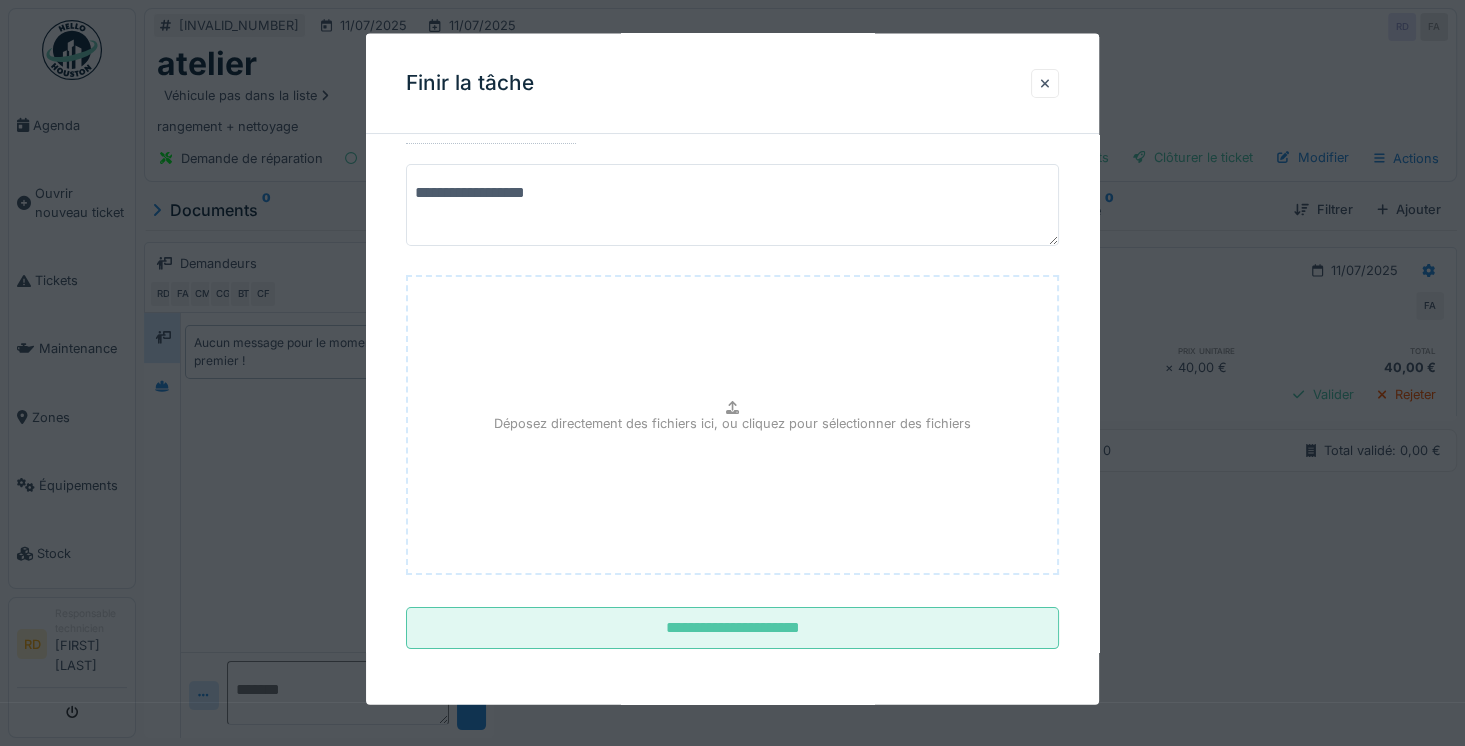 scroll, scrollTop: 159, scrollLeft: 0, axis: vertical 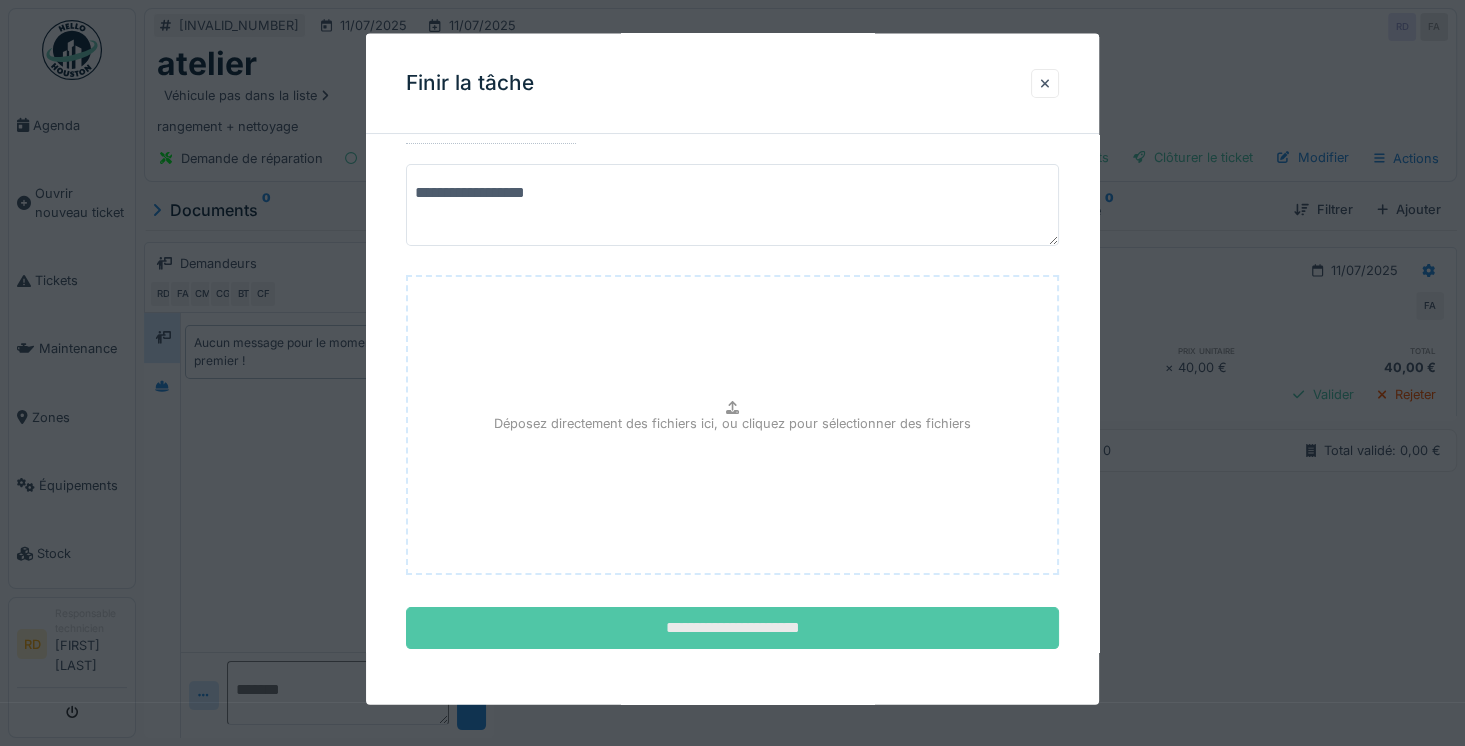type on "**********" 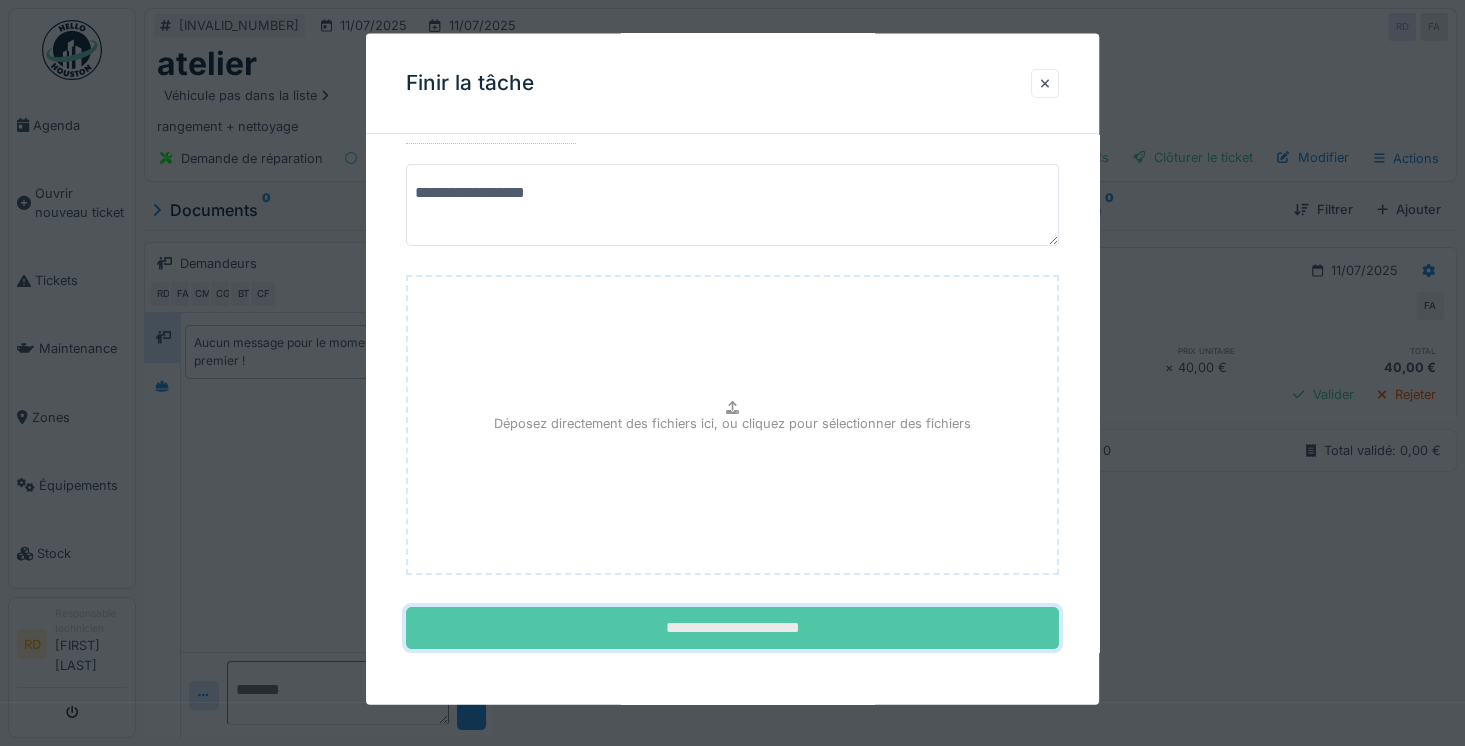 click on "**********" at bounding box center [732, 628] 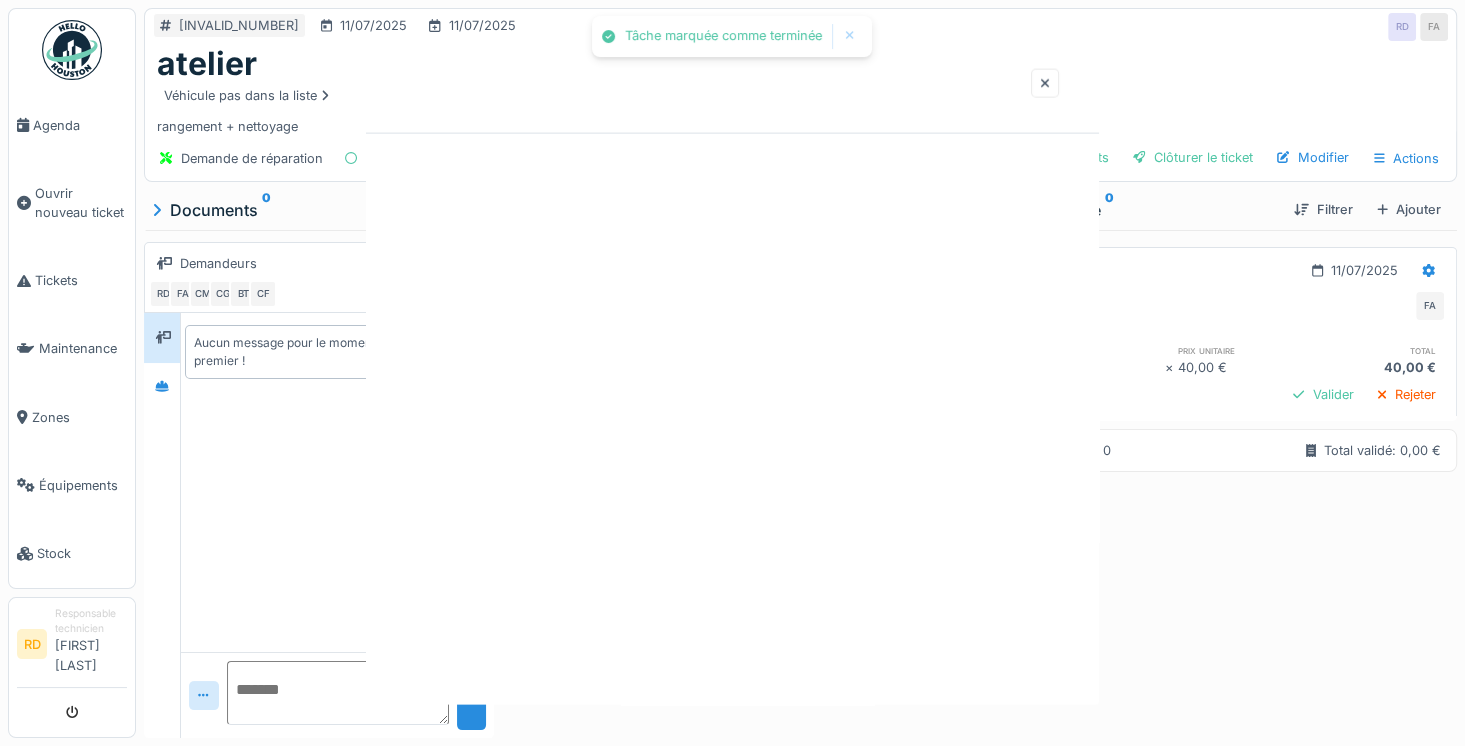 scroll, scrollTop: 0, scrollLeft: 0, axis: both 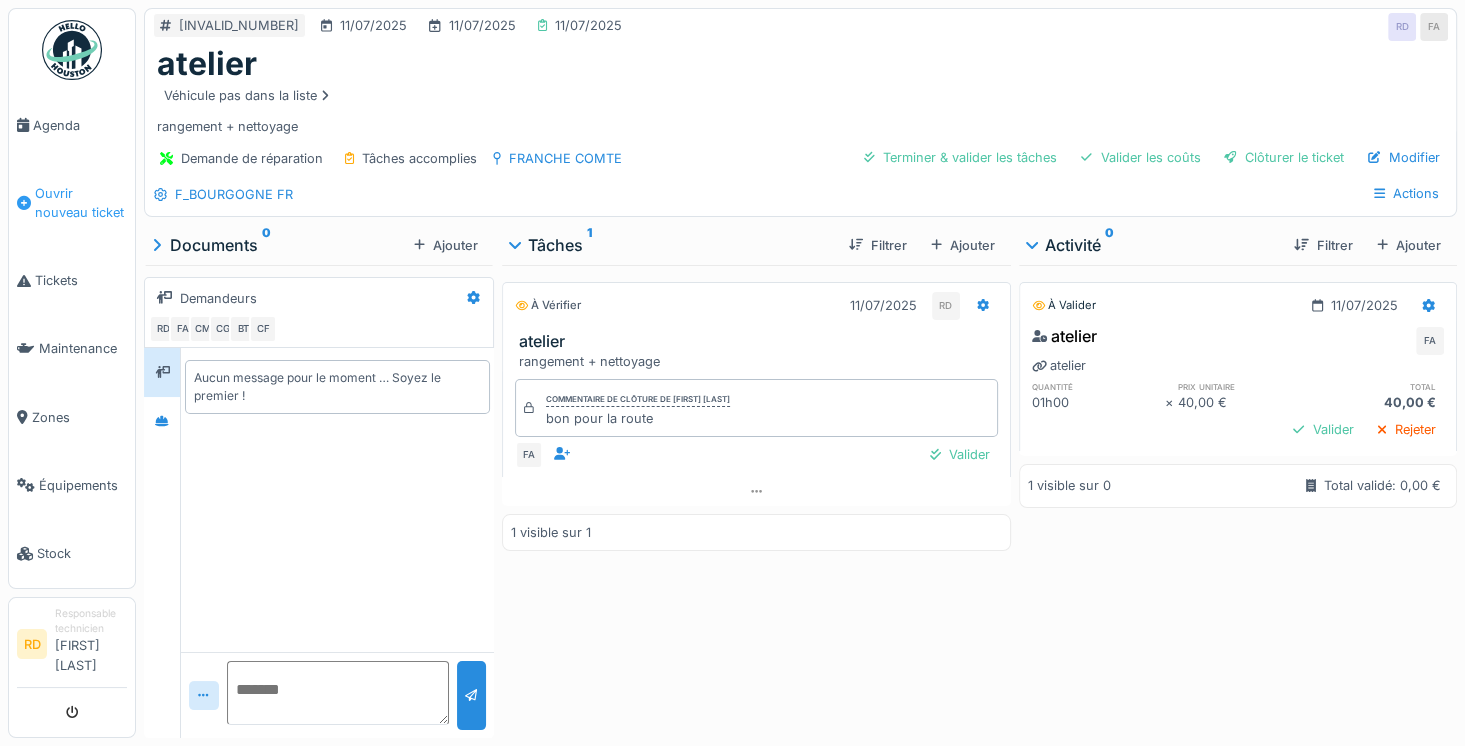 click on "Ouvrir nouveau ticket" at bounding box center [81, 203] 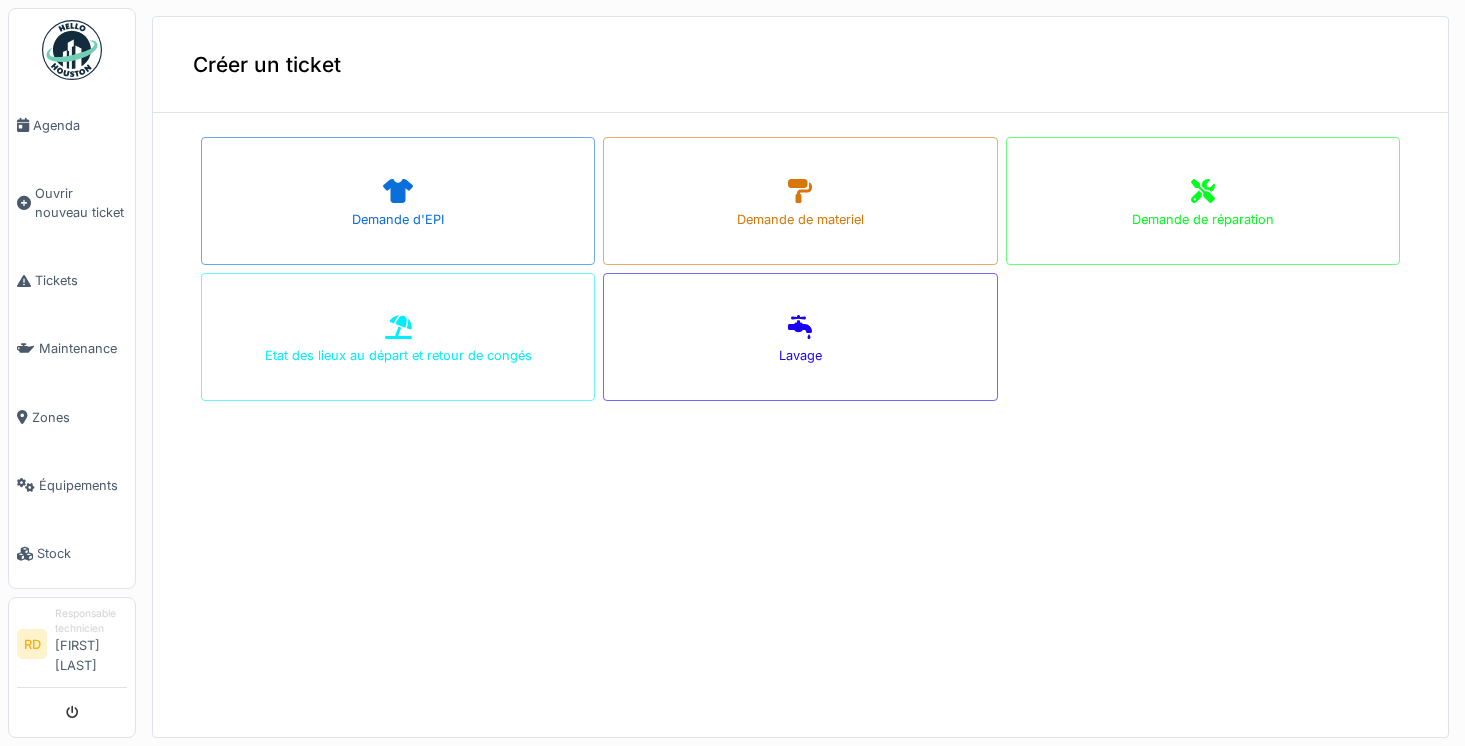 scroll, scrollTop: 0, scrollLeft: 0, axis: both 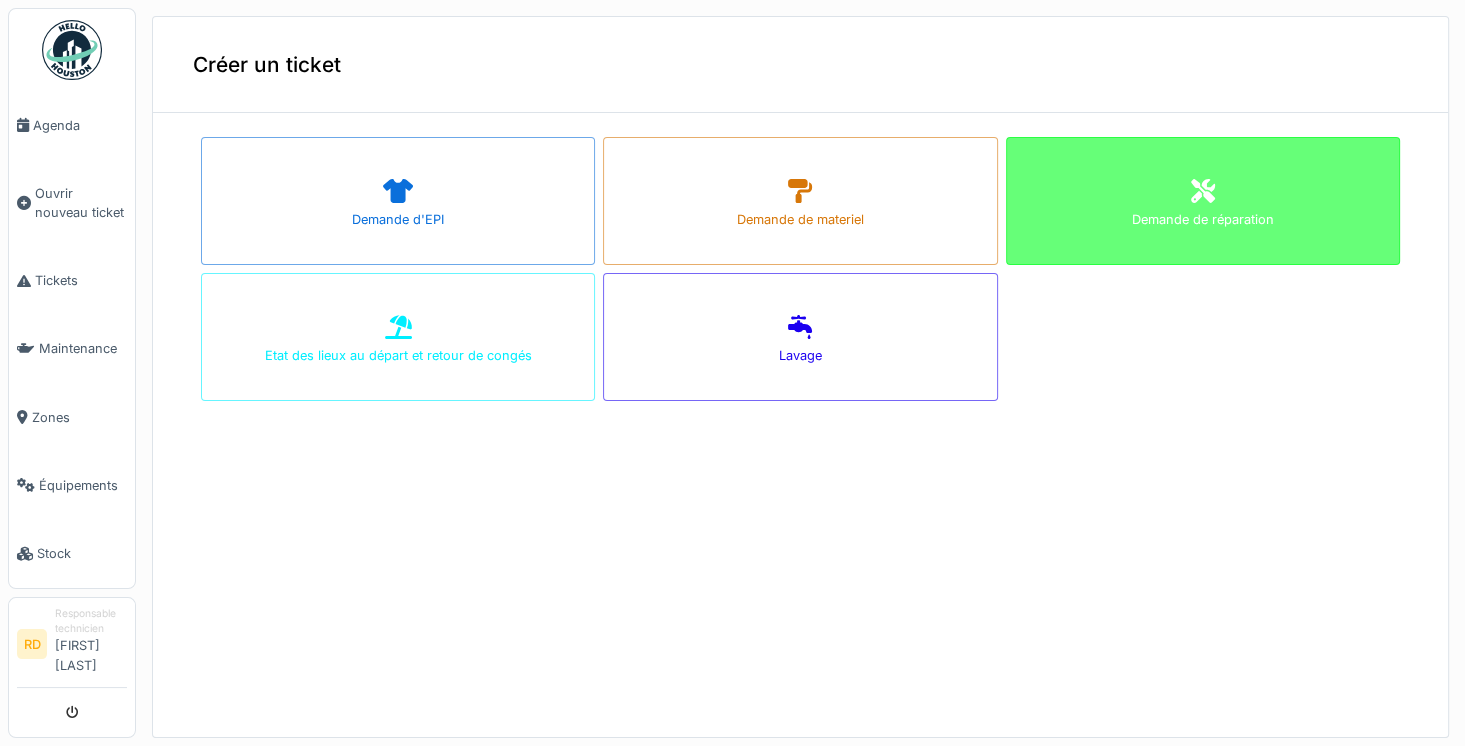 click on "Demande de réparation" at bounding box center [1203, 201] 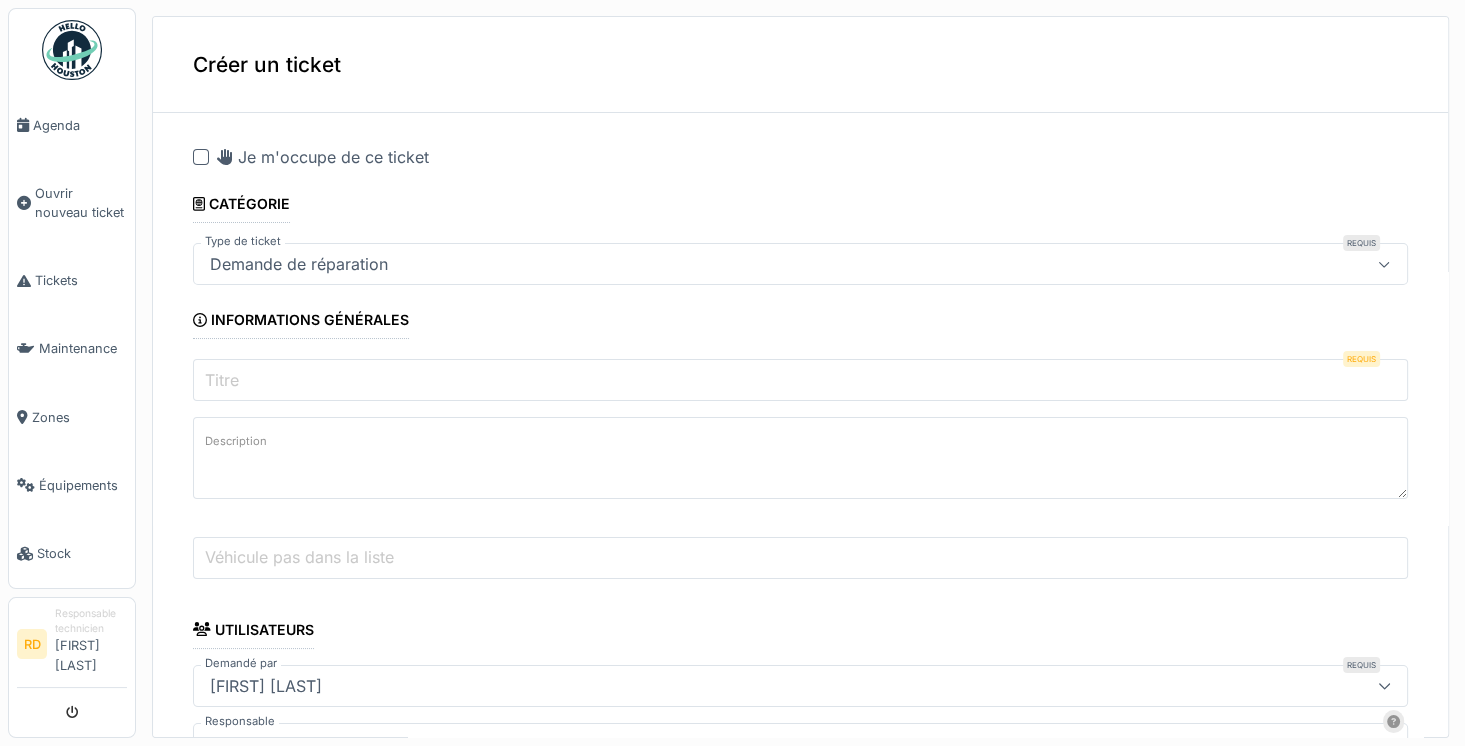 click on "Titre" at bounding box center (800, 380) 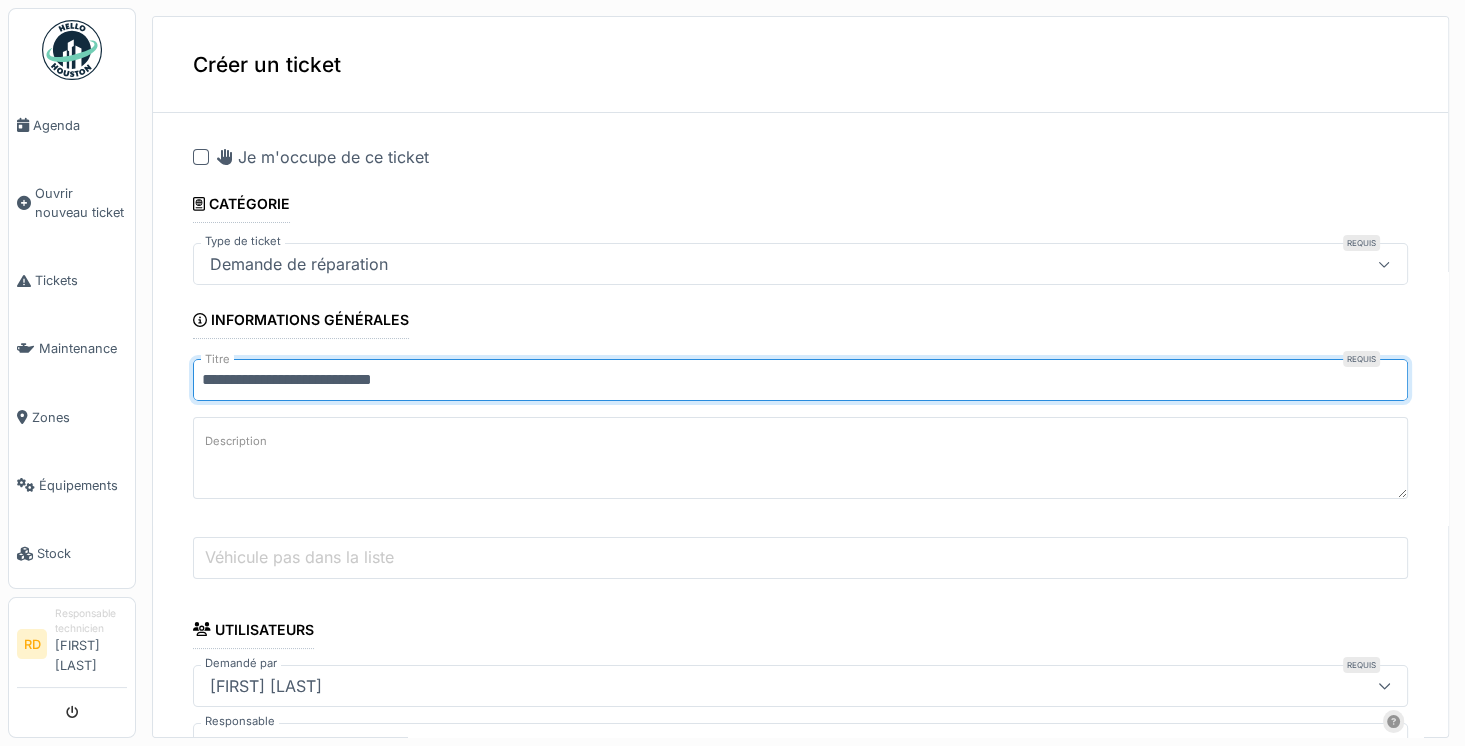 type on "**********" 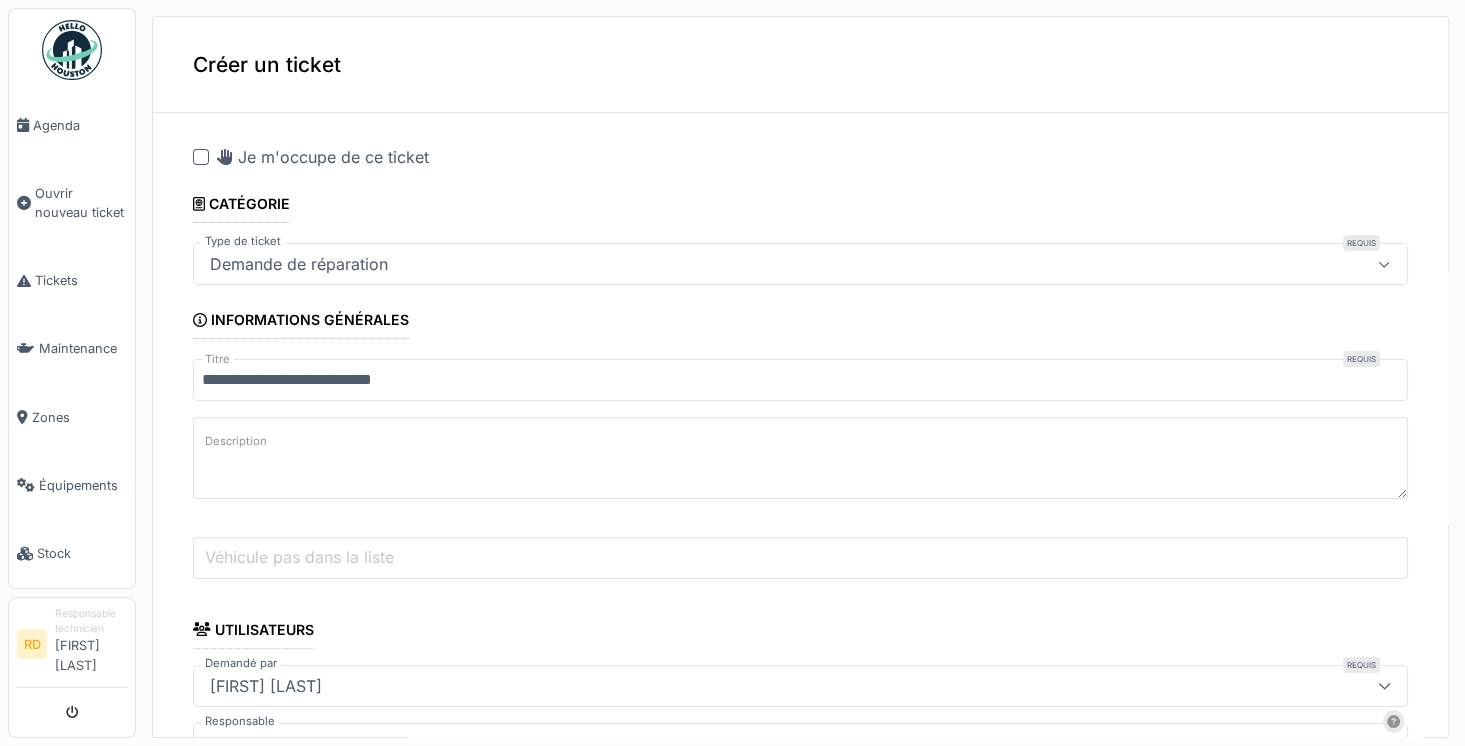 click on "Description" at bounding box center [800, 458] 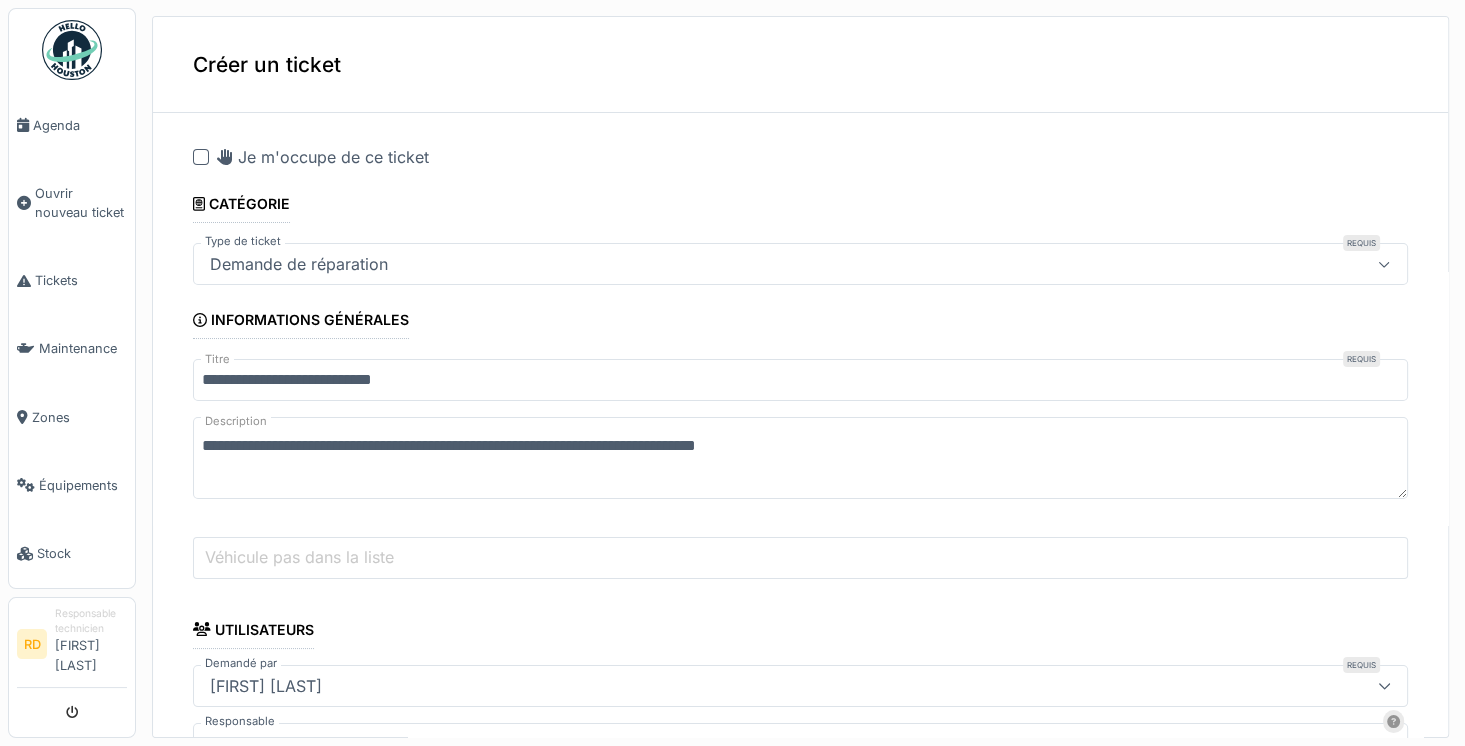 type on "**********" 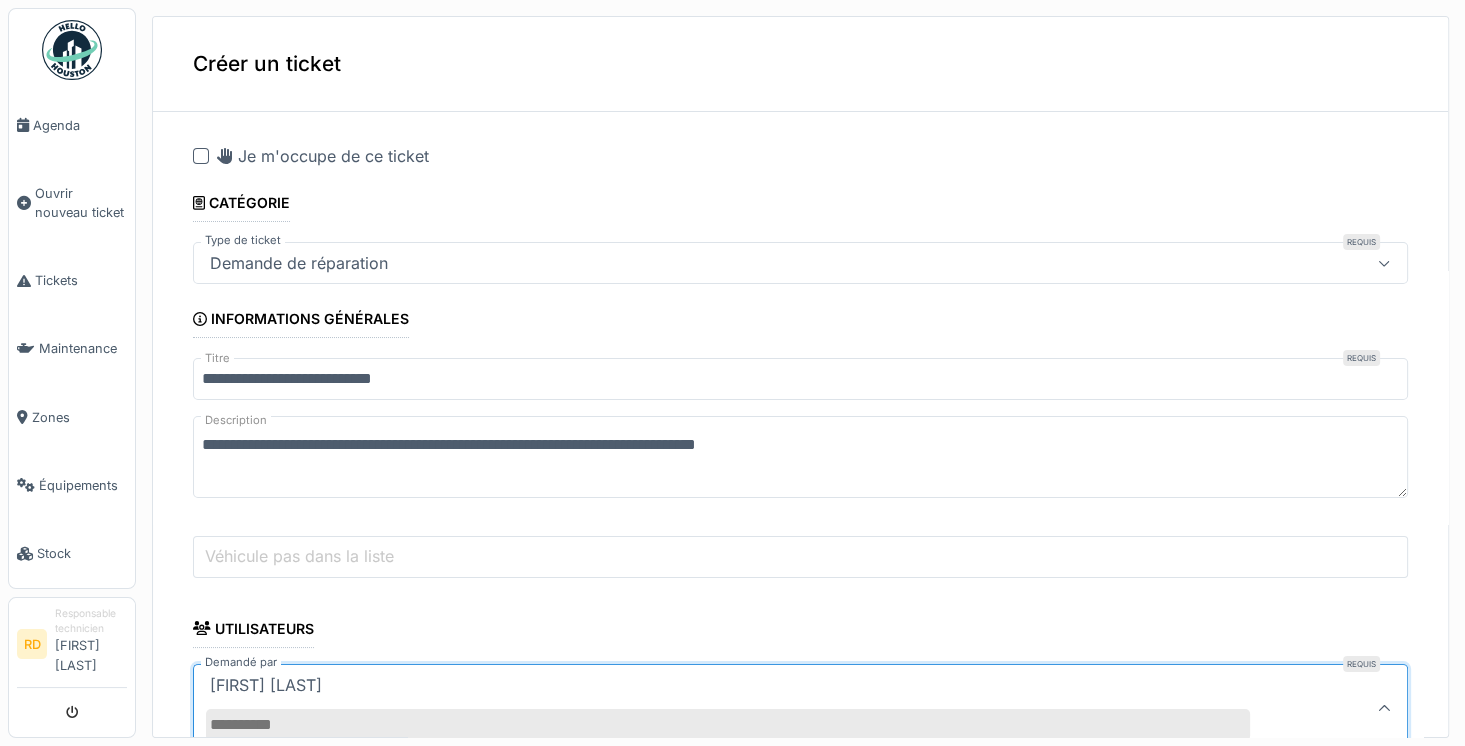 click on "Demandé par" at bounding box center [728, 725] 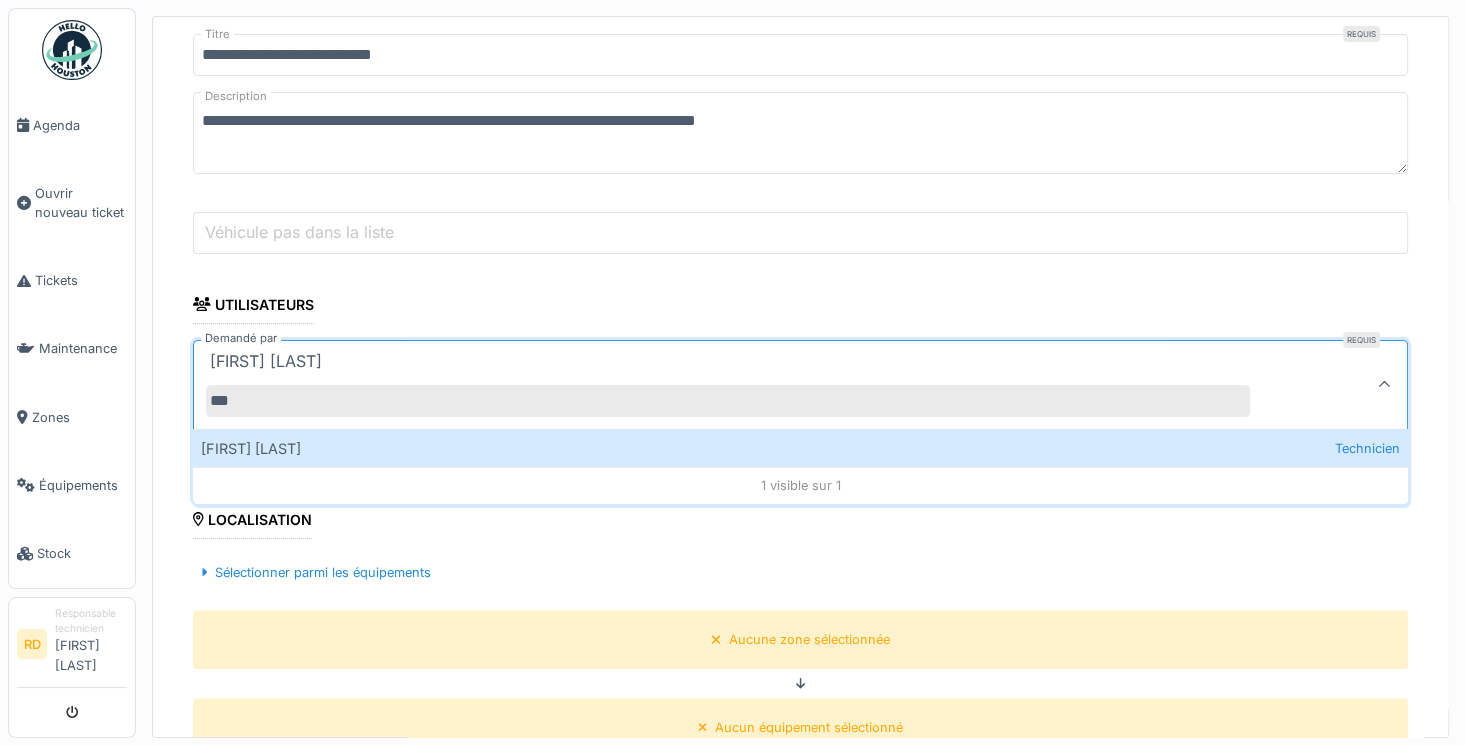 scroll, scrollTop: 325, scrollLeft: 0, axis: vertical 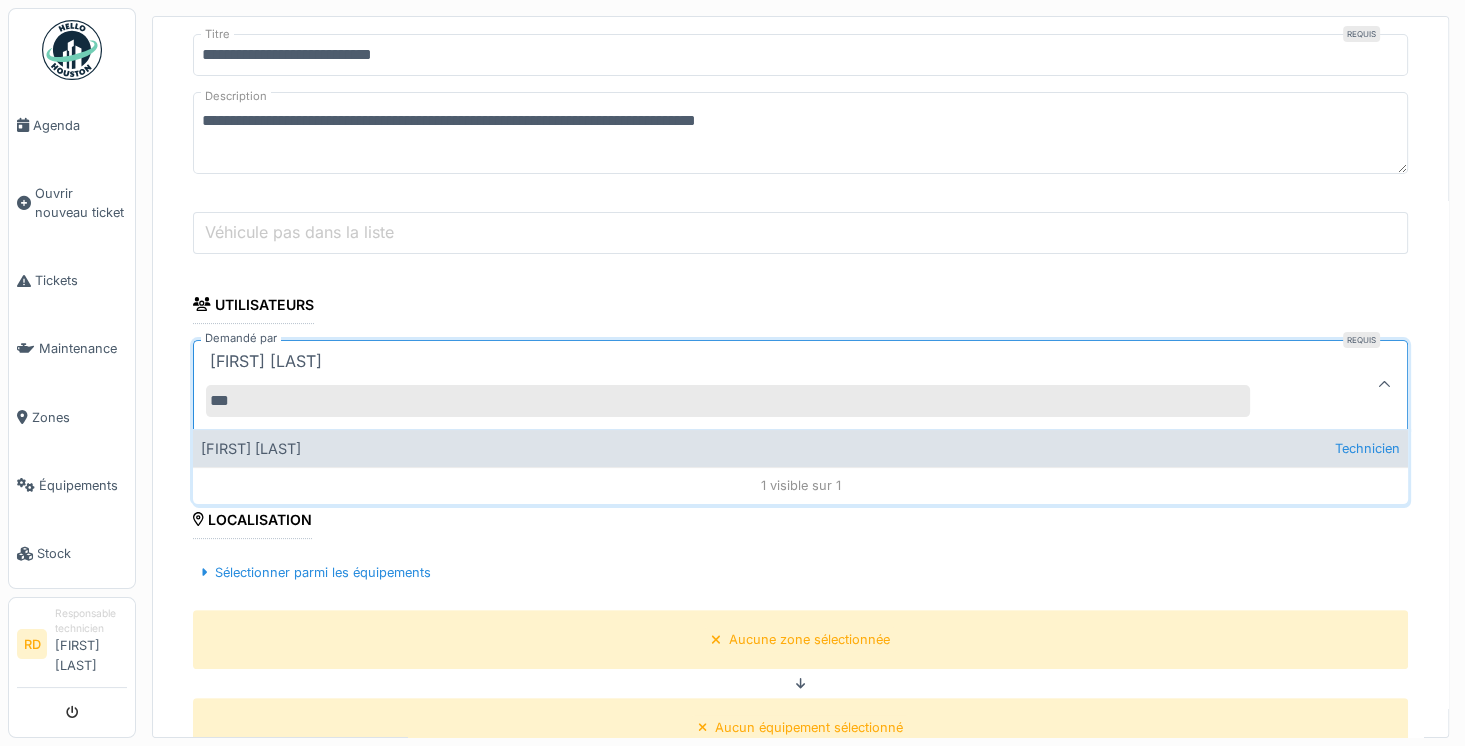 type on "***" 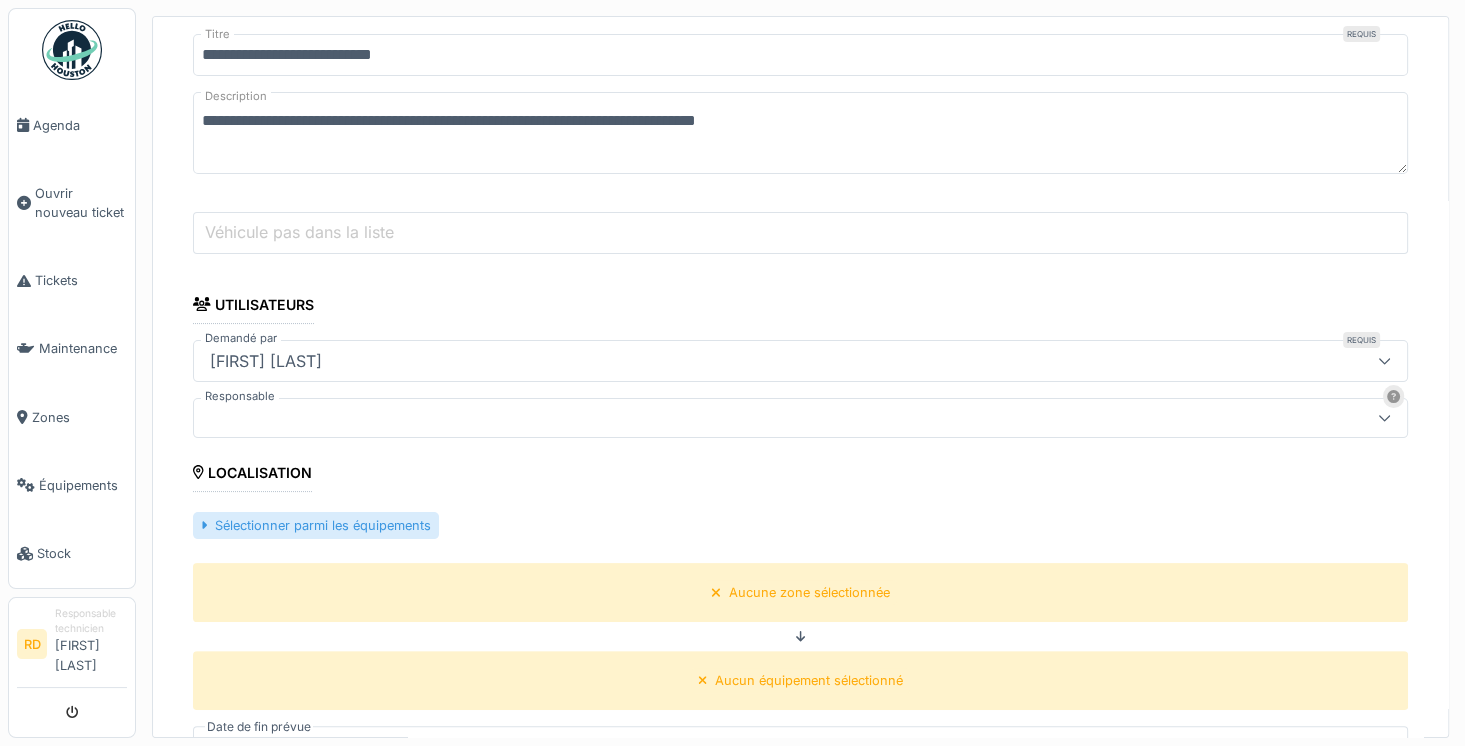 click on "Sélectionner parmi les équipements" at bounding box center [316, 525] 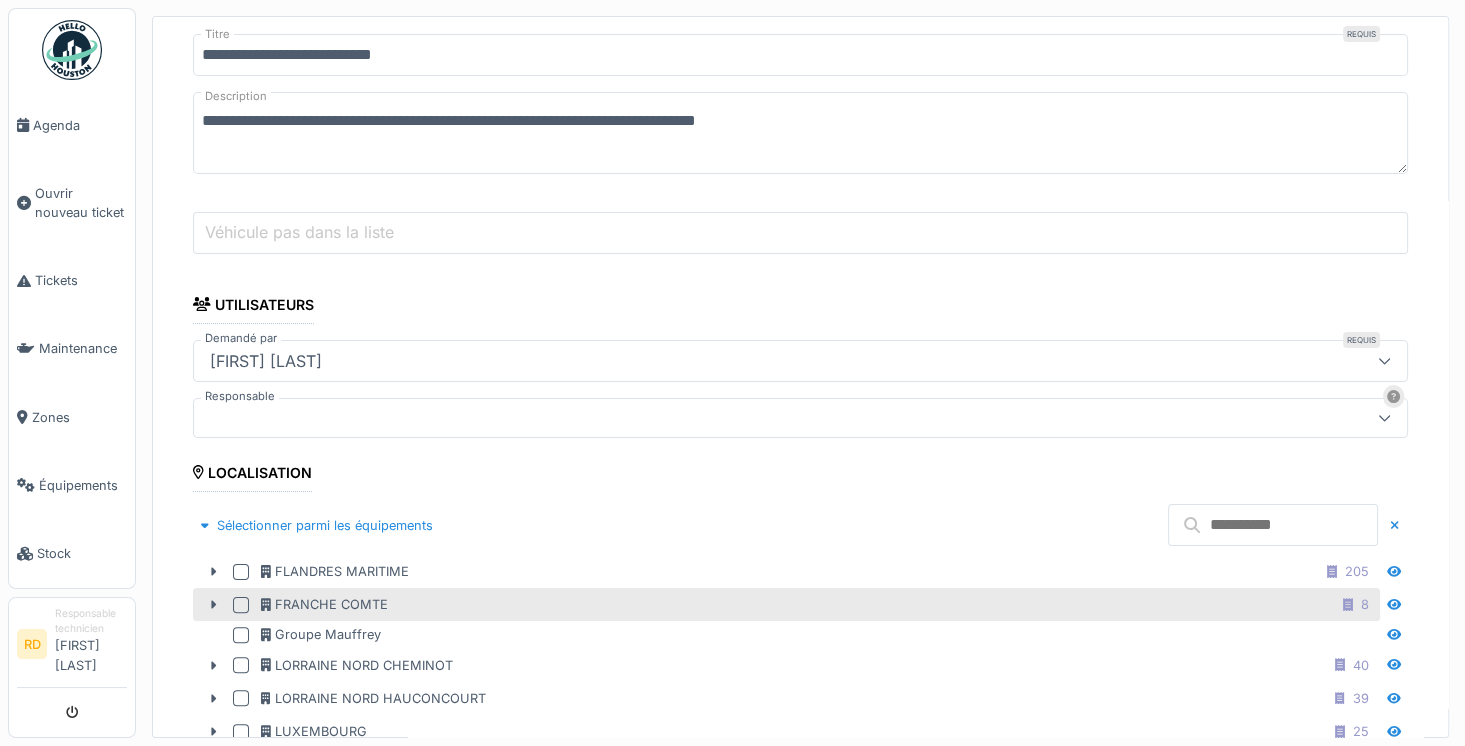click at bounding box center [241, 605] 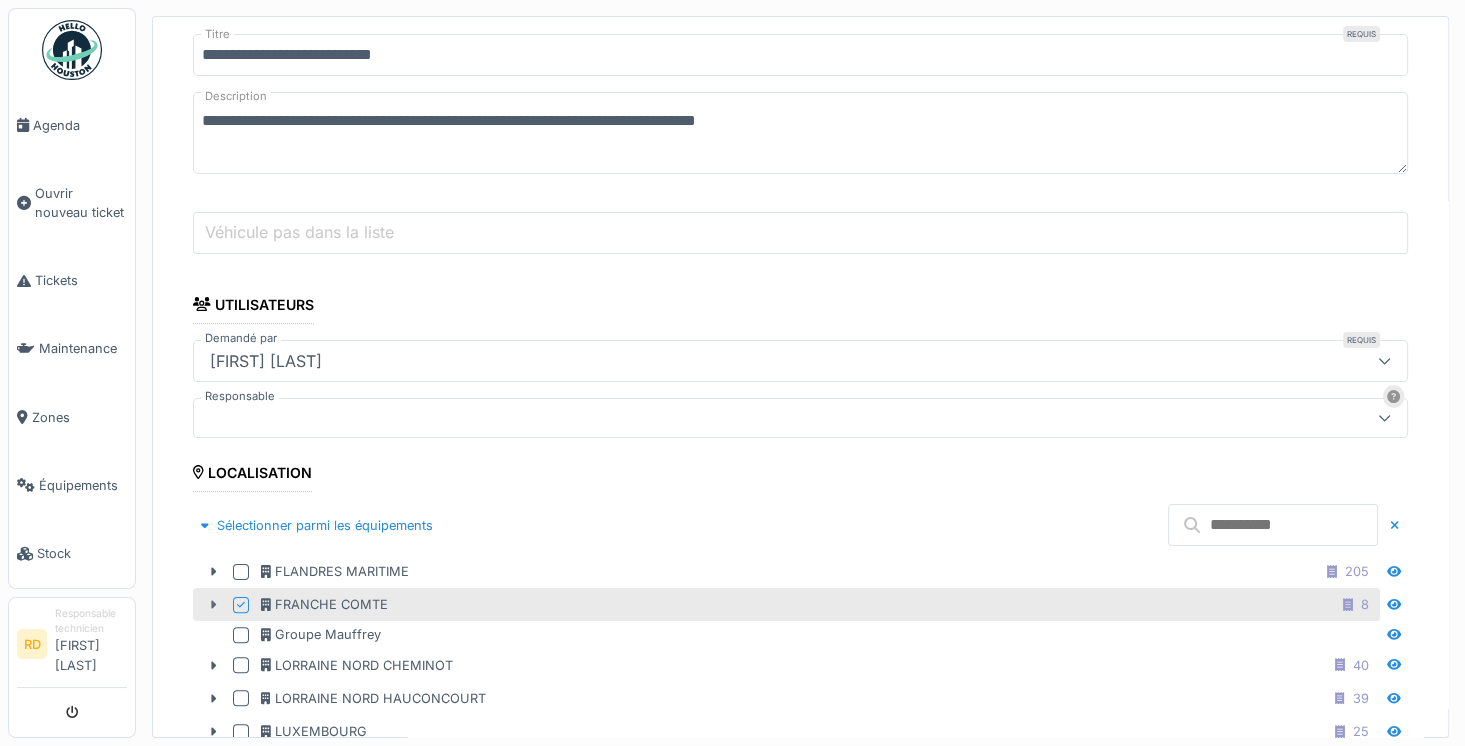 click 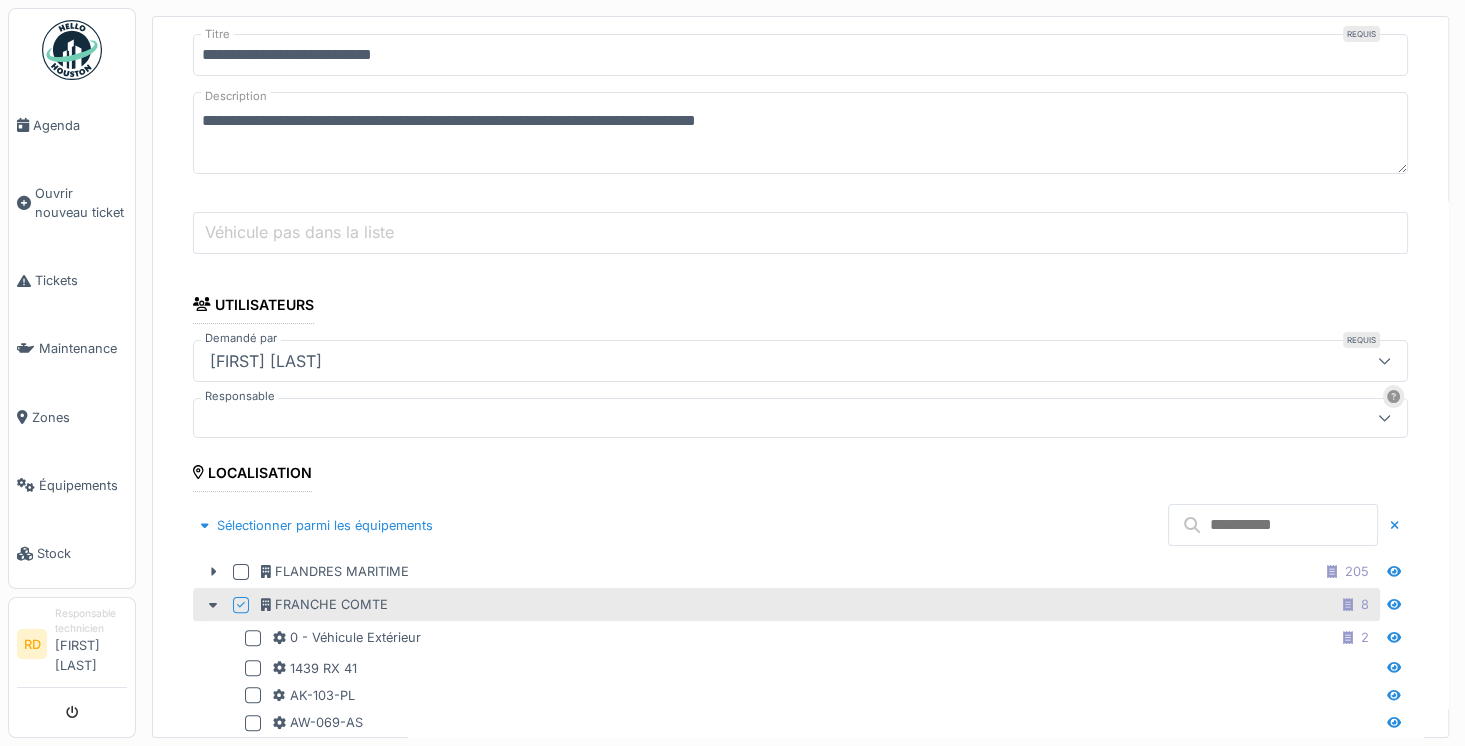 click at bounding box center (1273, 525) 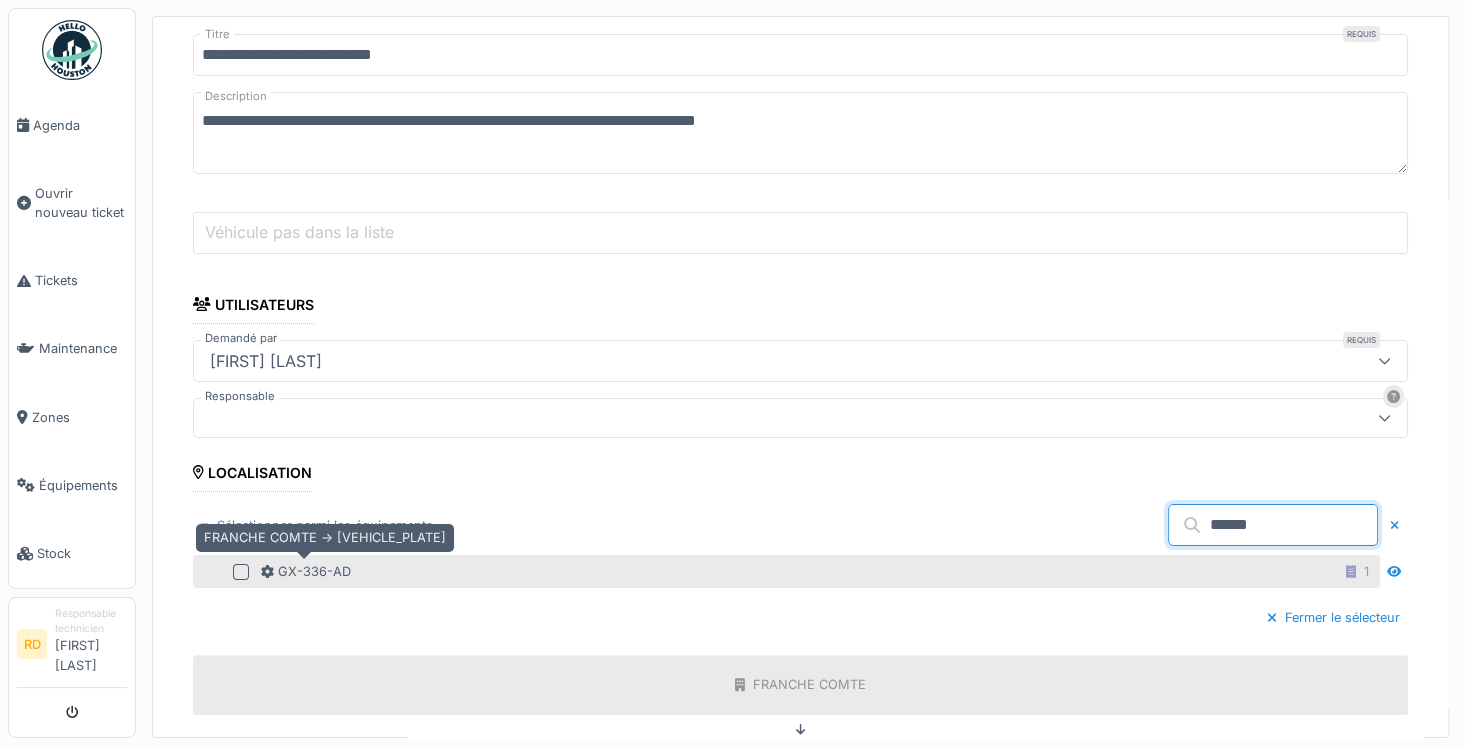type on "******" 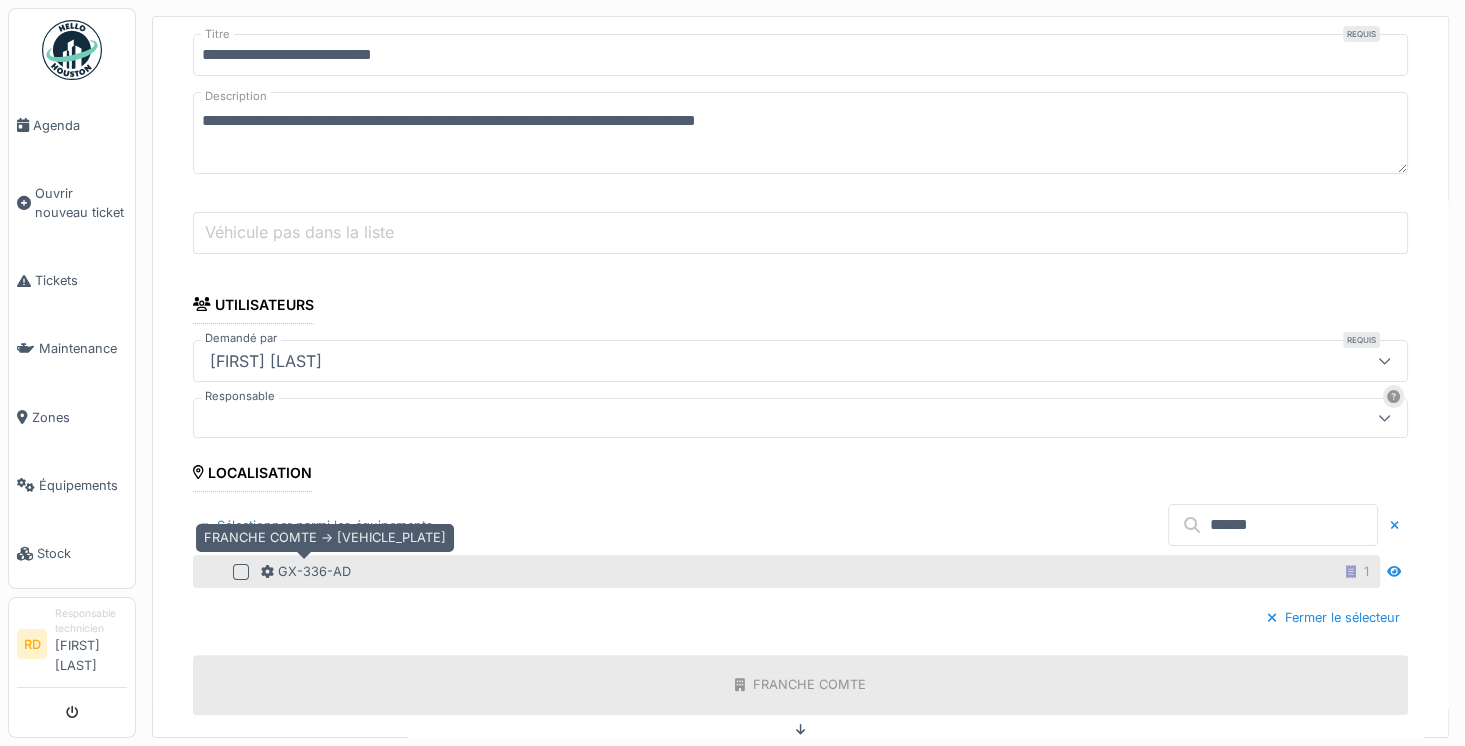 click on "GX-336-AD" at bounding box center [306, 571] 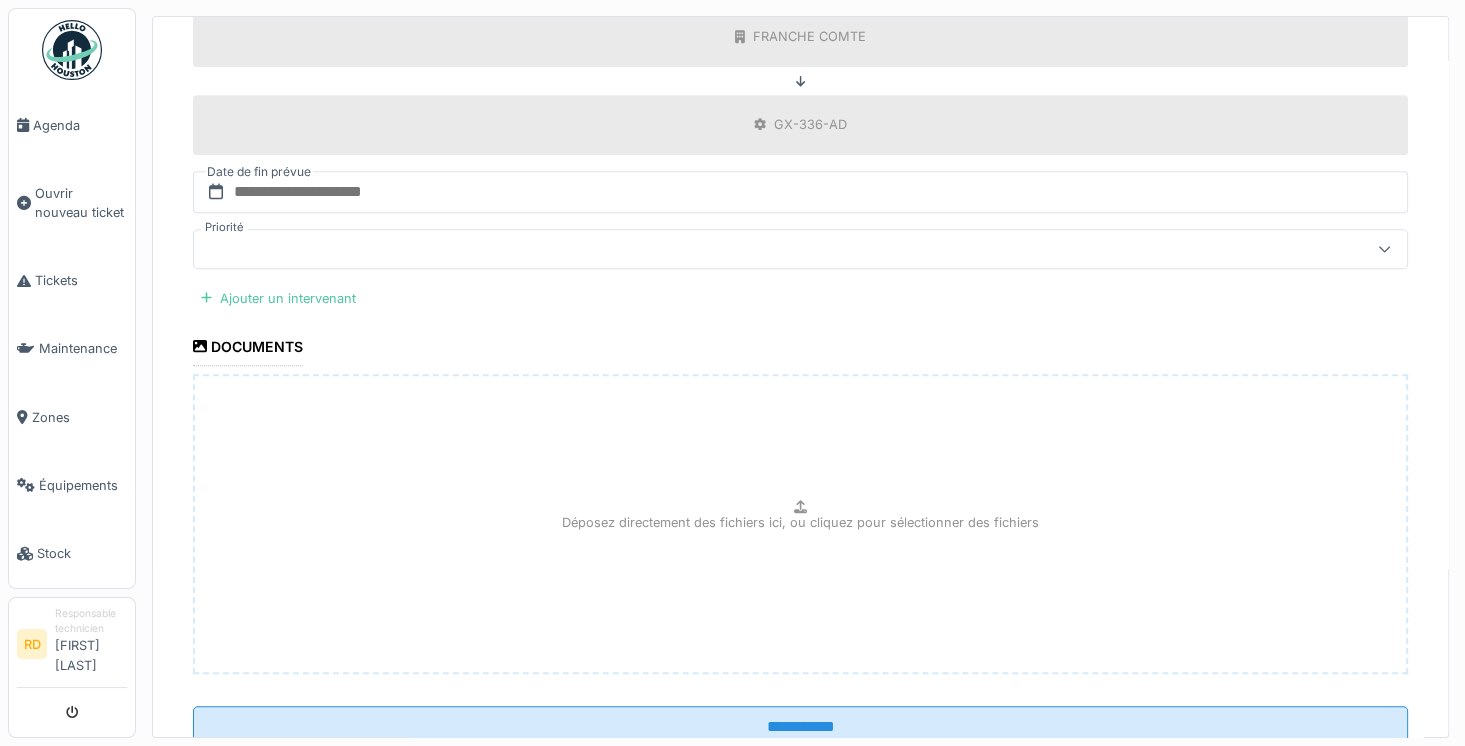 scroll, scrollTop: 973, scrollLeft: 0, axis: vertical 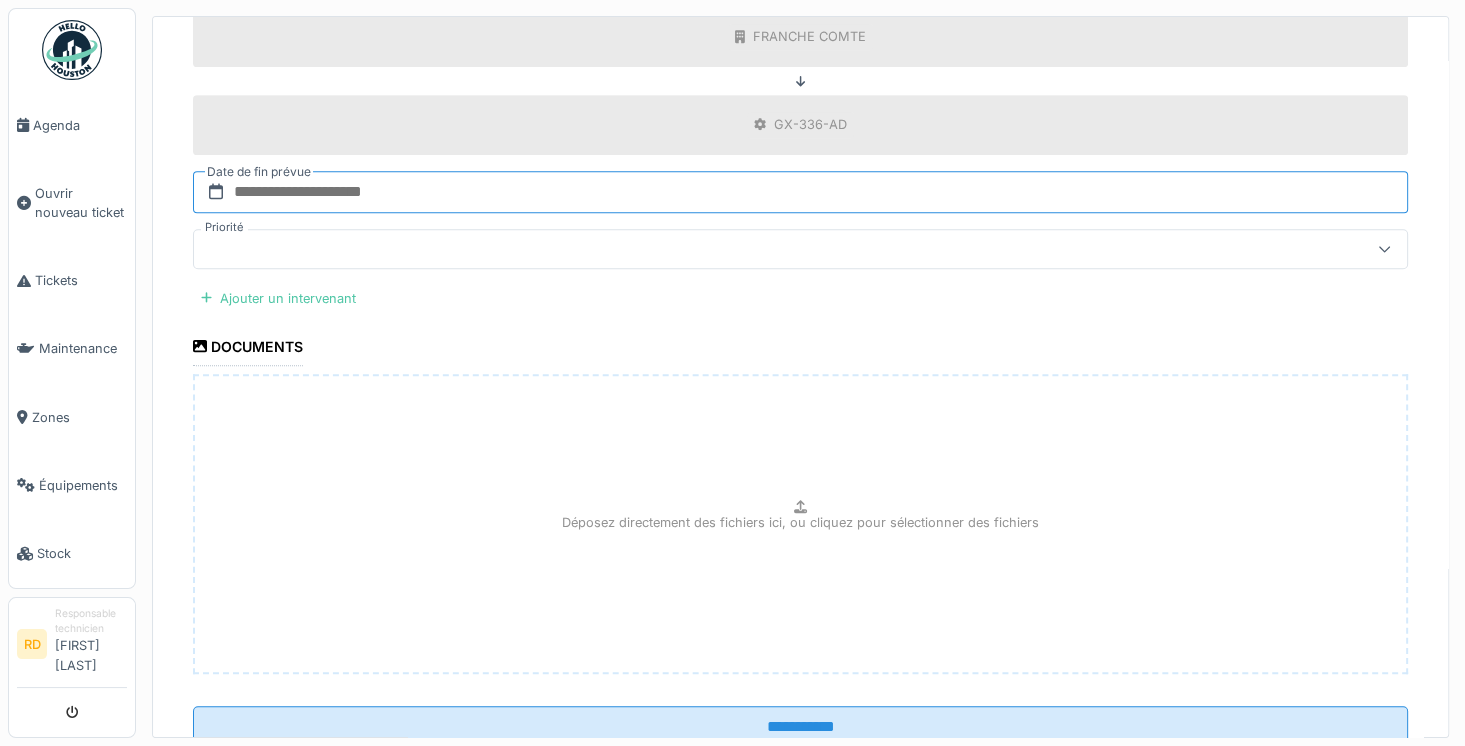click at bounding box center [800, 192] 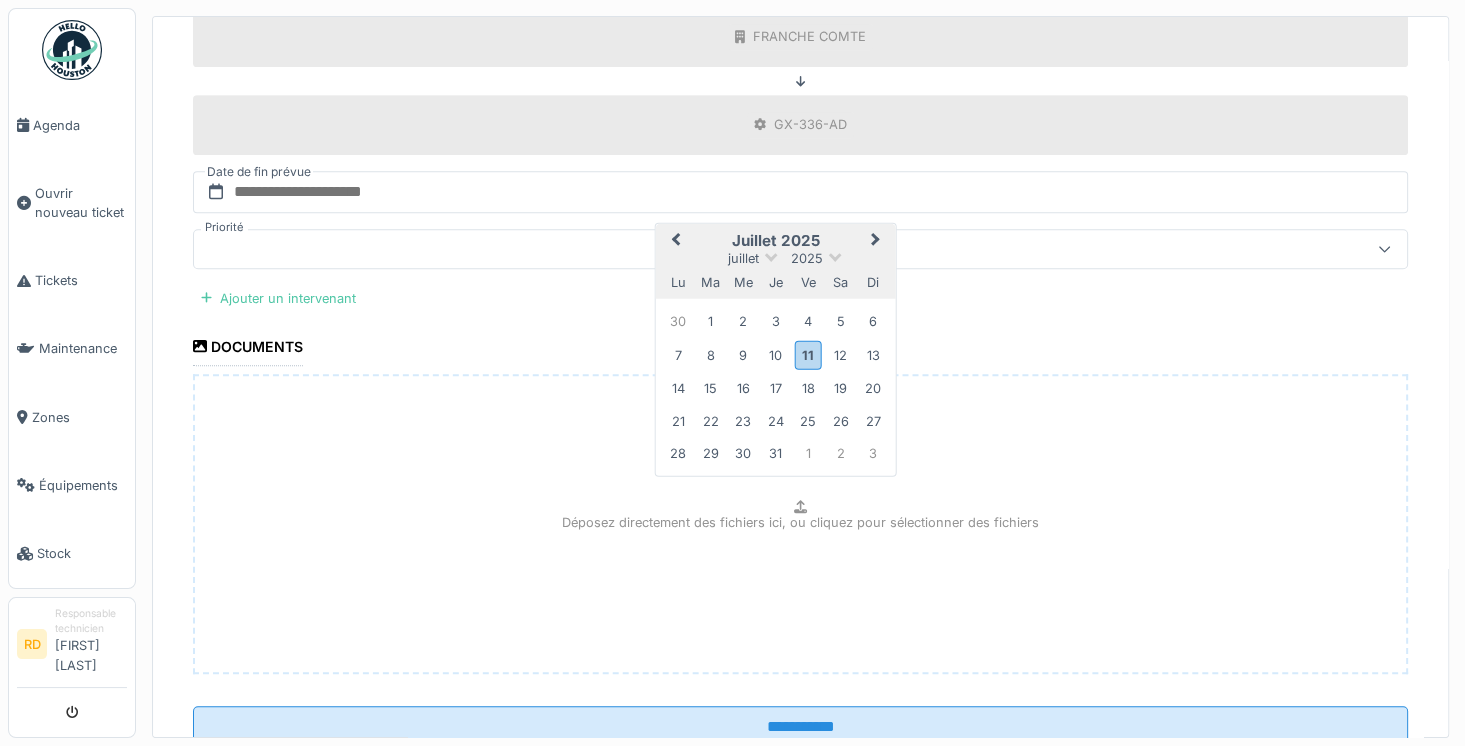 click on "11" at bounding box center [808, 354] 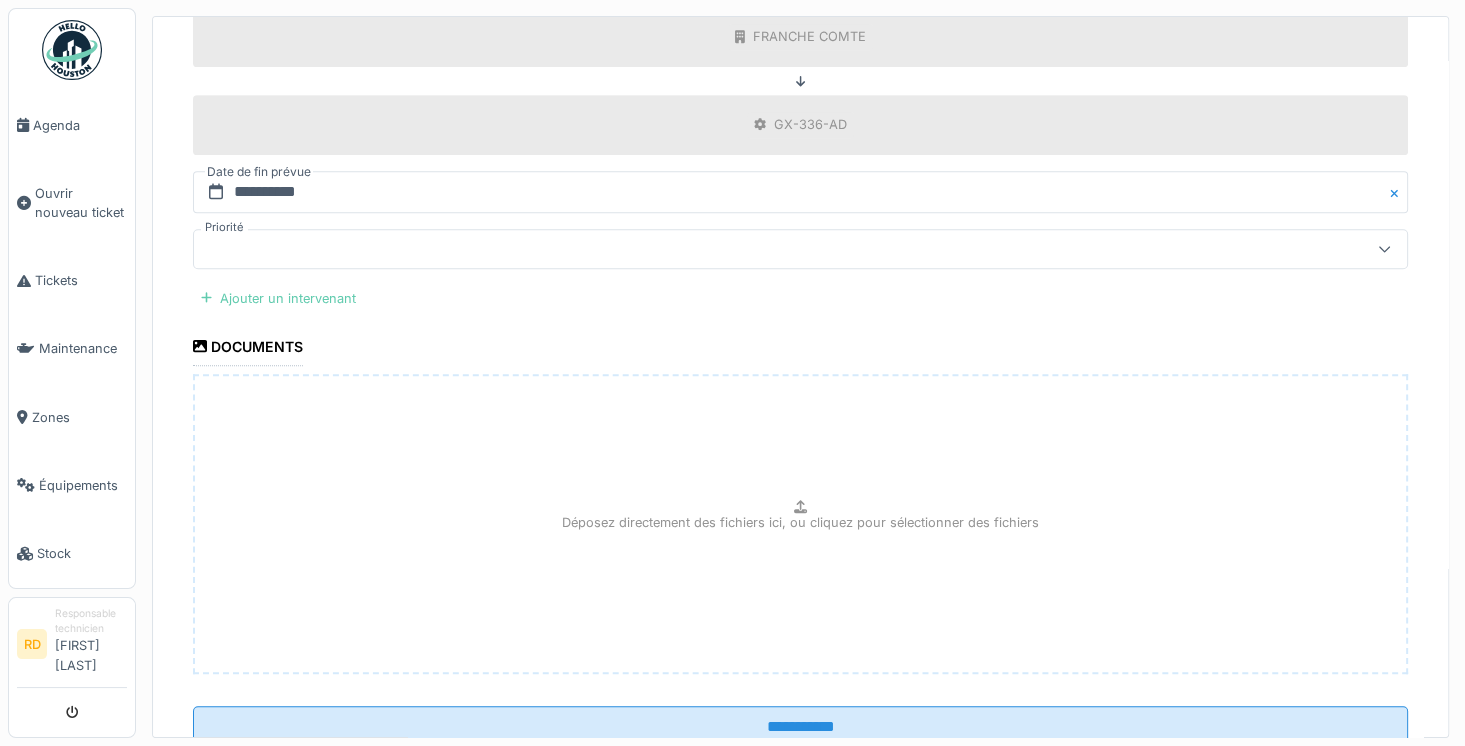 click on "Ajouter un intervenant" at bounding box center [278, 298] 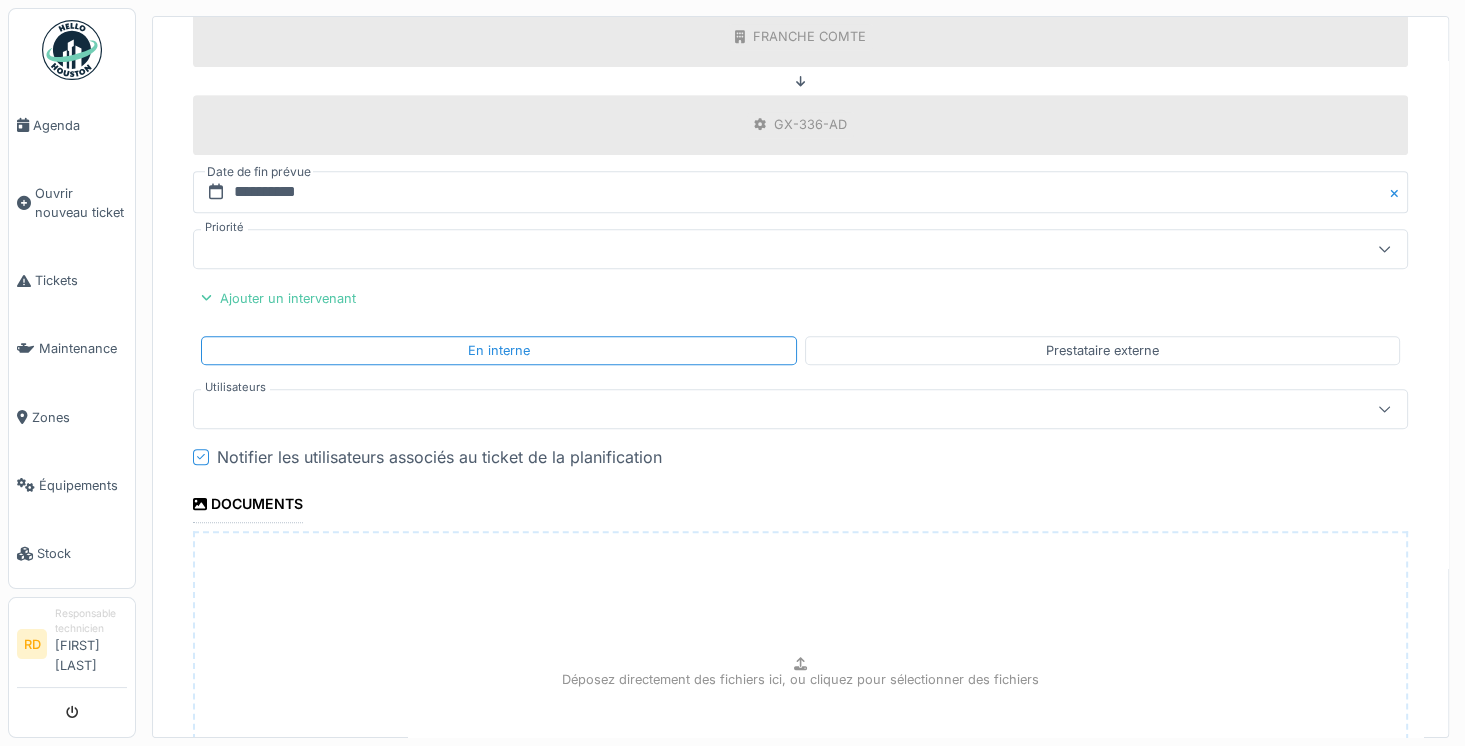 click at bounding box center (740, 409) 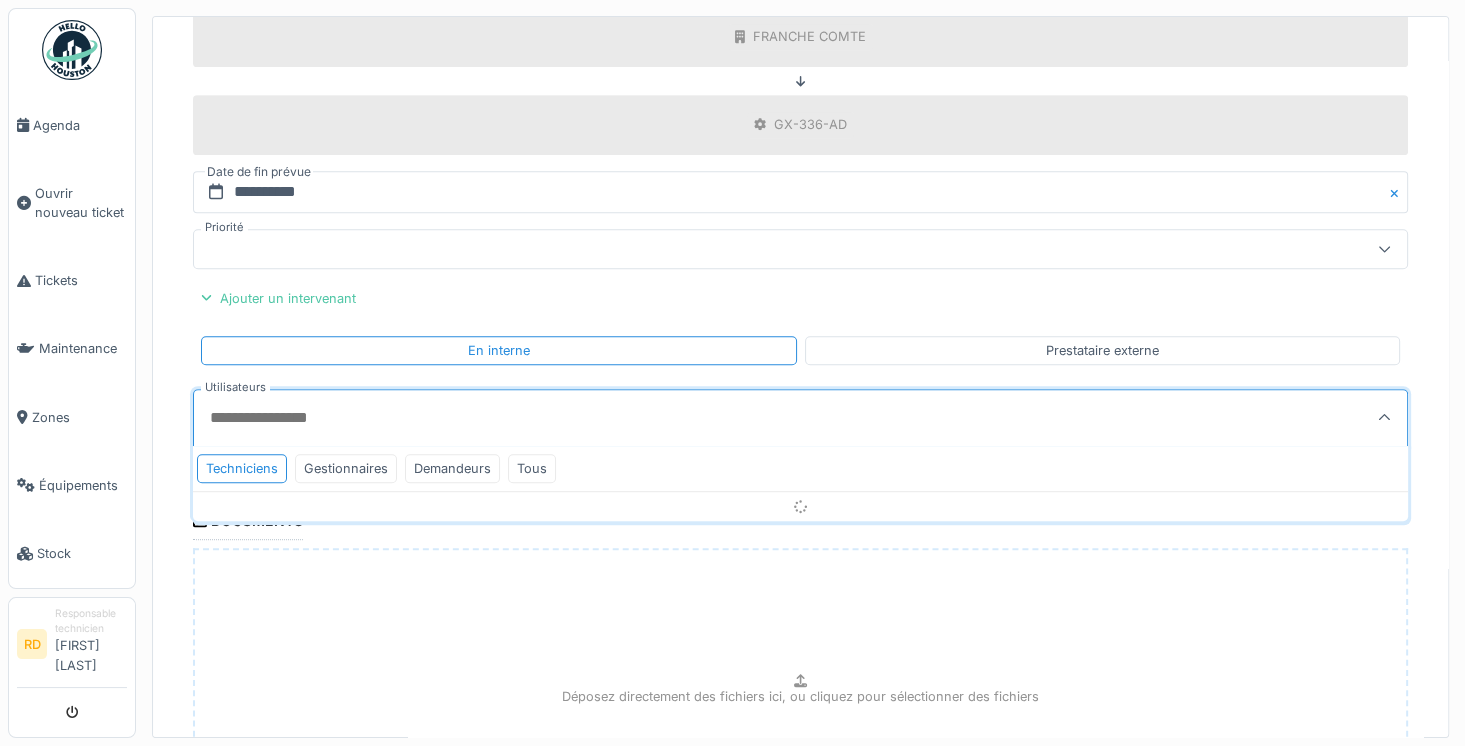scroll, scrollTop: 4, scrollLeft: 0, axis: vertical 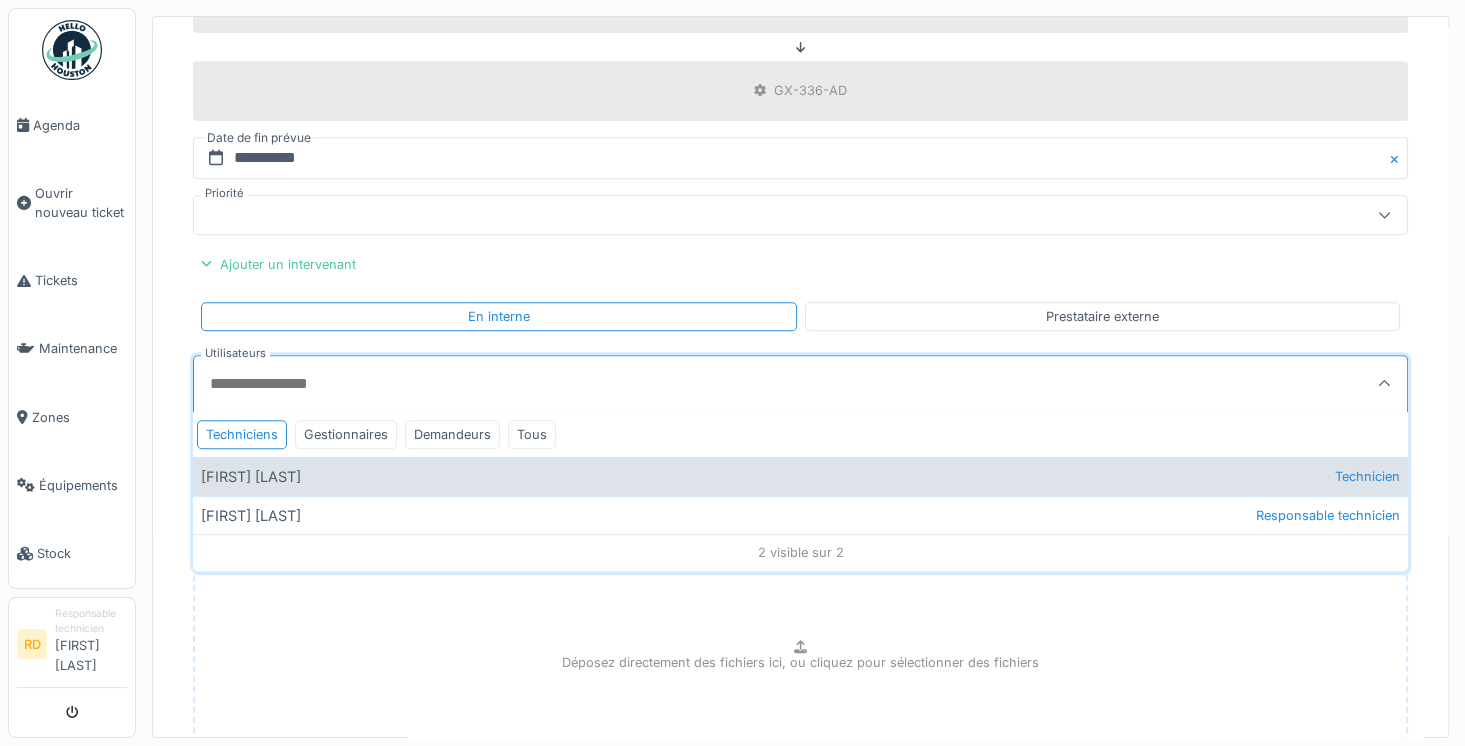 click on "[FIRST] [LAST]   Technicien" at bounding box center [800, 476] 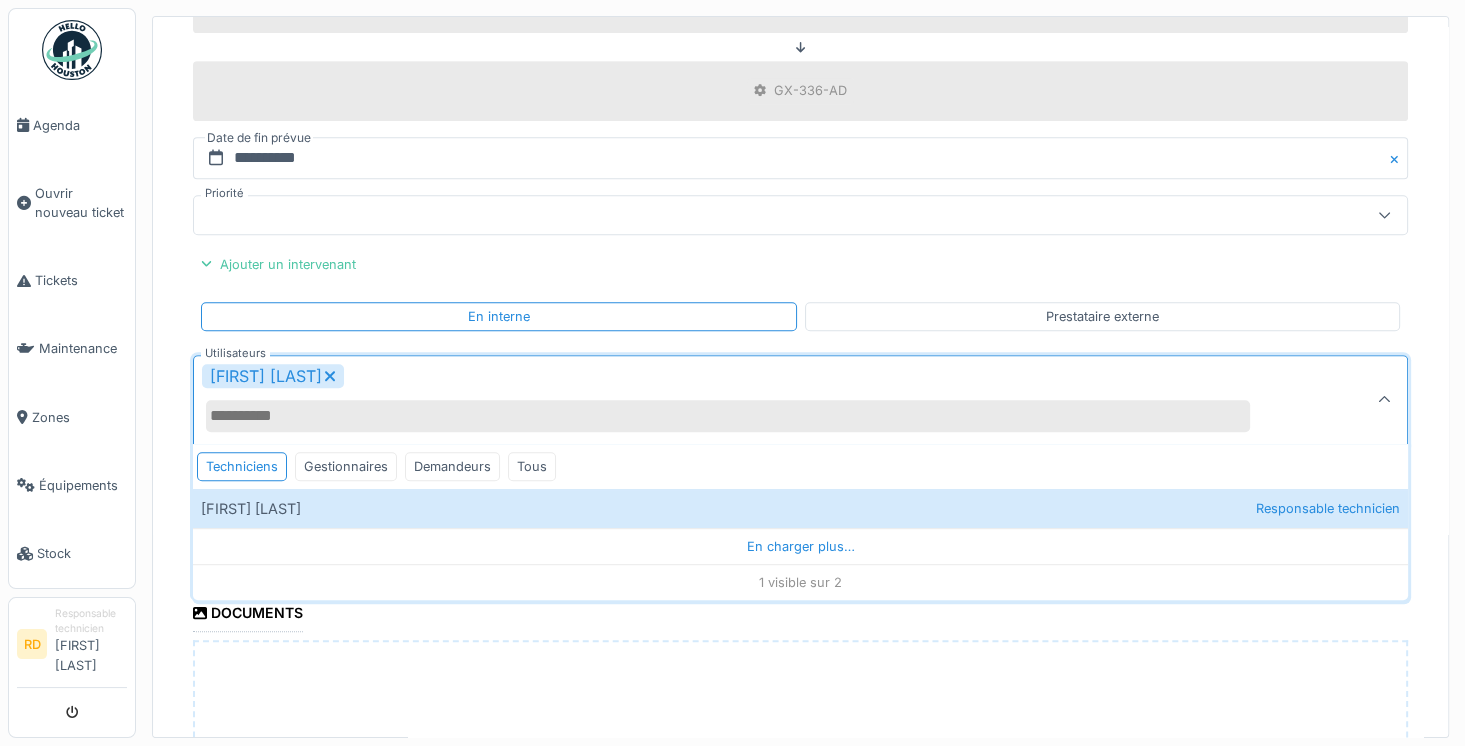 click on "**********" at bounding box center [800, 96] 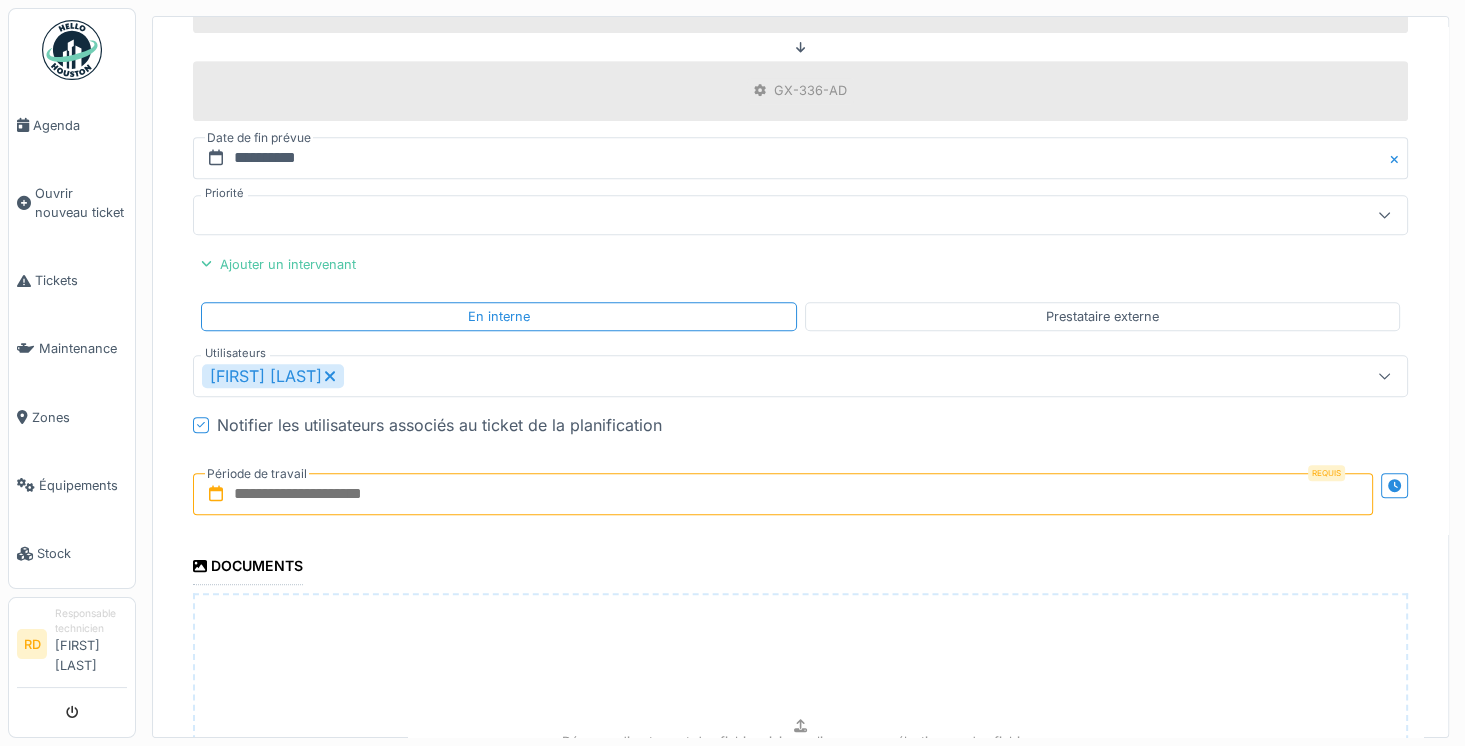 click at bounding box center (783, 494) 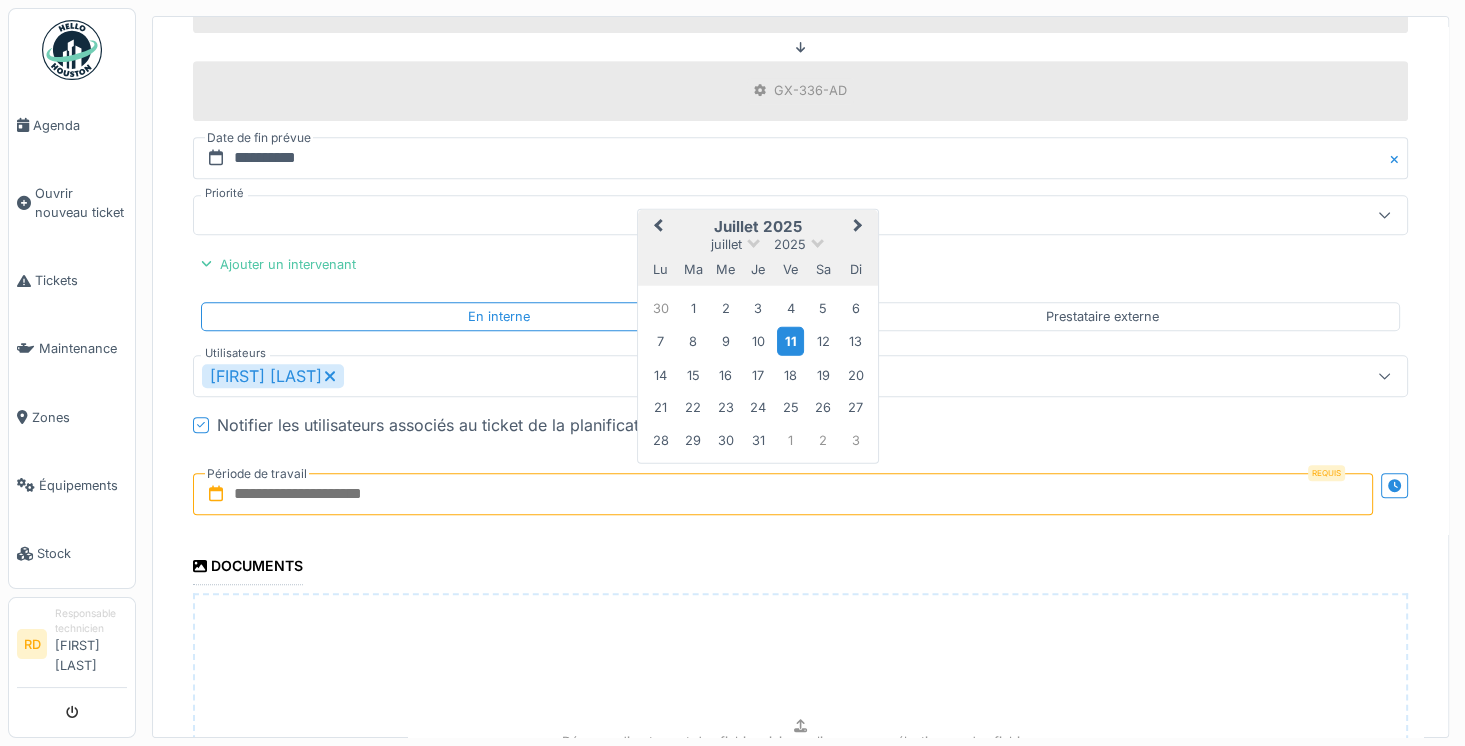 click on "11" at bounding box center (790, 341) 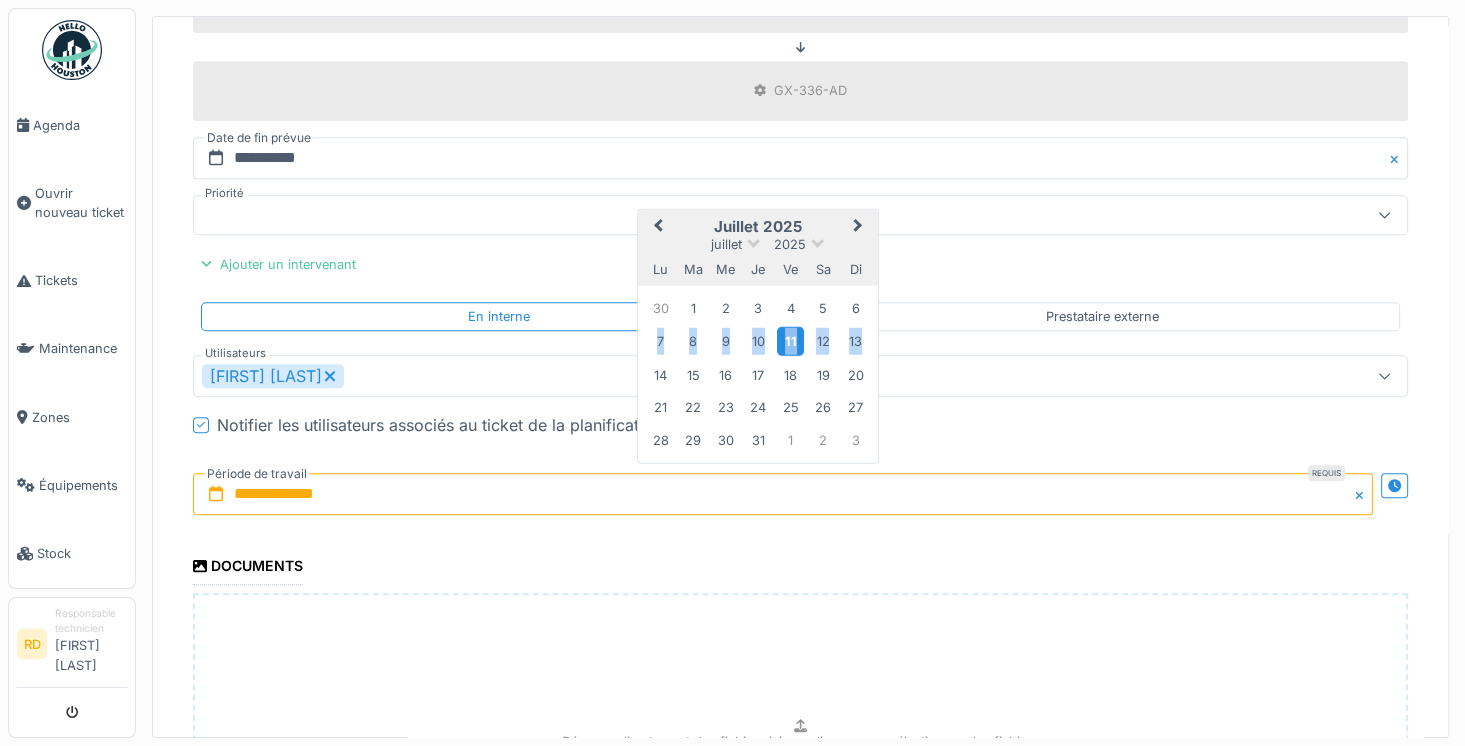 click on "11" at bounding box center [790, 341] 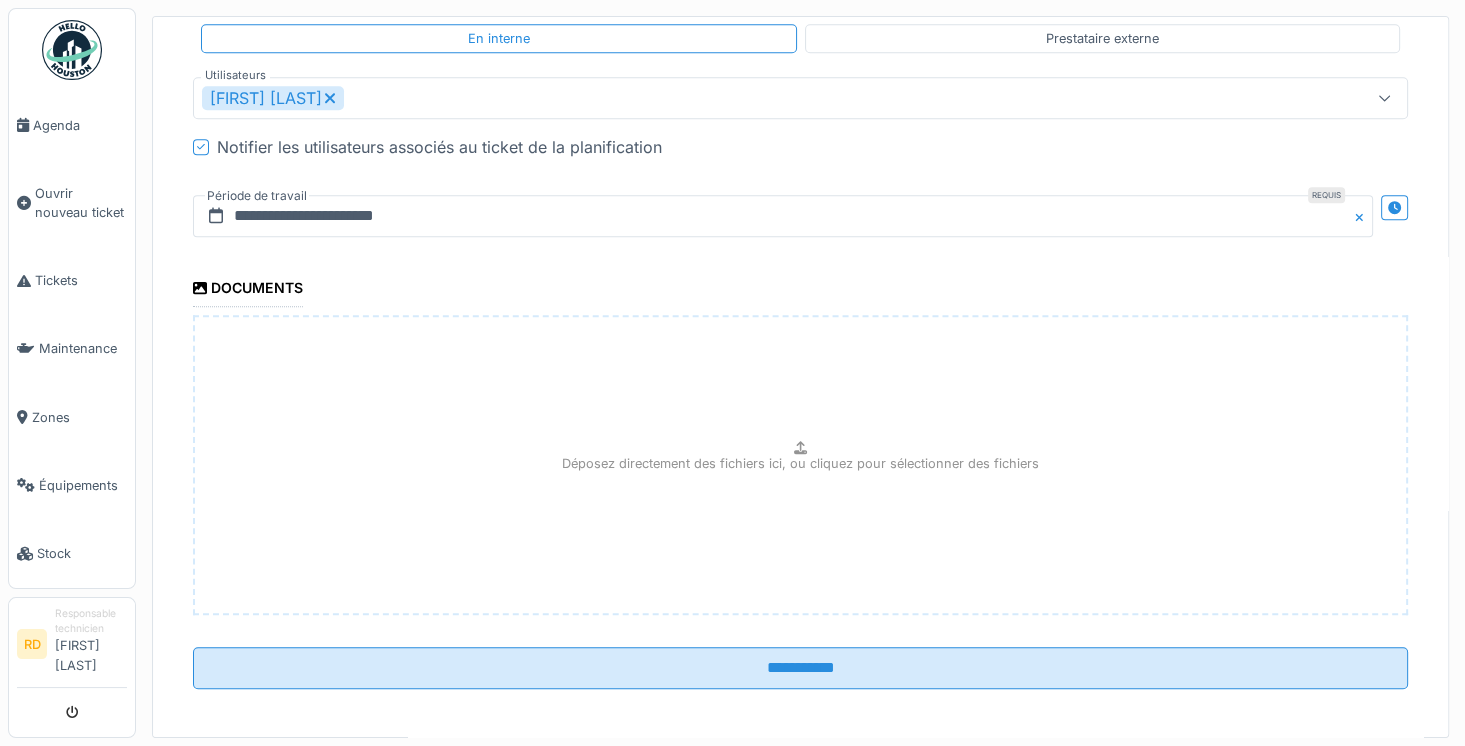 scroll, scrollTop: 1285, scrollLeft: 0, axis: vertical 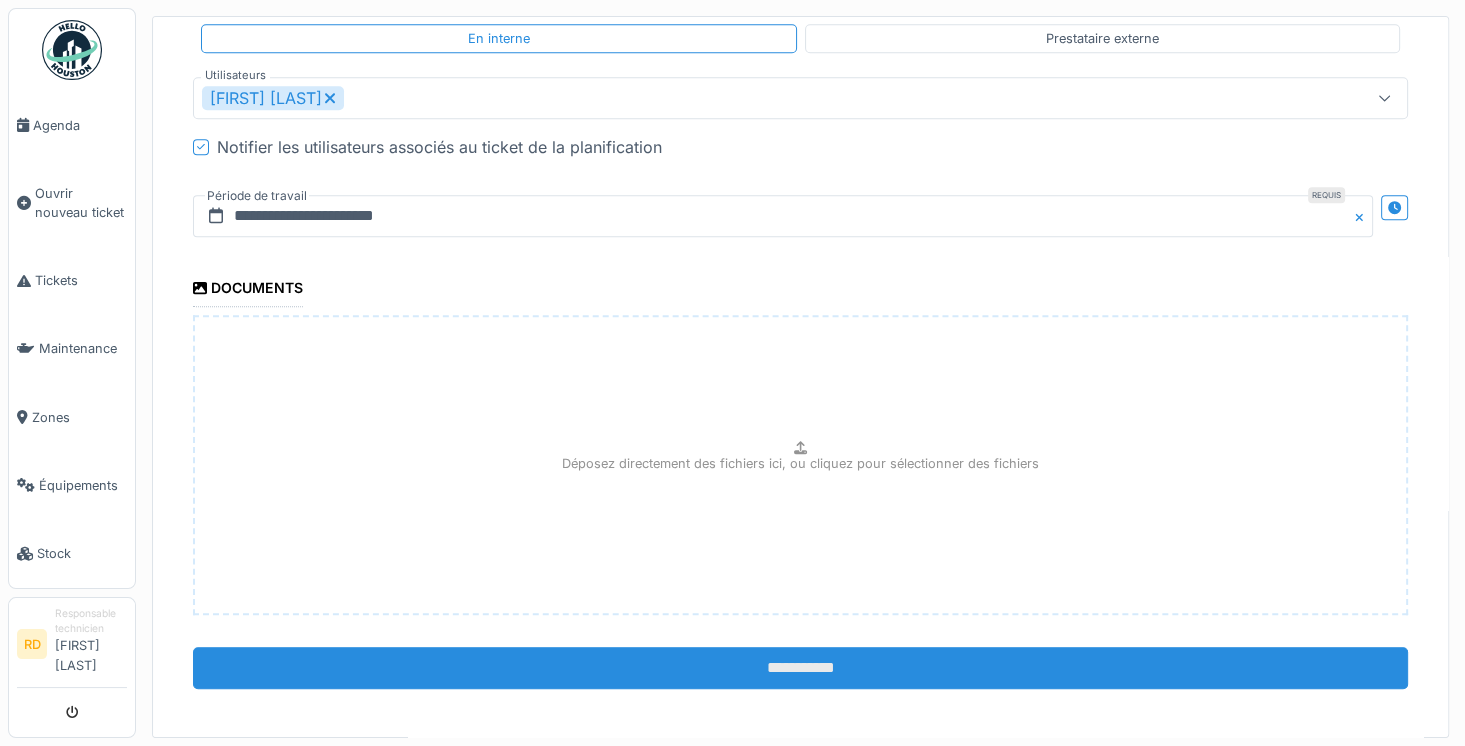 click on "**********" at bounding box center (800, 668) 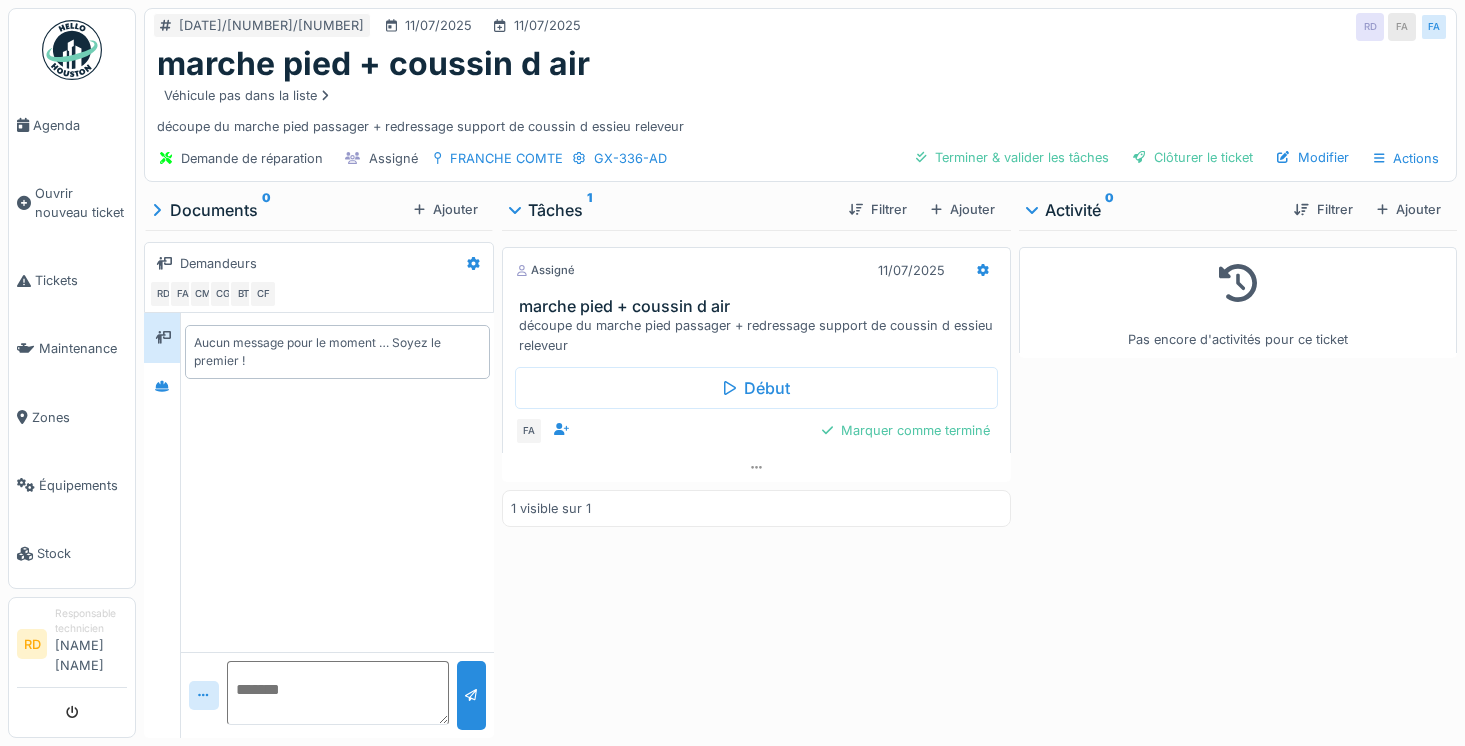 scroll, scrollTop: 0, scrollLeft: 0, axis: both 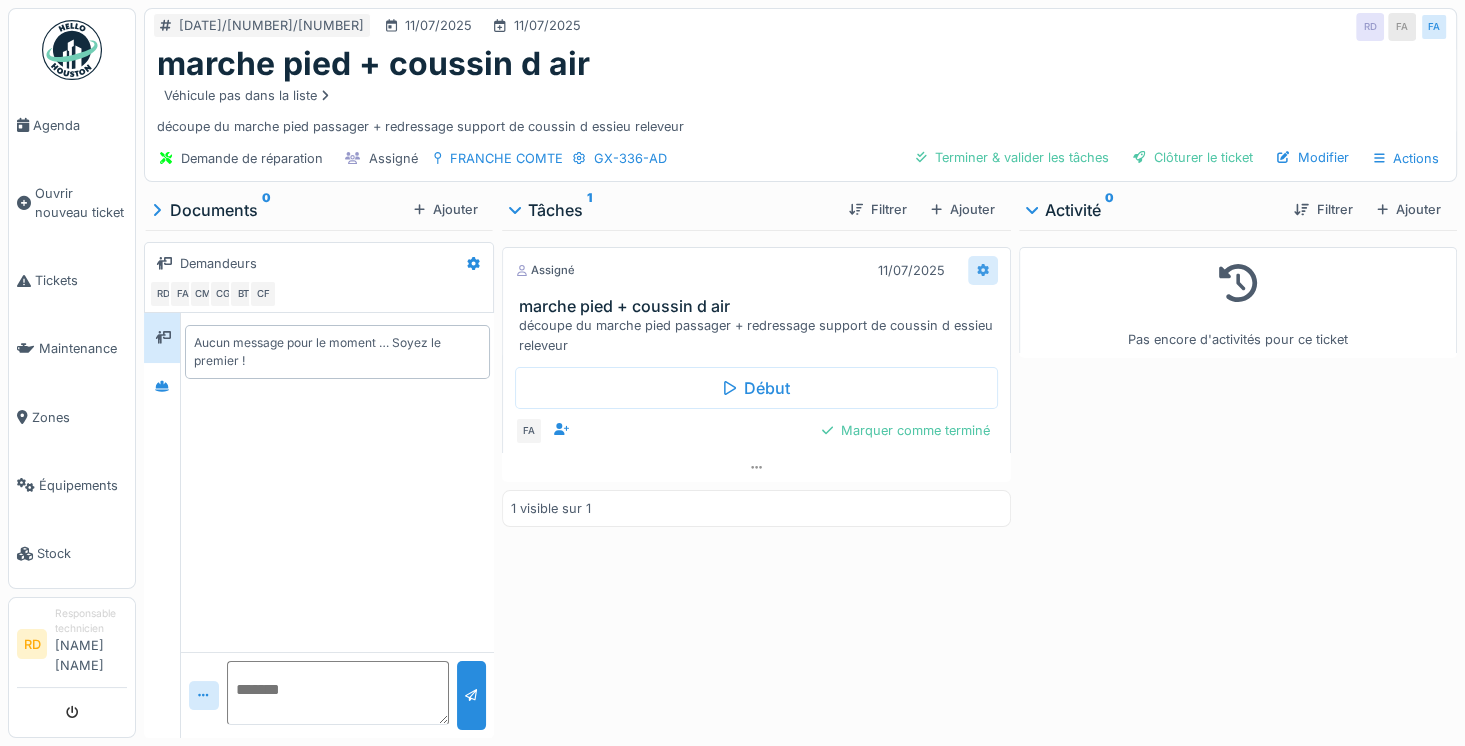 click at bounding box center (983, 270) 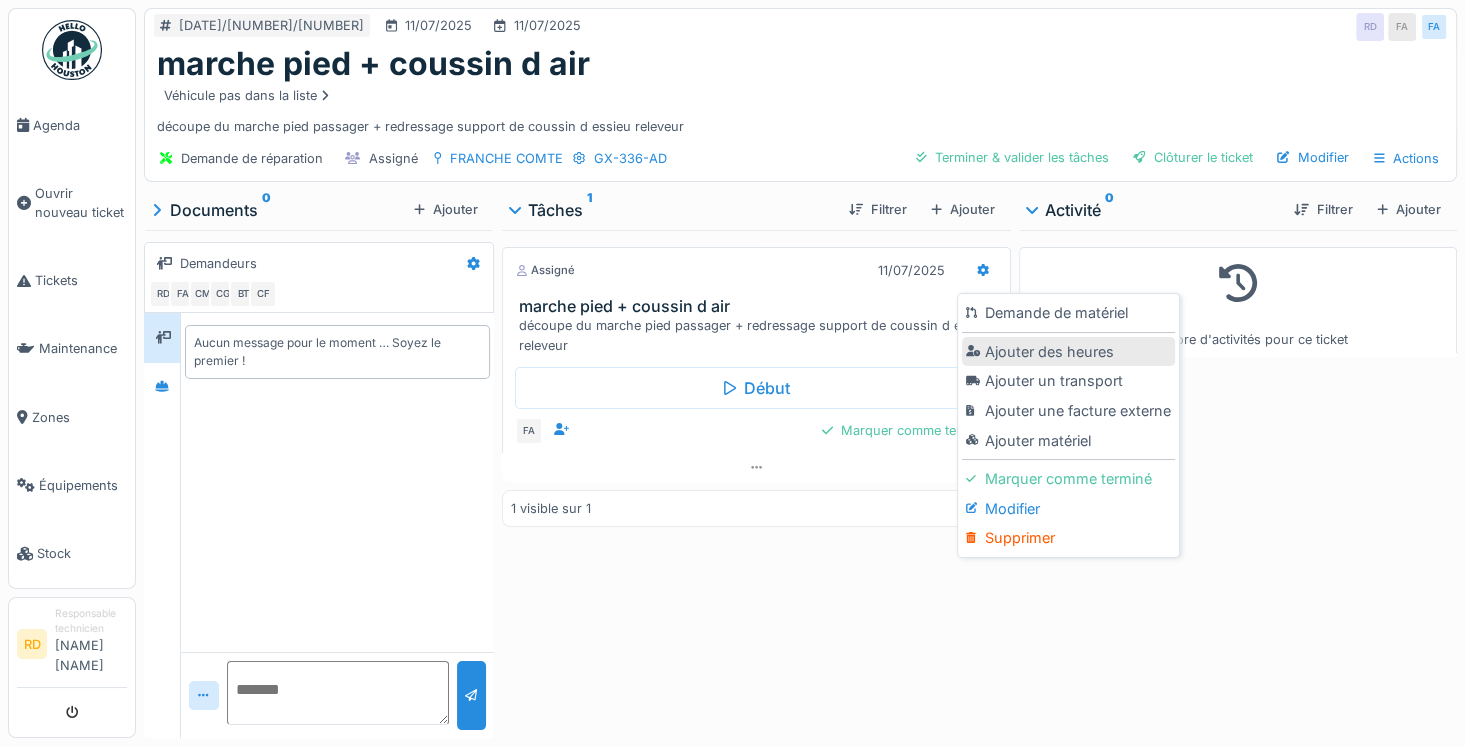 click on "Ajouter des heures" at bounding box center [1068, 352] 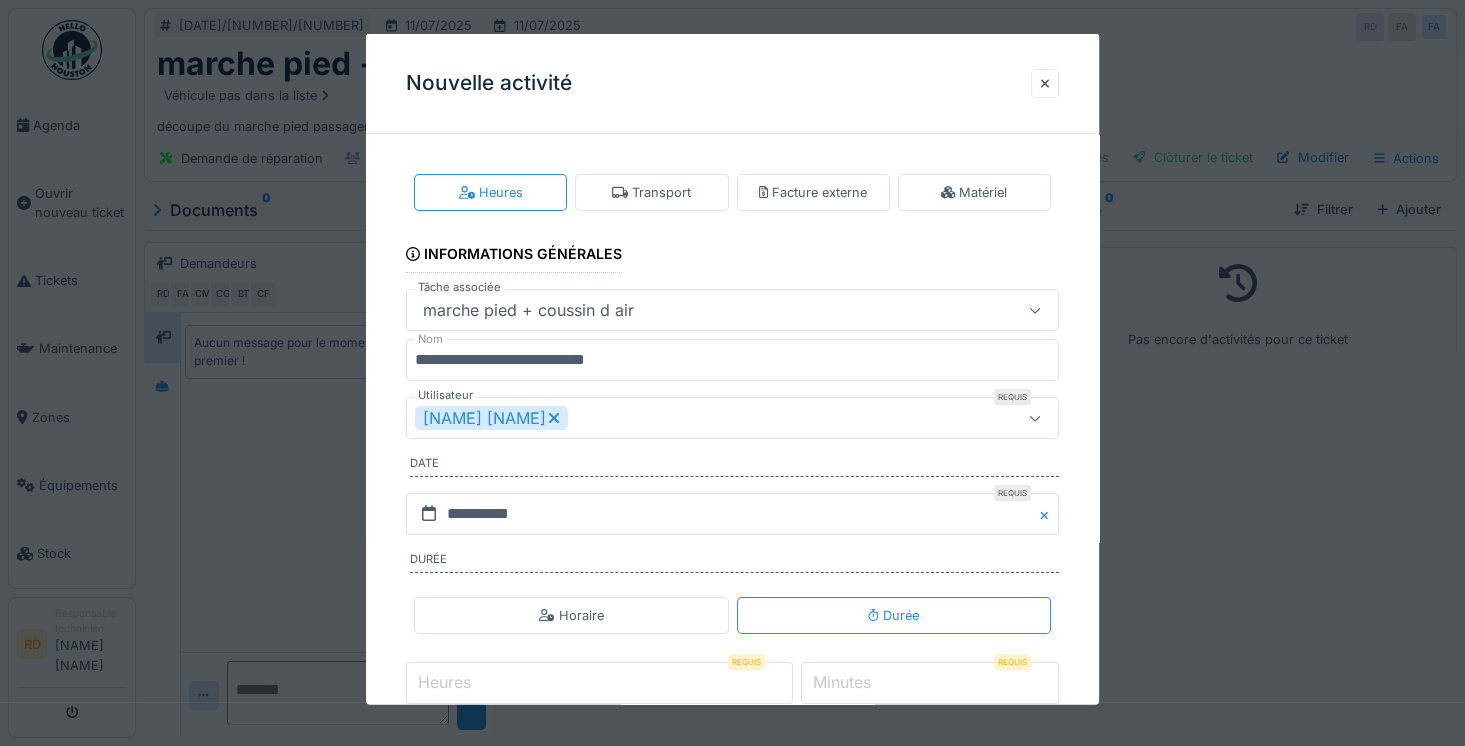 click on "[FIRST] [LAST]" at bounding box center (491, 418) 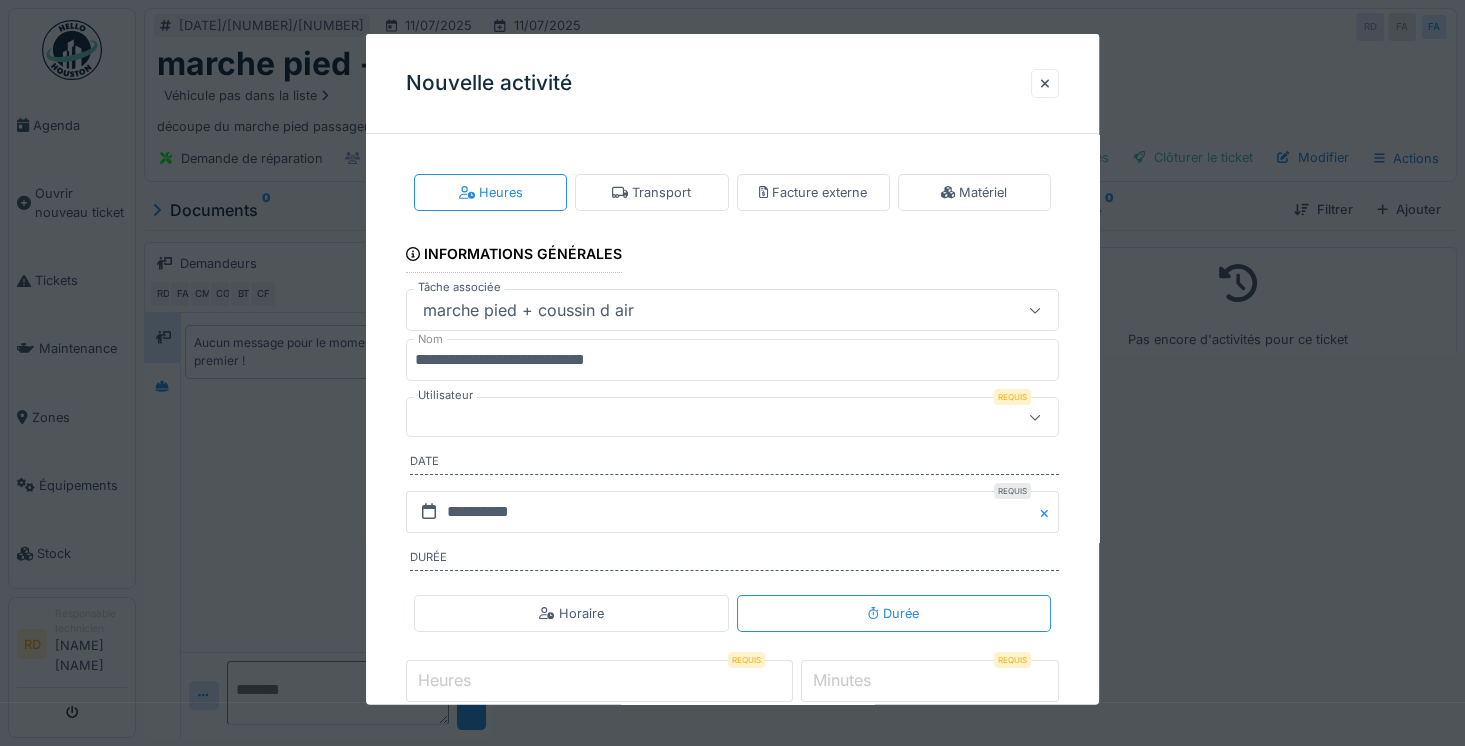 click at bounding box center (699, 417) 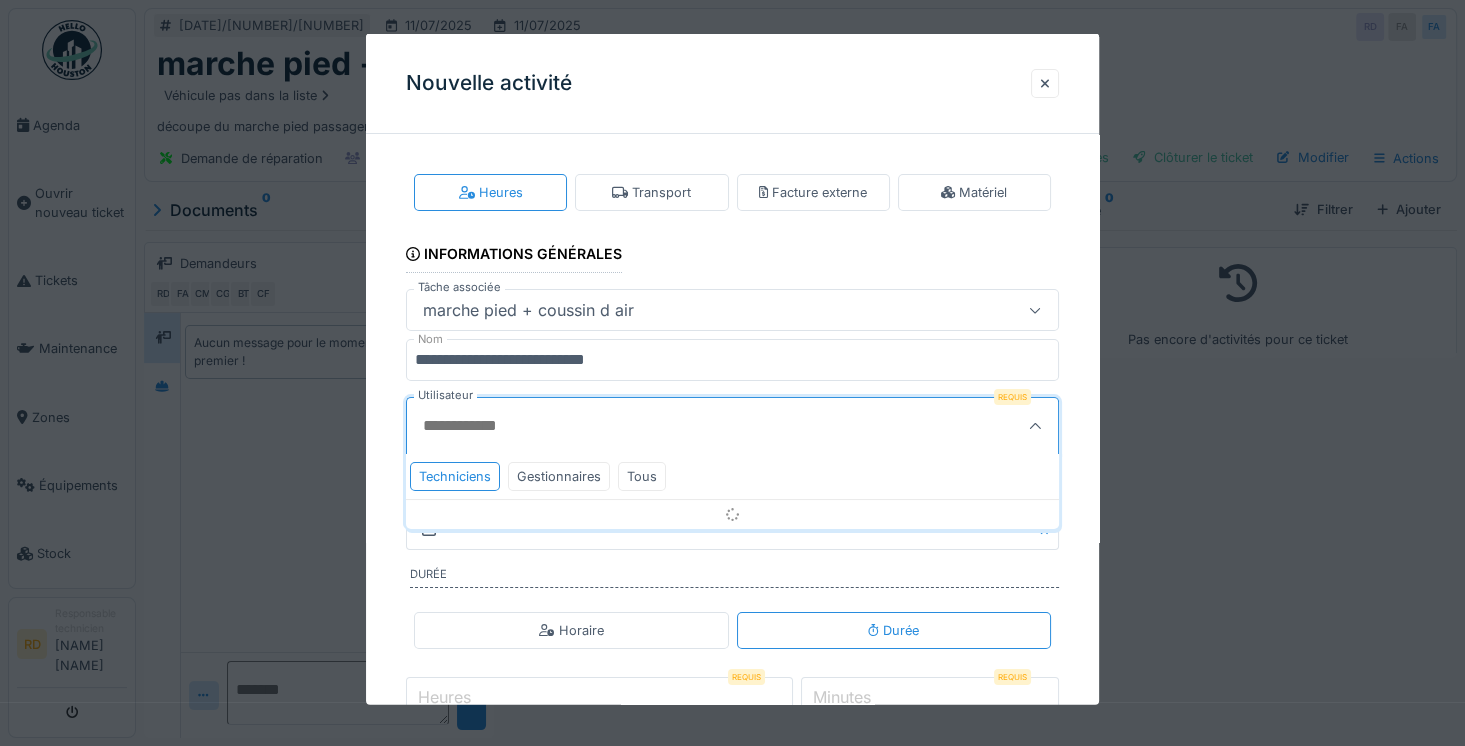 scroll, scrollTop: 63, scrollLeft: 0, axis: vertical 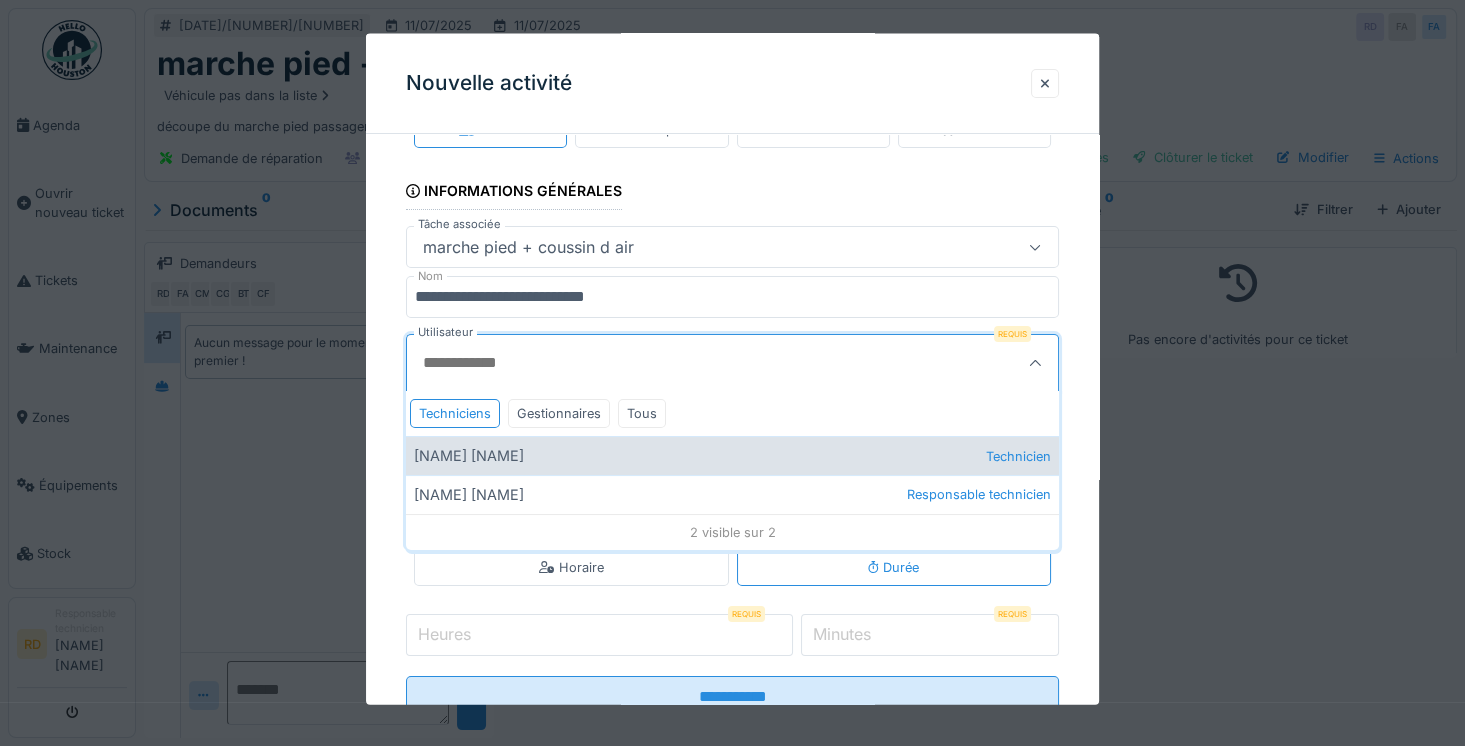 click on "[FIRST] [LAST]   Technicien" at bounding box center [732, 455] 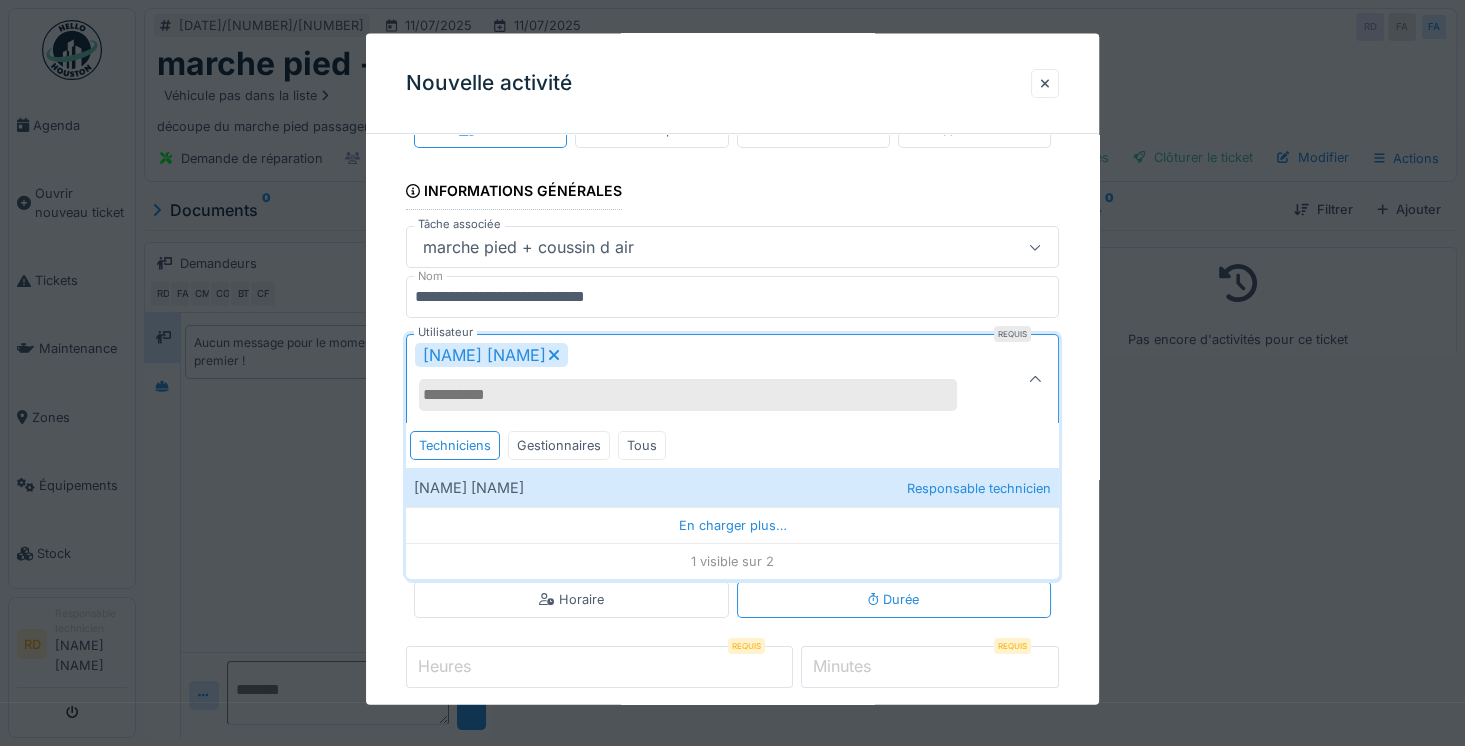 click on "Heures" at bounding box center [599, 667] 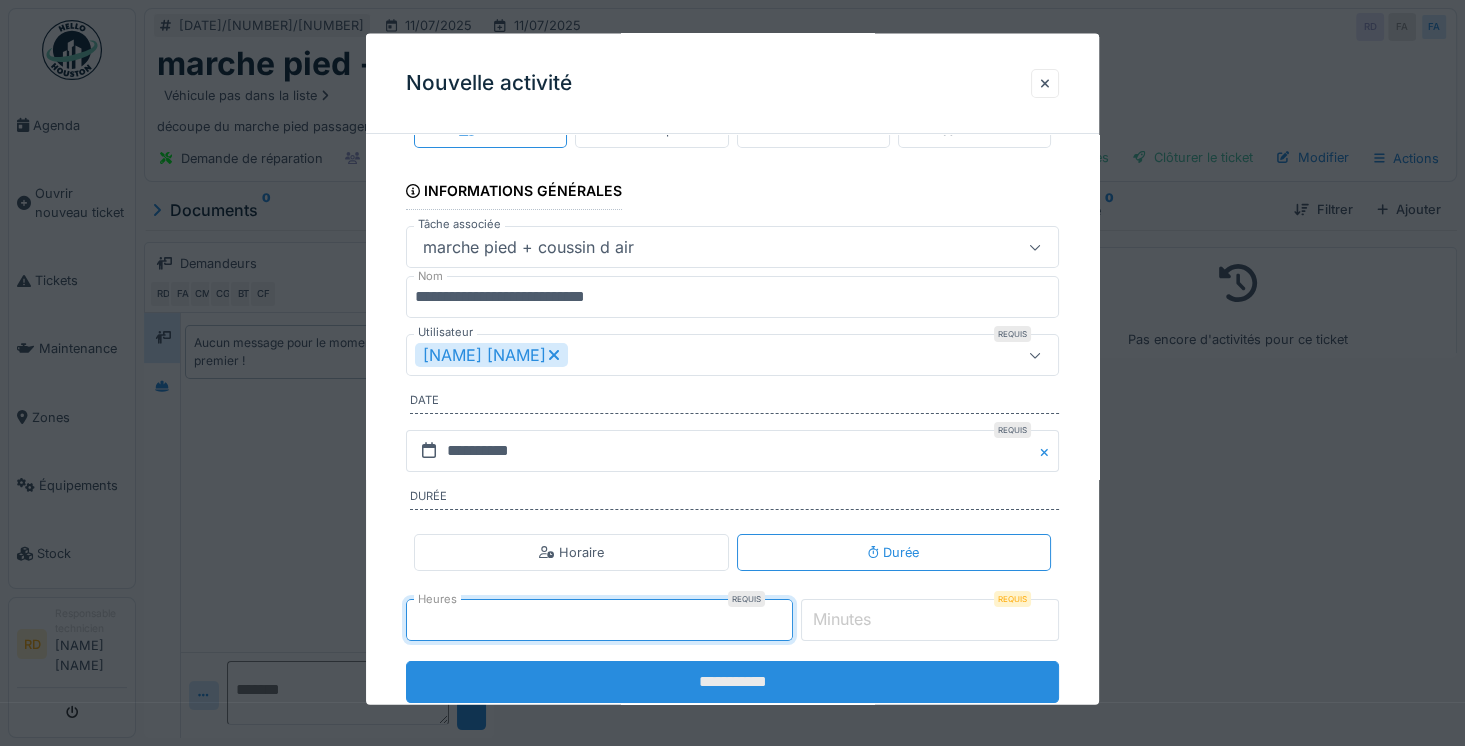 type on "*" 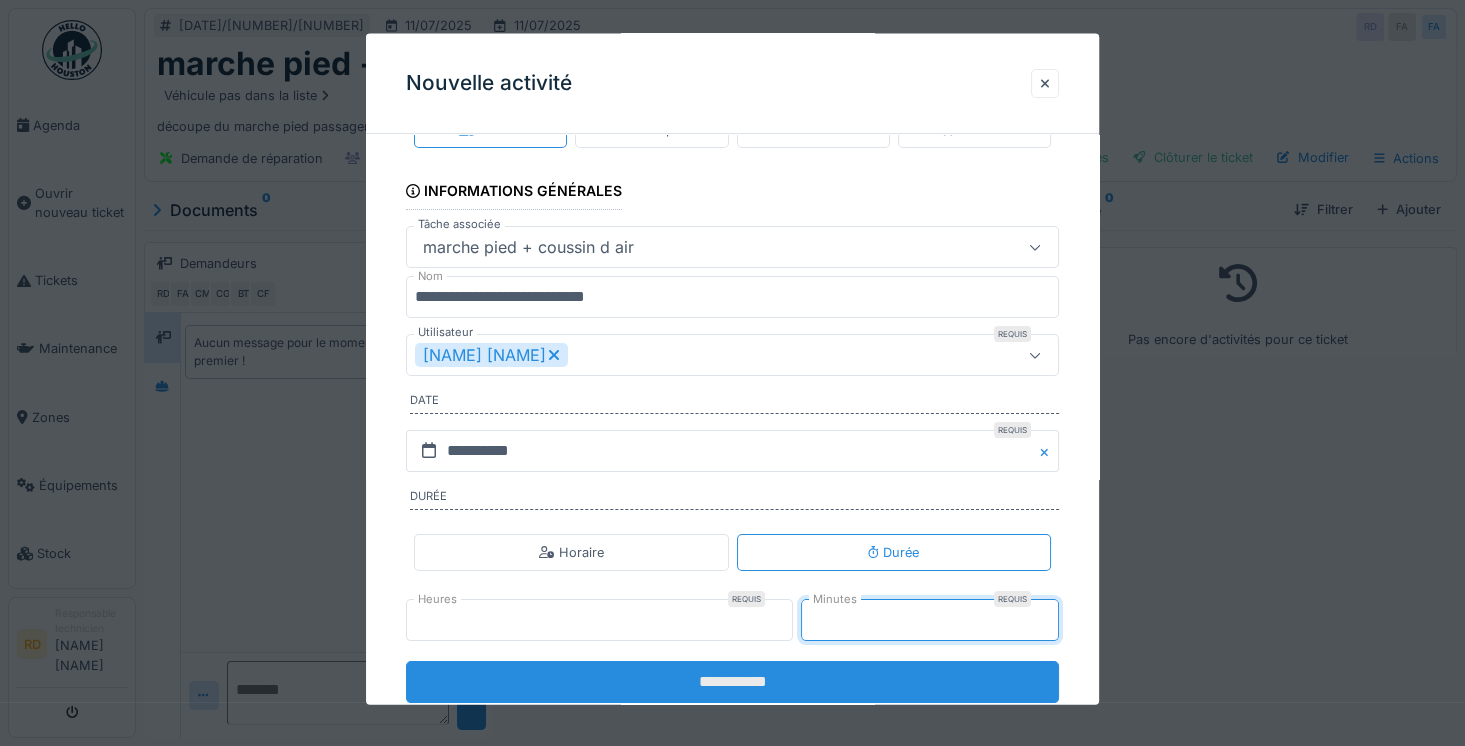 type on "**" 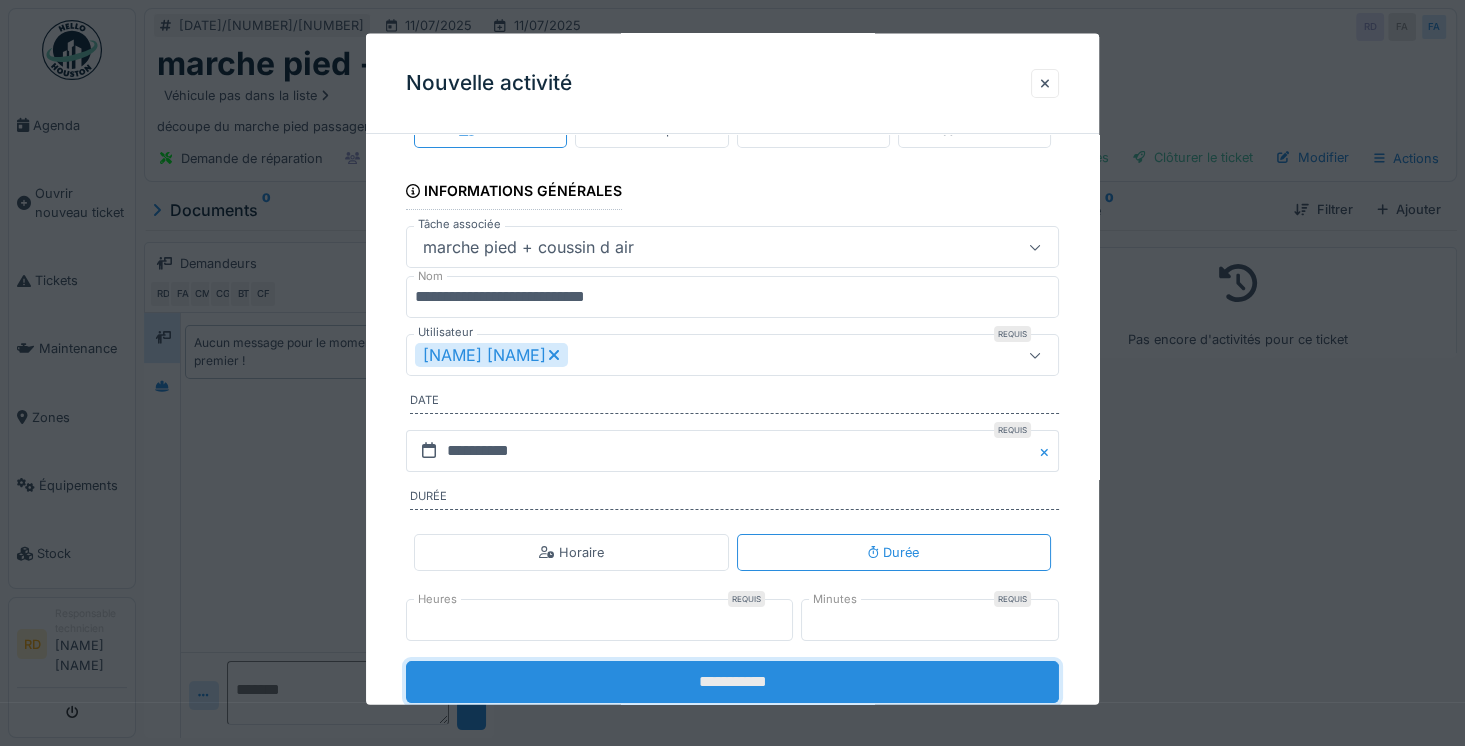 click on "**********" at bounding box center [732, 682] 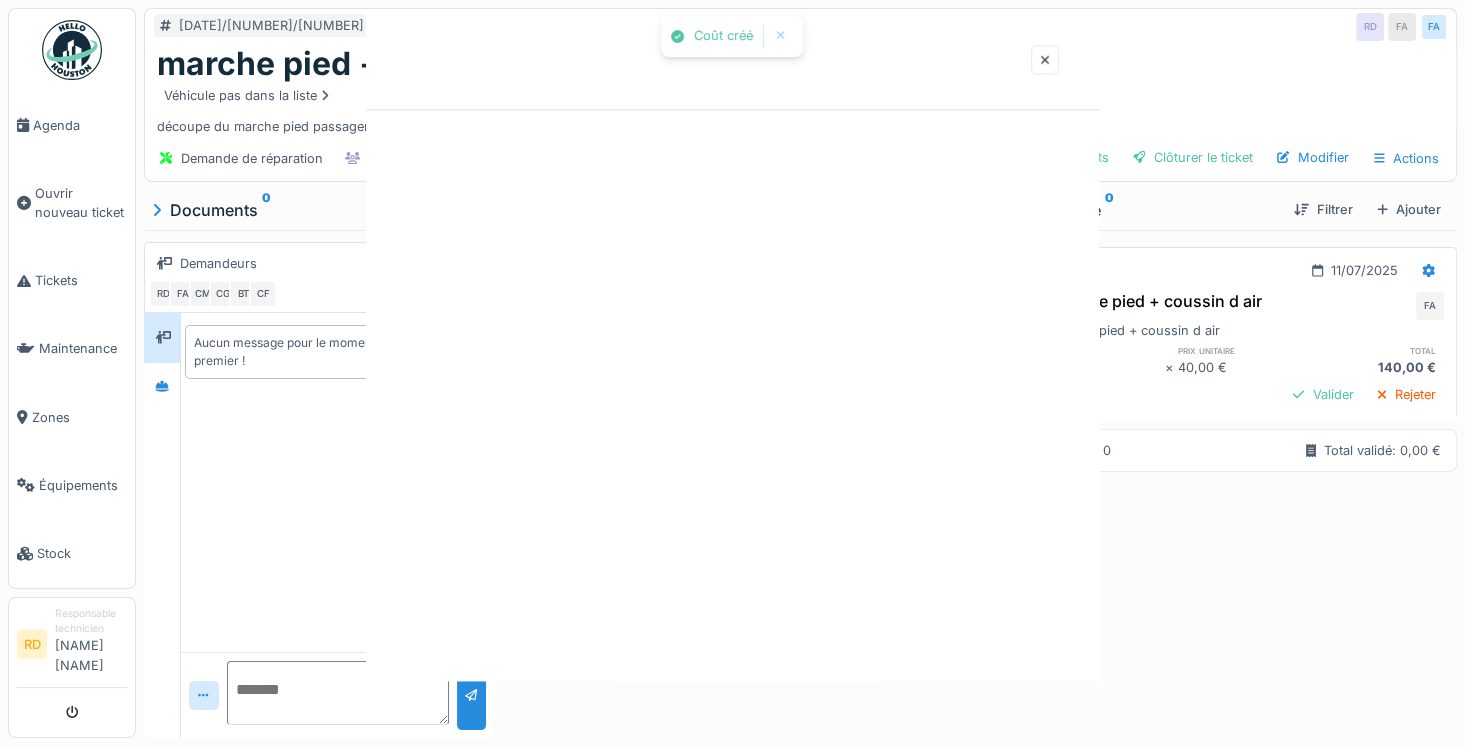 scroll, scrollTop: 0, scrollLeft: 0, axis: both 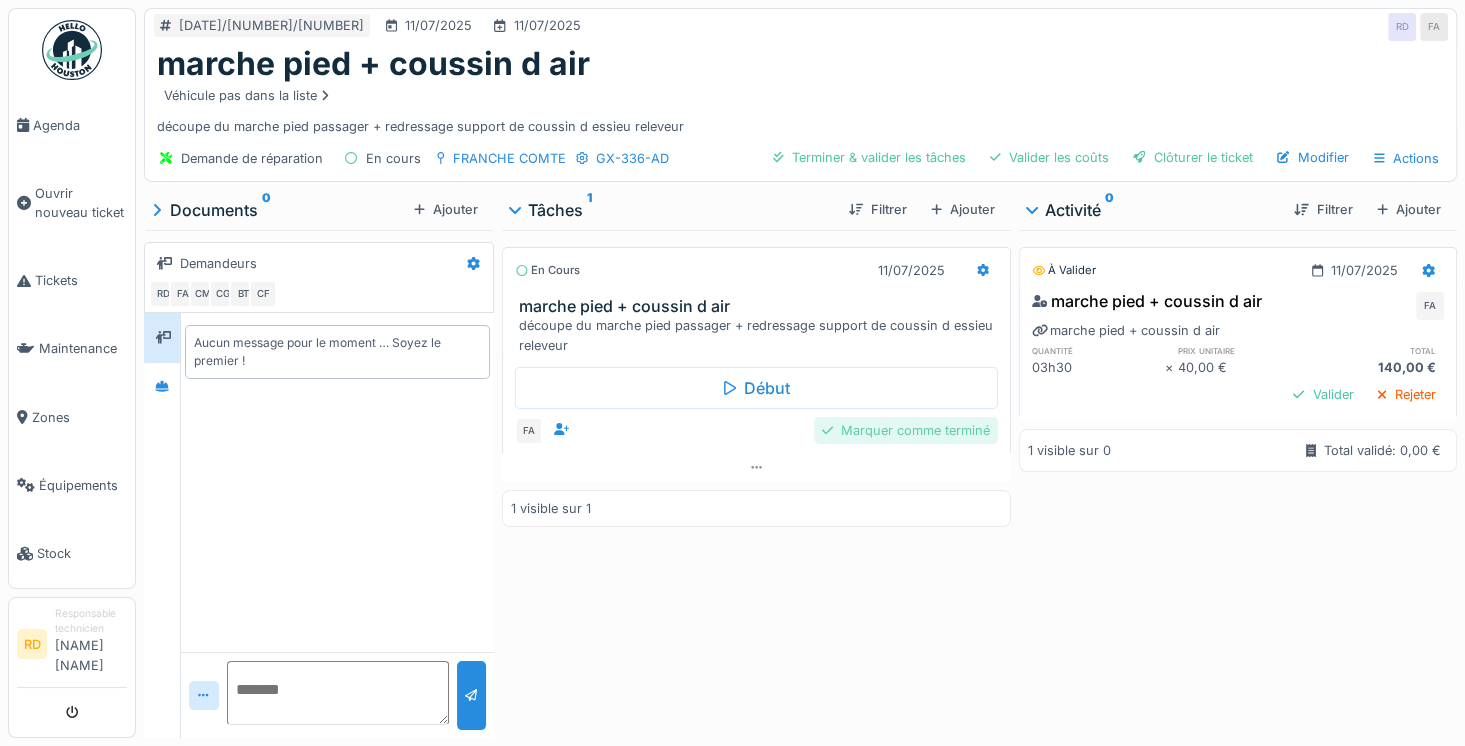 click on "Marquer comme terminé" at bounding box center (906, 430) 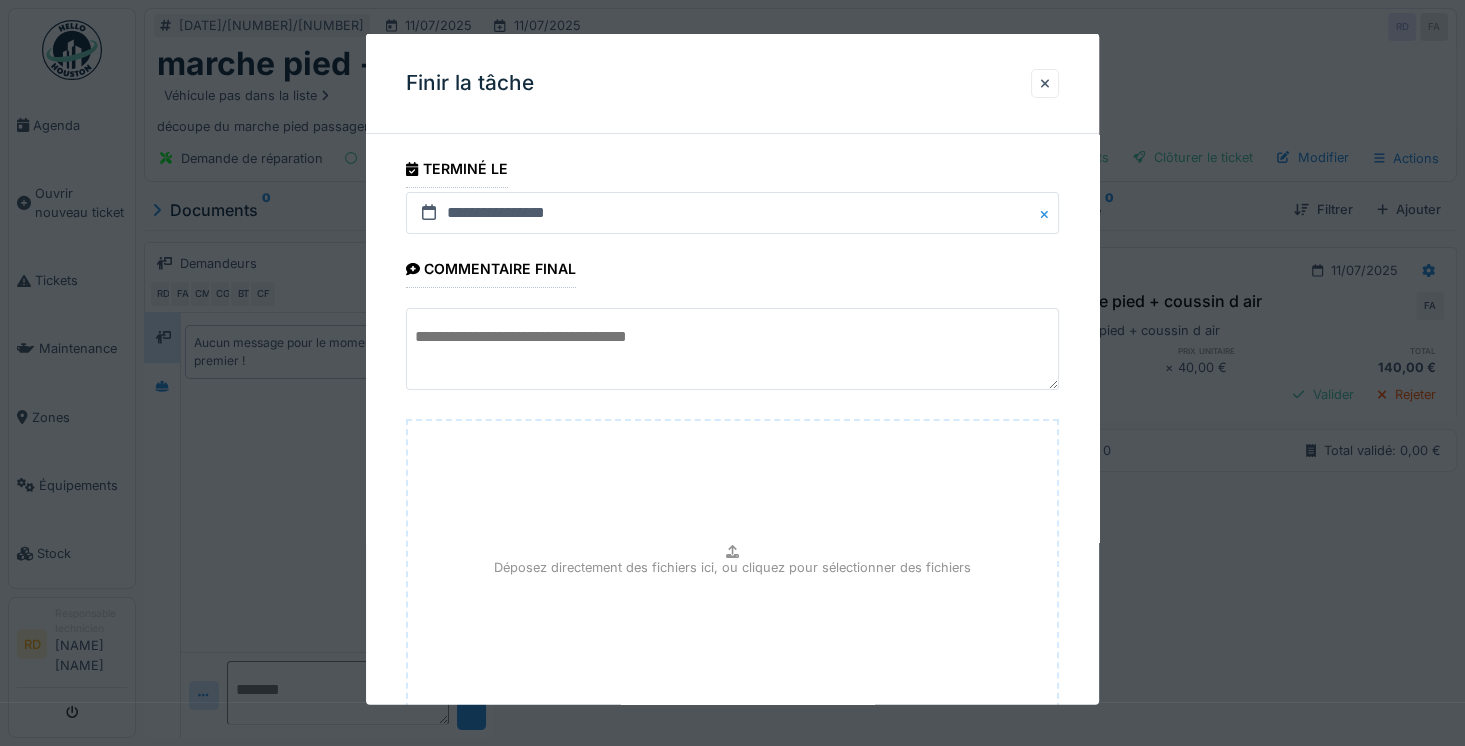 click at bounding box center [732, 349] 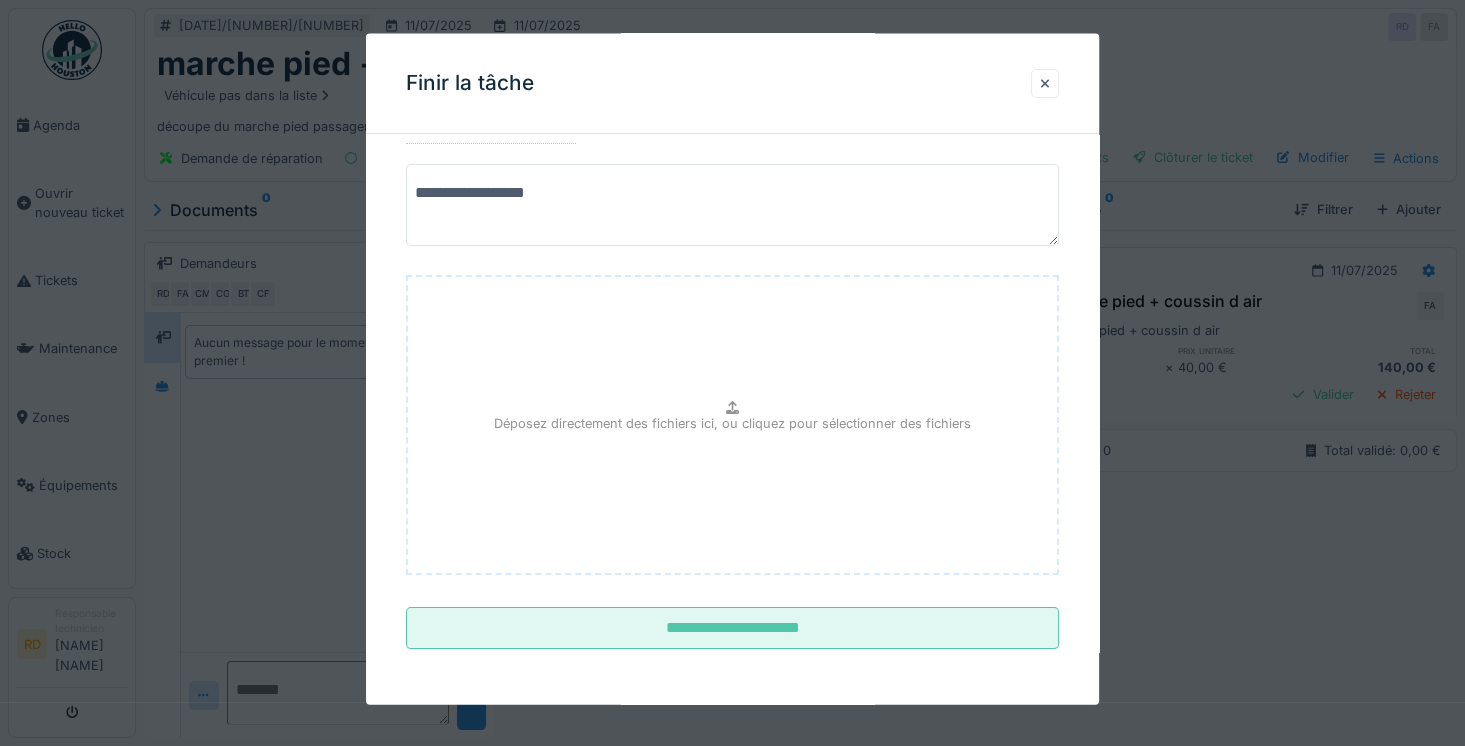 scroll, scrollTop: 159, scrollLeft: 0, axis: vertical 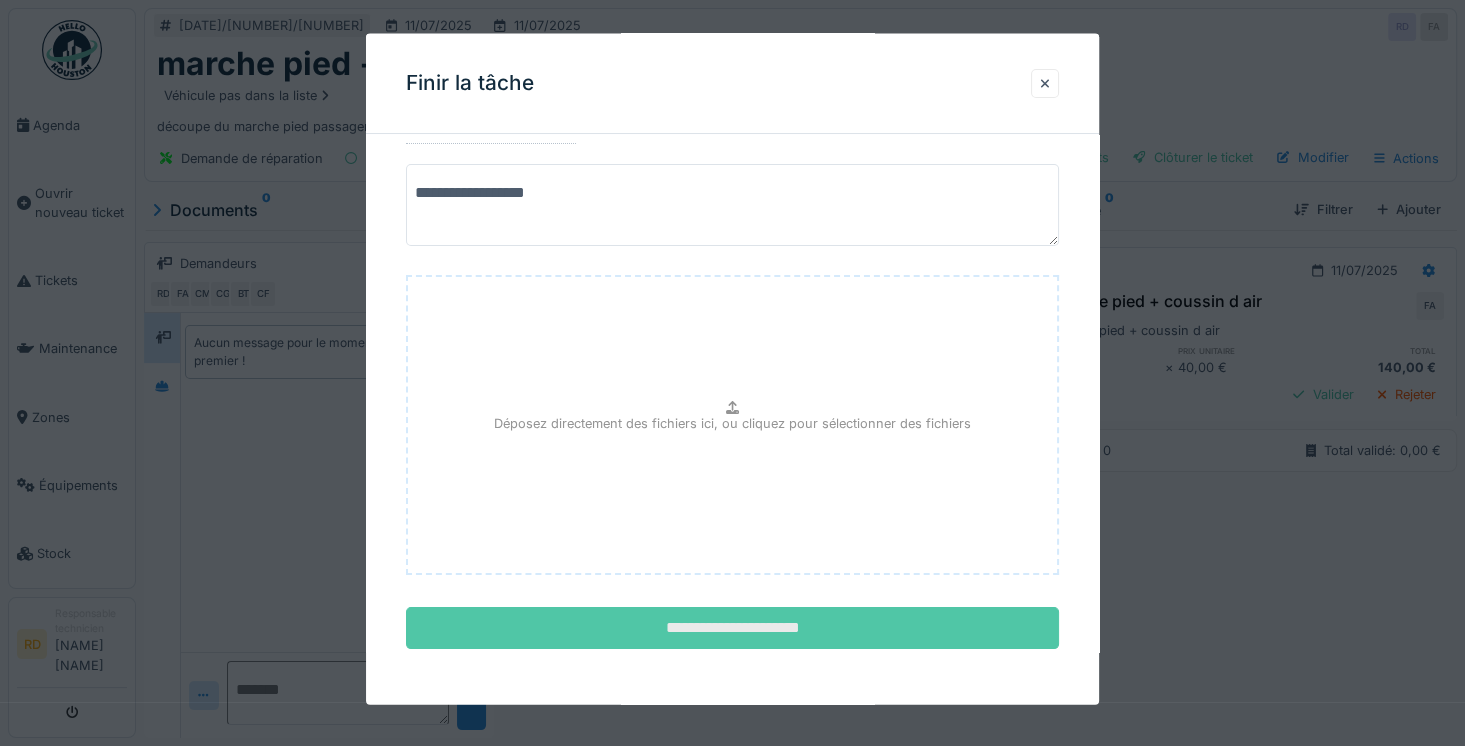 type on "**********" 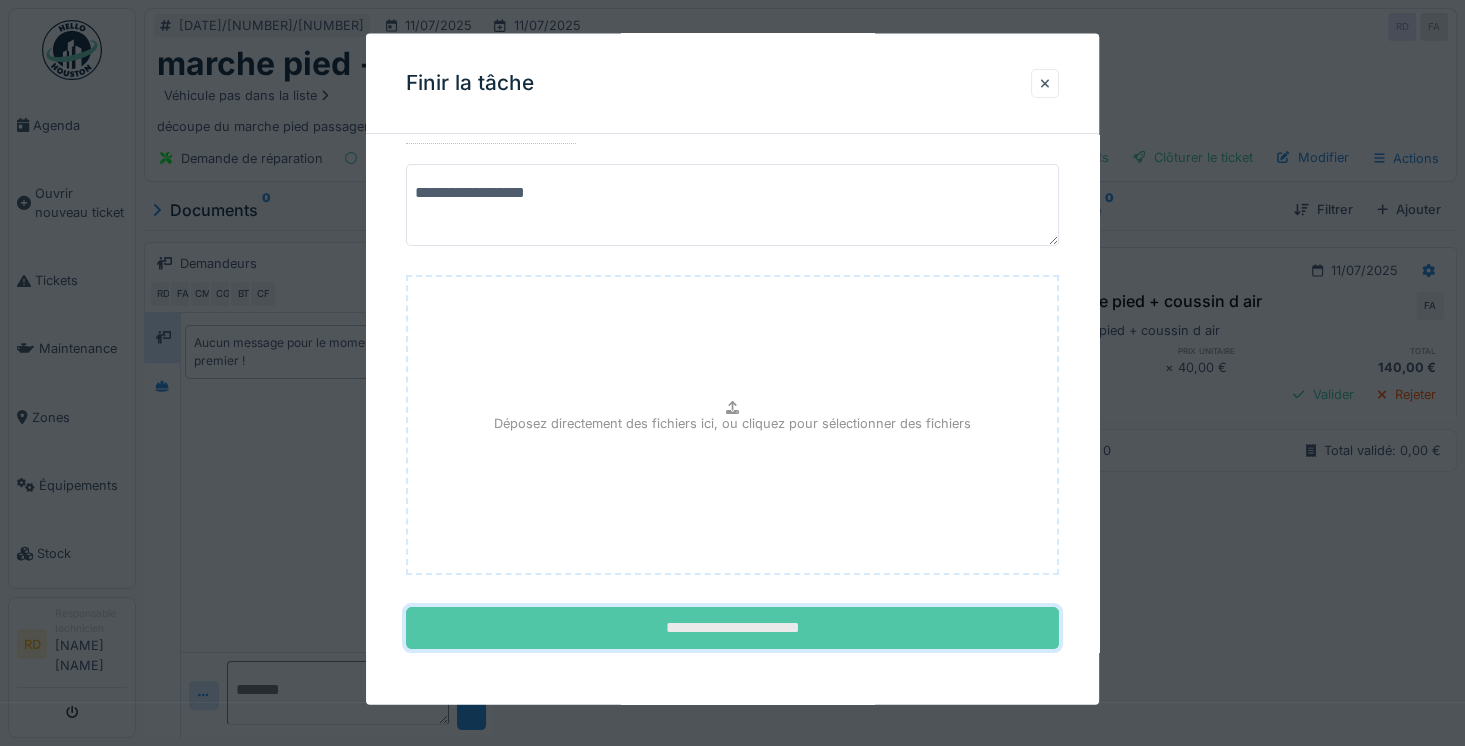 click on "**********" at bounding box center (732, 628) 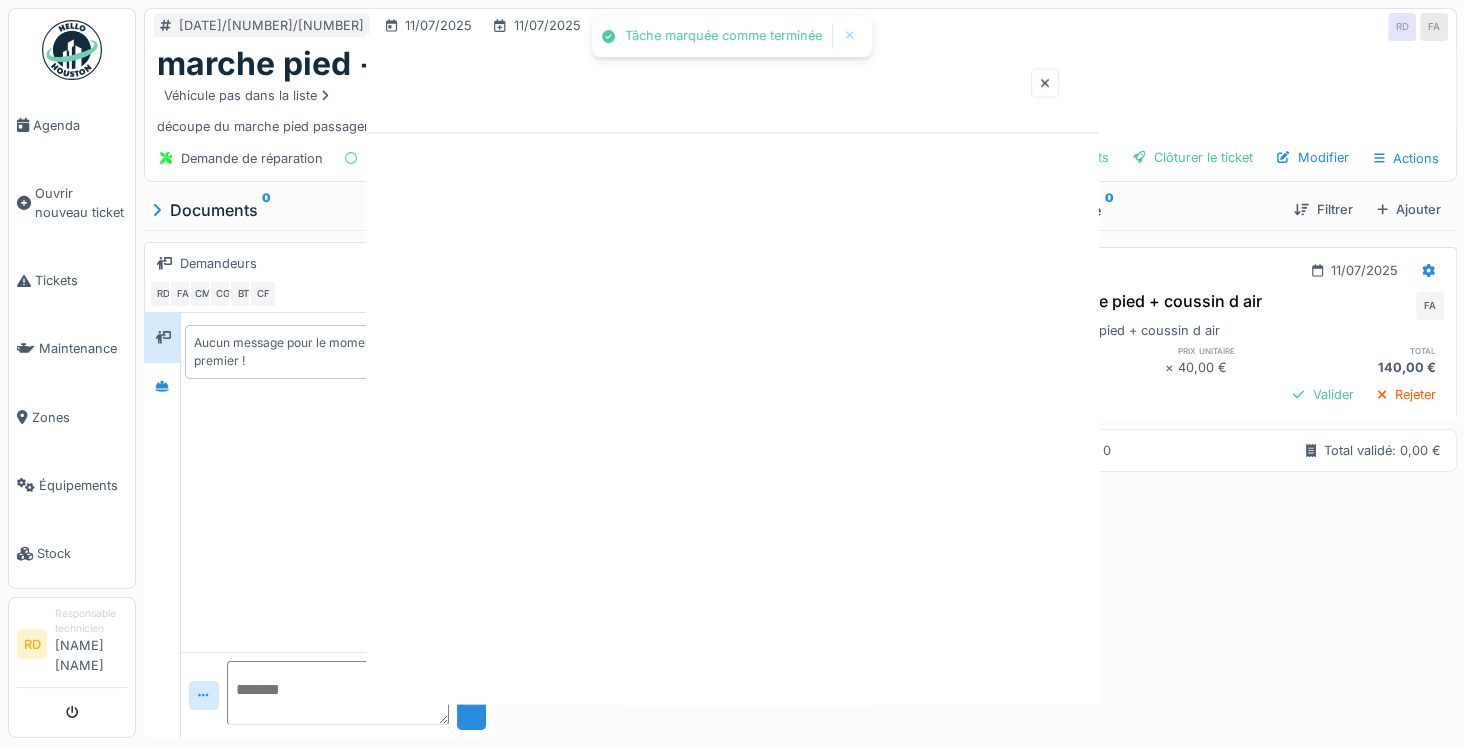 scroll, scrollTop: 0, scrollLeft: 0, axis: both 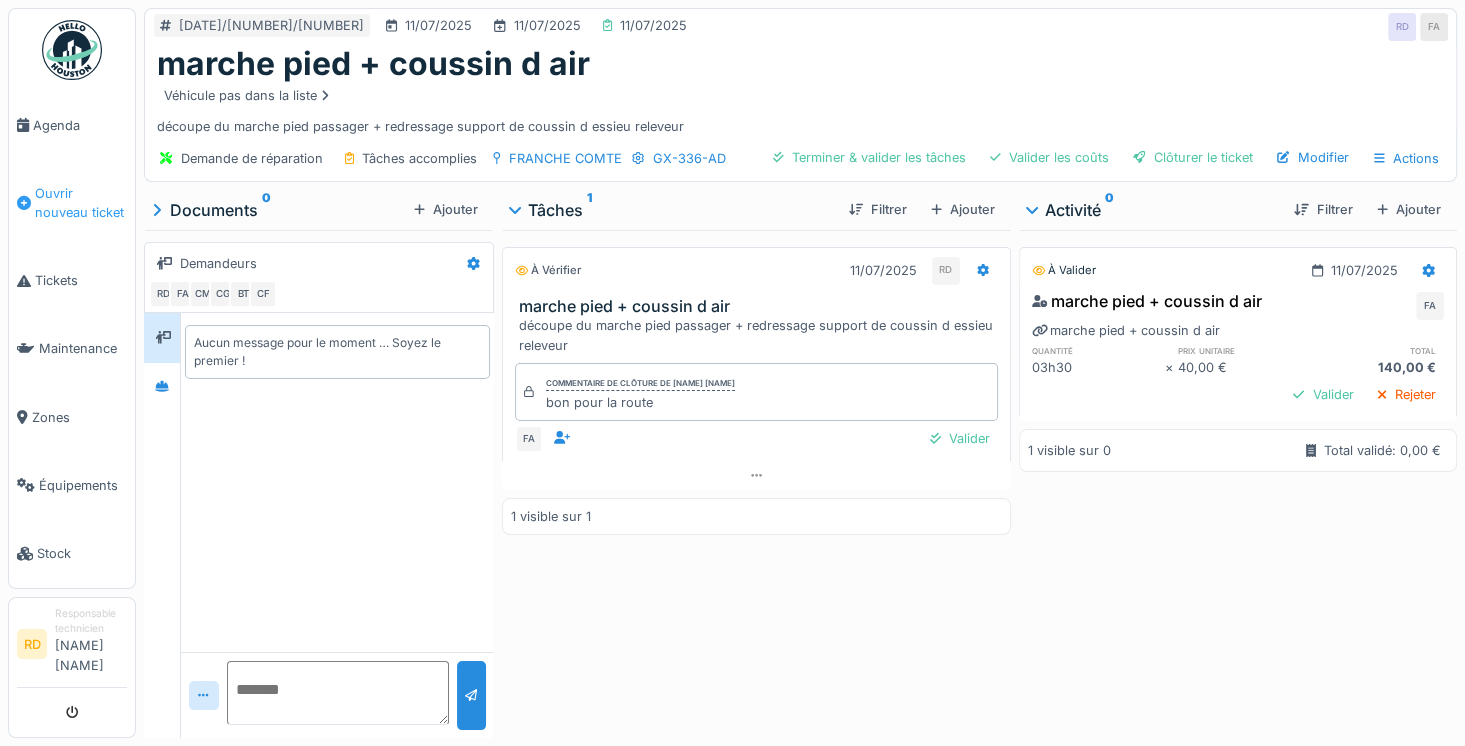 click on "Ouvrir nouveau ticket" at bounding box center (81, 203) 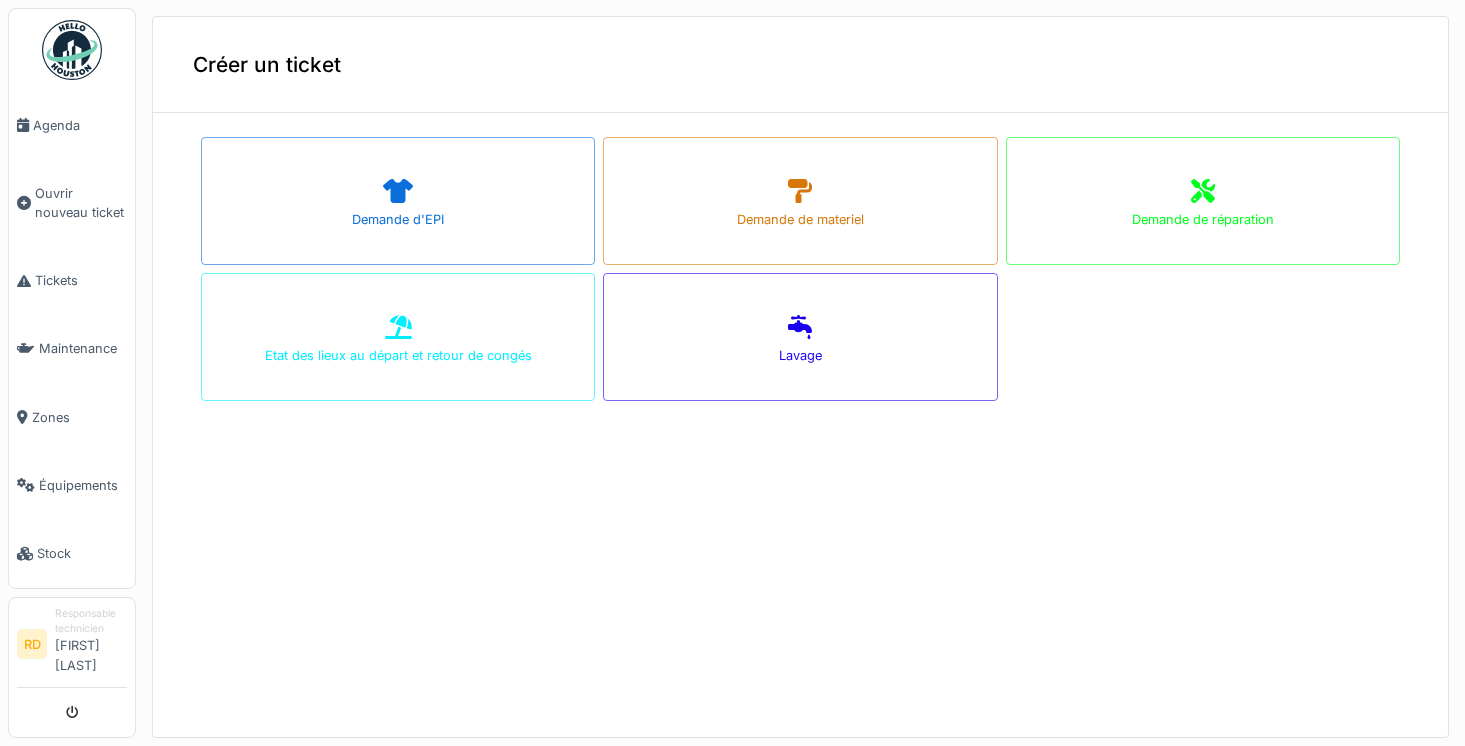 scroll, scrollTop: 0, scrollLeft: 0, axis: both 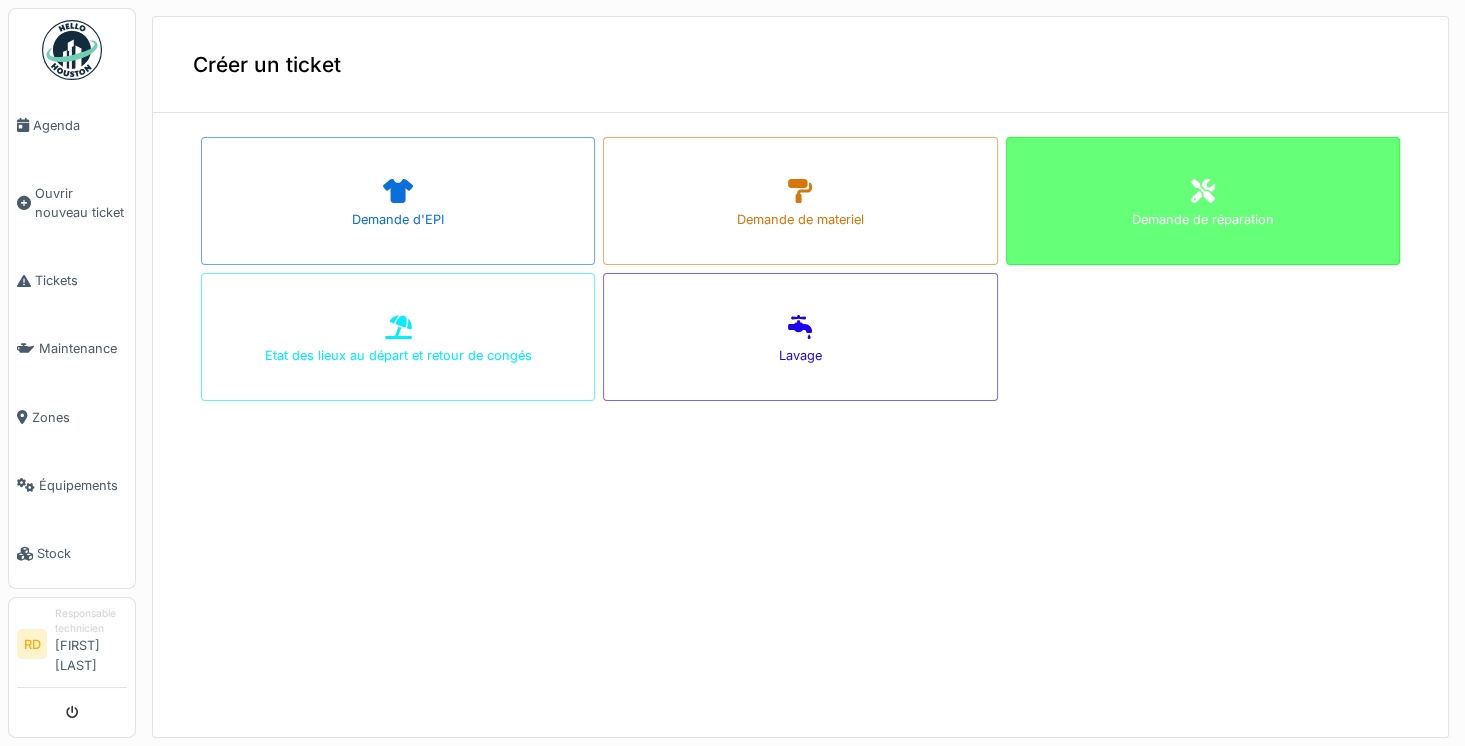 click on "Demande de réparation" at bounding box center [1203, 201] 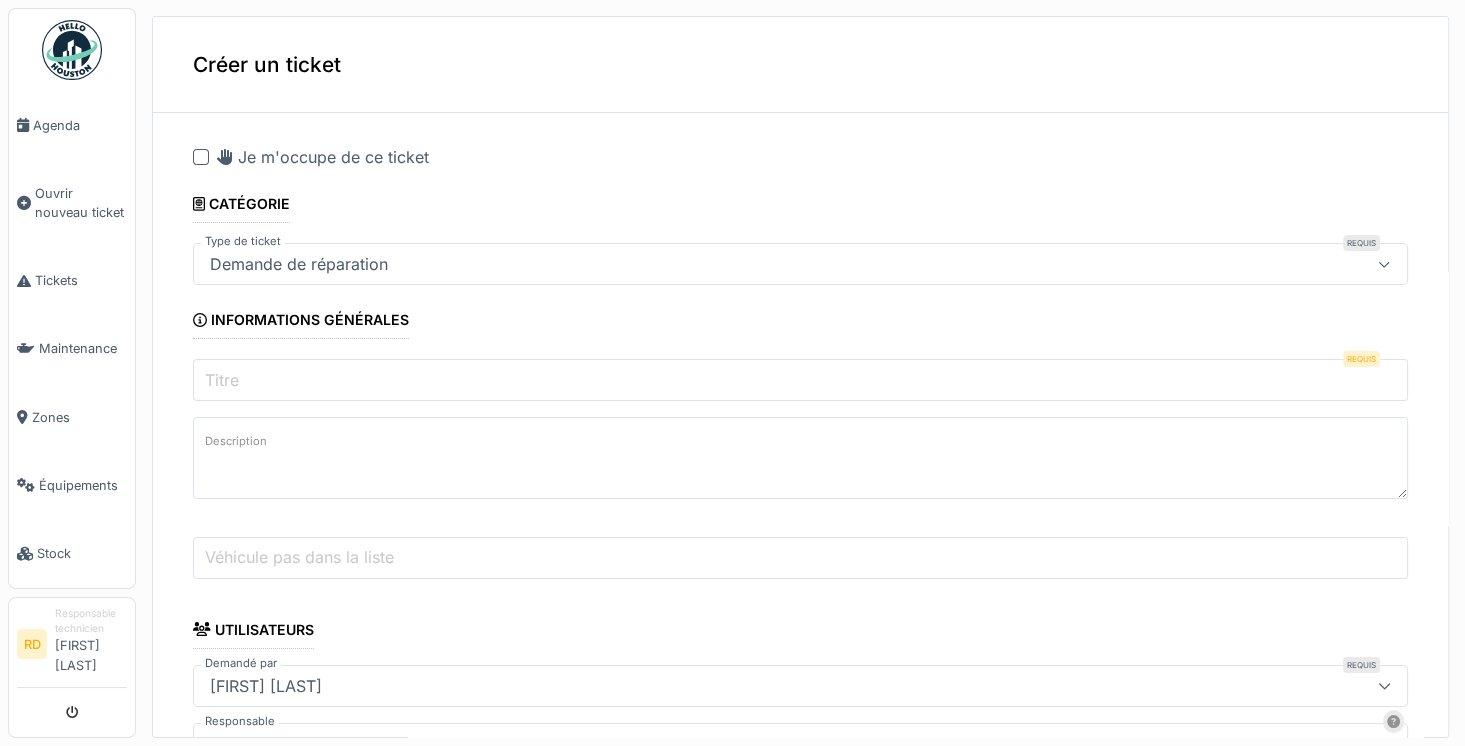 click on "Titre" at bounding box center [800, 380] 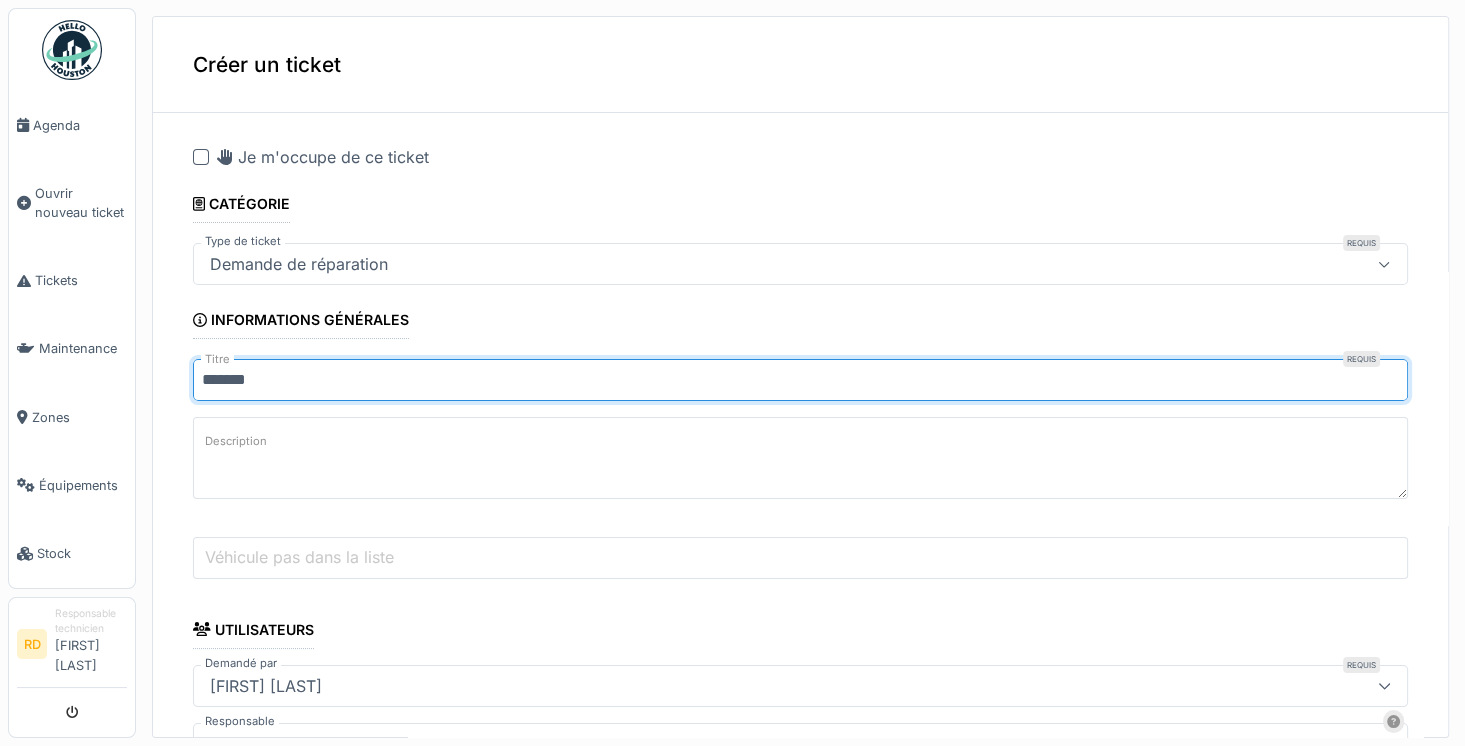 type on "******" 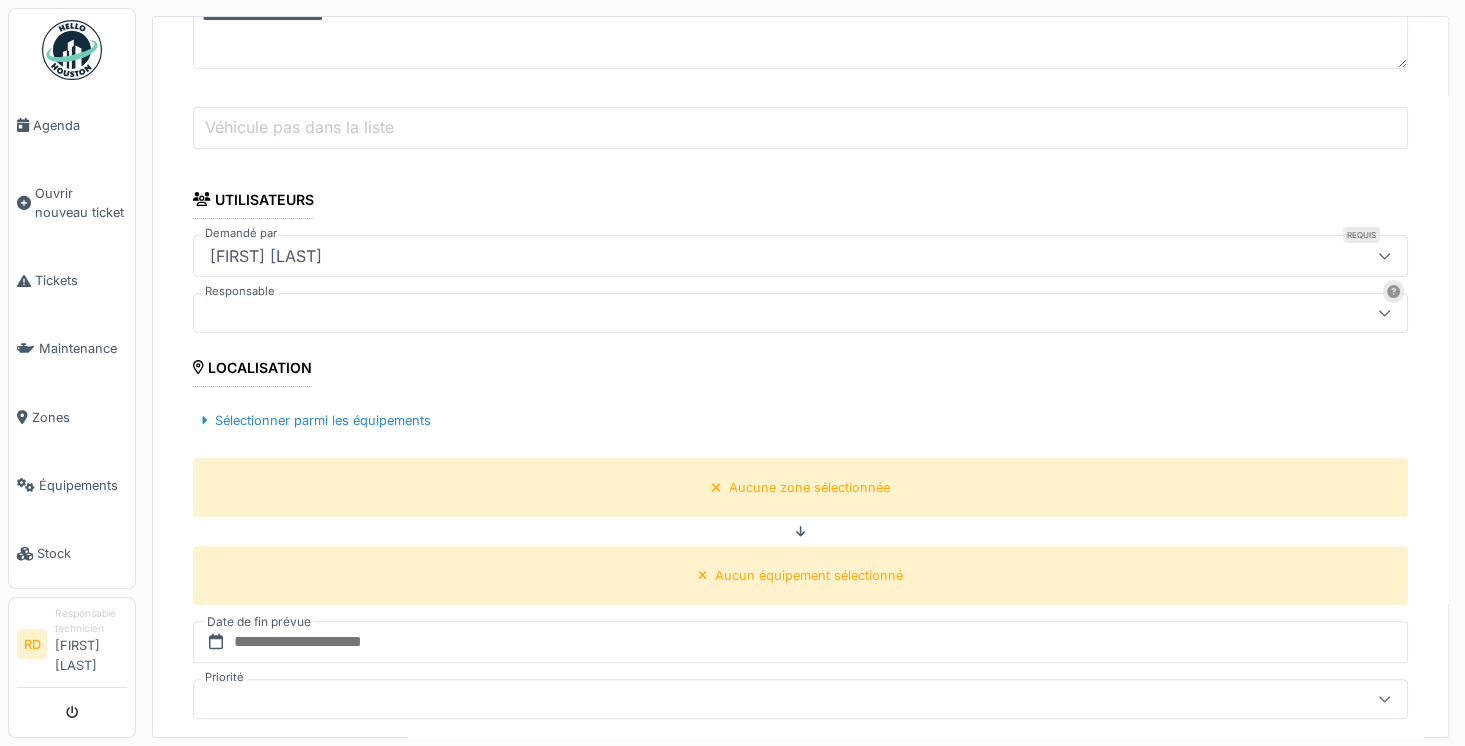 scroll, scrollTop: 432, scrollLeft: 0, axis: vertical 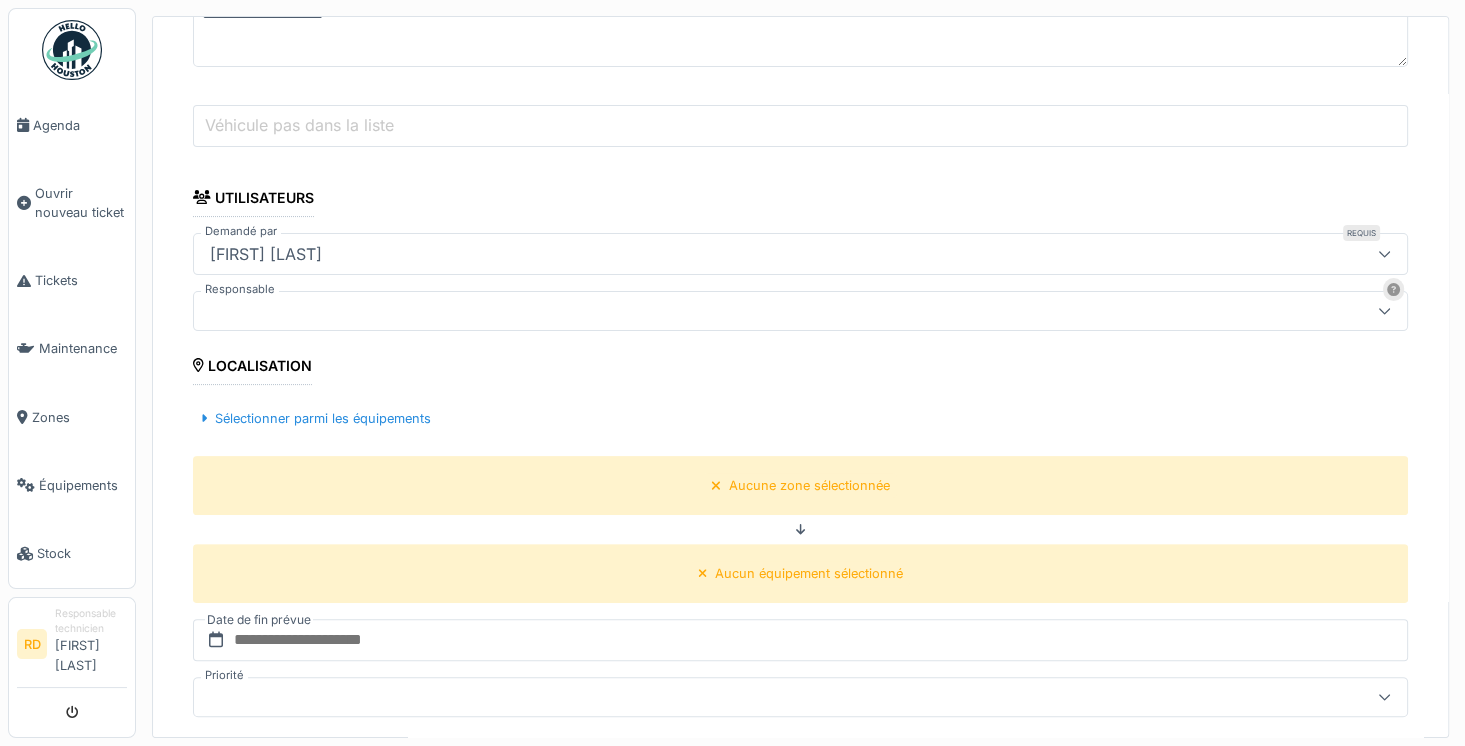 type on "**********" 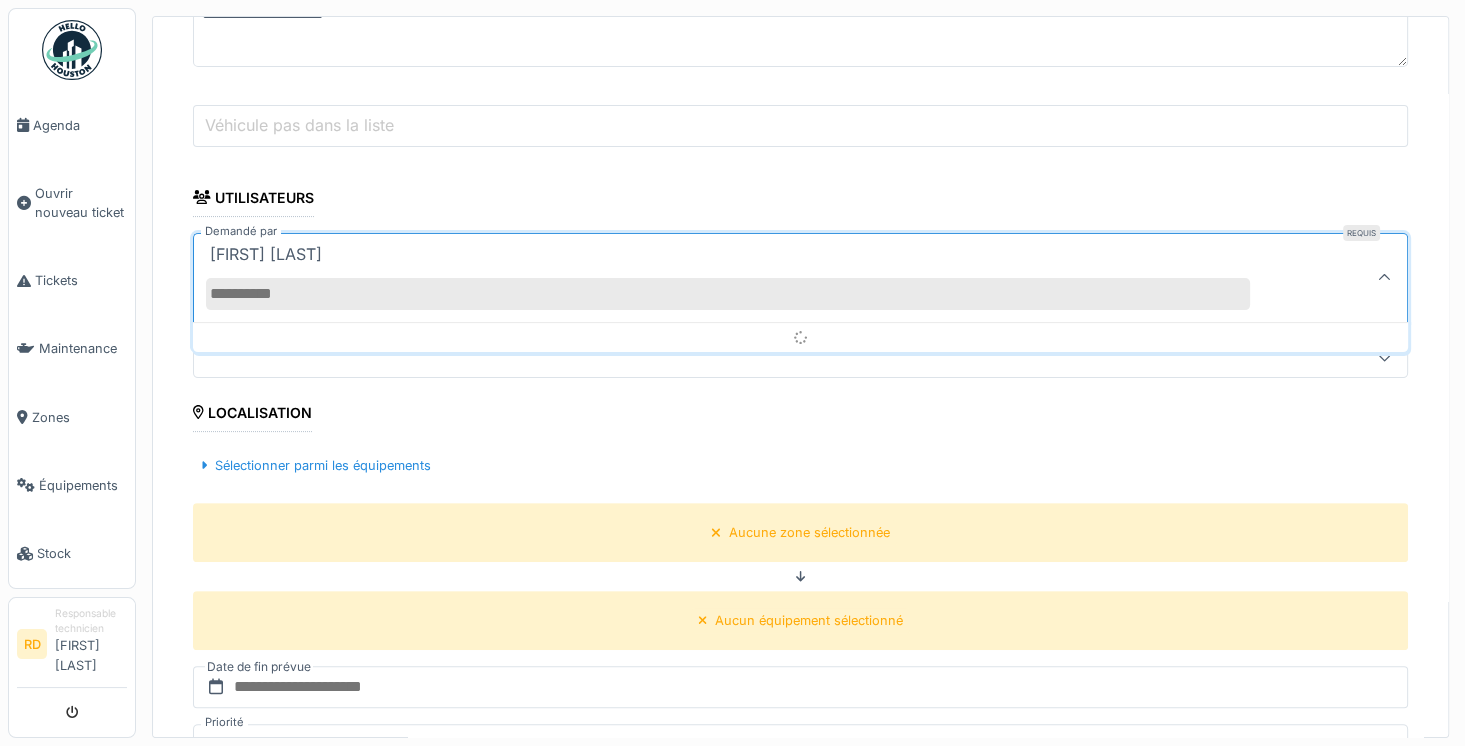 scroll, scrollTop: 3, scrollLeft: 0, axis: vertical 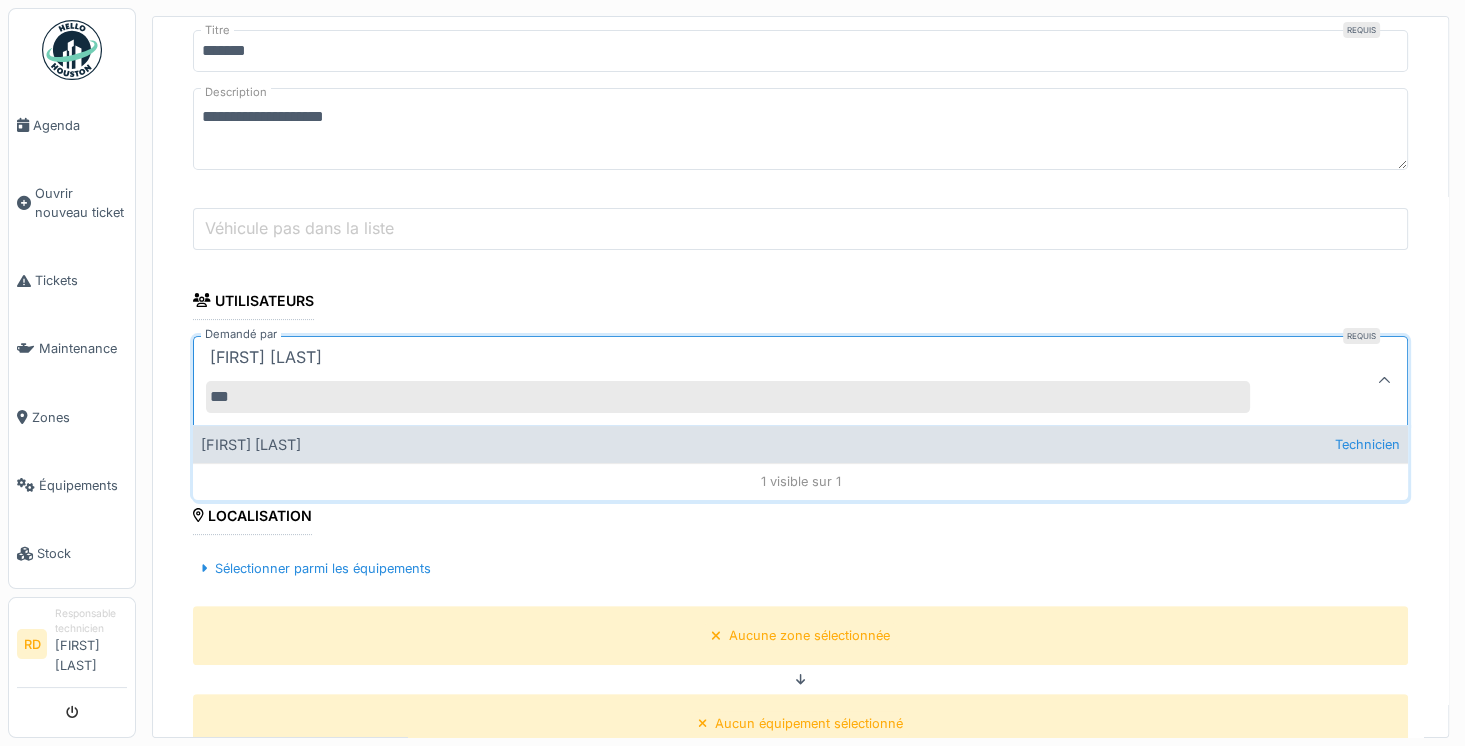 type on "***" 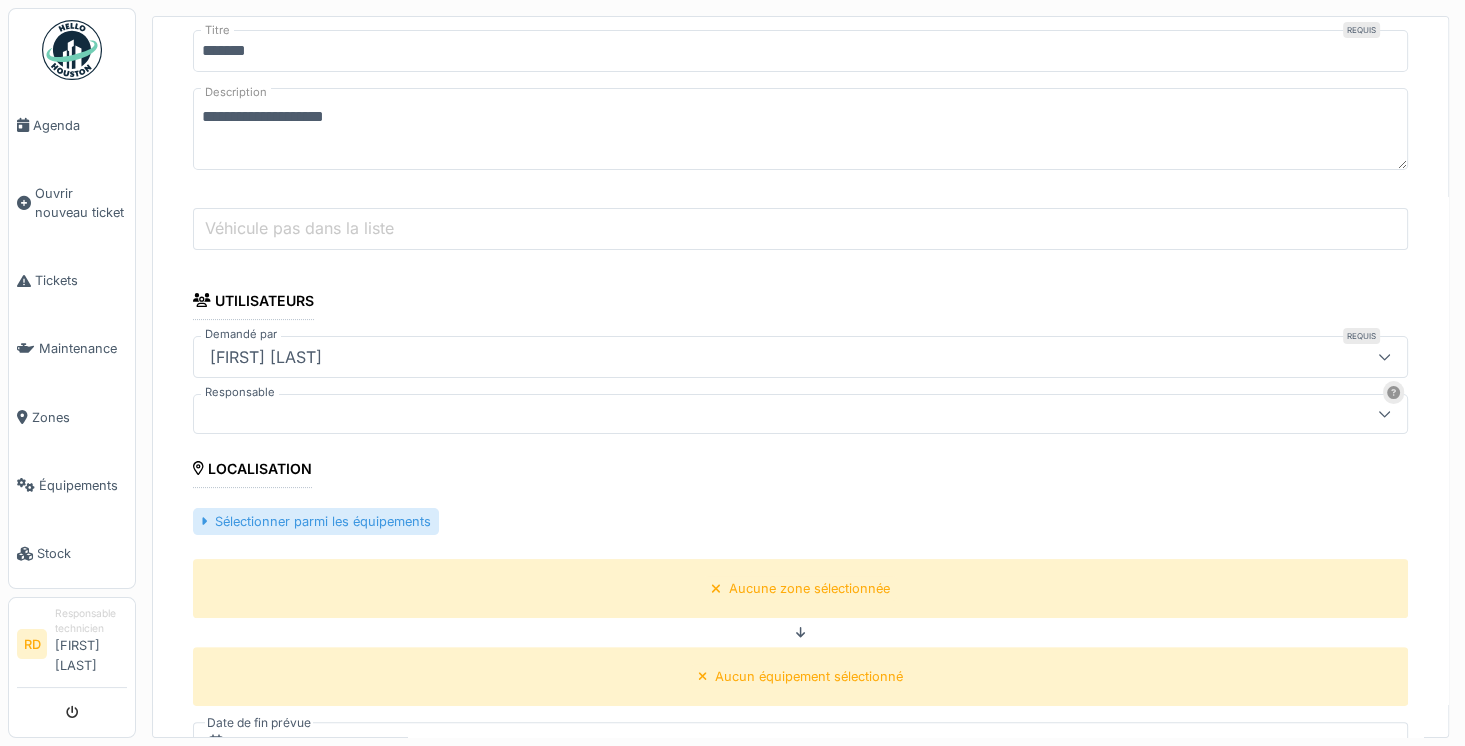 click on "Sélectionner parmi les équipements" at bounding box center [316, 521] 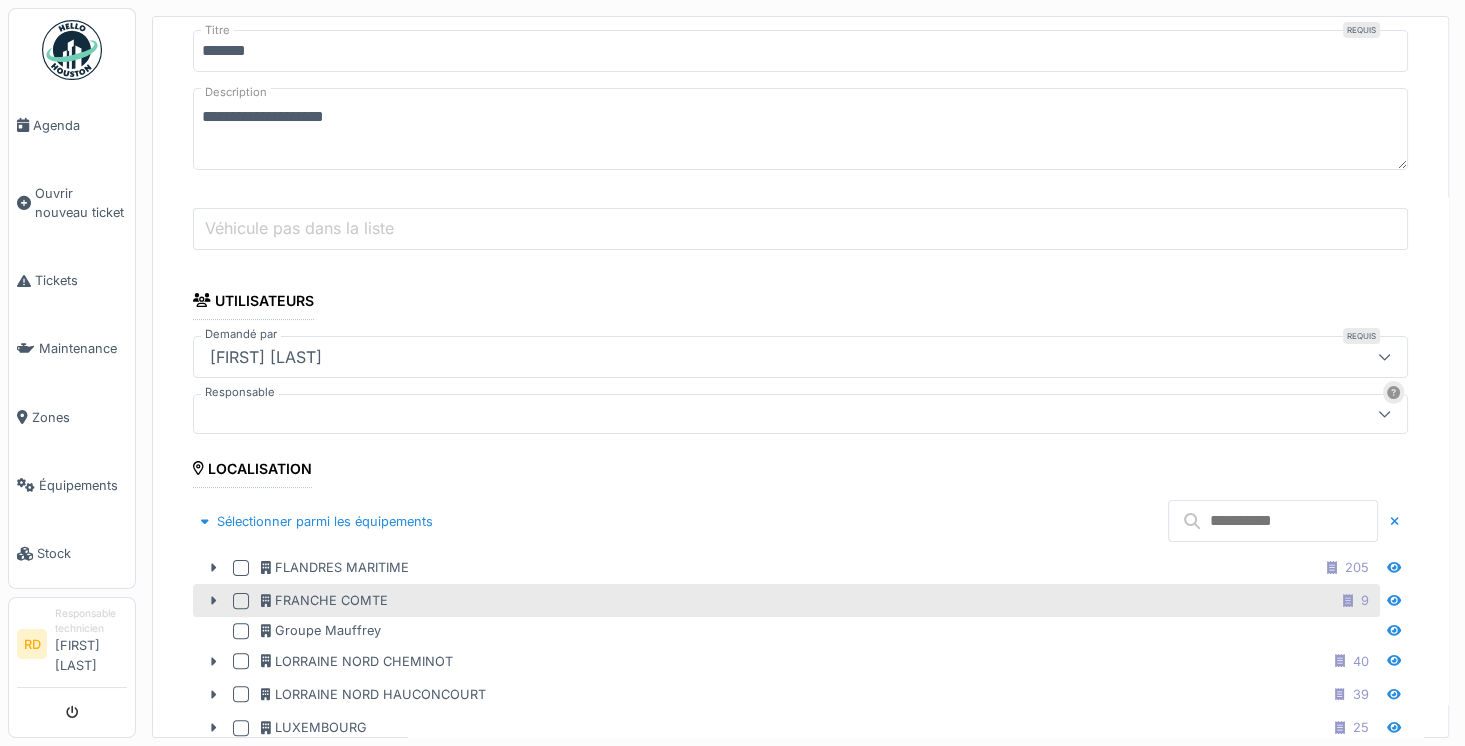 click at bounding box center [241, 601] 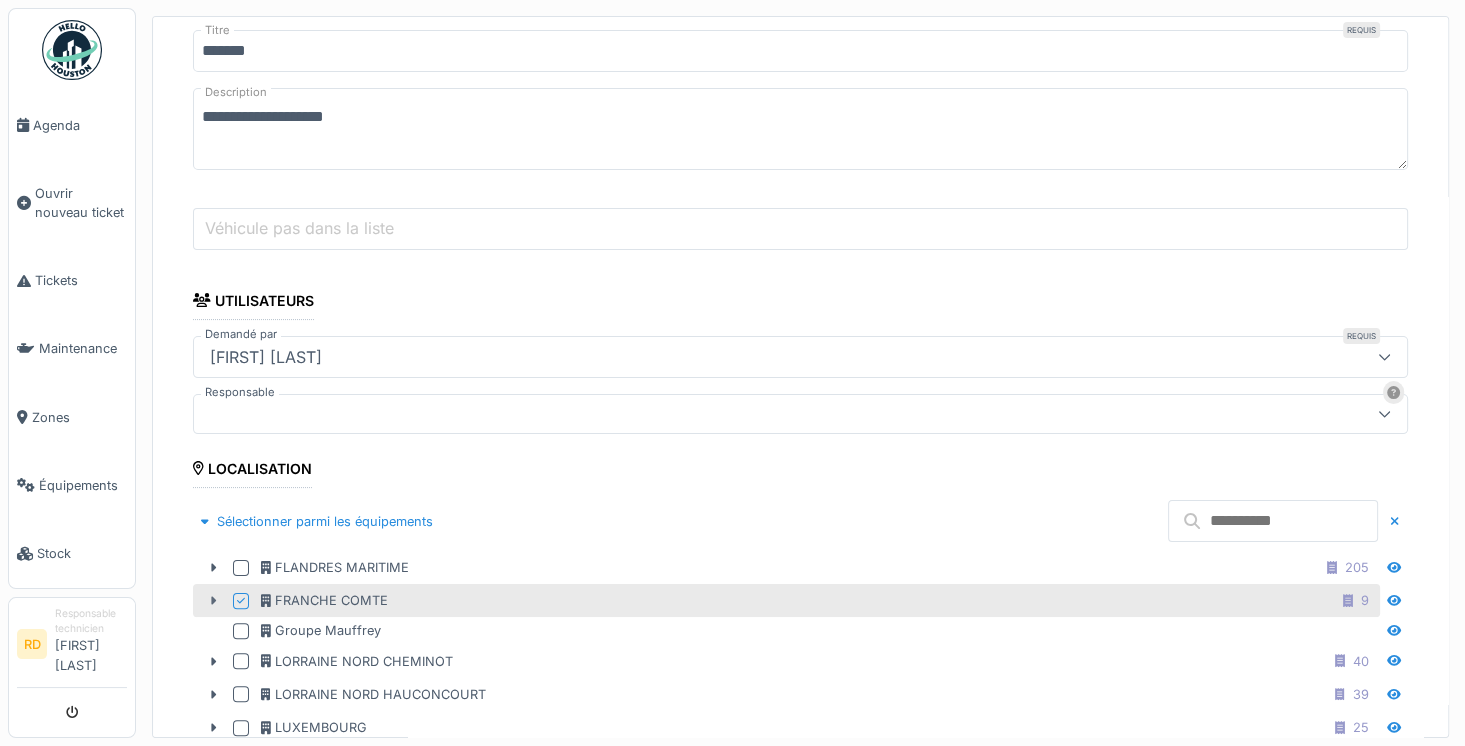 click 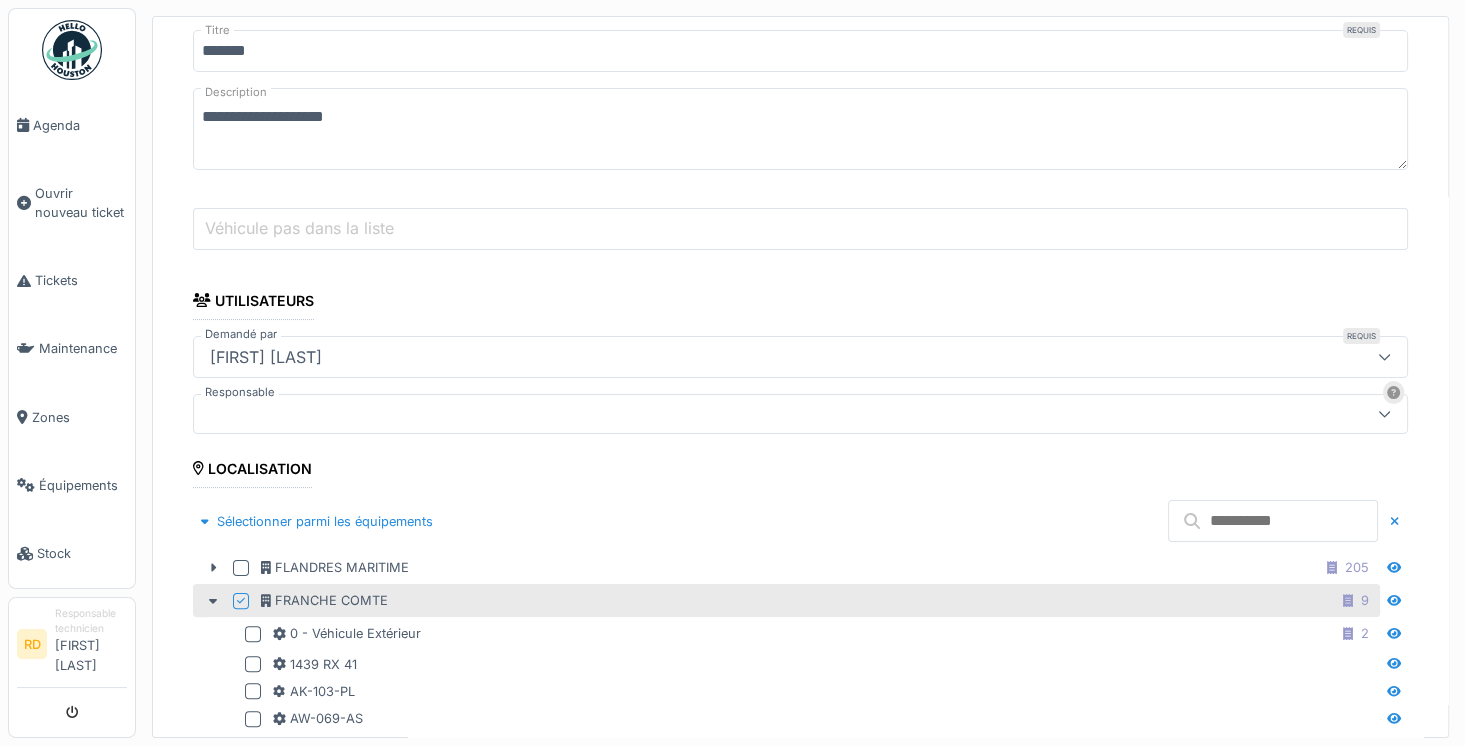click at bounding box center (1273, 521) 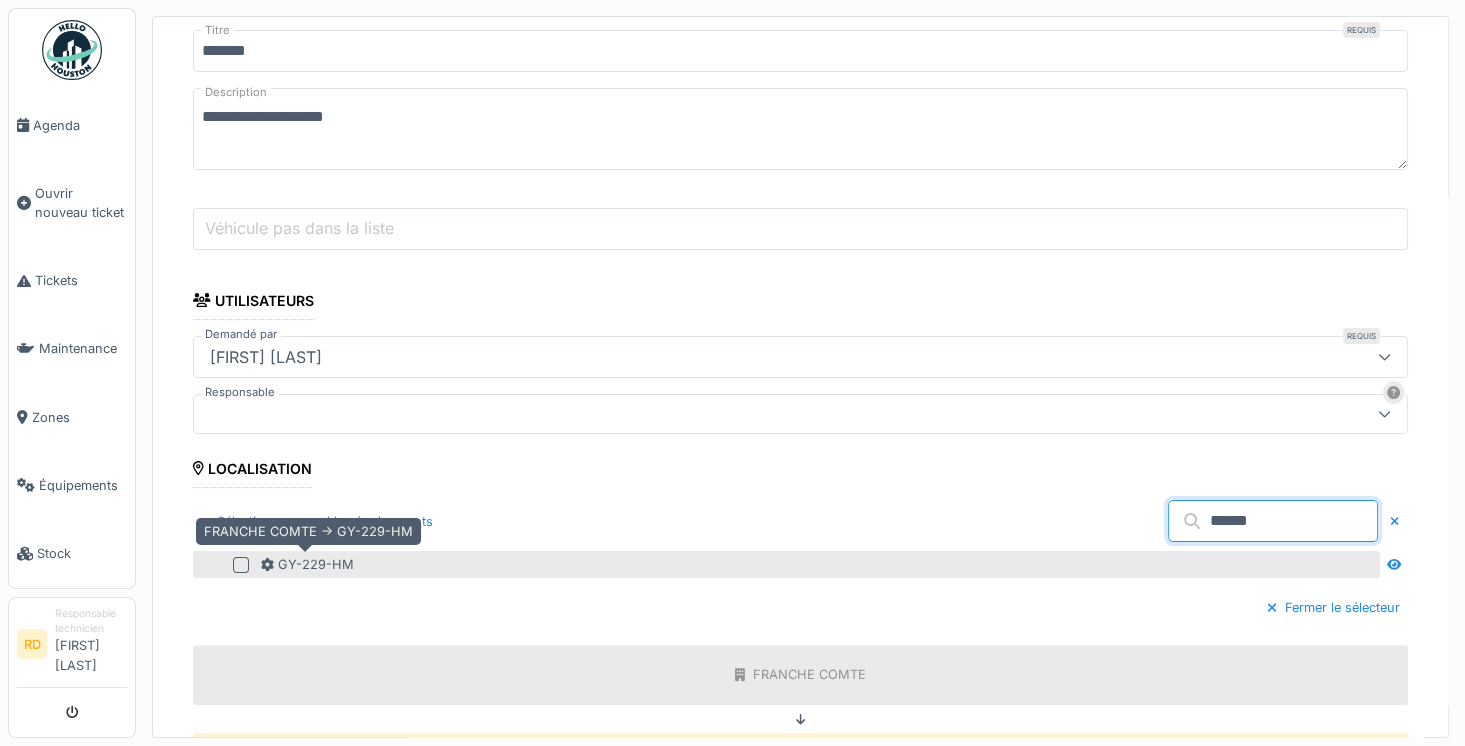type on "******" 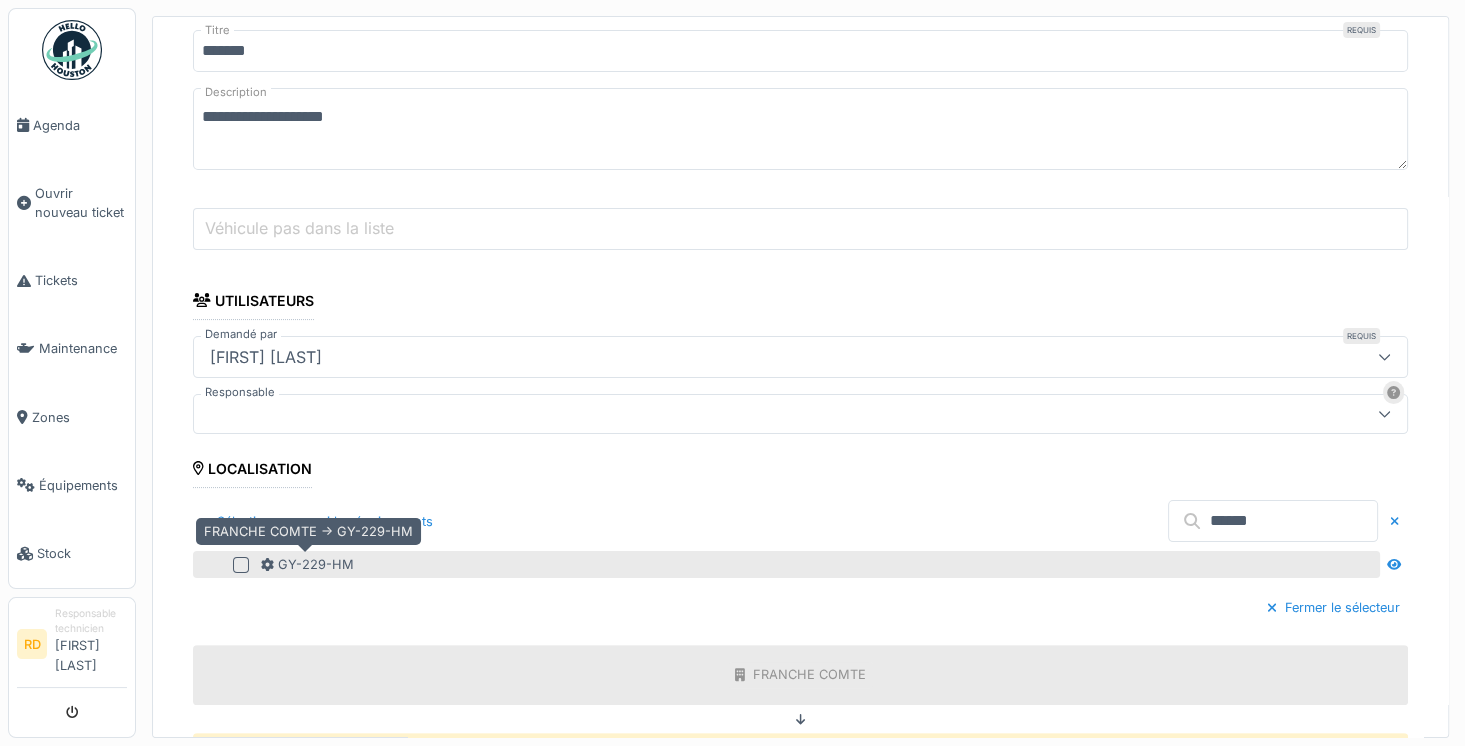 click on "GY-229-HM" at bounding box center (307, 564) 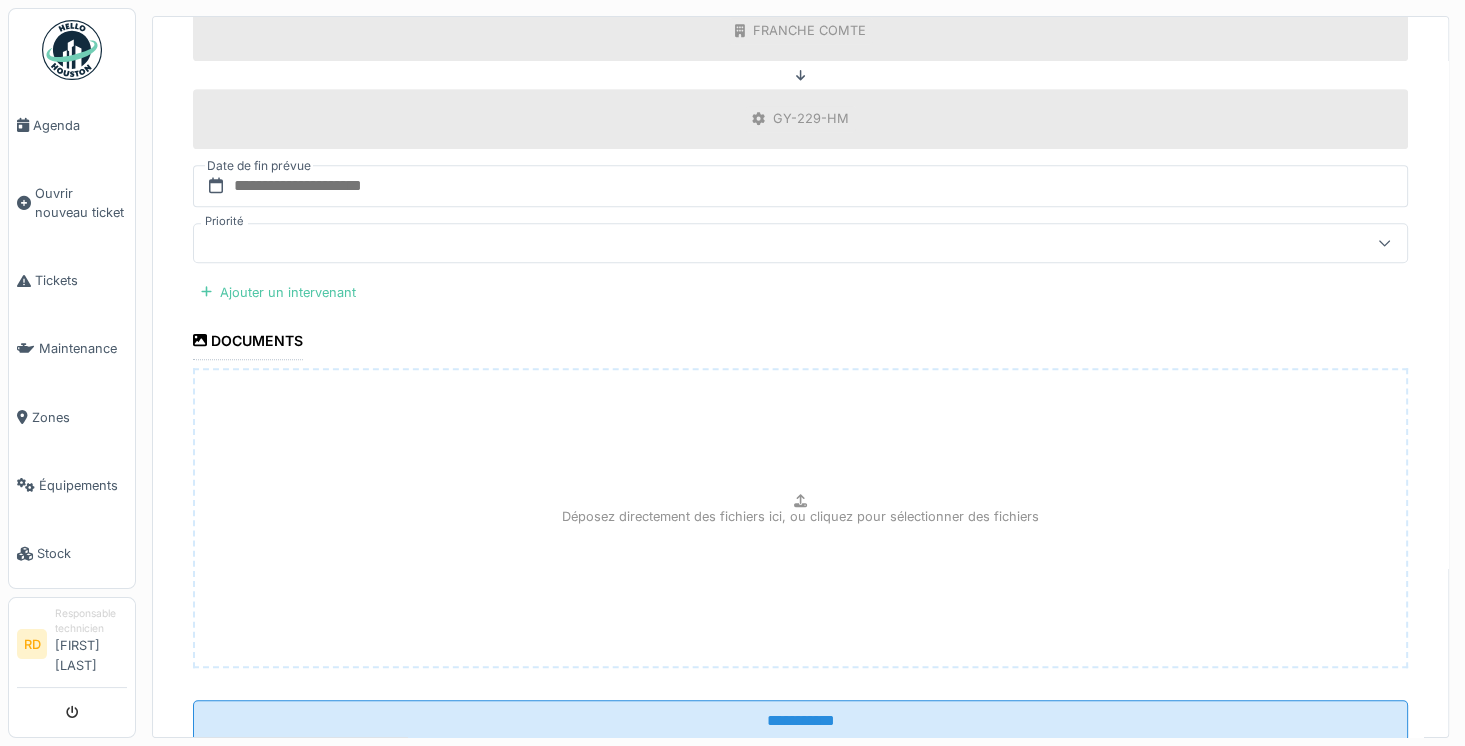 scroll, scrollTop: 977, scrollLeft: 0, axis: vertical 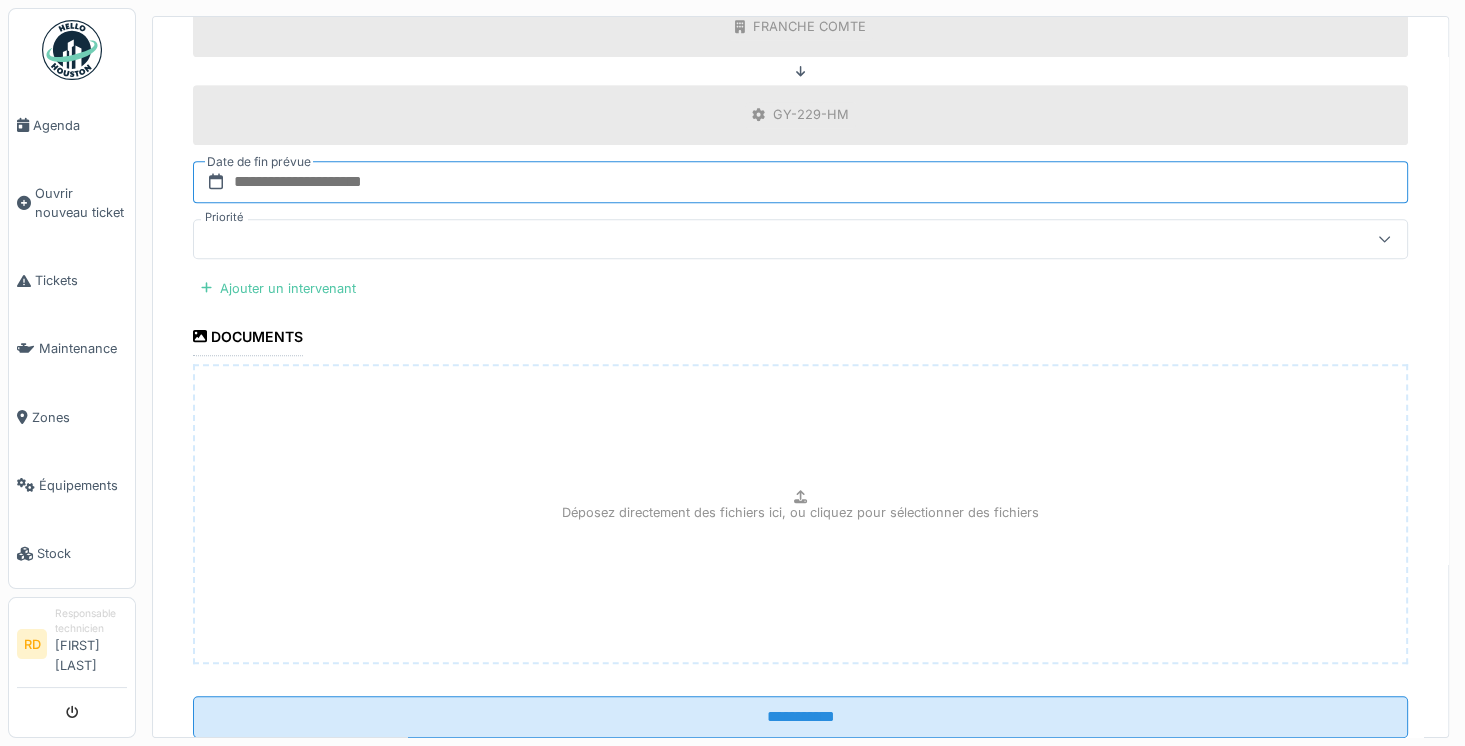 click at bounding box center [800, 182] 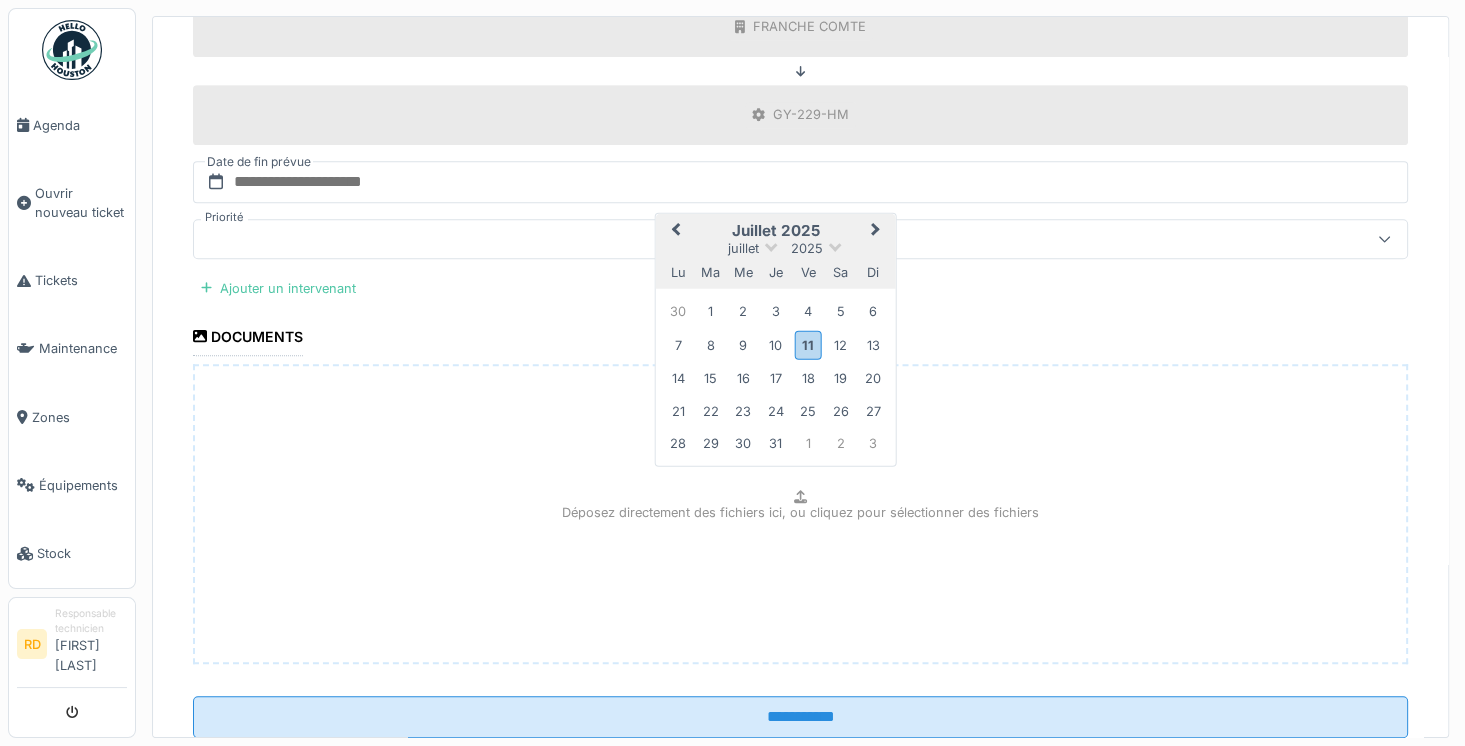 click on "11" at bounding box center (808, 344) 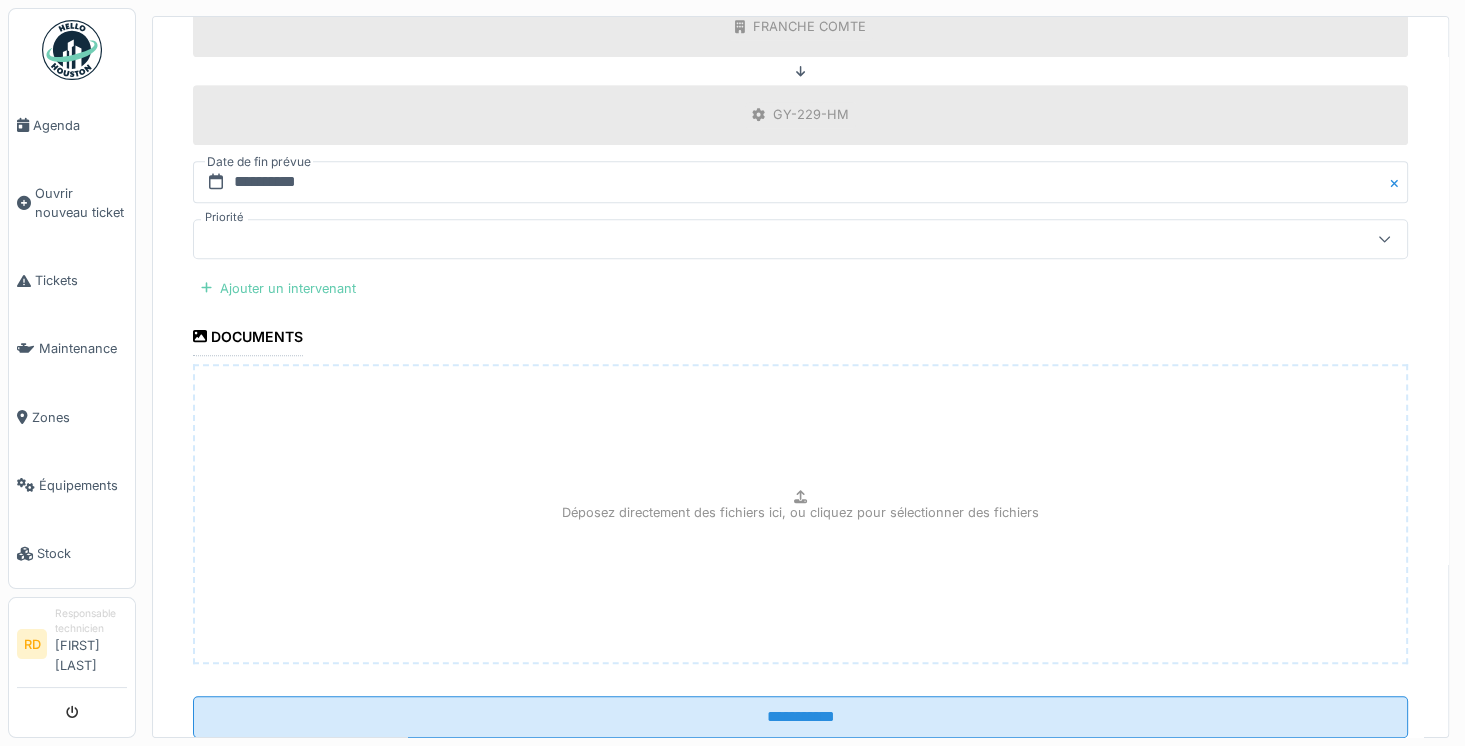 click on "Ajouter un intervenant" at bounding box center [278, 288] 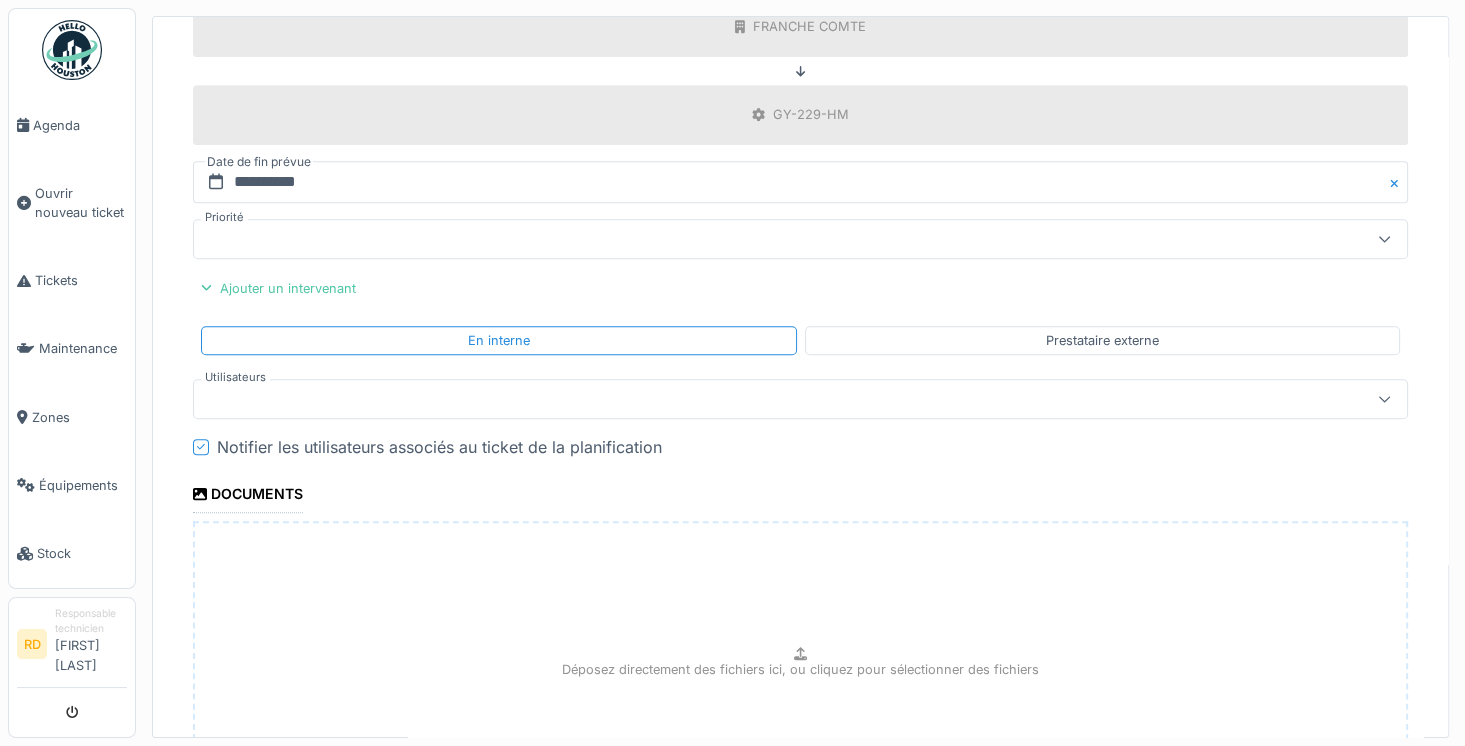 click at bounding box center [740, 399] 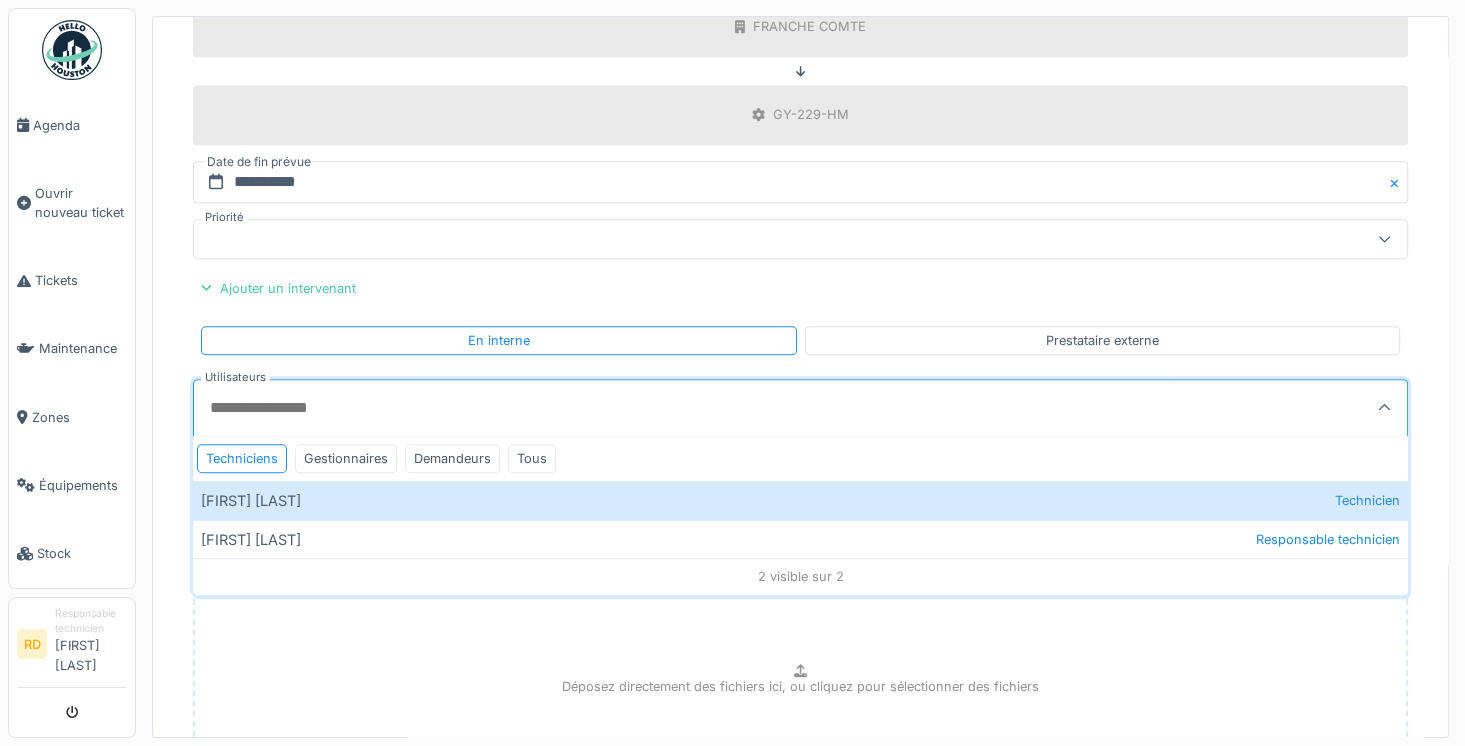 scroll, scrollTop: 4, scrollLeft: 0, axis: vertical 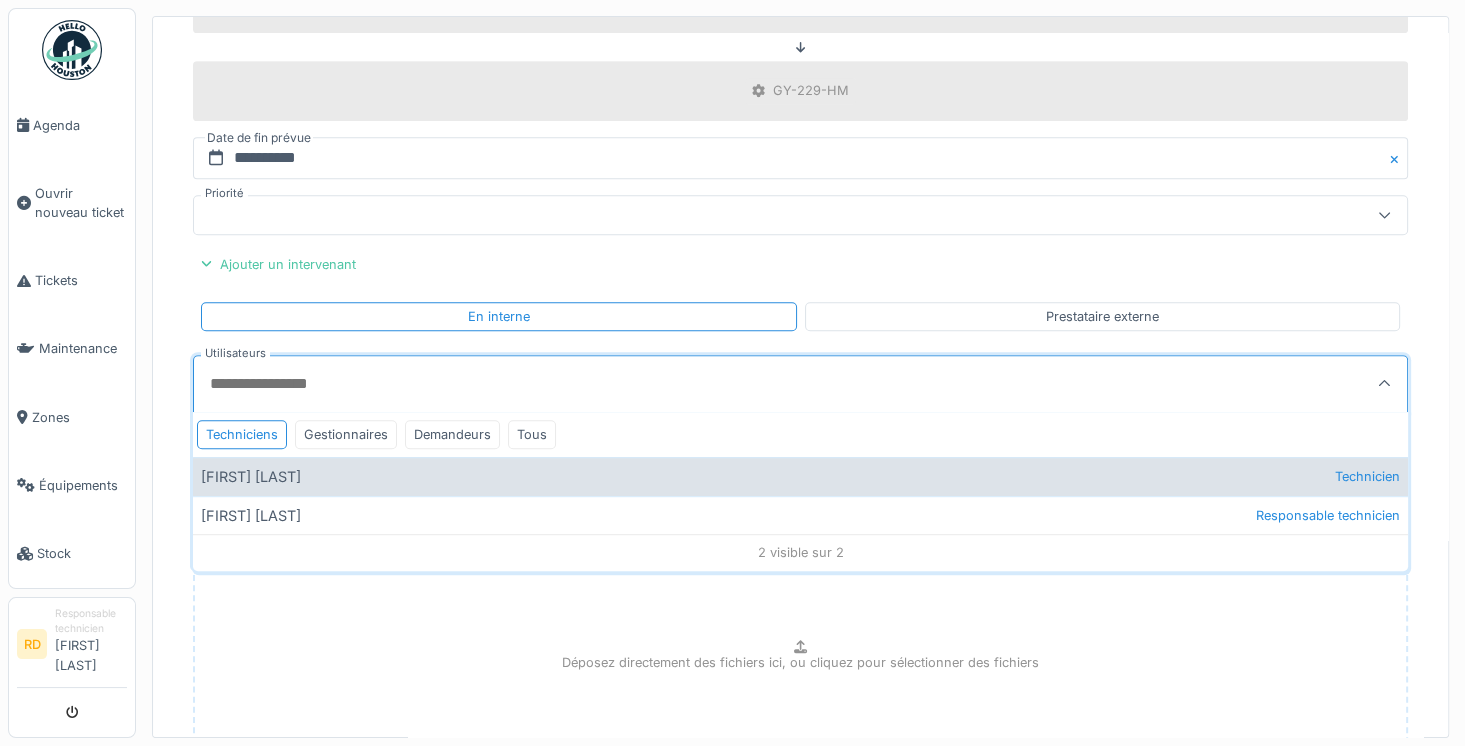 click on "[FIRST] [LAST]   Technicien" at bounding box center (800, 476) 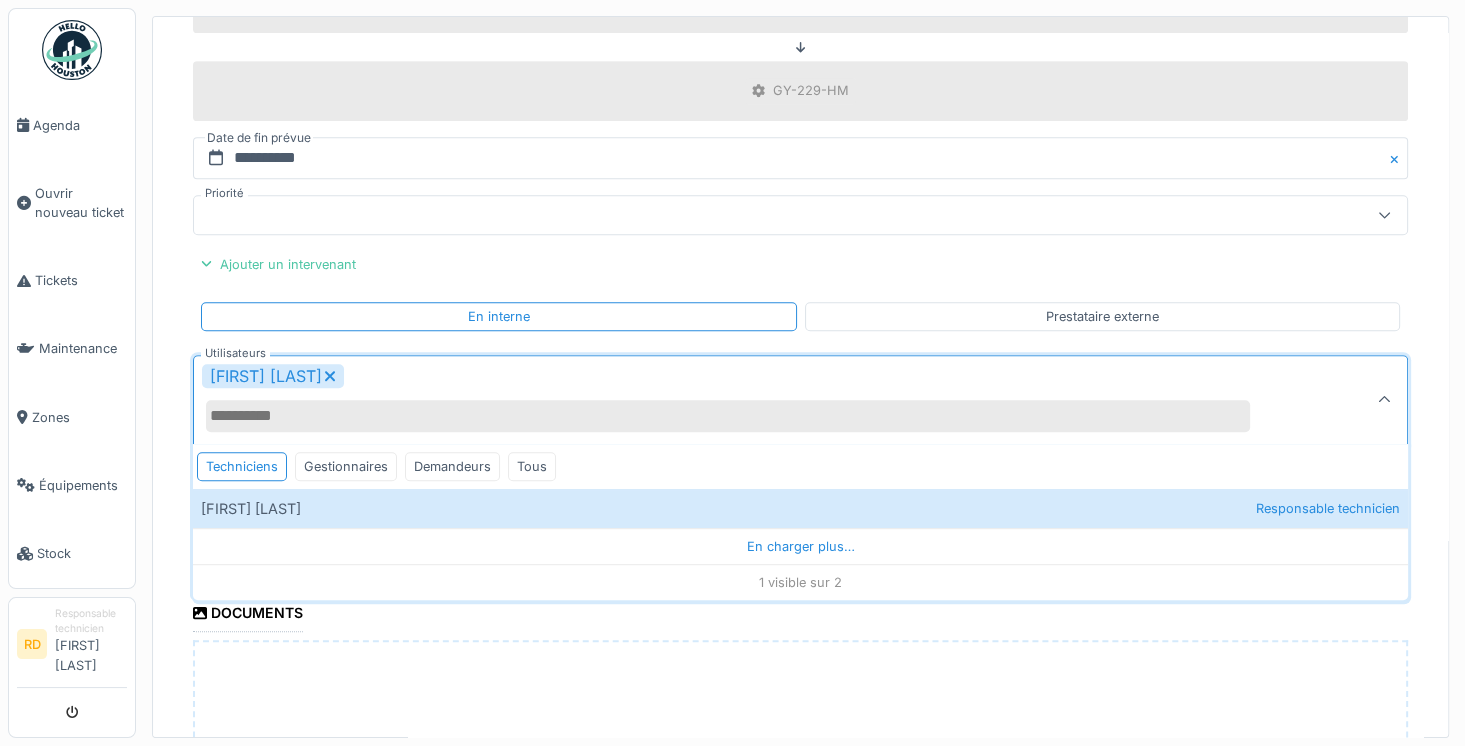 click on "**********" at bounding box center (800, 99) 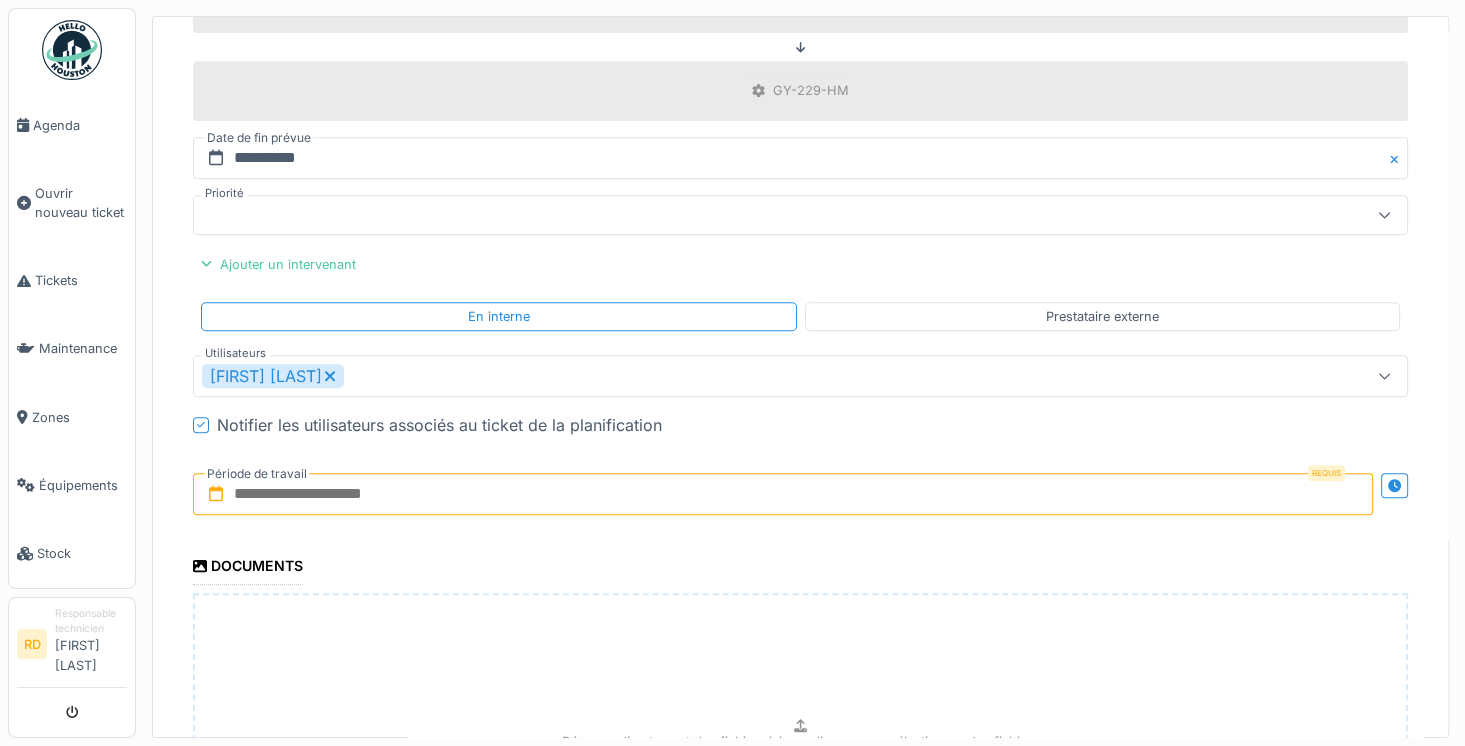 click at bounding box center (783, 494) 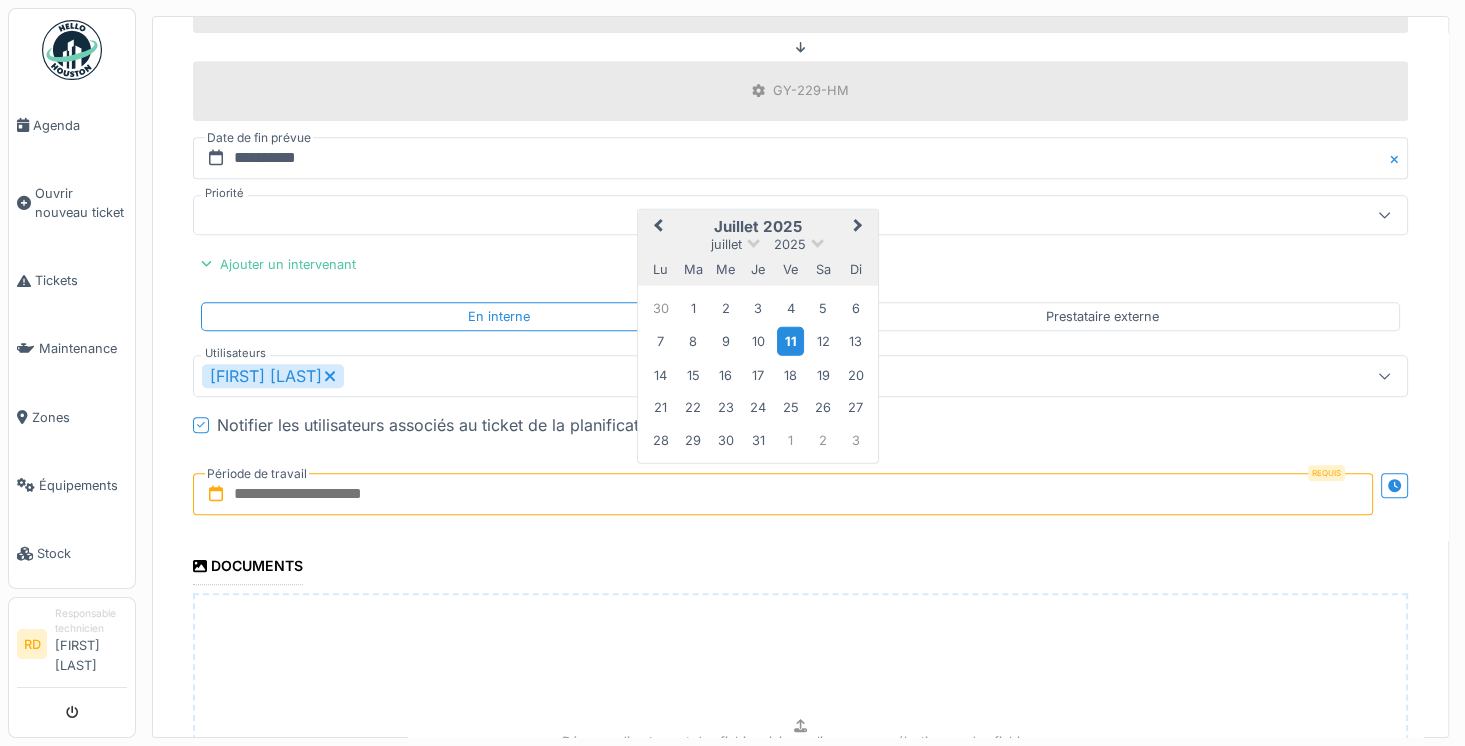 click on "11" at bounding box center (790, 341) 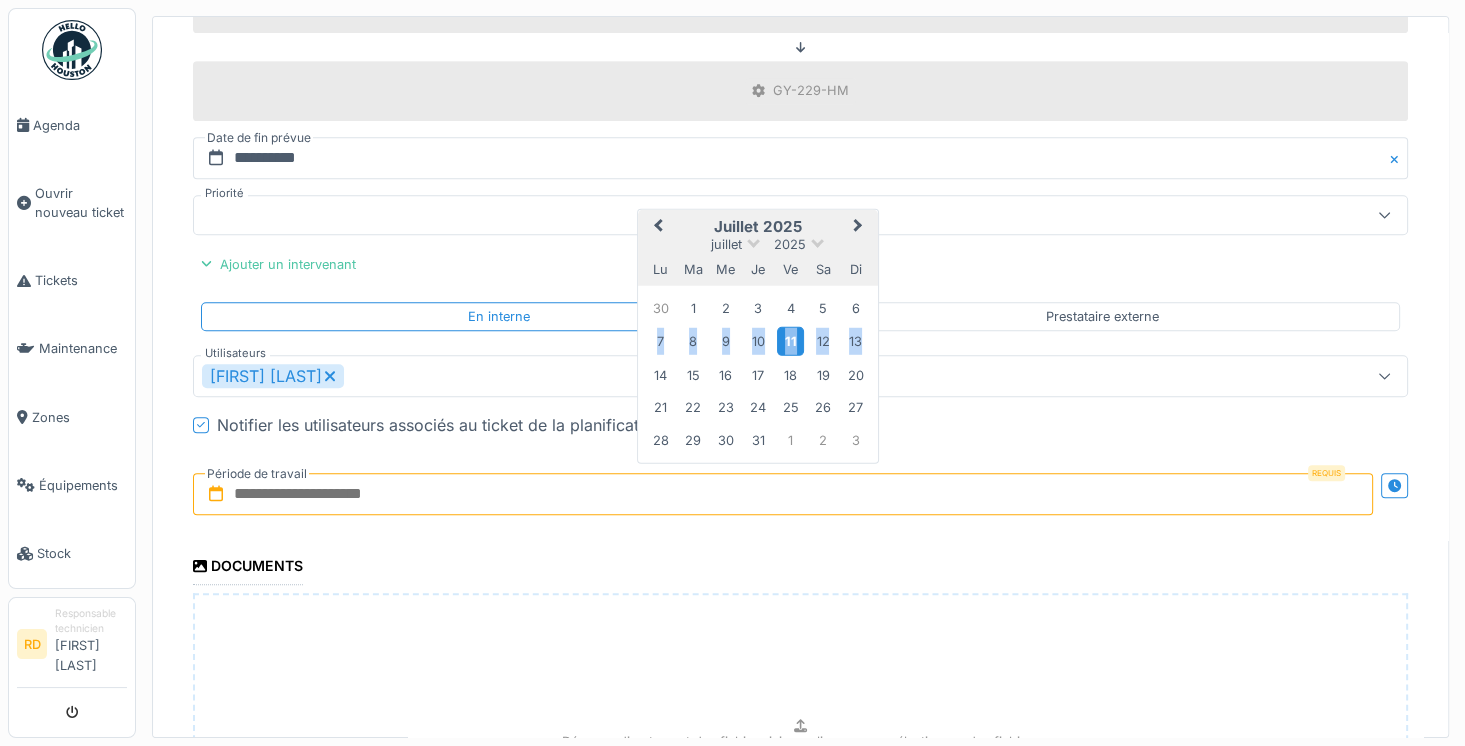 click on "11" at bounding box center (790, 341) 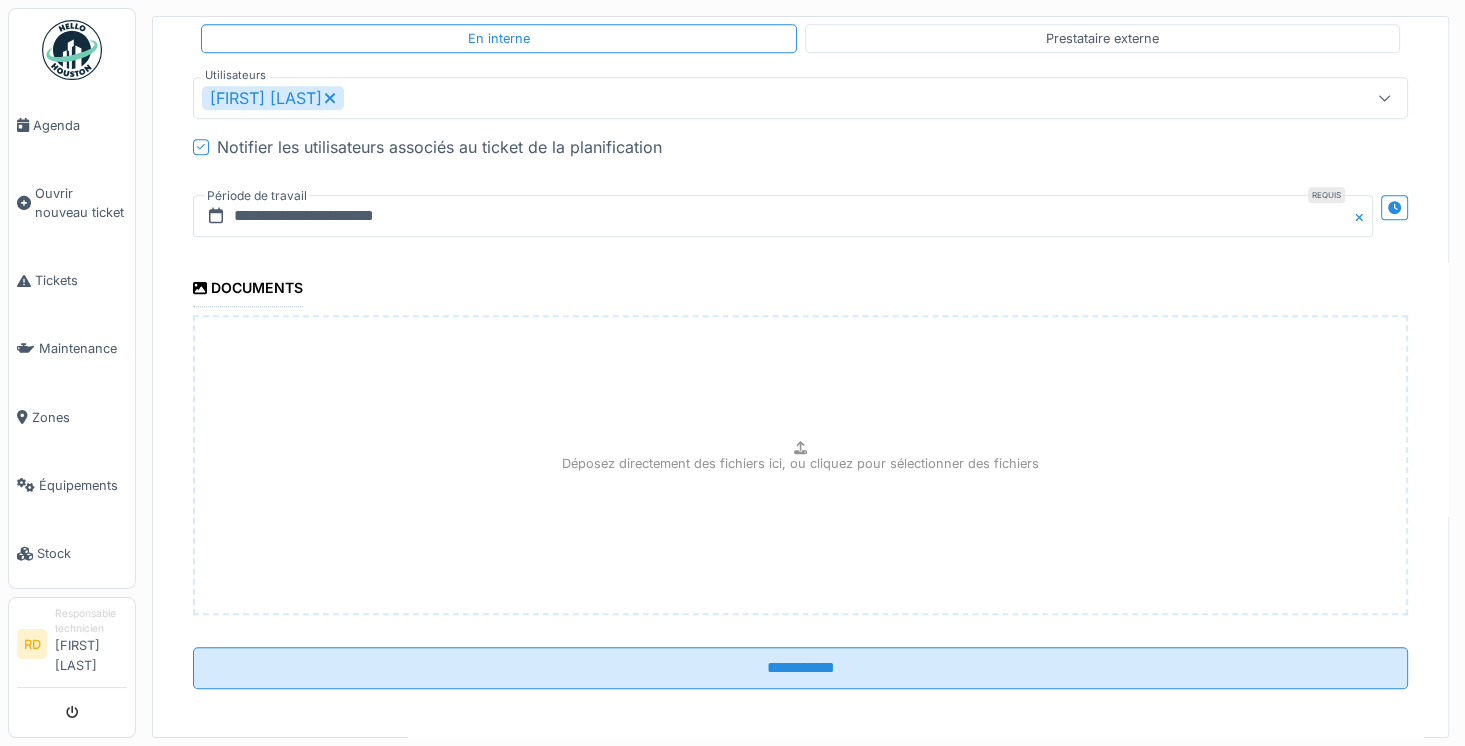 scroll, scrollTop: 1280, scrollLeft: 0, axis: vertical 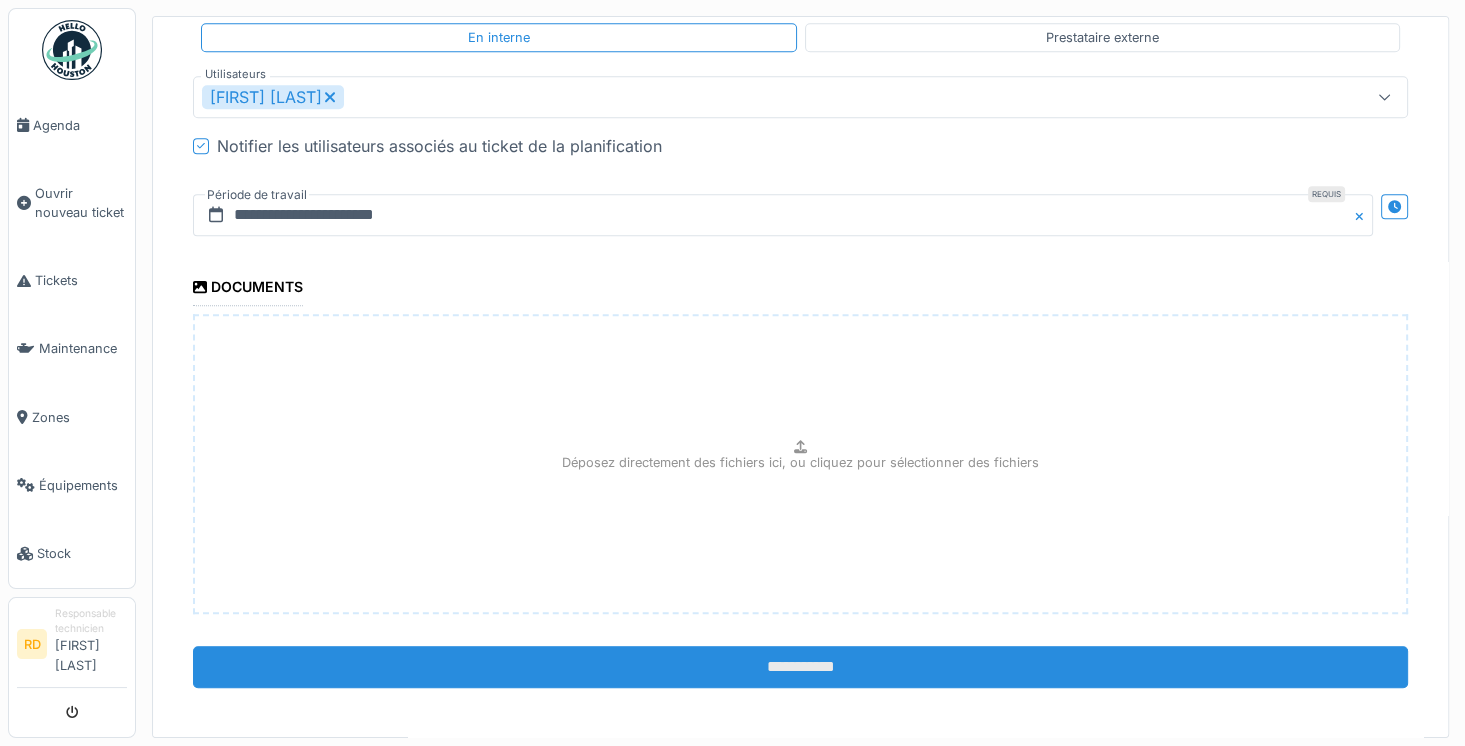 click on "**********" at bounding box center [800, 667] 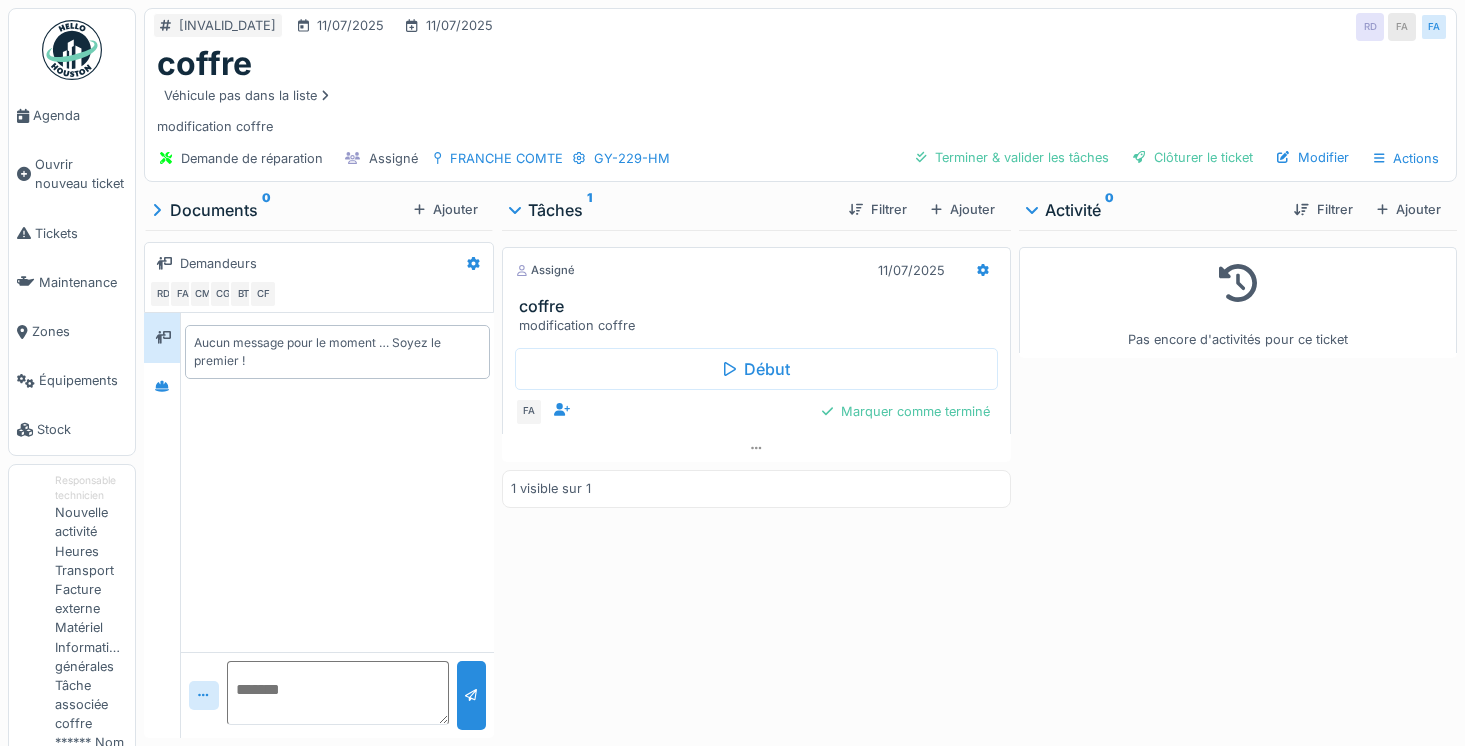 scroll, scrollTop: 0, scrollLeft: 0, axis: both 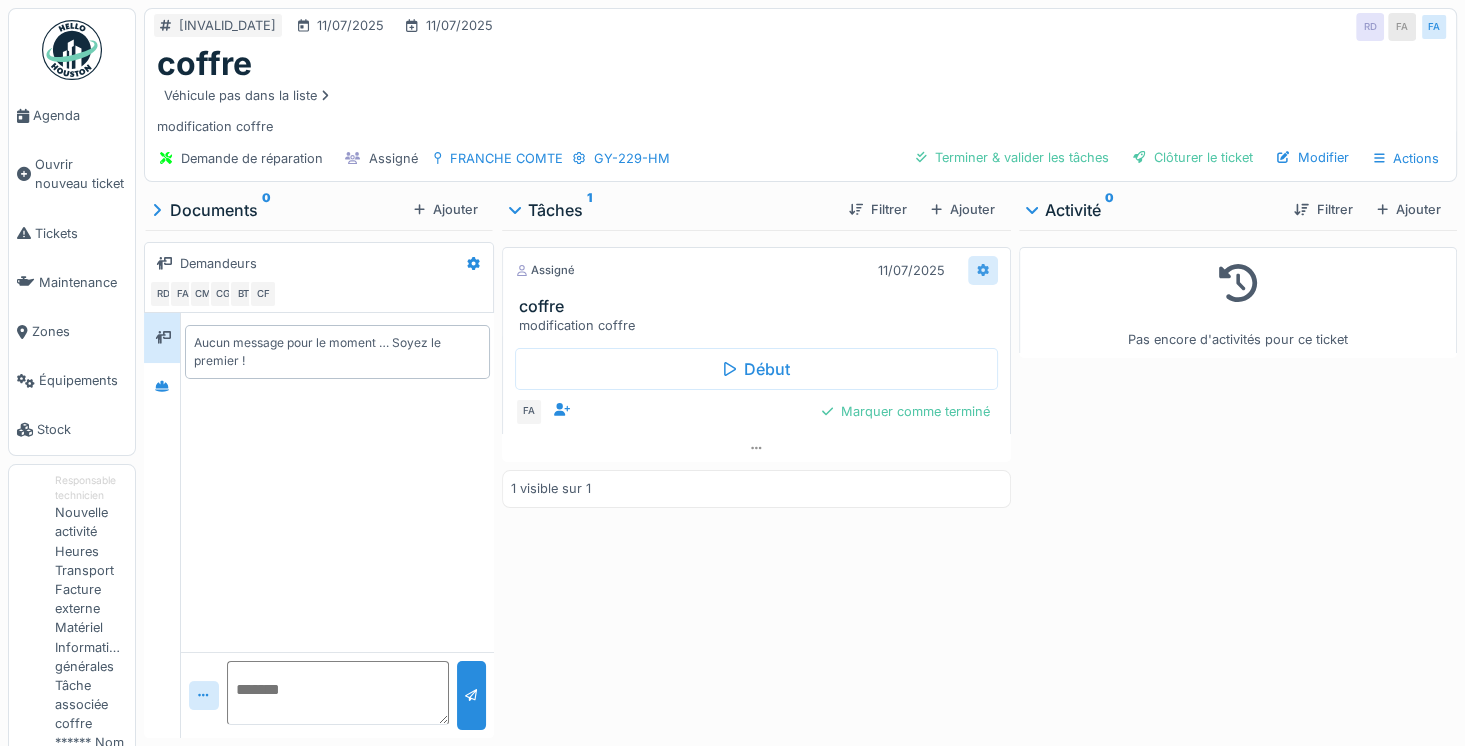 click 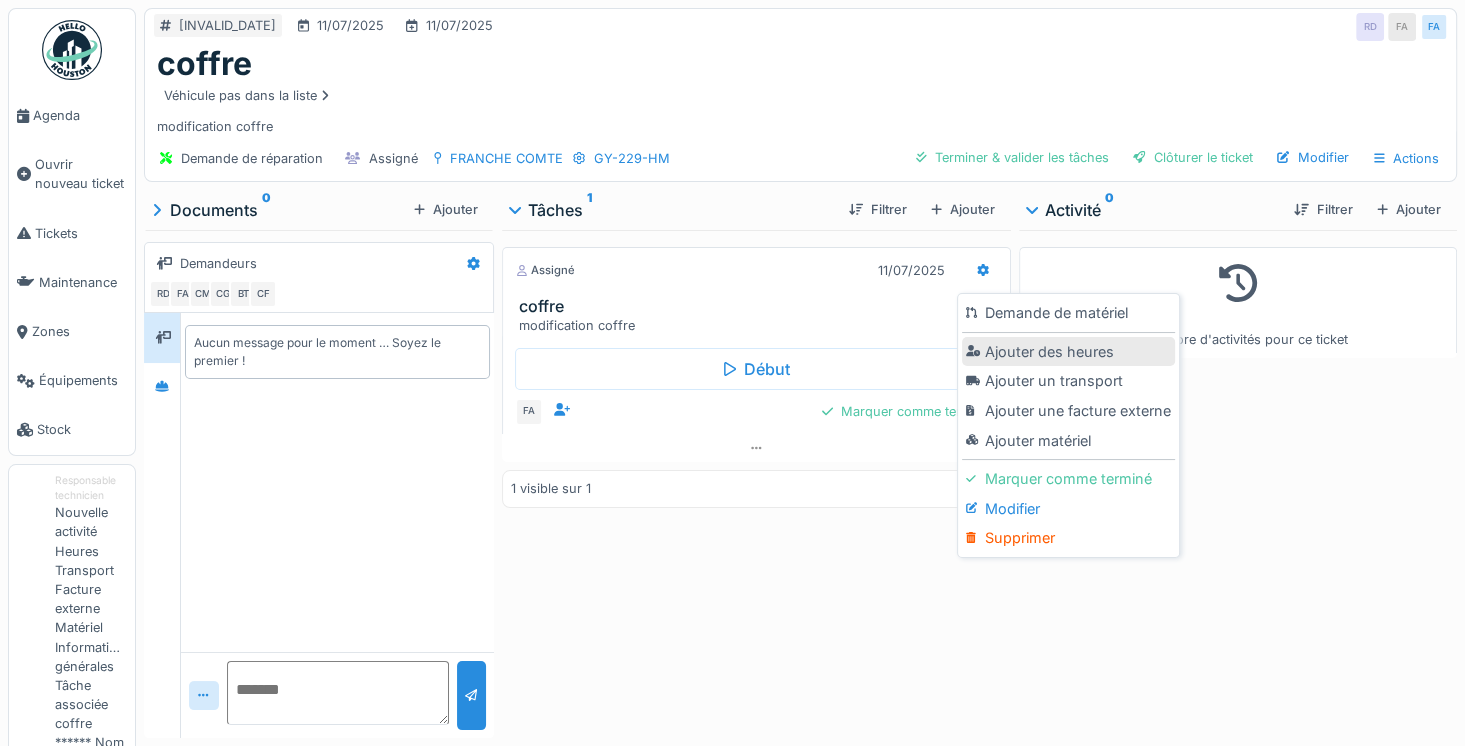 click on "Ajouter des heures" at bounding box center (1068, 352) 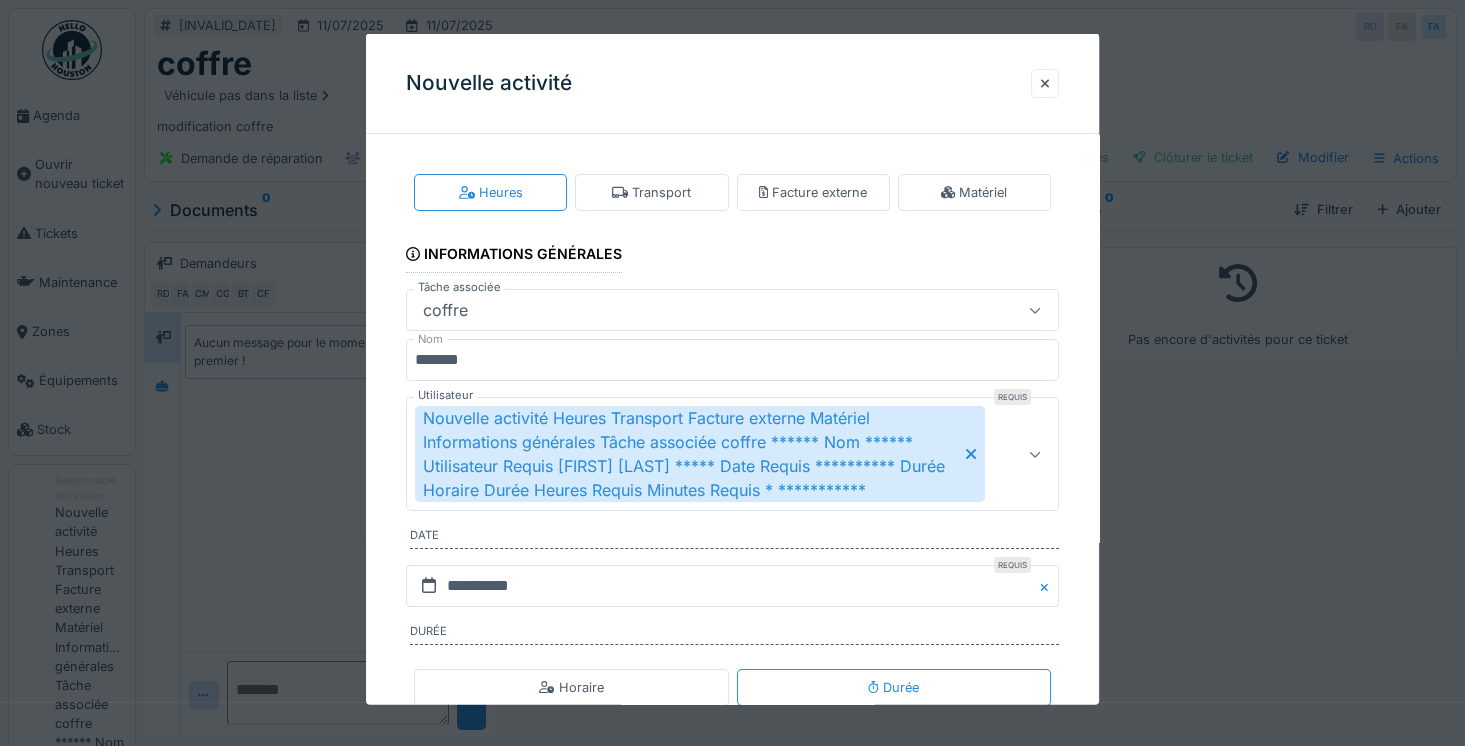 click 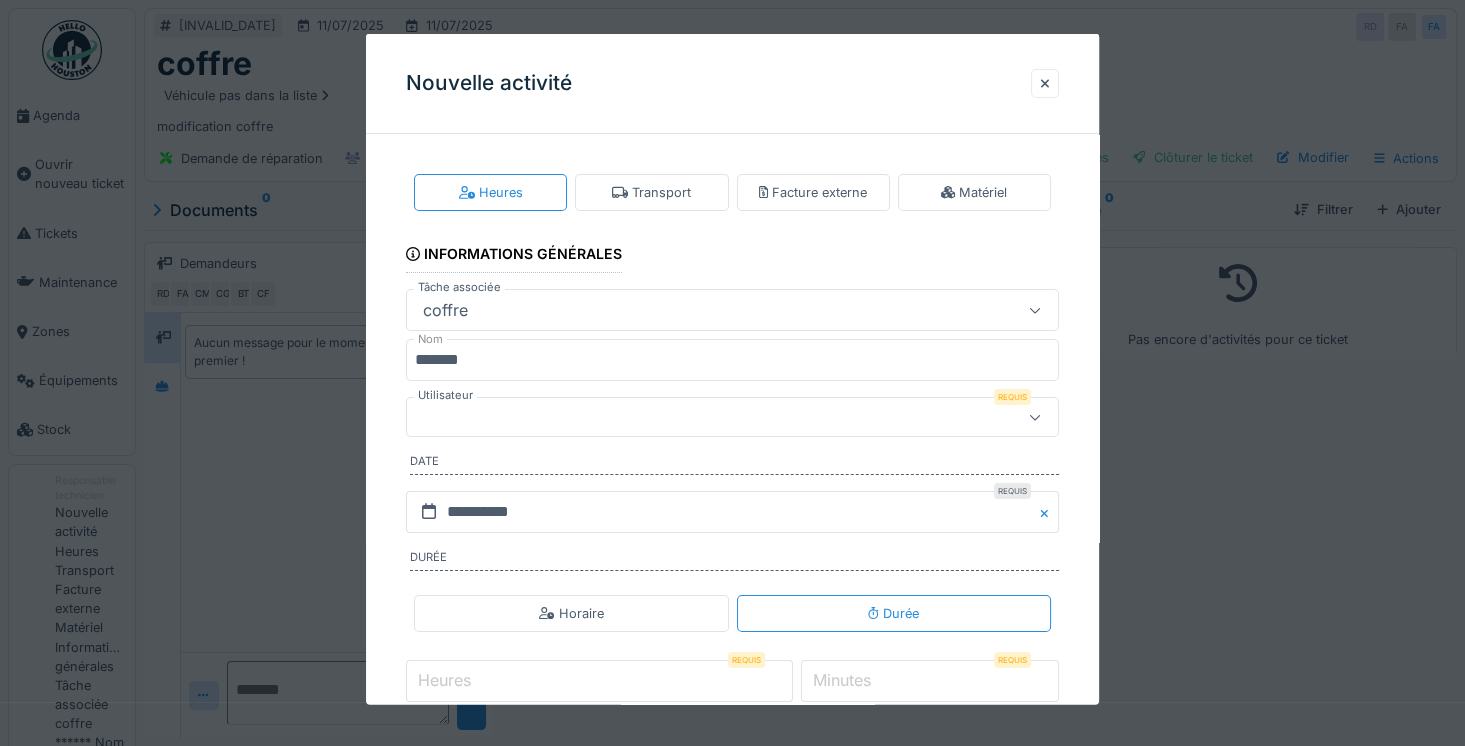 click on "Heures" at bounding box center (599, 681) 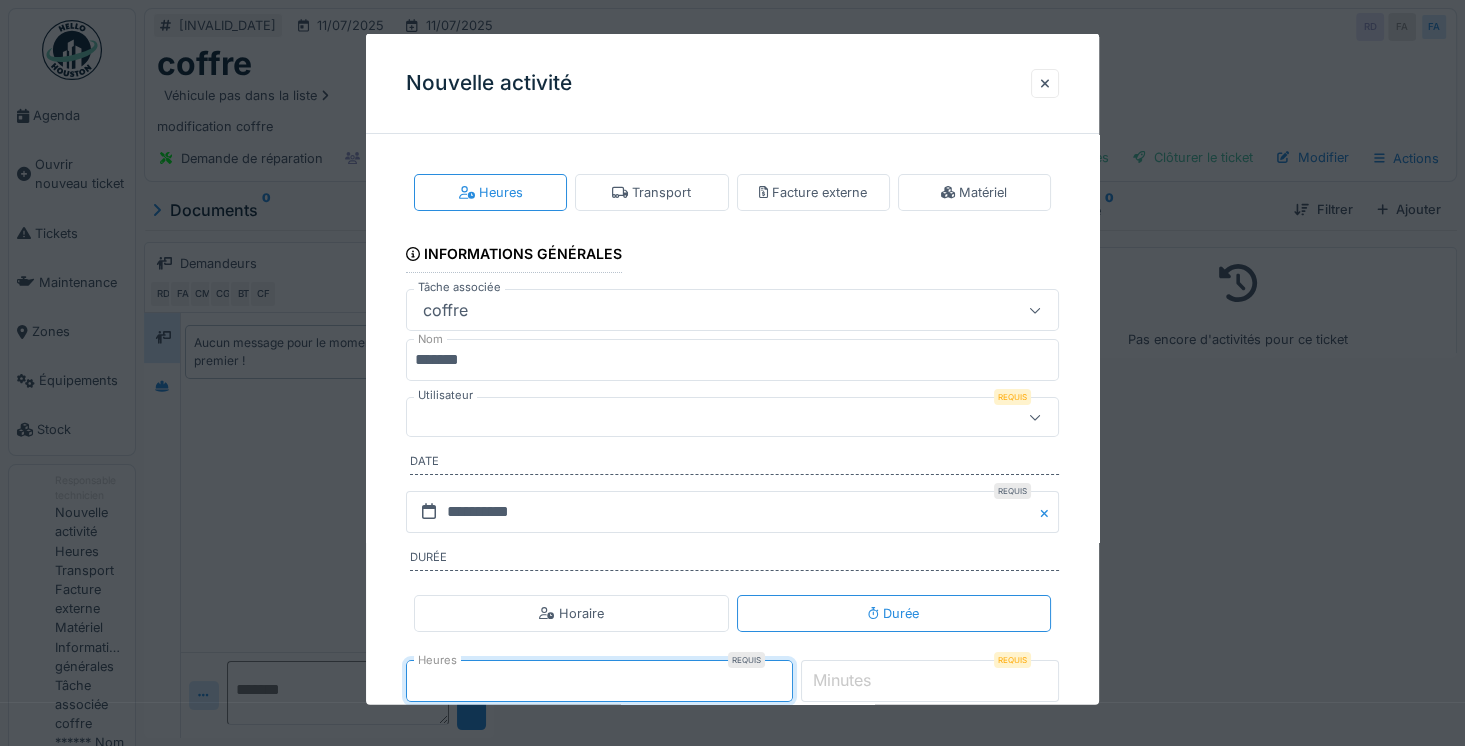type on "*" 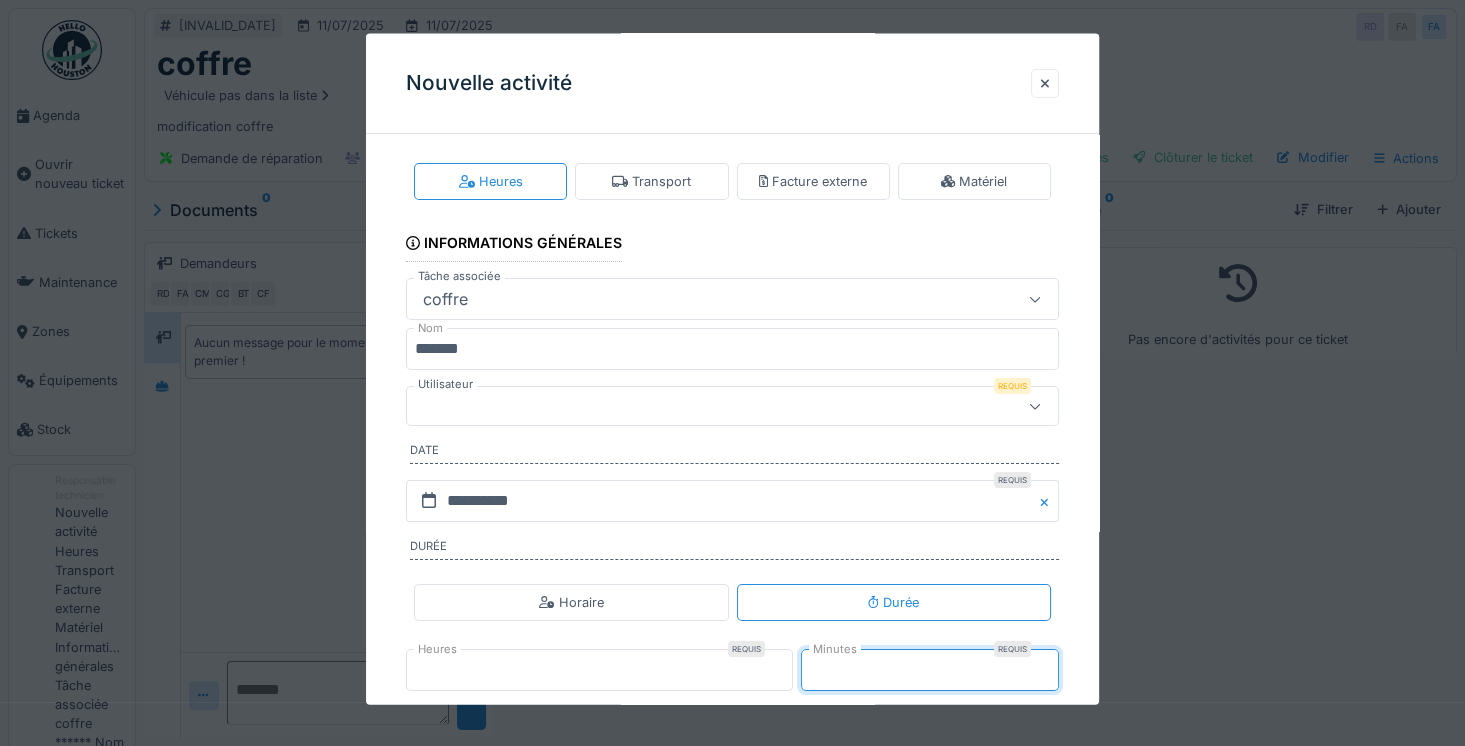 type on "**" 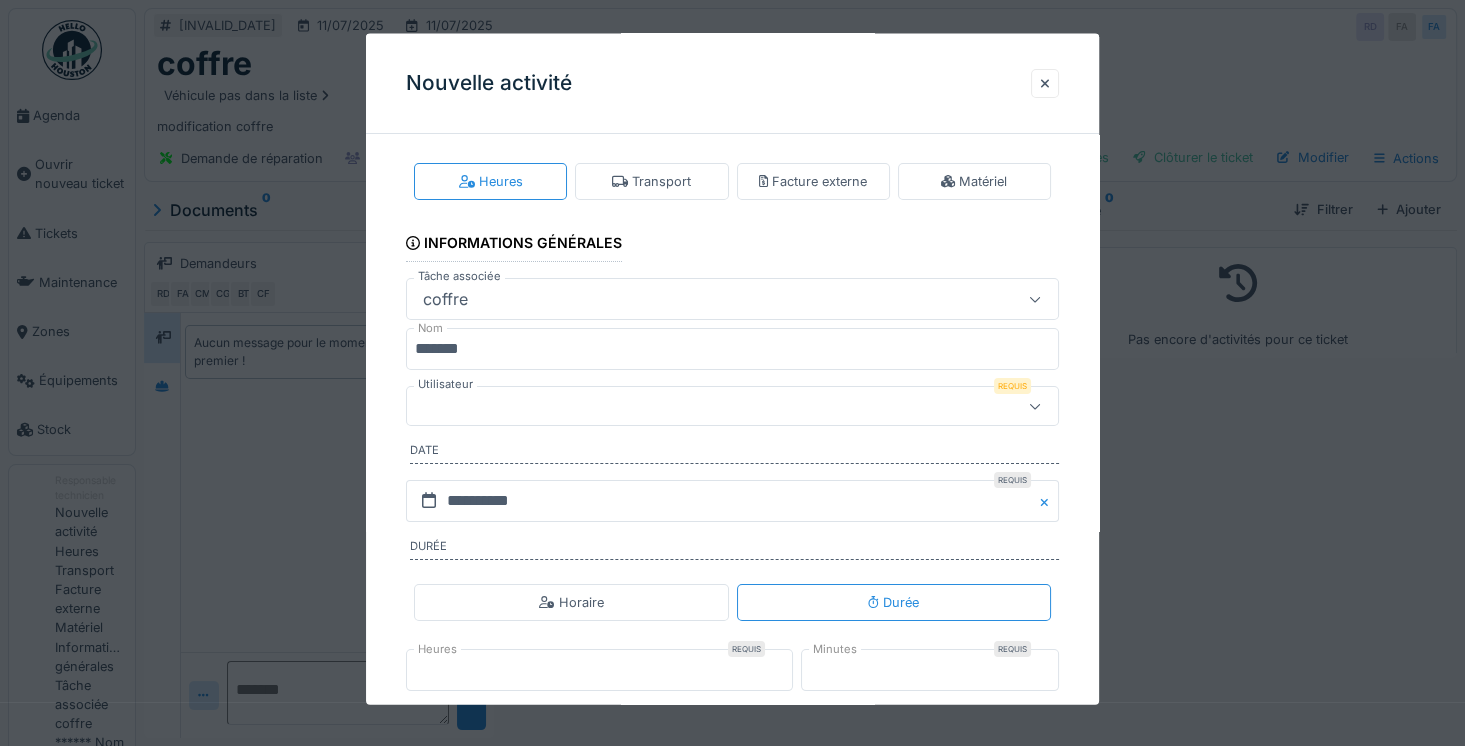 click at bounding box center [699, 406] 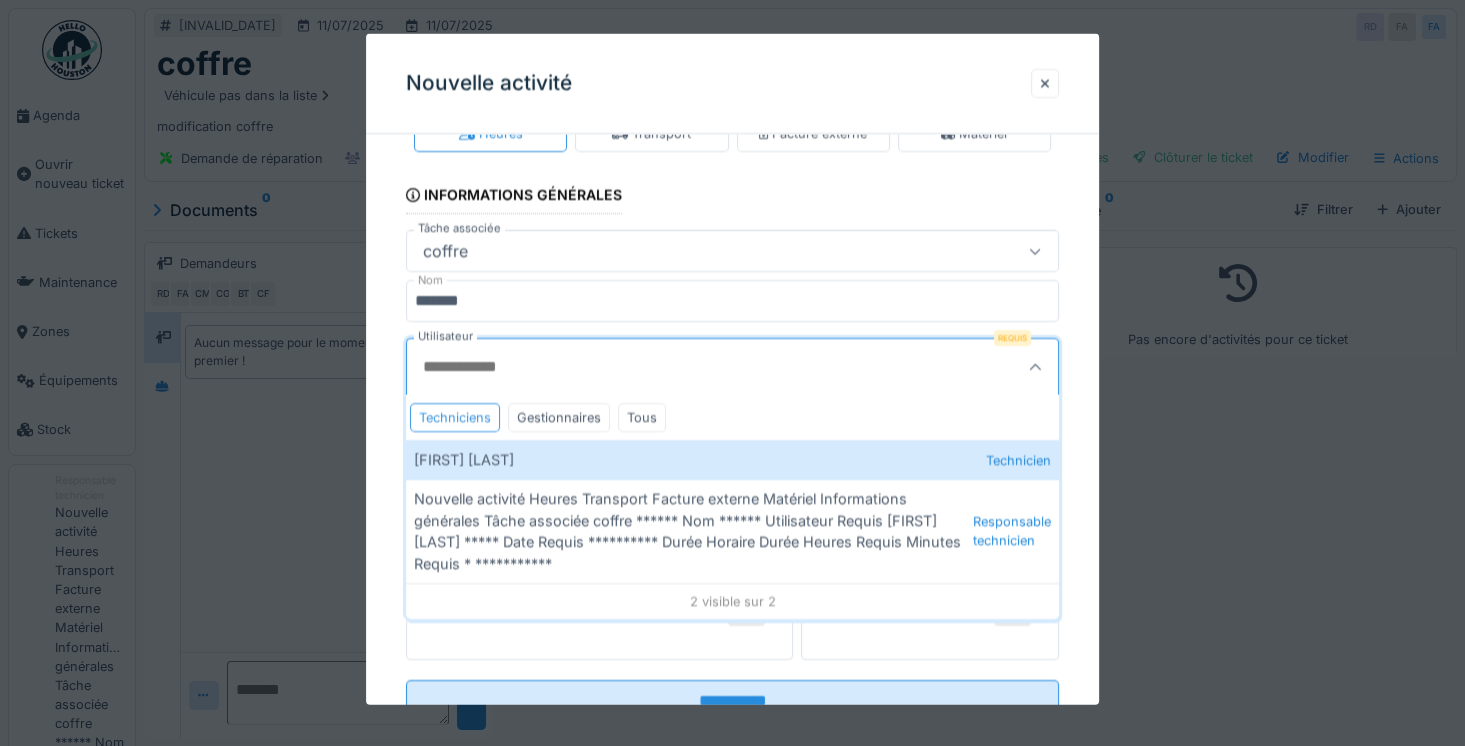 scroll, scrollTop: 63, scrollLeft: 0, axis: vertical 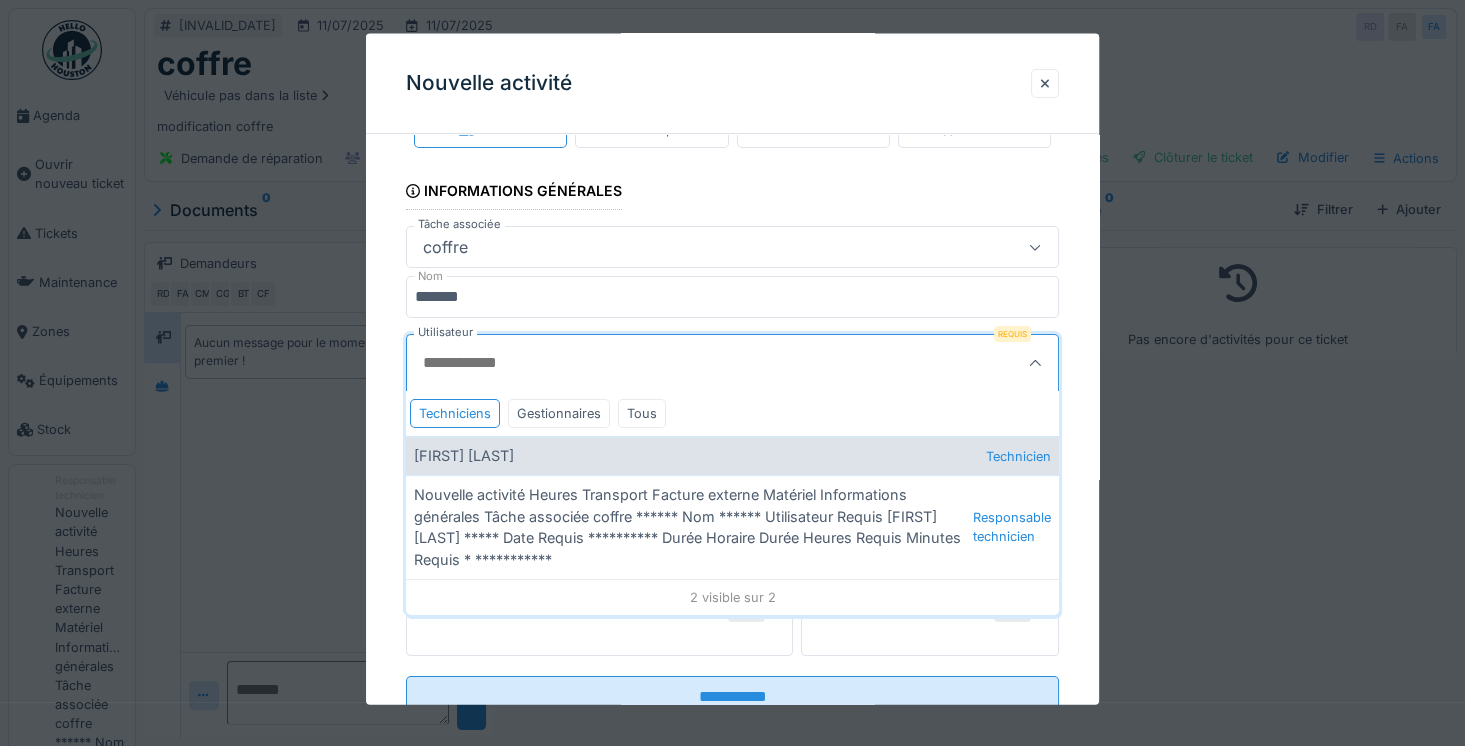 click on "[FIRST] [LAST] Technicien" at bounding box center [732, 455] 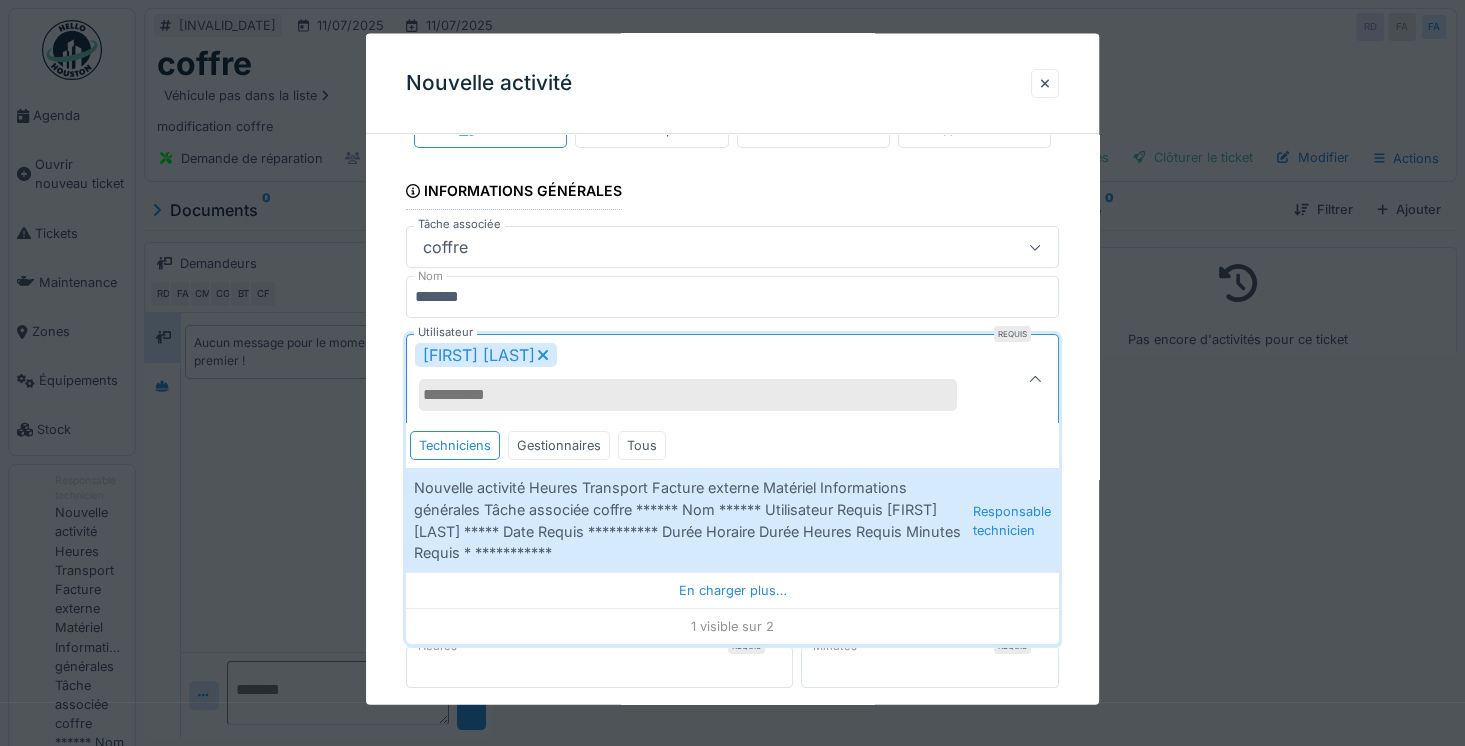 click on "**********" at bounding box center (732, 446) 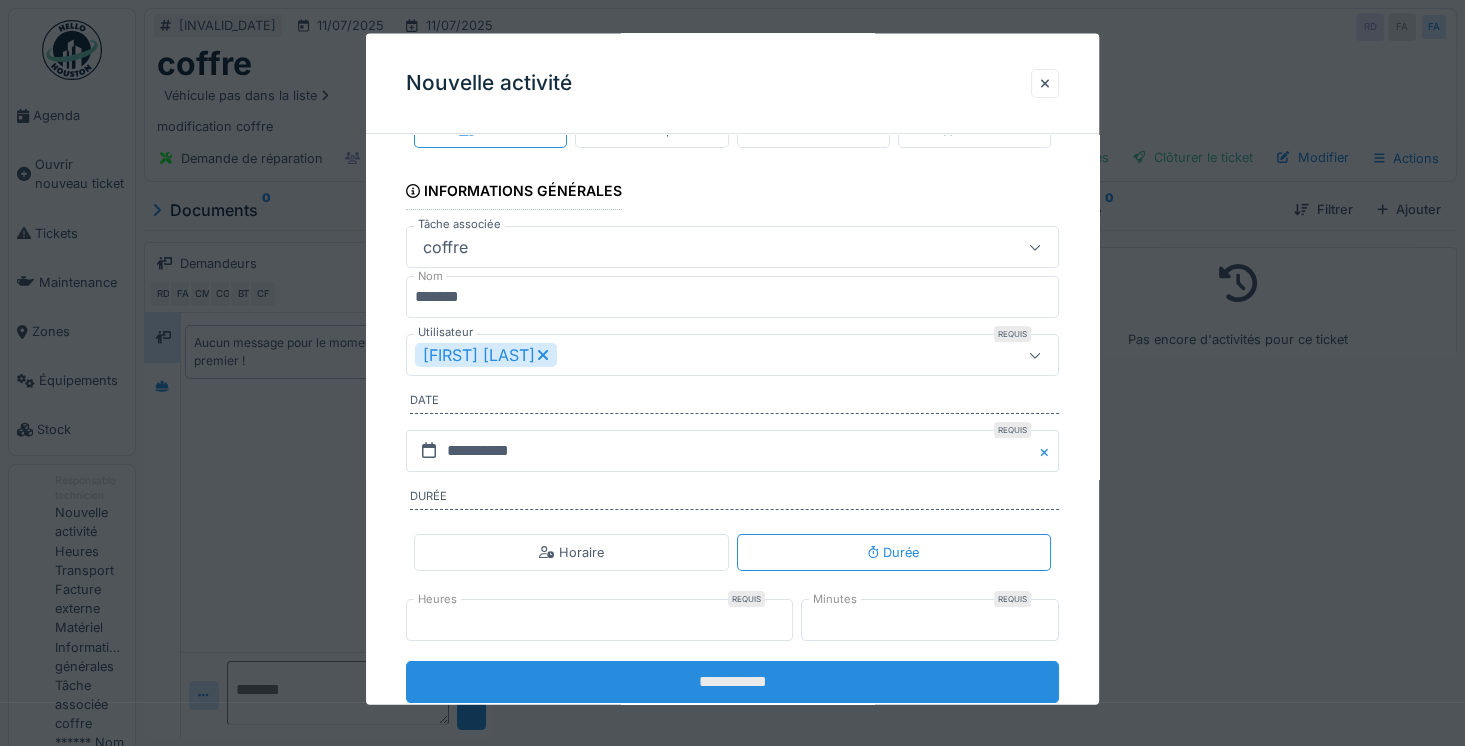 click on "**********" at bounding box center [732, 682] 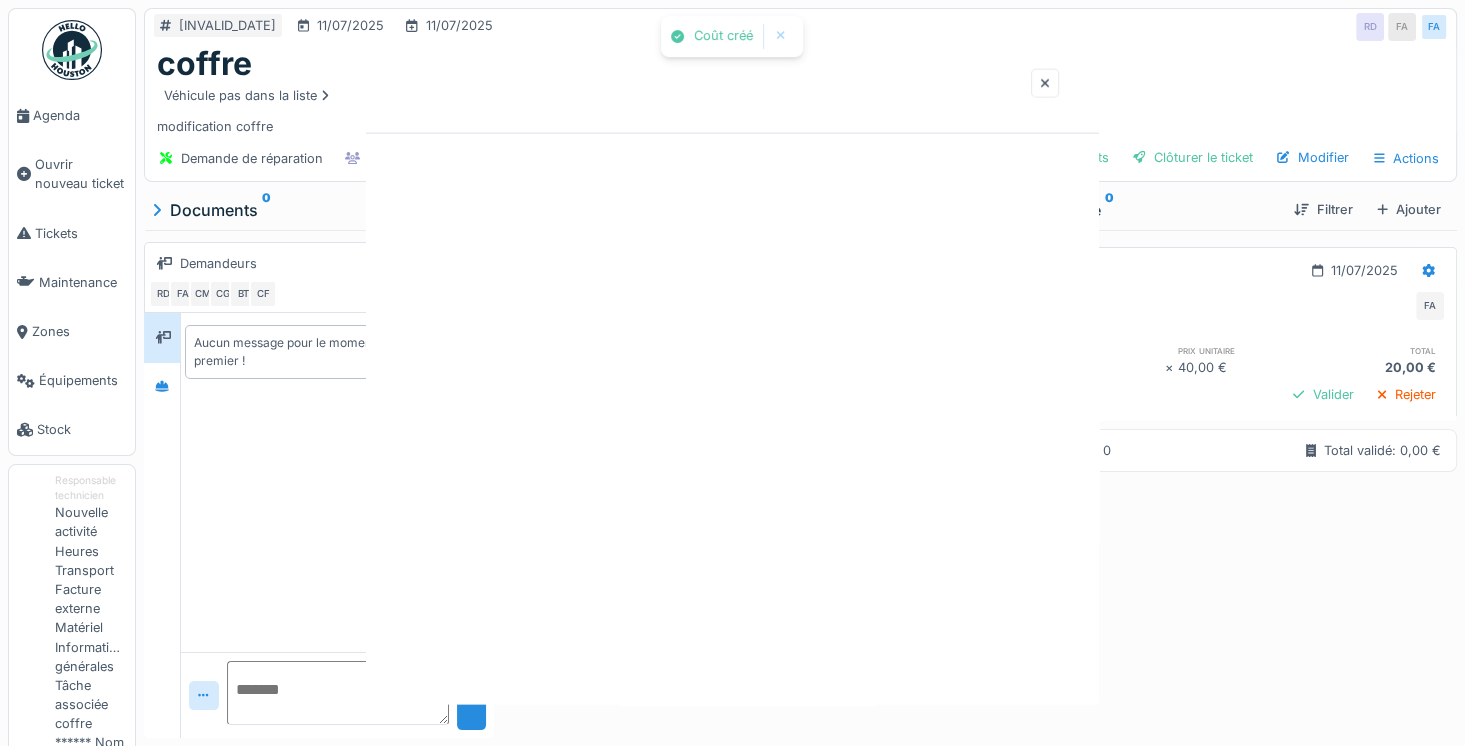 scroll, scrollTop: 0, scrollLeft: 0, axis: both 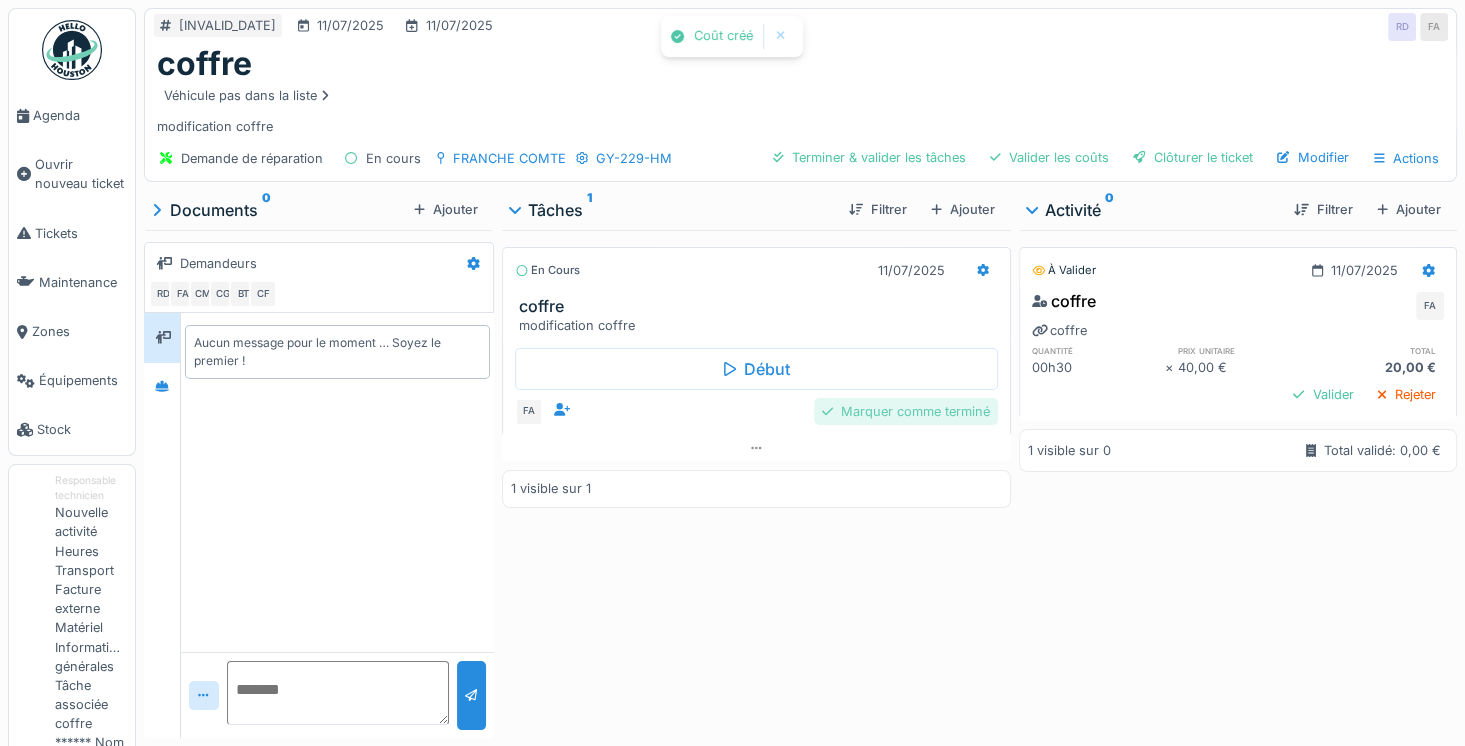 click on "Marquer comme terminé" at bounding box center (906, 411) 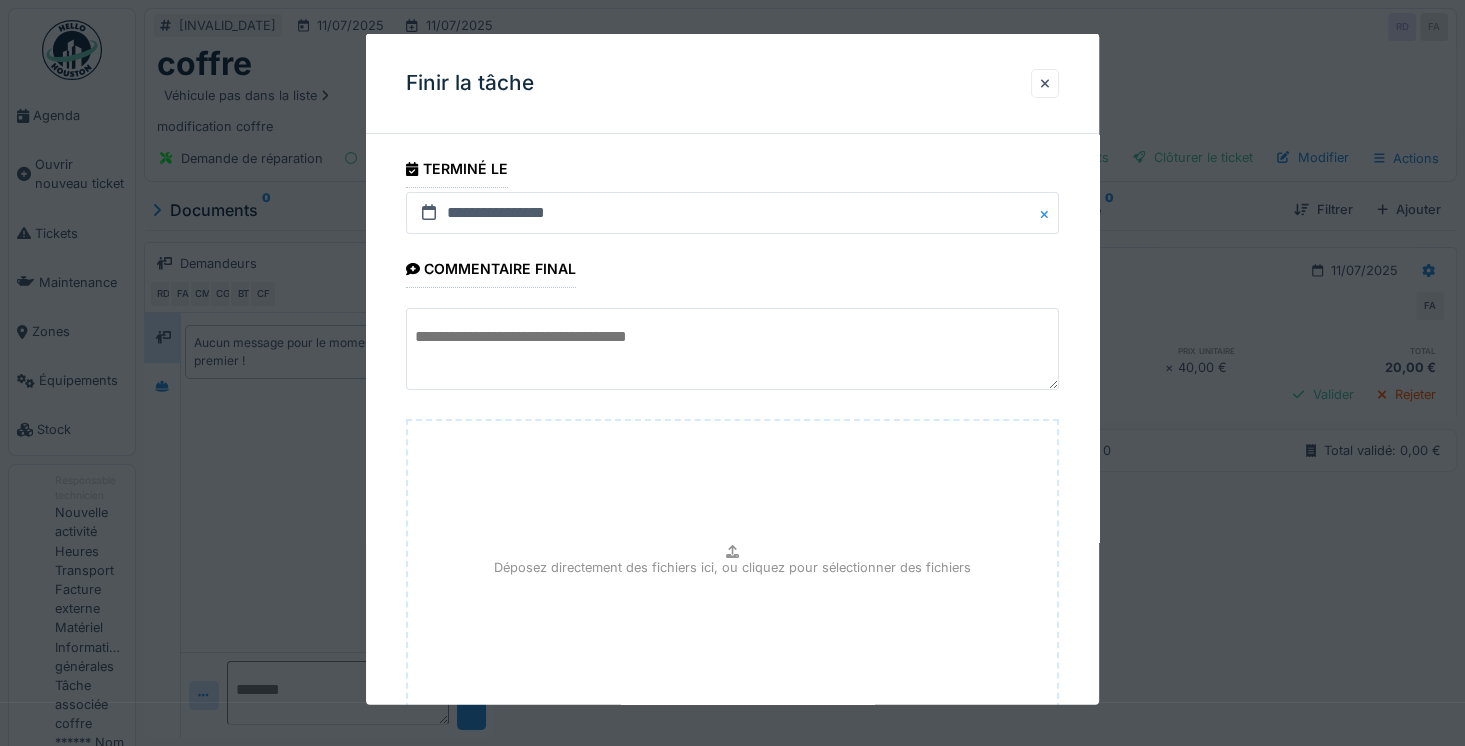 click at bounding box center (732, 349) 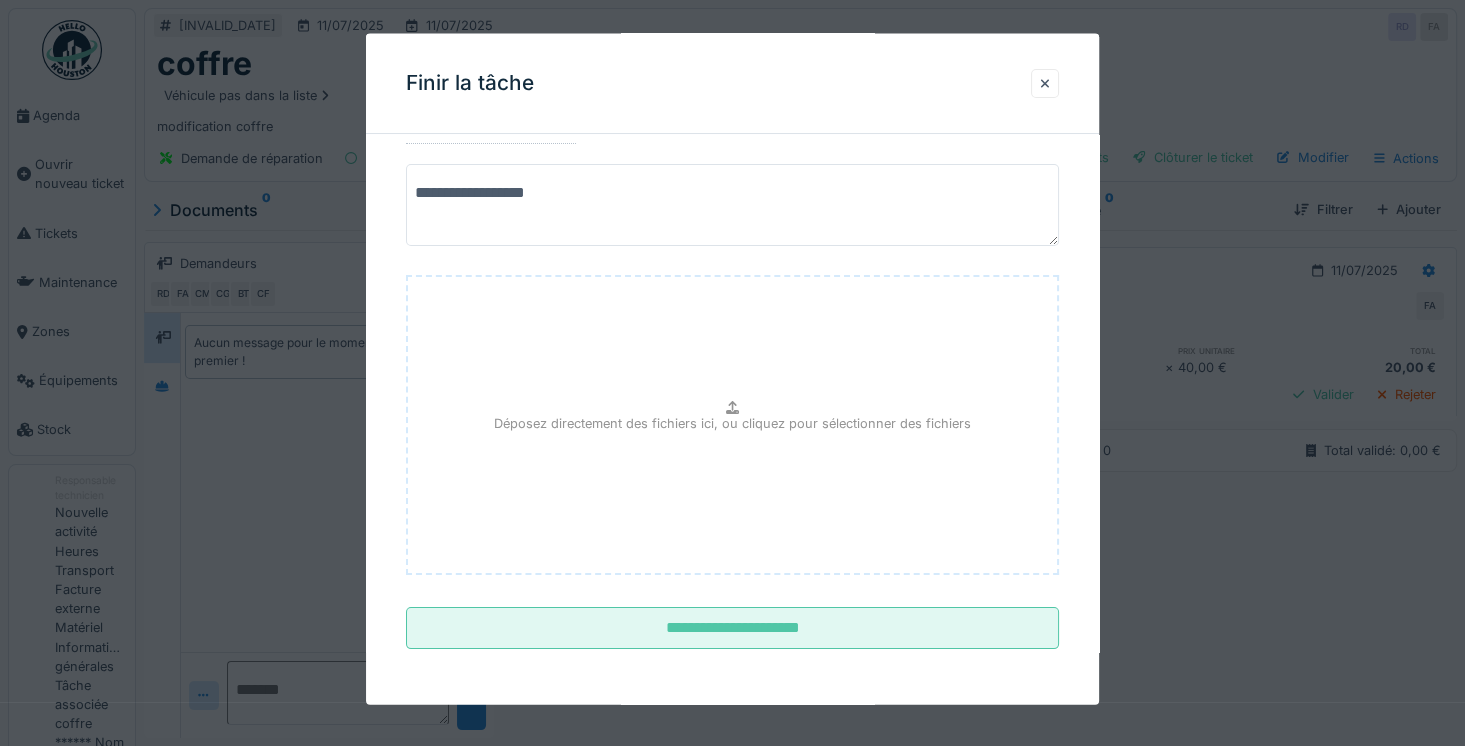 scroll, scrollTop: 159, scrollLeft: 0, axis: vertical 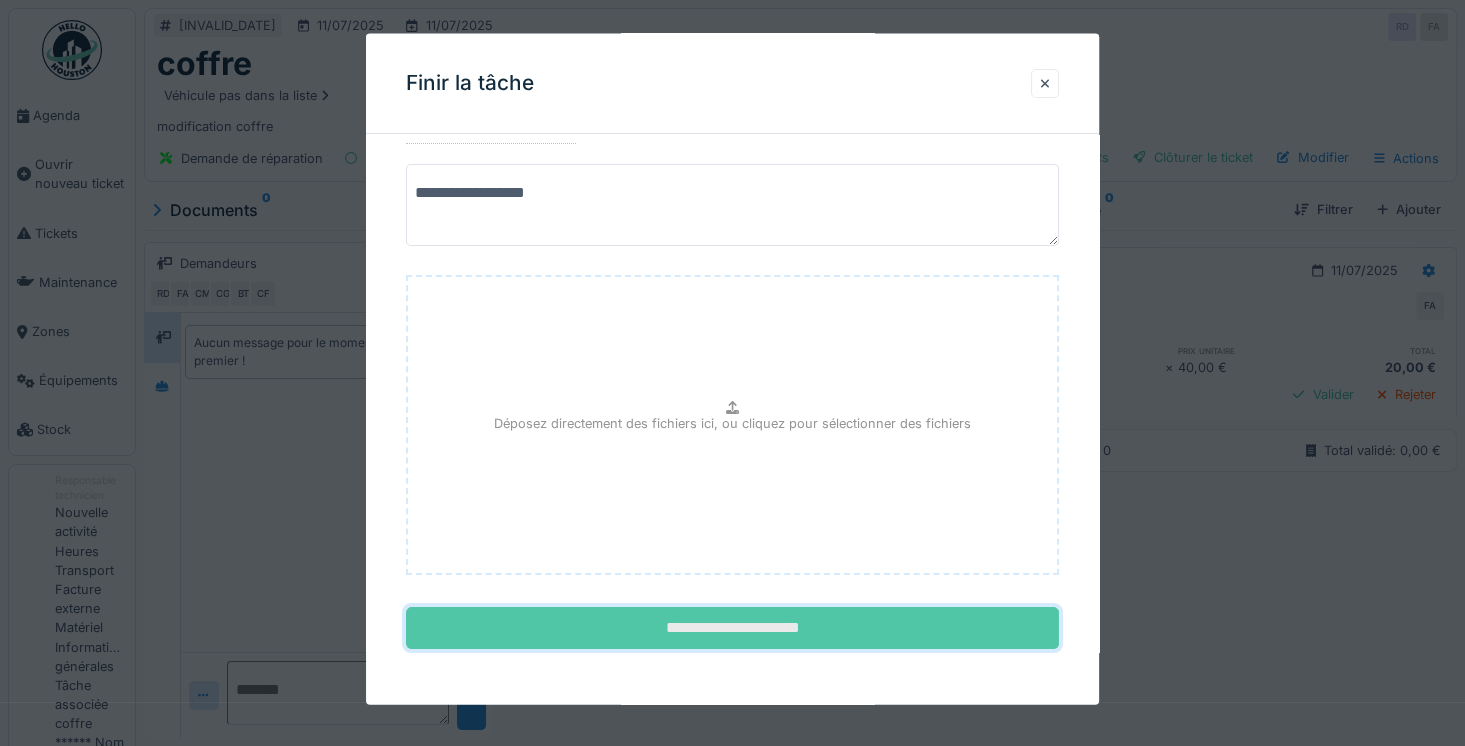 click on "**********" at bounding box center [732, 628] 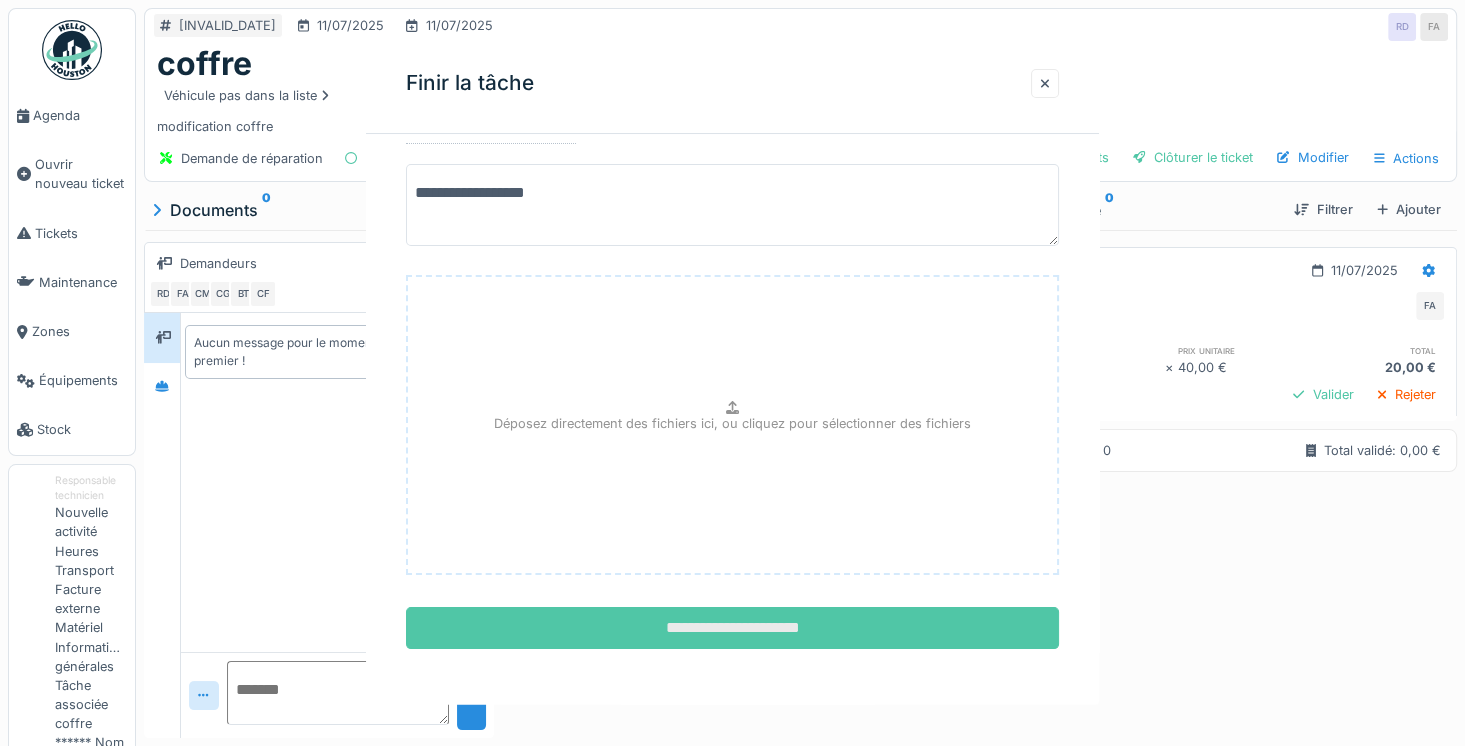 scroll, scrollTop: 0, scrollLeft: 0, axis: both 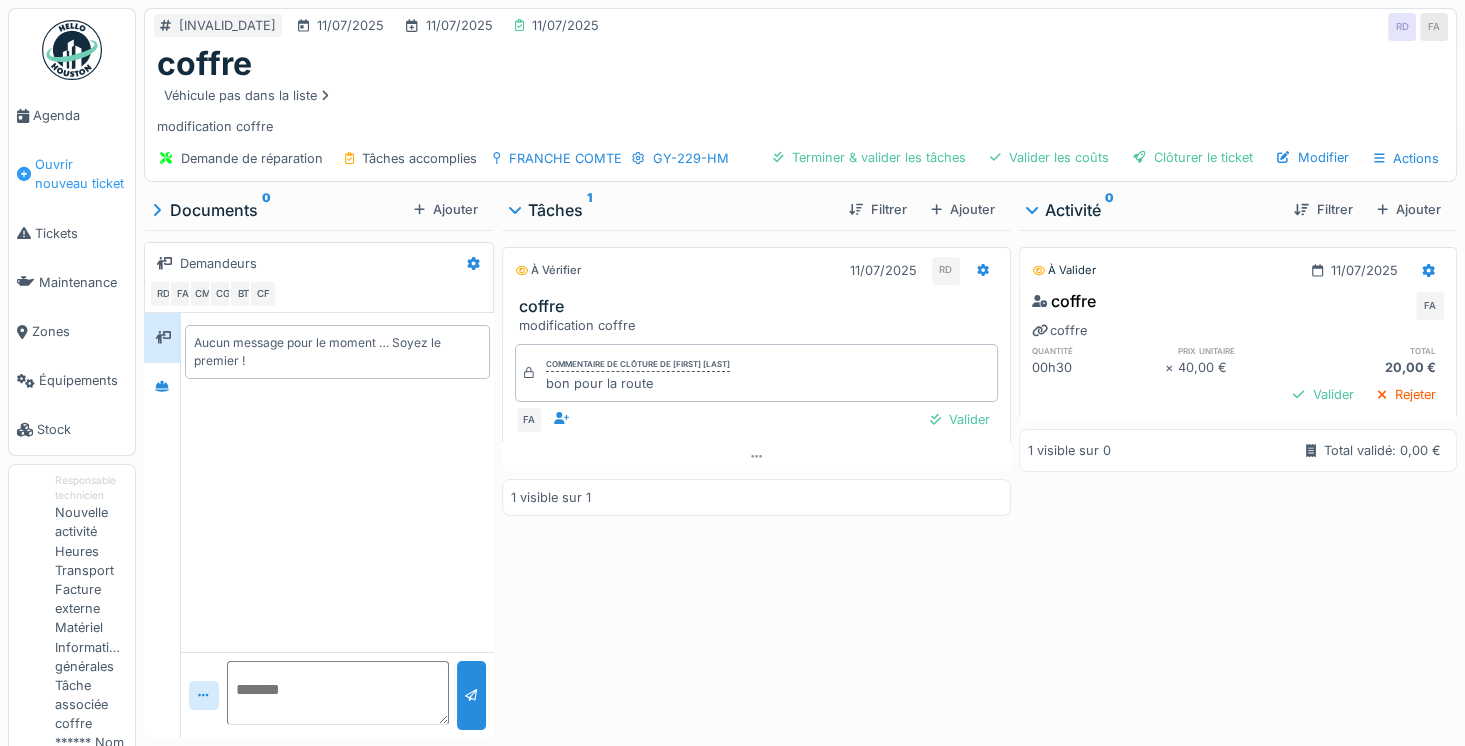 click on "Ouvrir nouveau ticket" at bounding box center (81, 174) 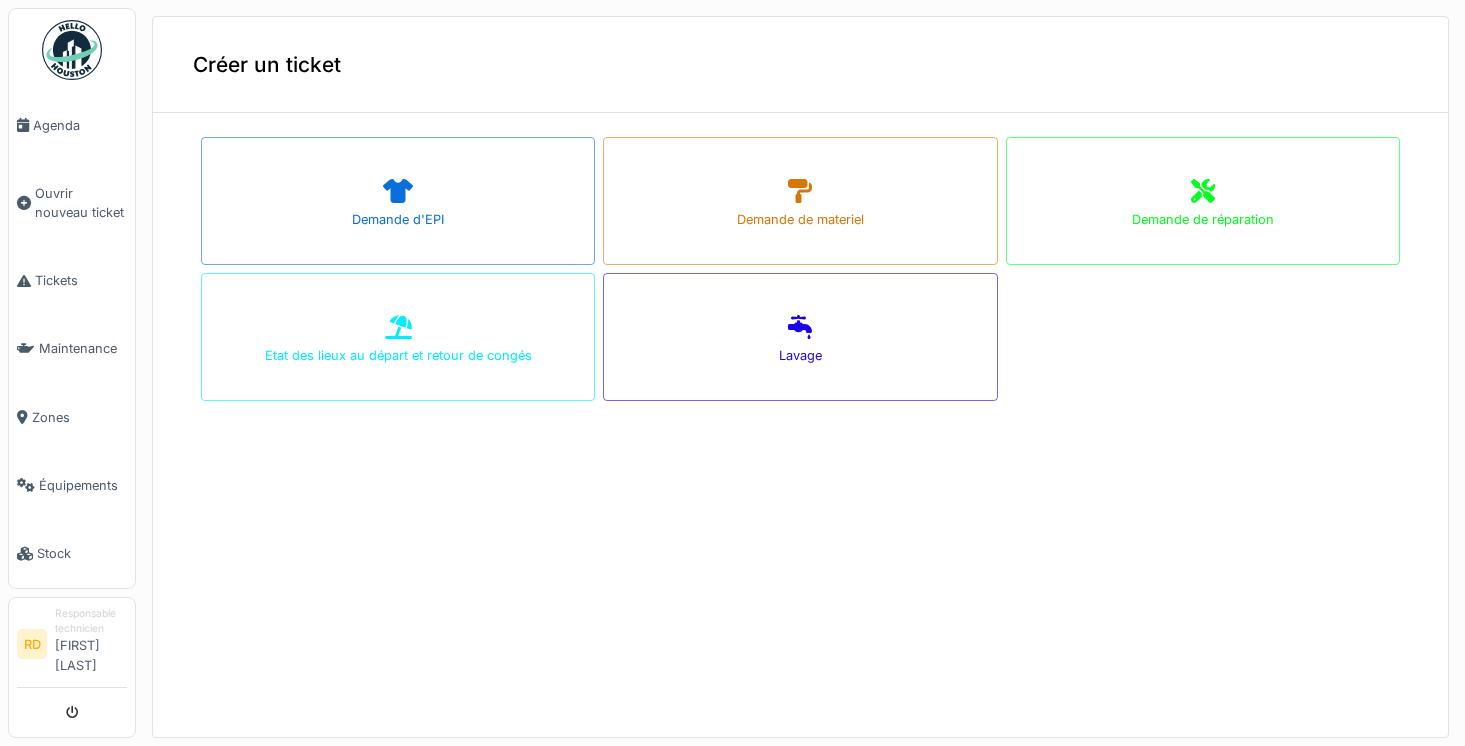 scroll, scrollTop: 0, scrollLeft: 0, axis: both 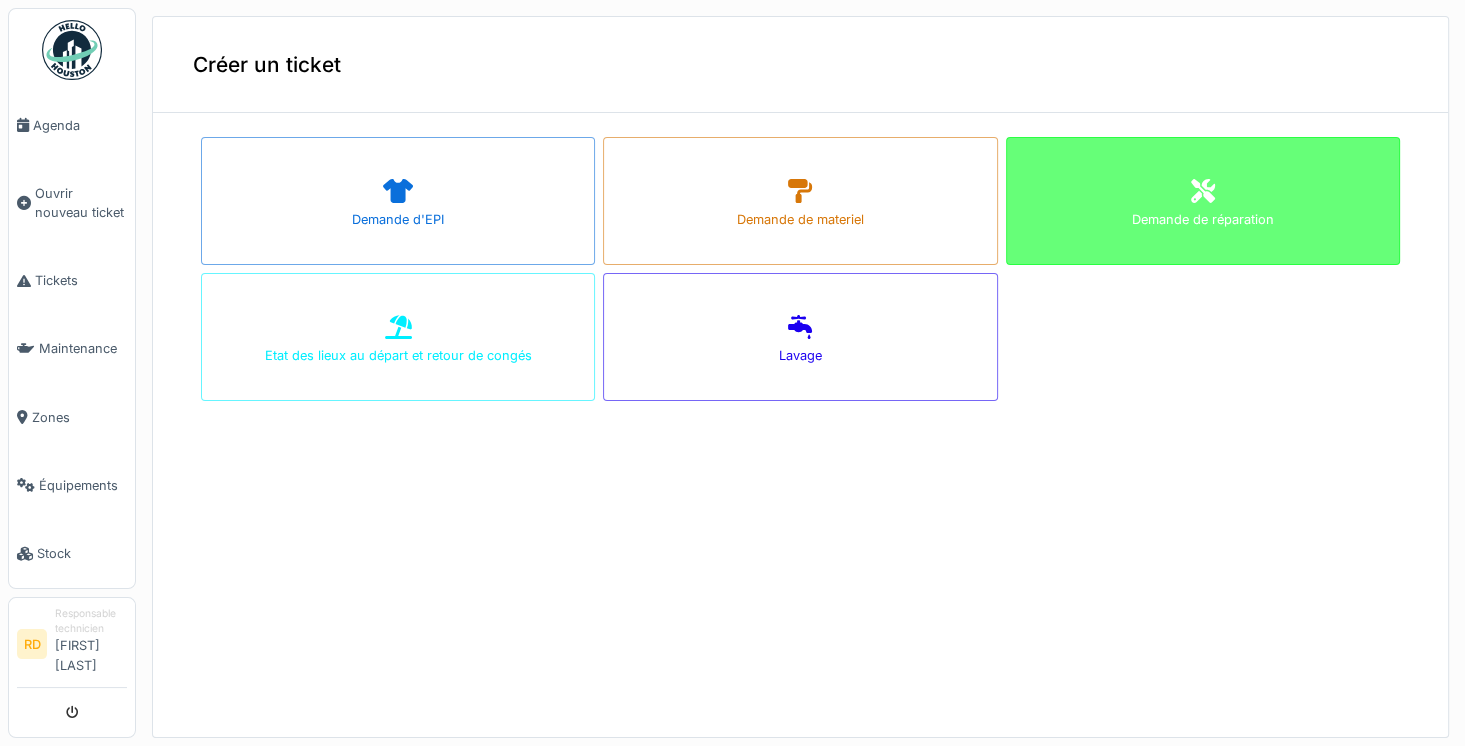 click on "Demande de réparation" at bounding box center (1203, 201) 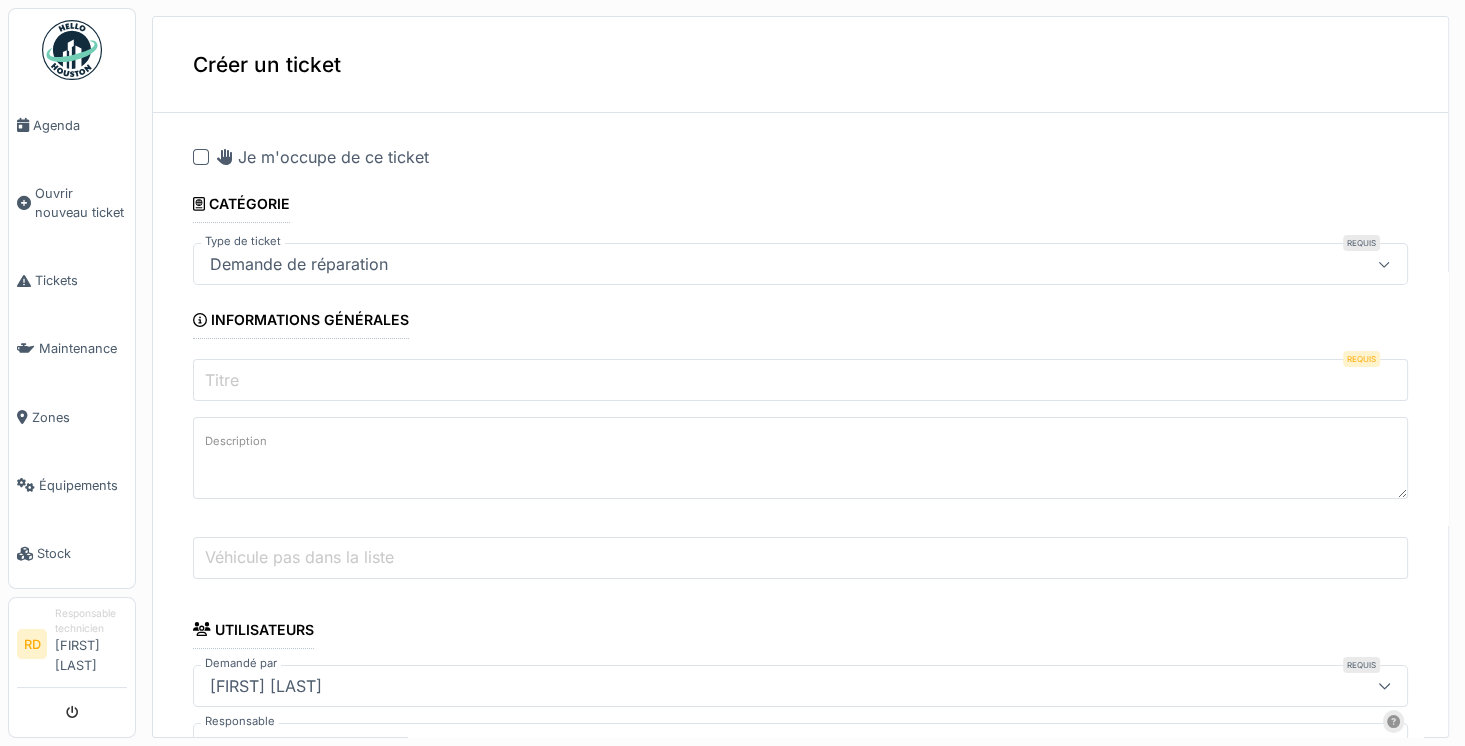 click on "Titre" at bounding box center (800, 380) 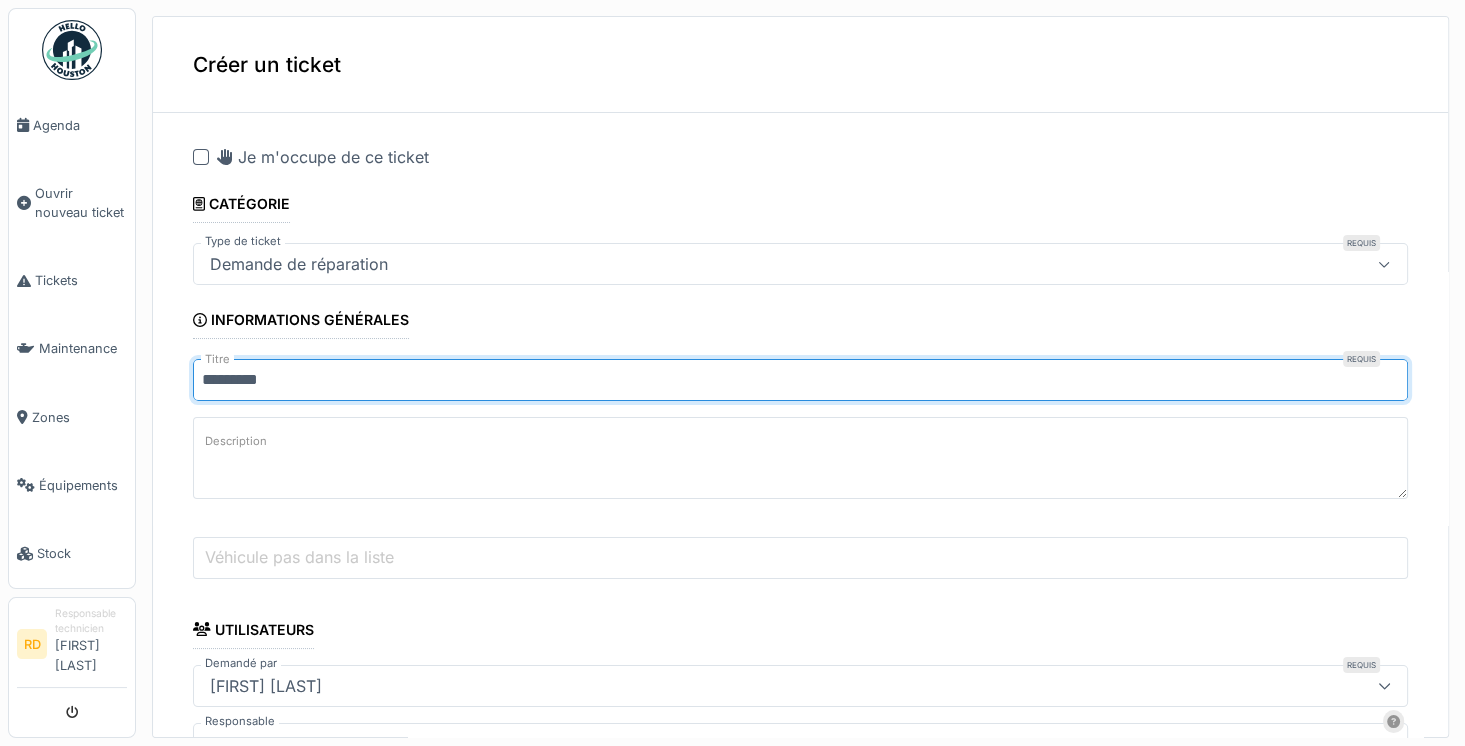 type on "********" 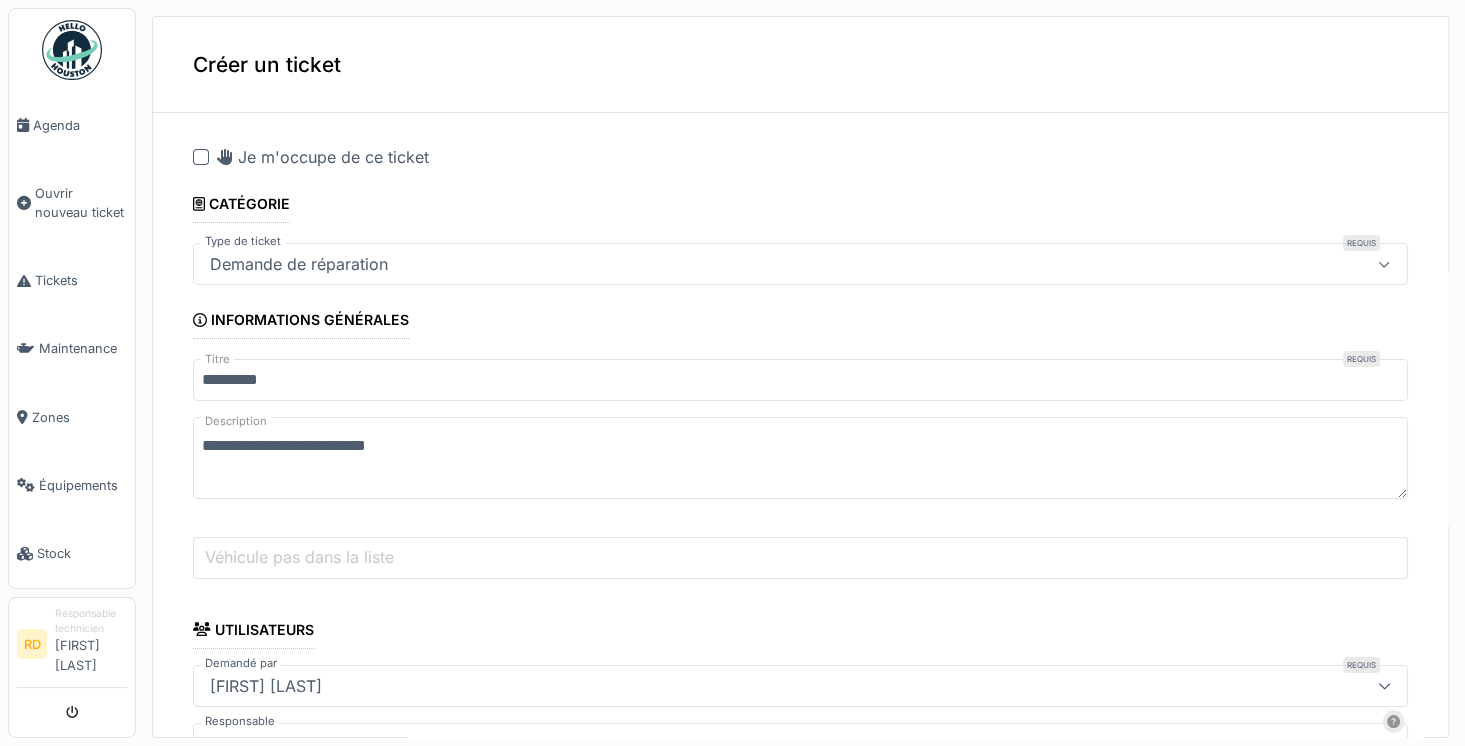 type on "**********" 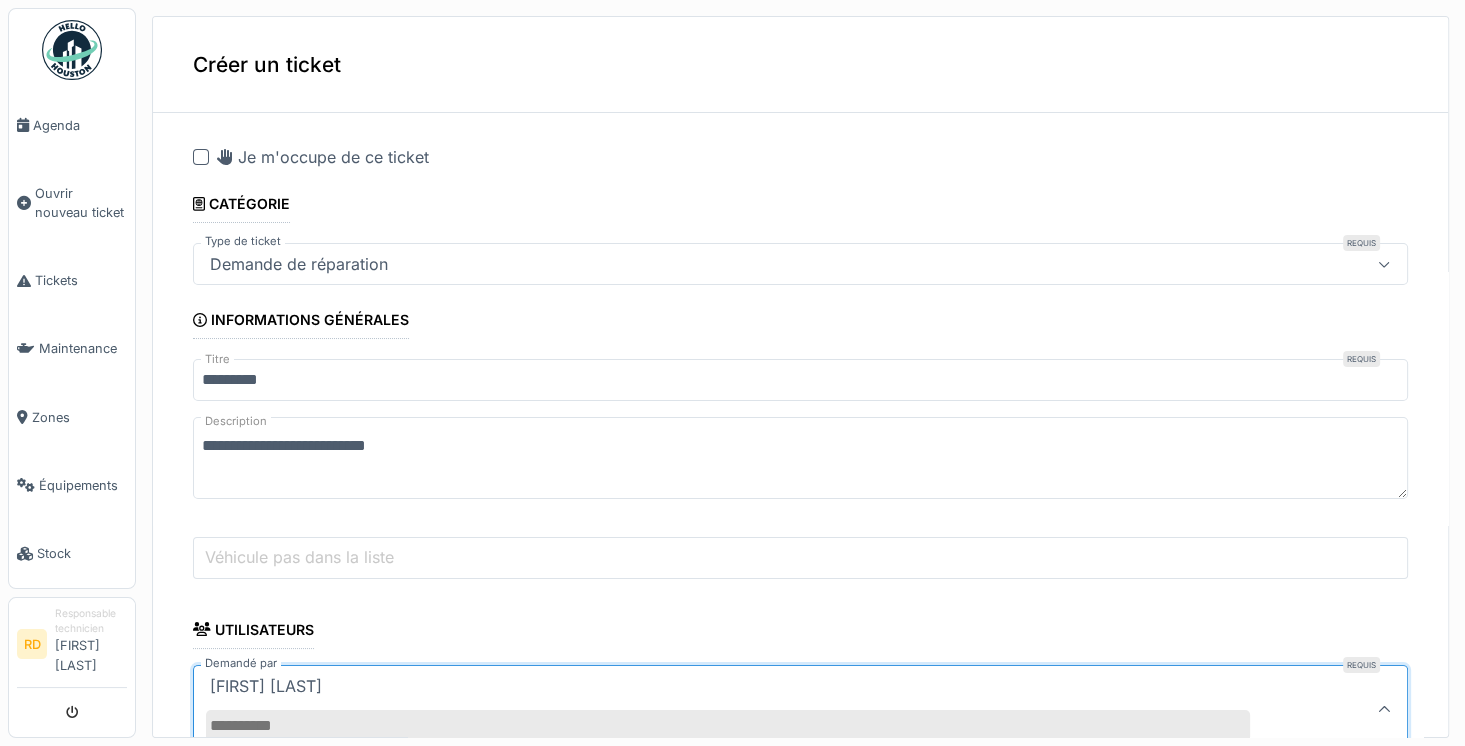 scroll, scrollTop: 1, scrollLeft: 0, axis: vertical 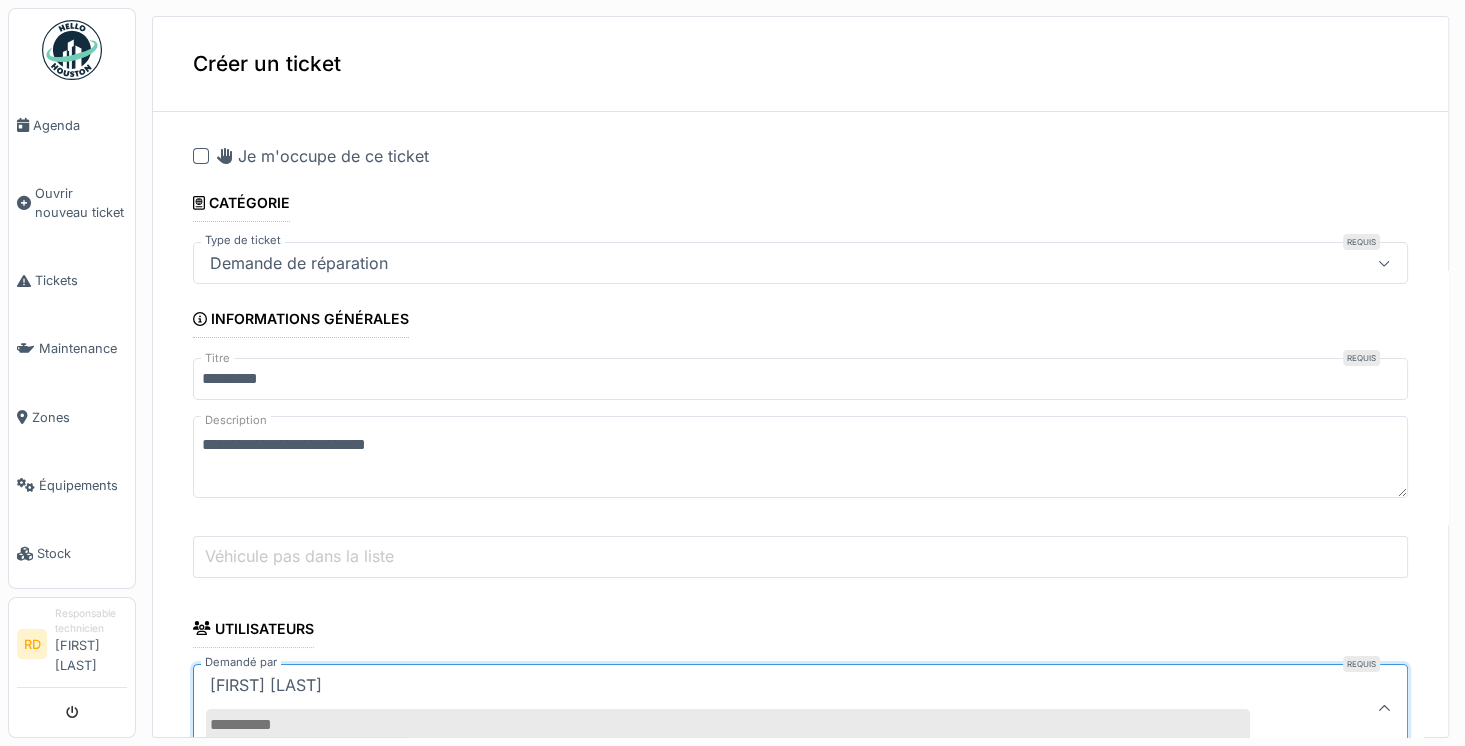 click on "Demandé par" at bounding box center [728, 725] 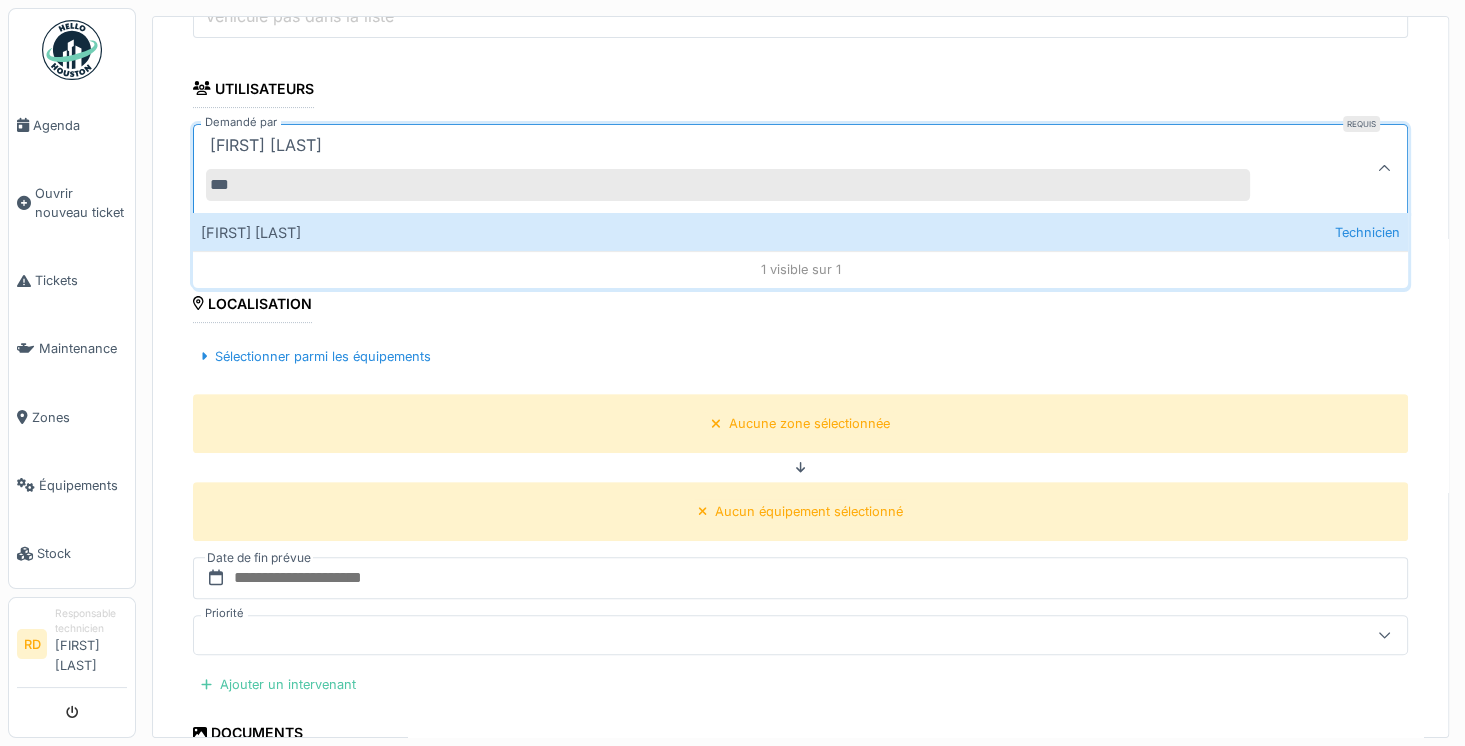 scroll, scrollTop: 541, scrollLeft: 0, axis: vertical 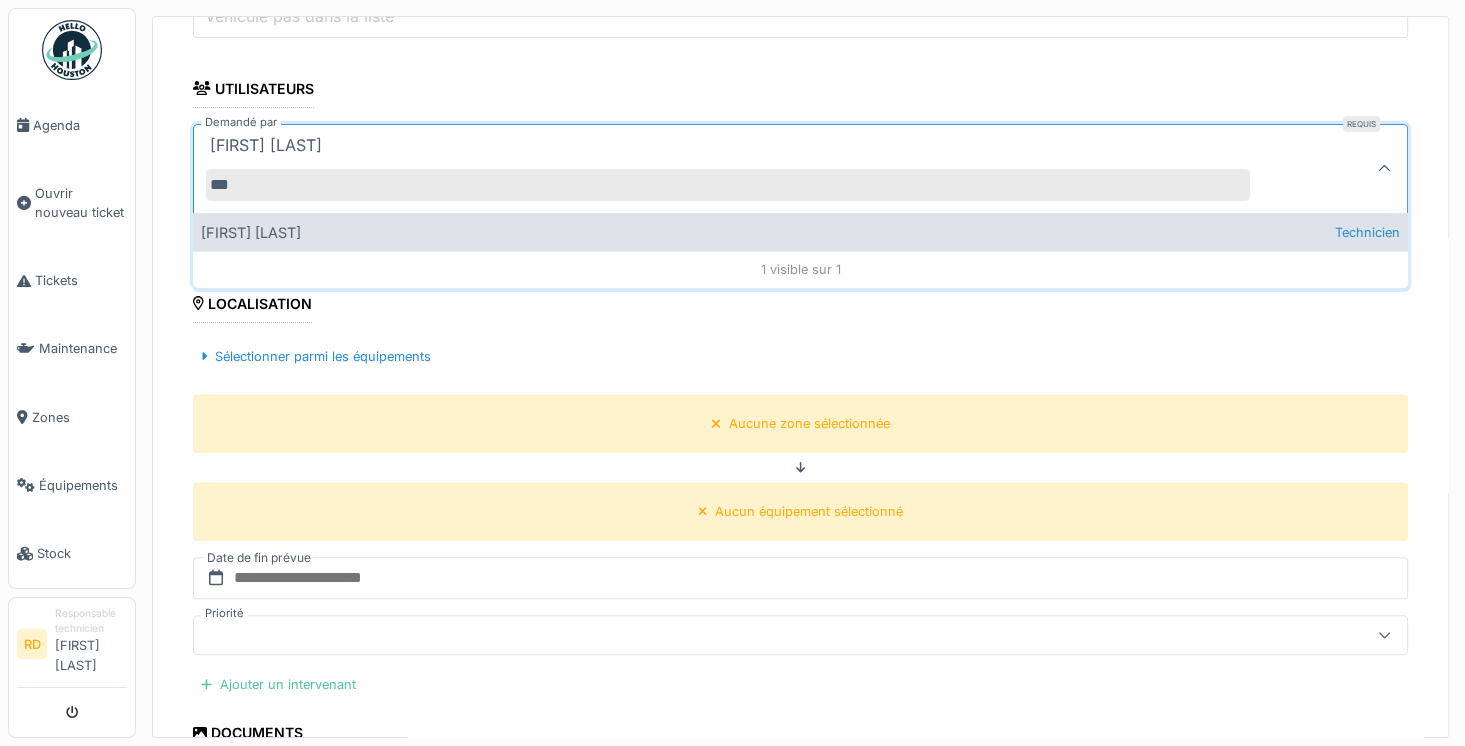 type on "***" 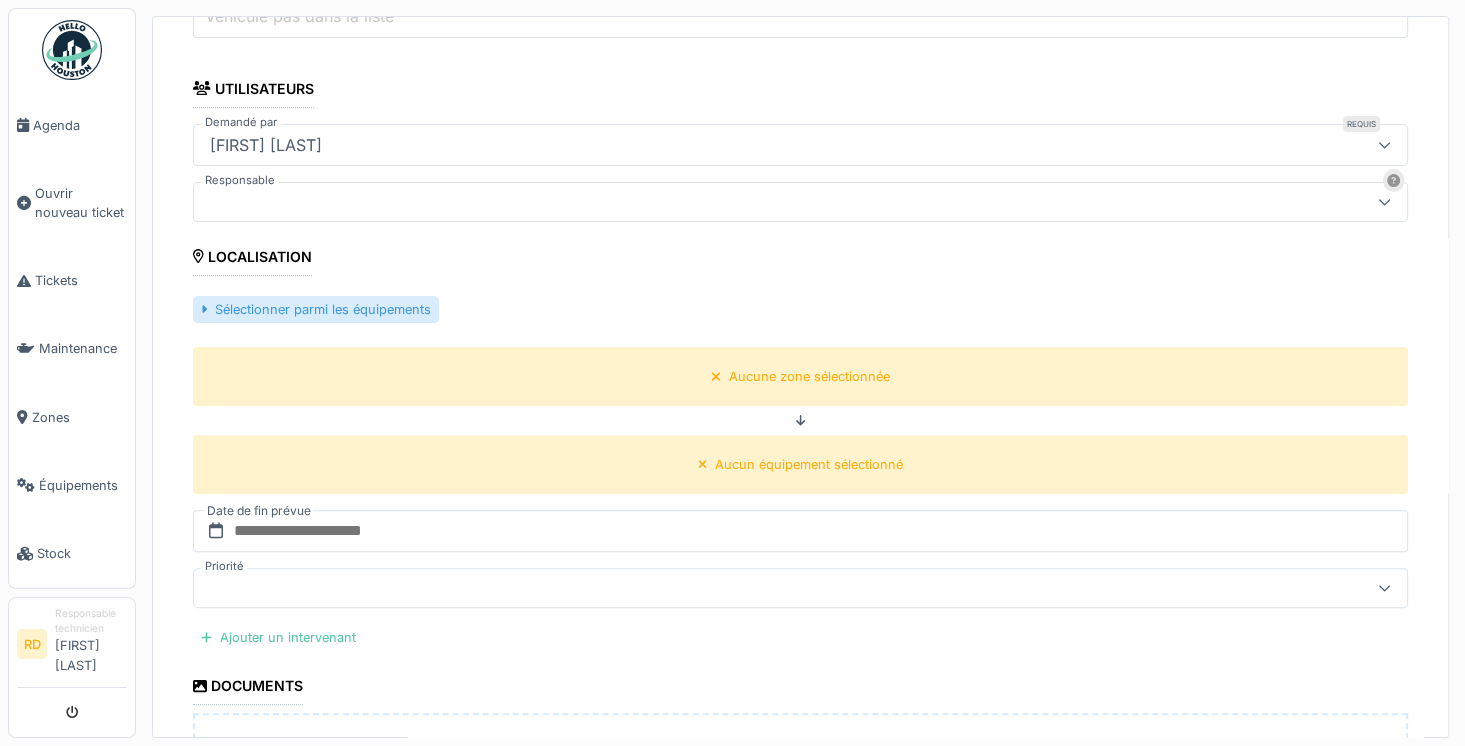 click on "Sélectionner parmi les équipements" at bounding box center (316, 309) 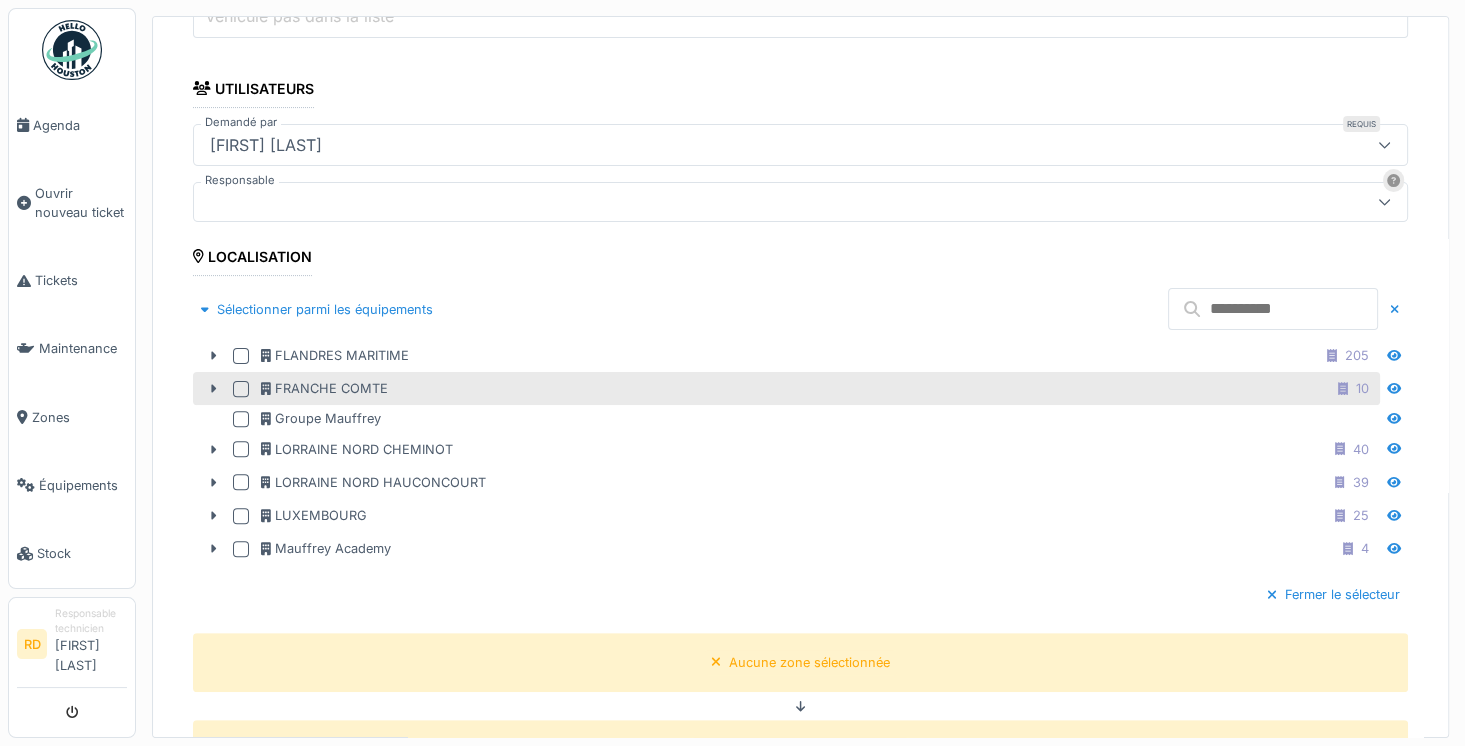 click at bounding box center [241, 389] 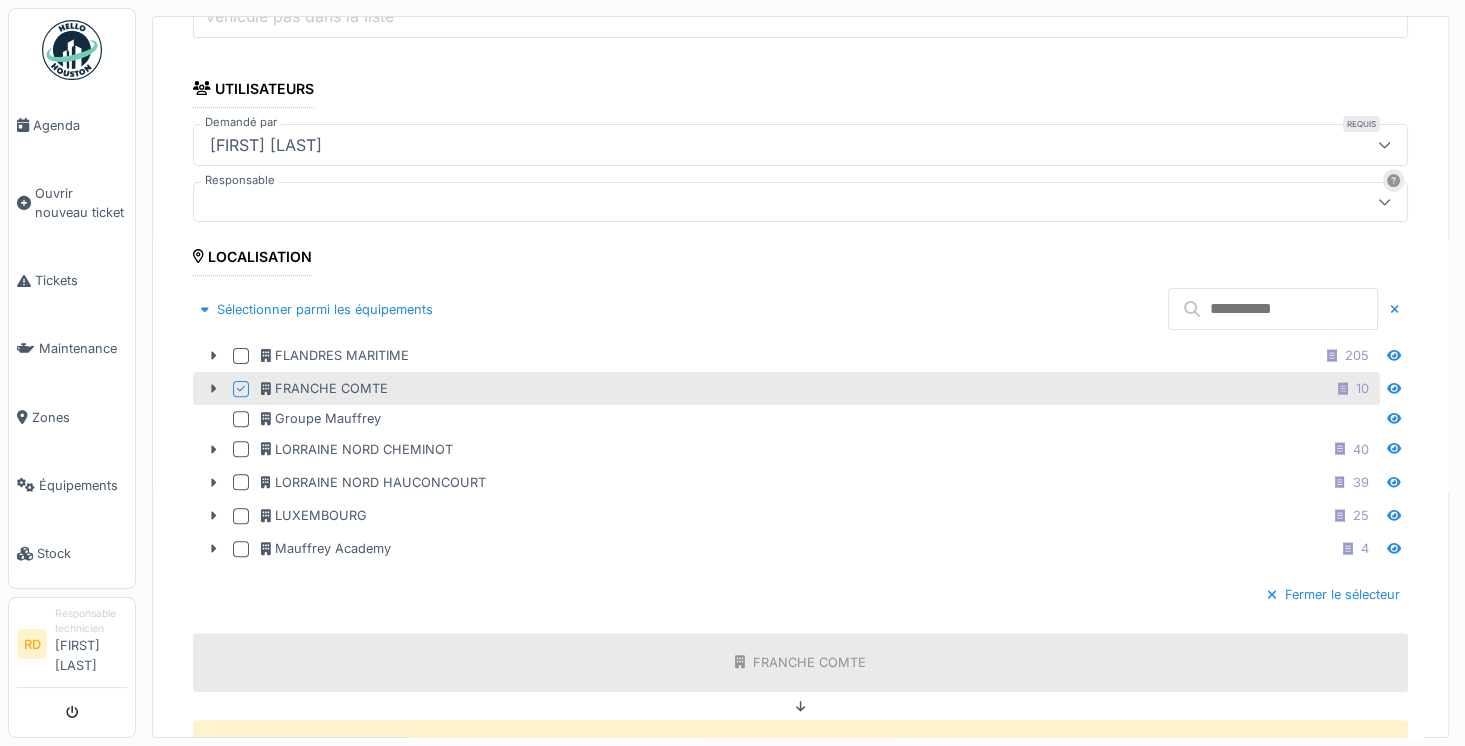 click at bounding box center (1273, 309) 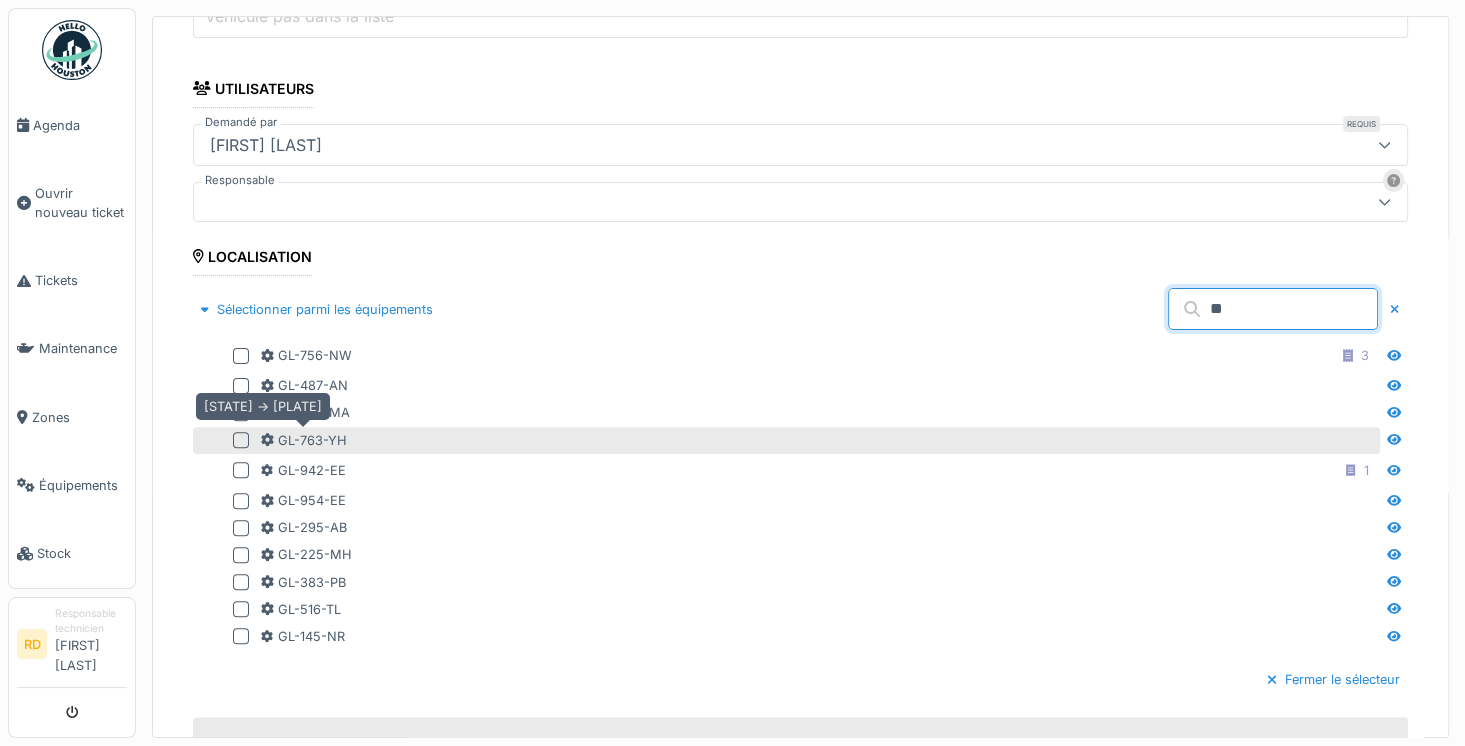 type on "**" 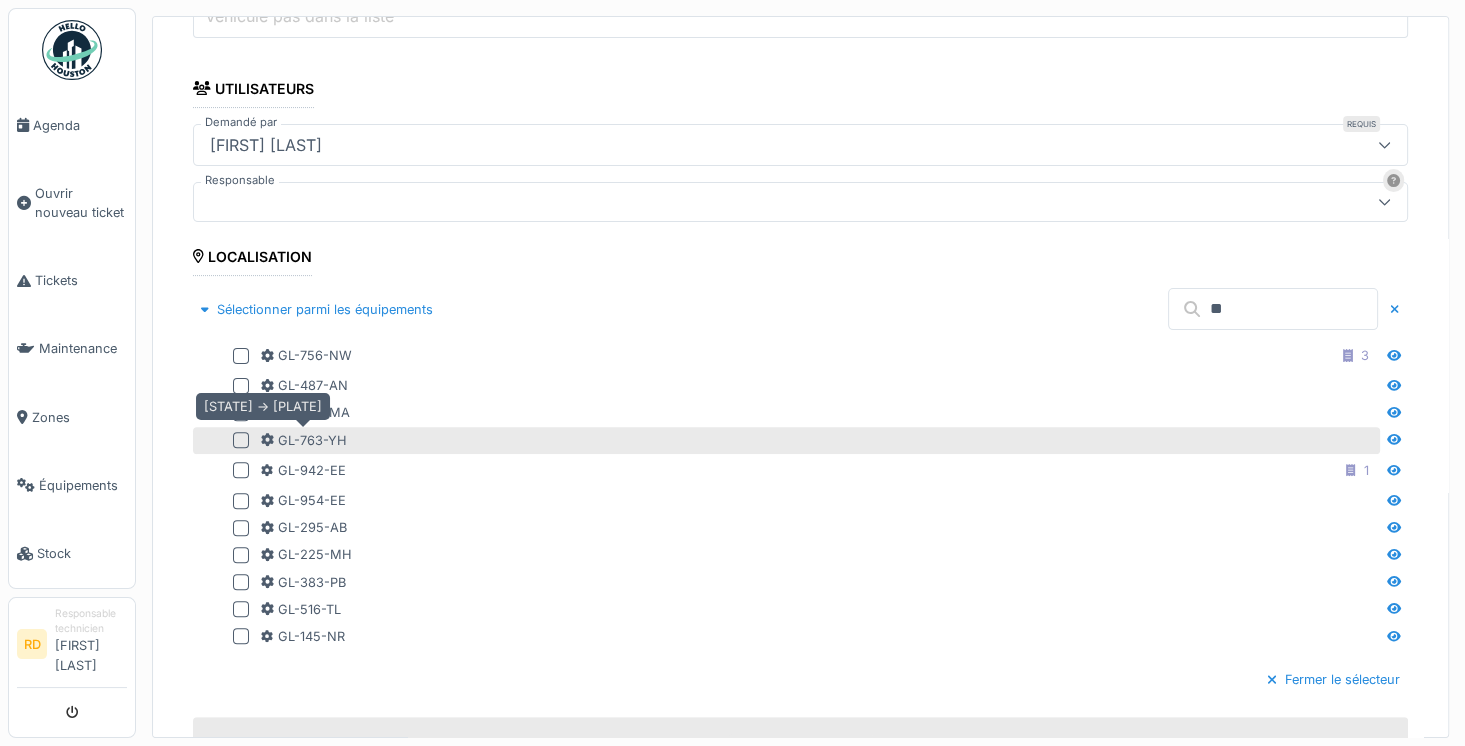 click on "GL-763-YH" at bounding box center (304, 440) 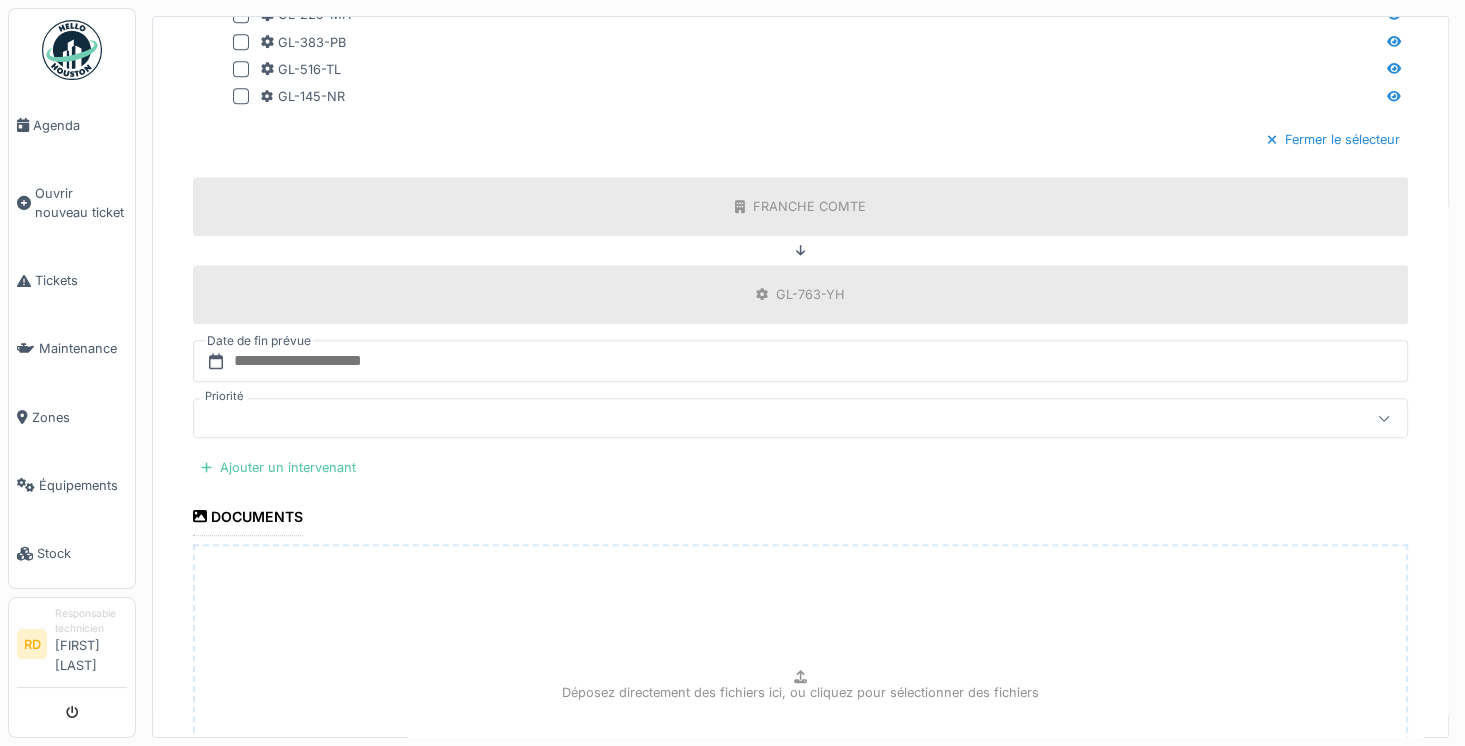 scroll, scrollTop: 1081, scrollLeft: 0, axis: vertical 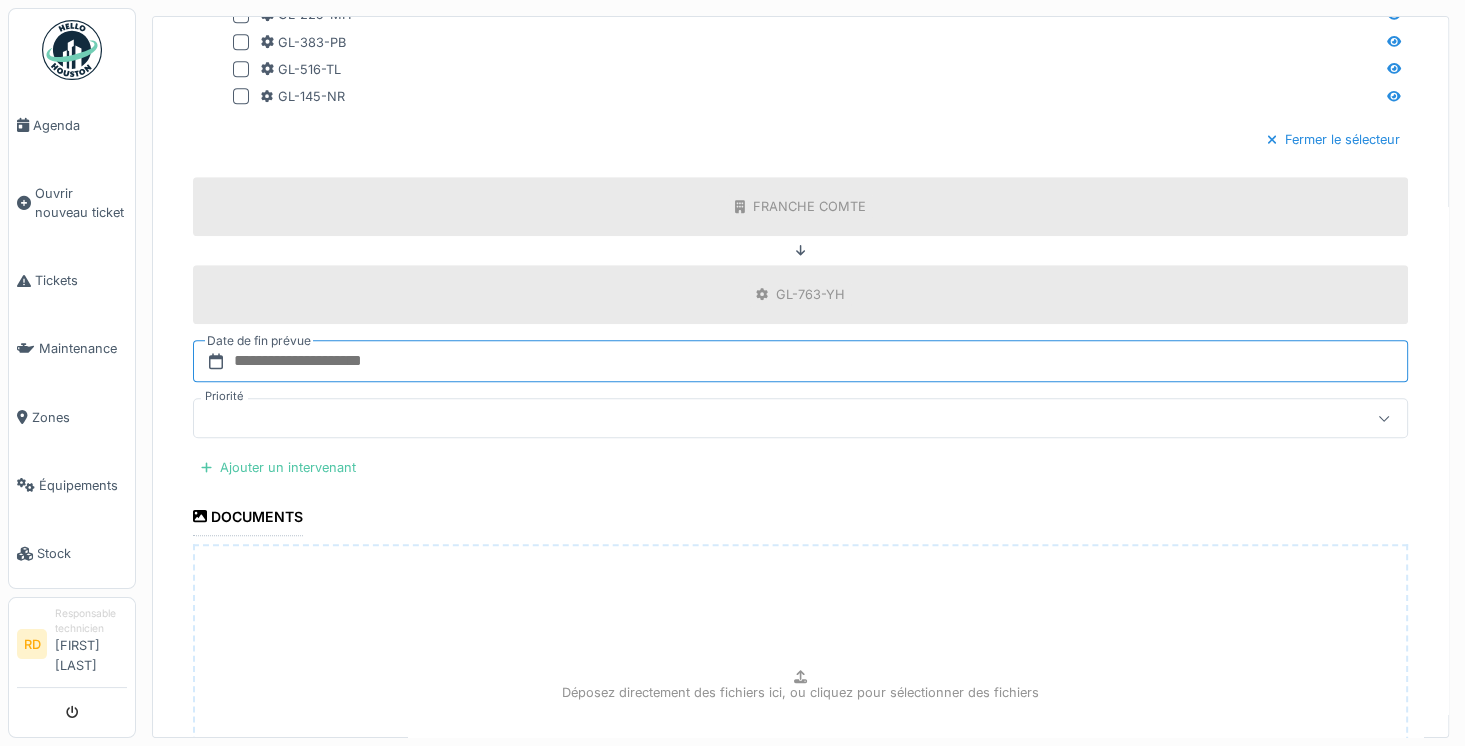click at bounding box center [800, 361] 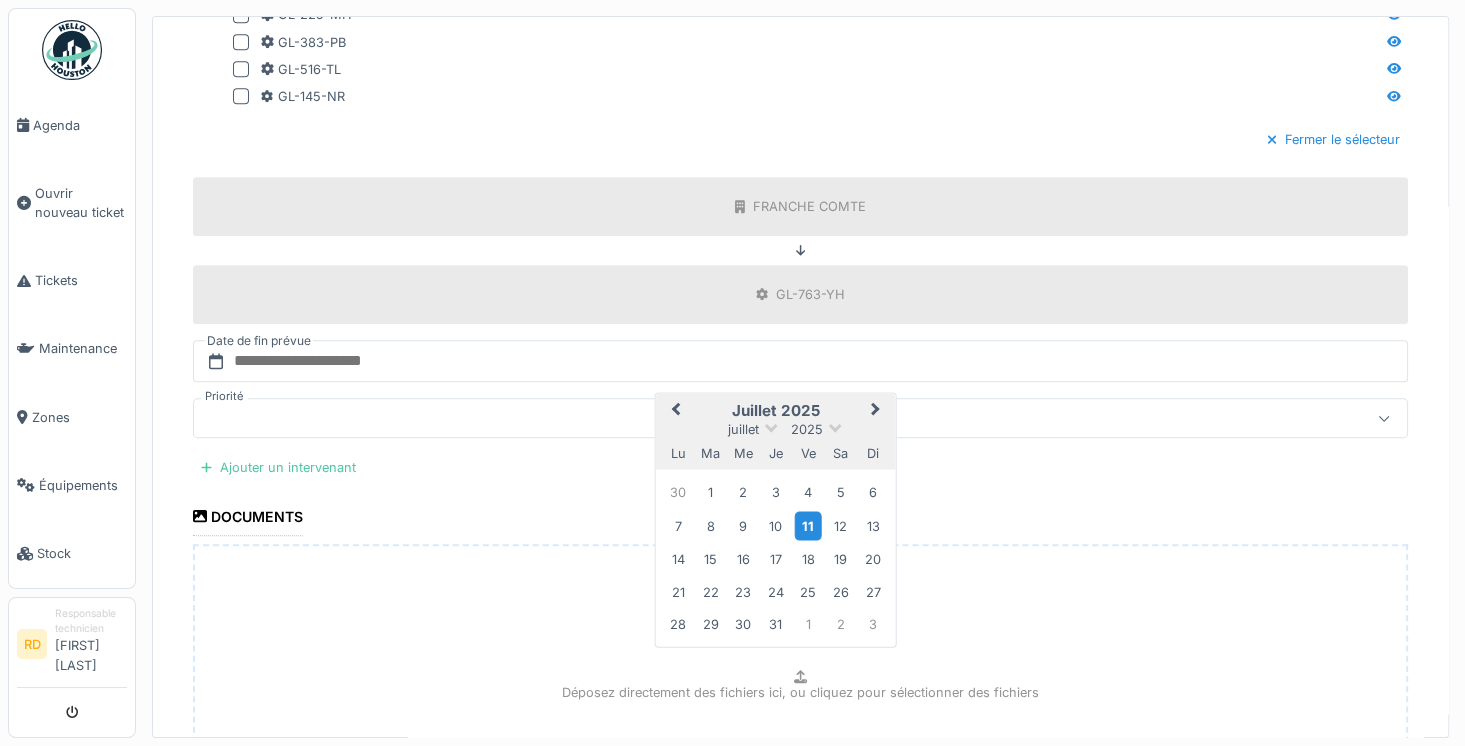 click on "11" at bounding box center (808, 525) 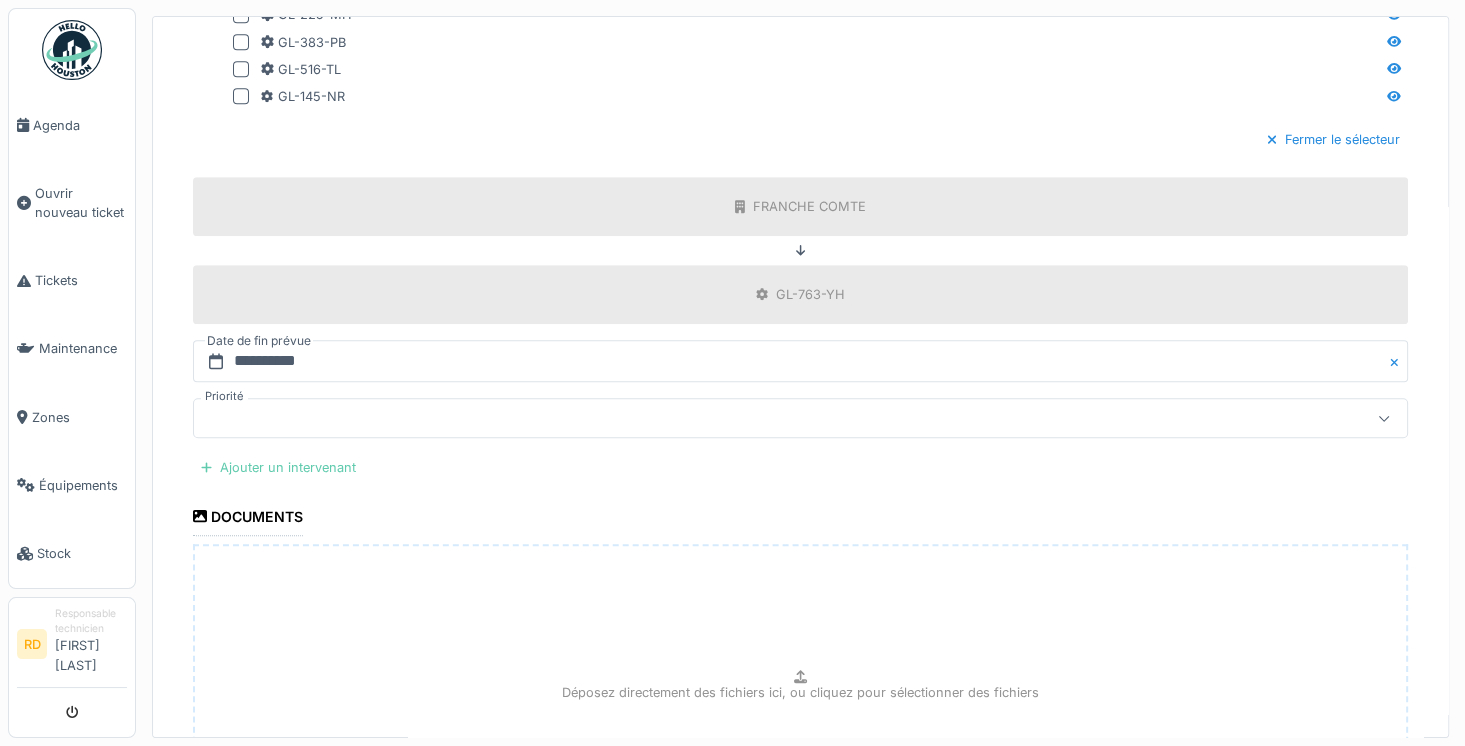 click on "Ajouter un intervenant" at bounding box center [278, 467] 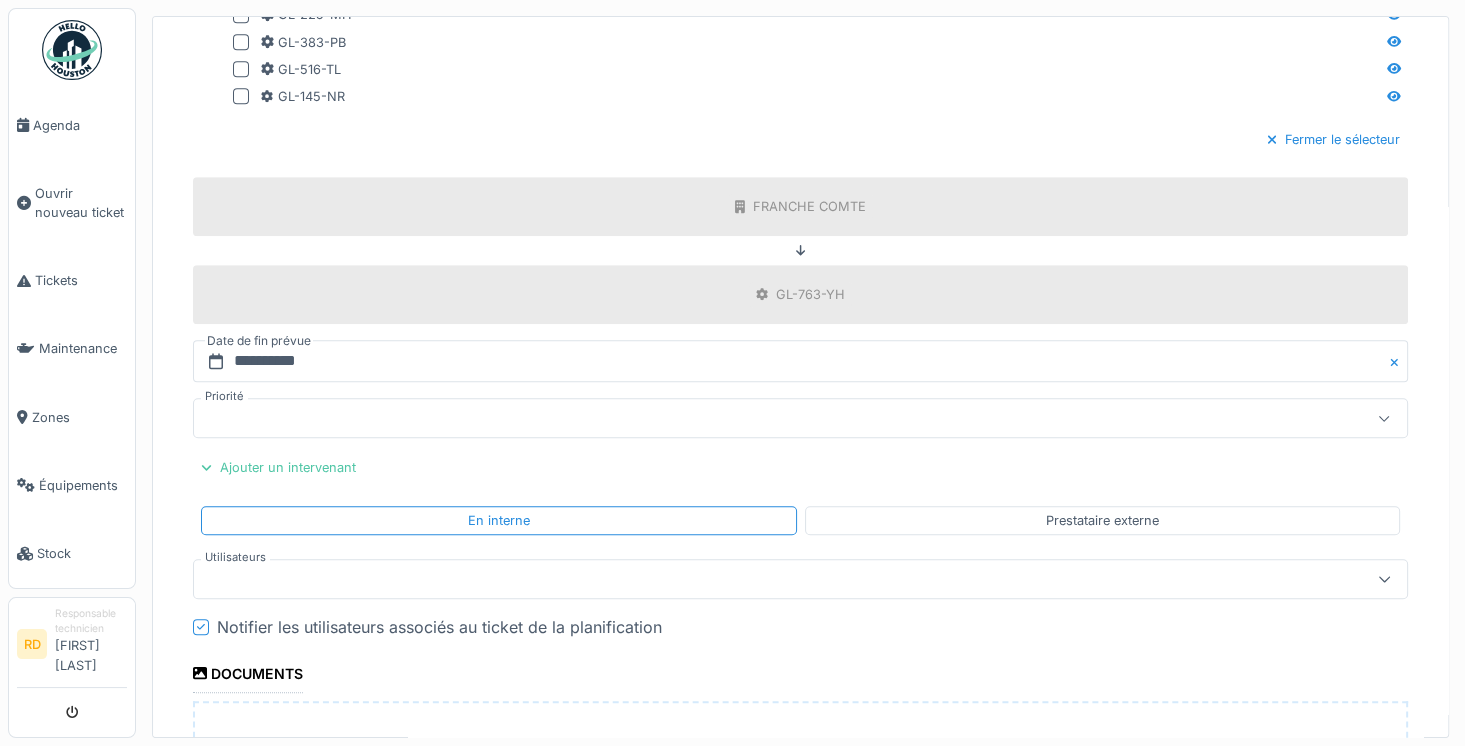 click at bounding box center [740, 579] 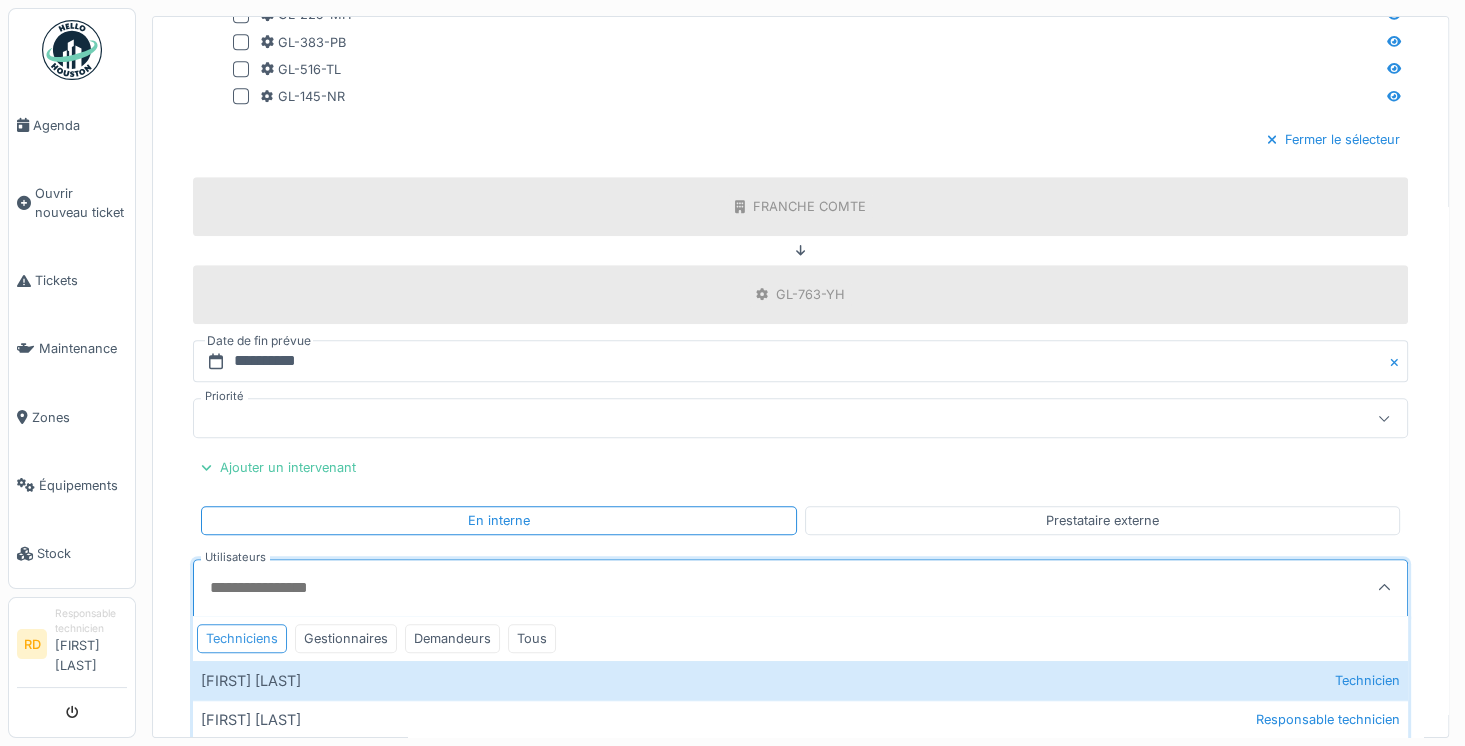scroll, scrollTop: 4, scrollLeft: 0, axis: vertical 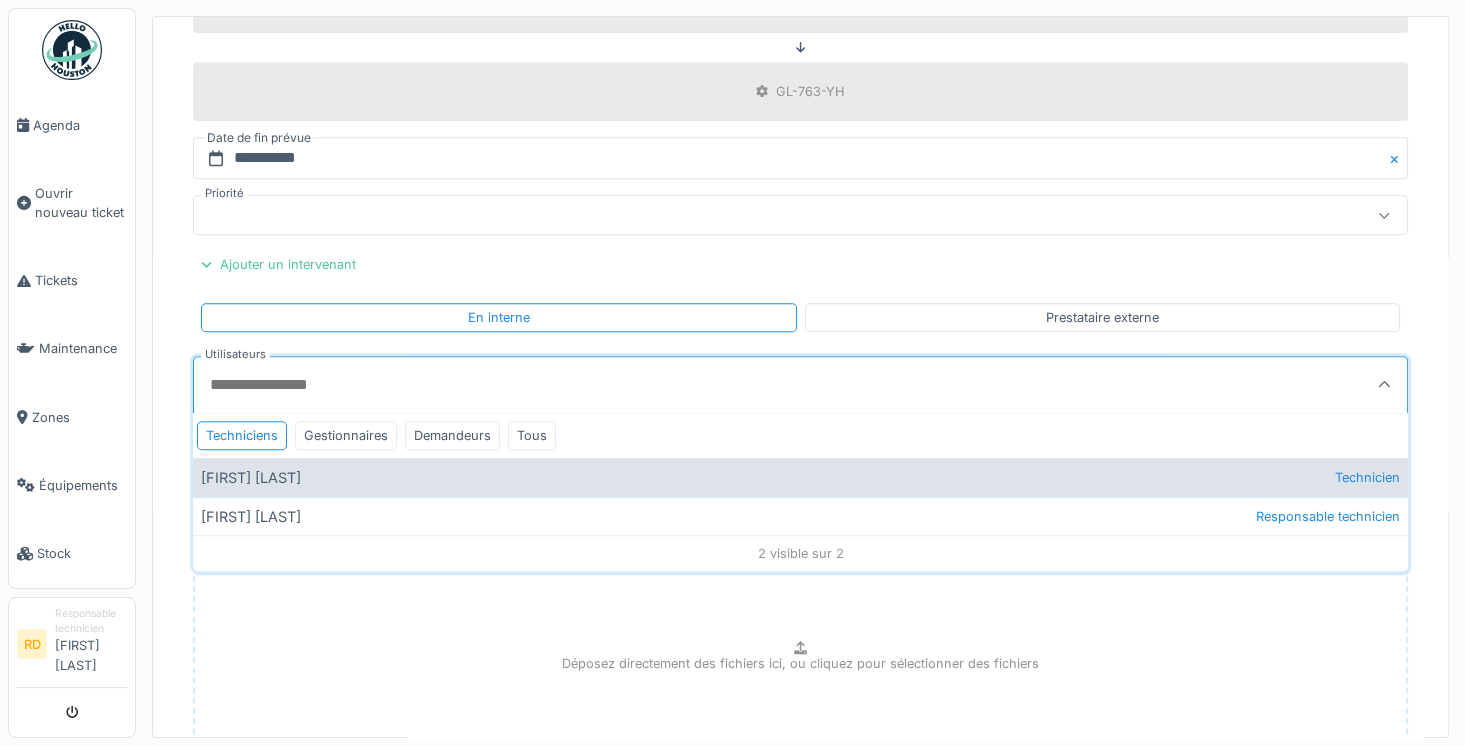 click on "Florian Arbelot   Technicien" at bounding box center (800, 477) 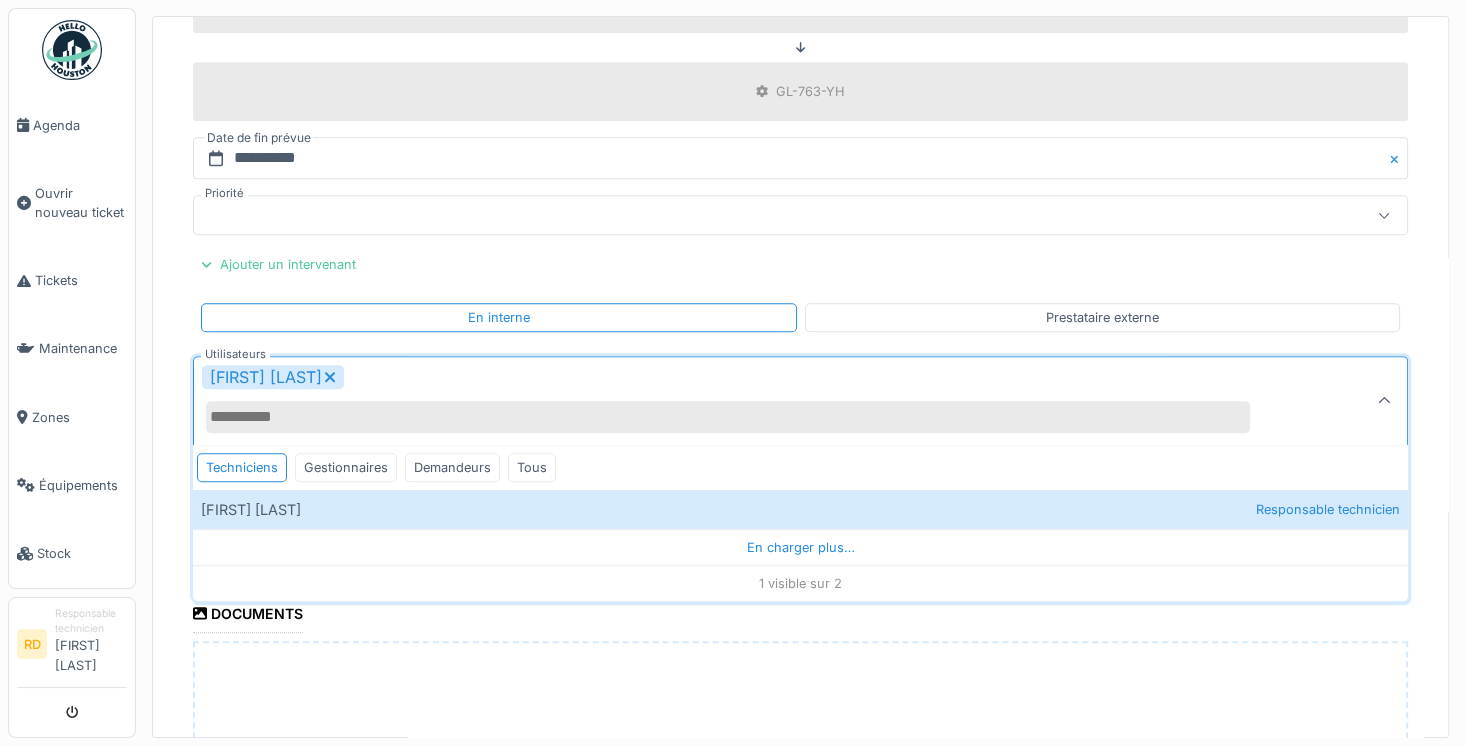 click on "**********" at bounding box center [800, -42] 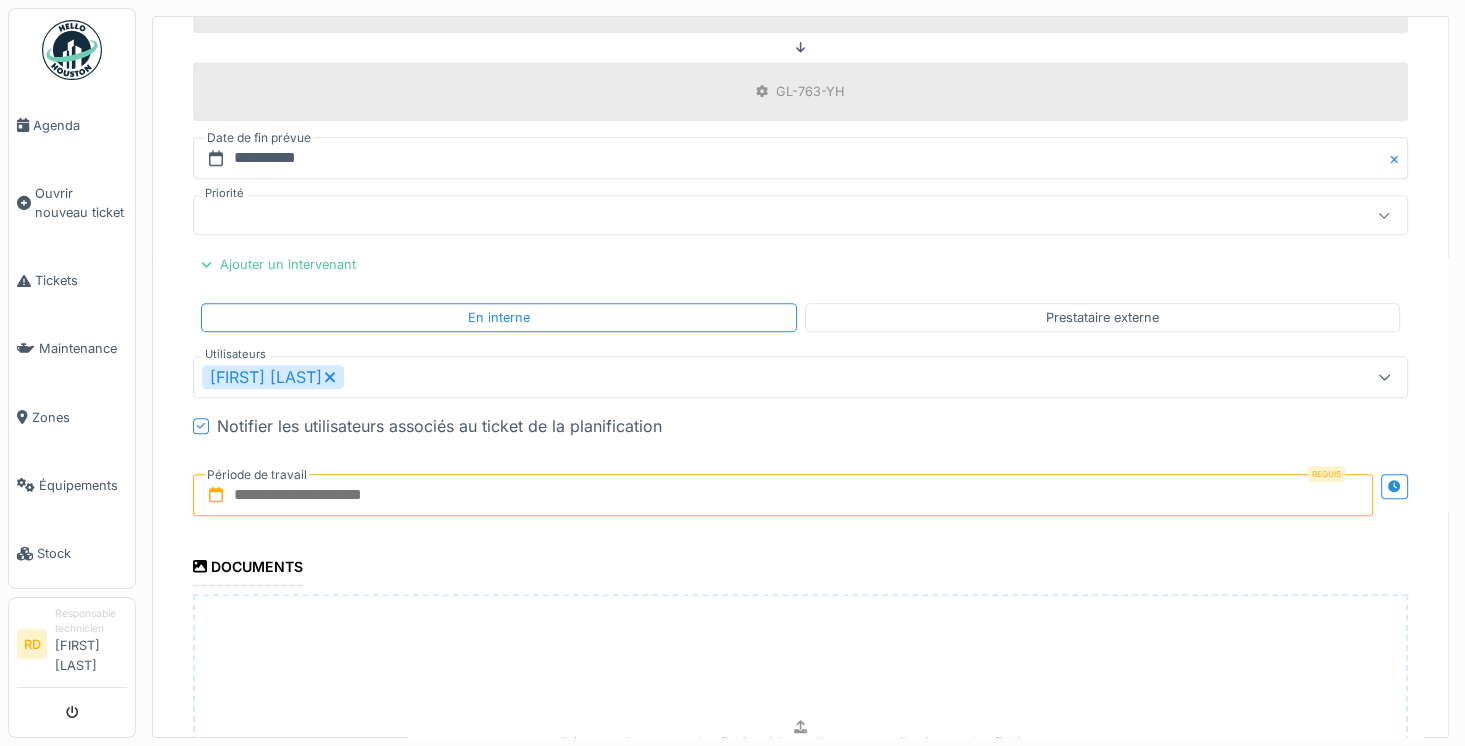 click at bounding box center [783, 495] 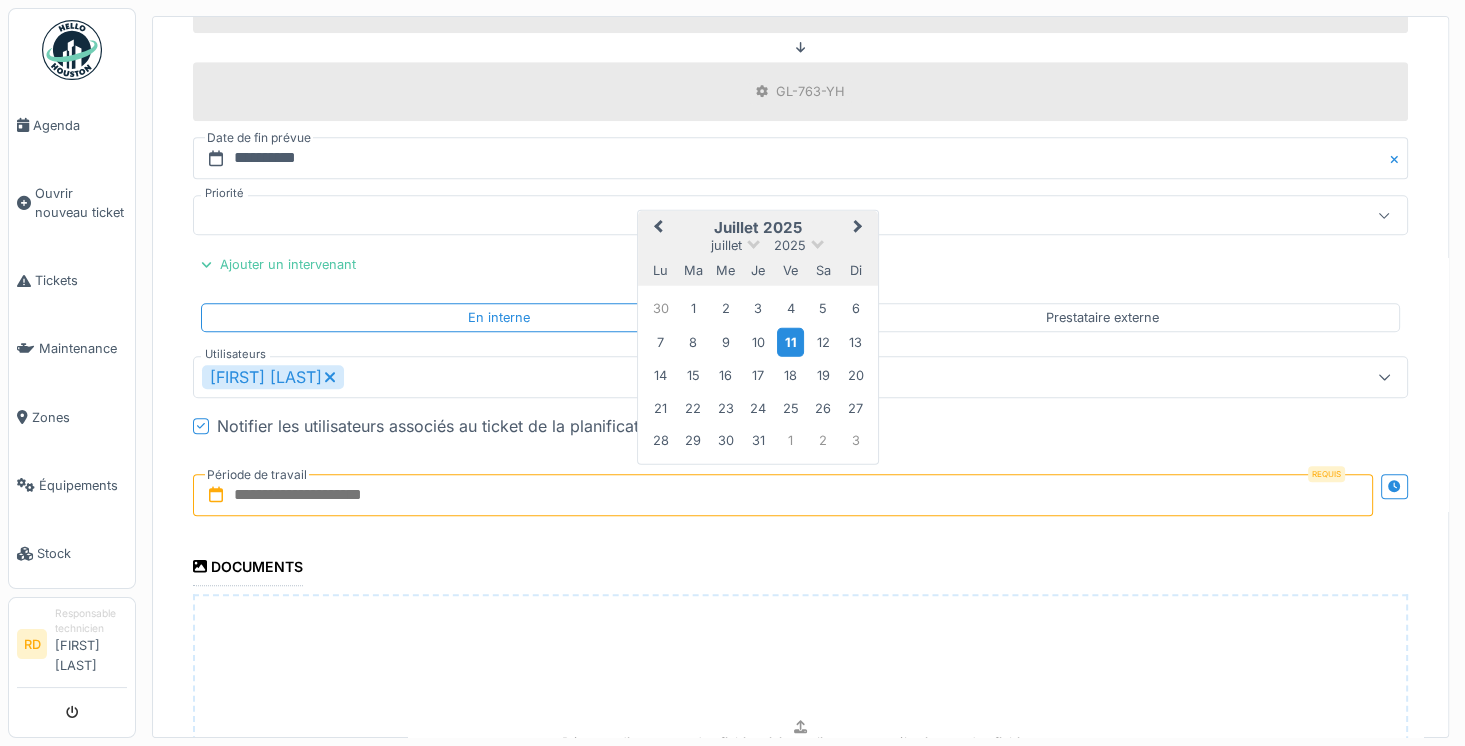 click on "11" at bounding box center [790, 342] 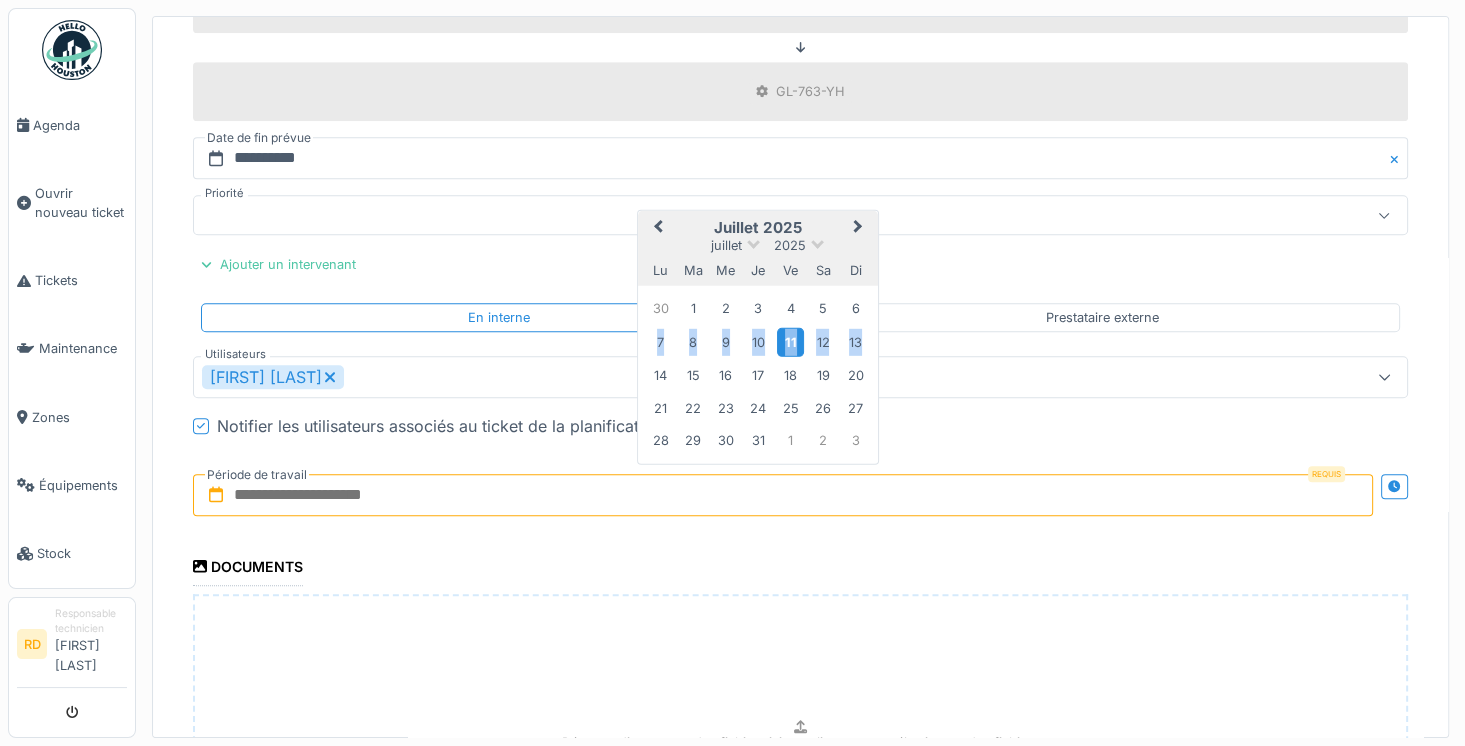 click on "11" at bounding box center (790, 342) 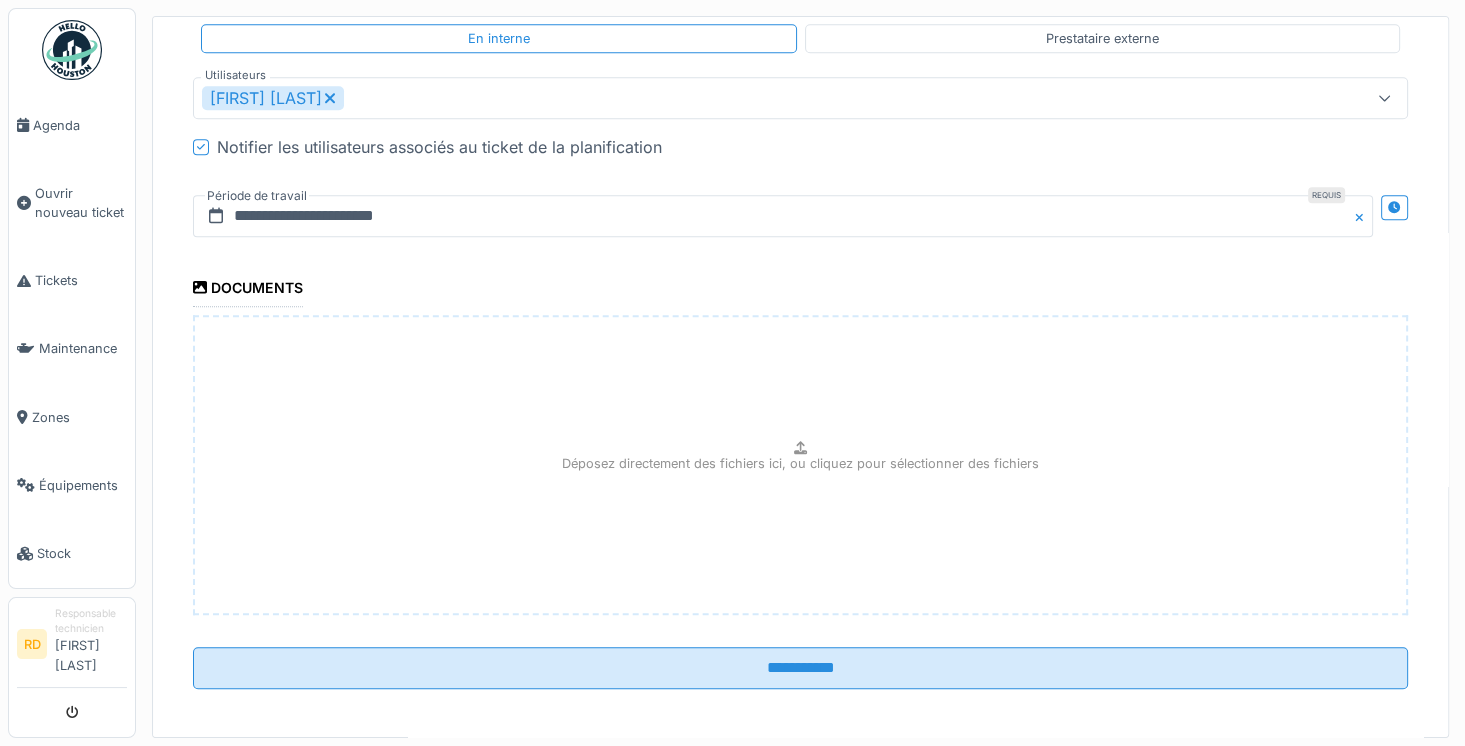 scroll, scrollTop: 1563, scrollLeft: 0, axis: vertical 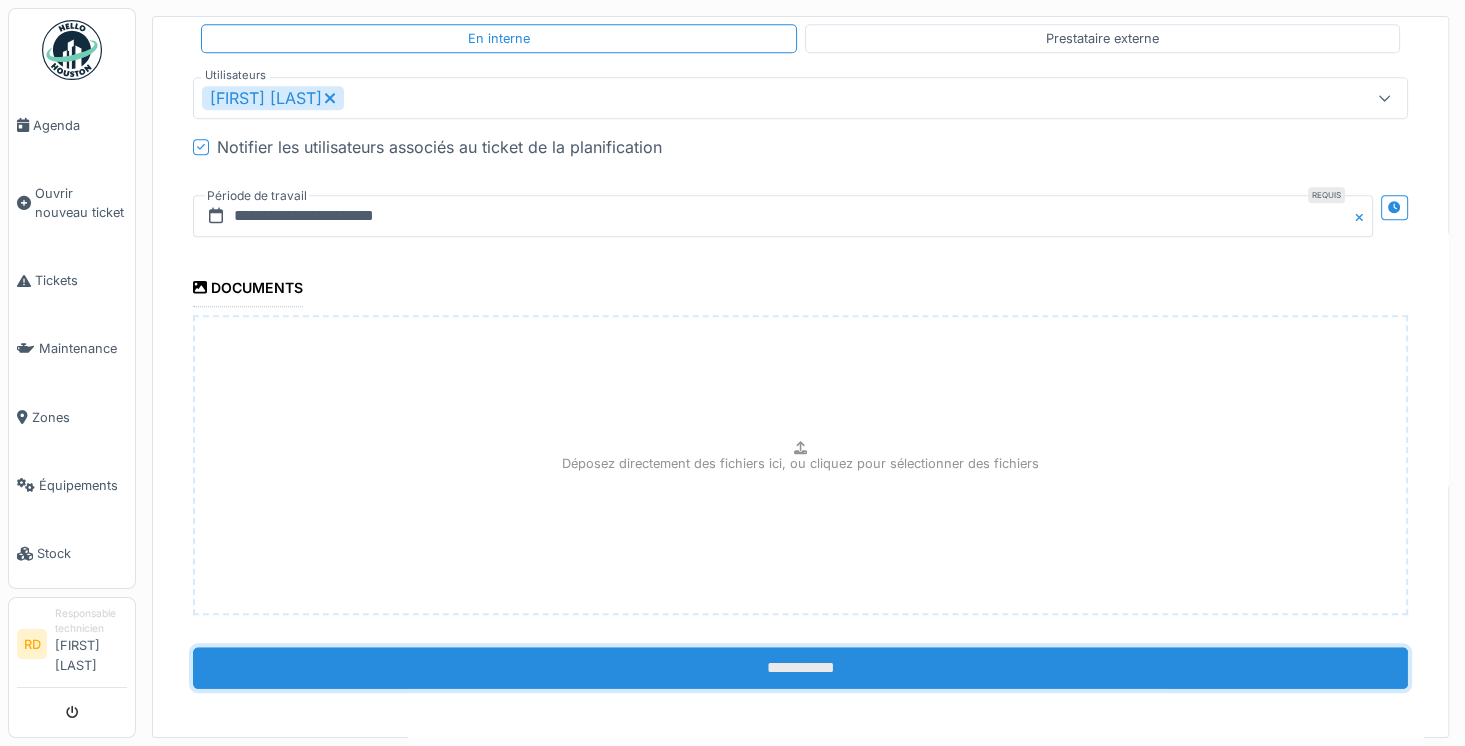 click on "**********" at bounding box center (800, 668) 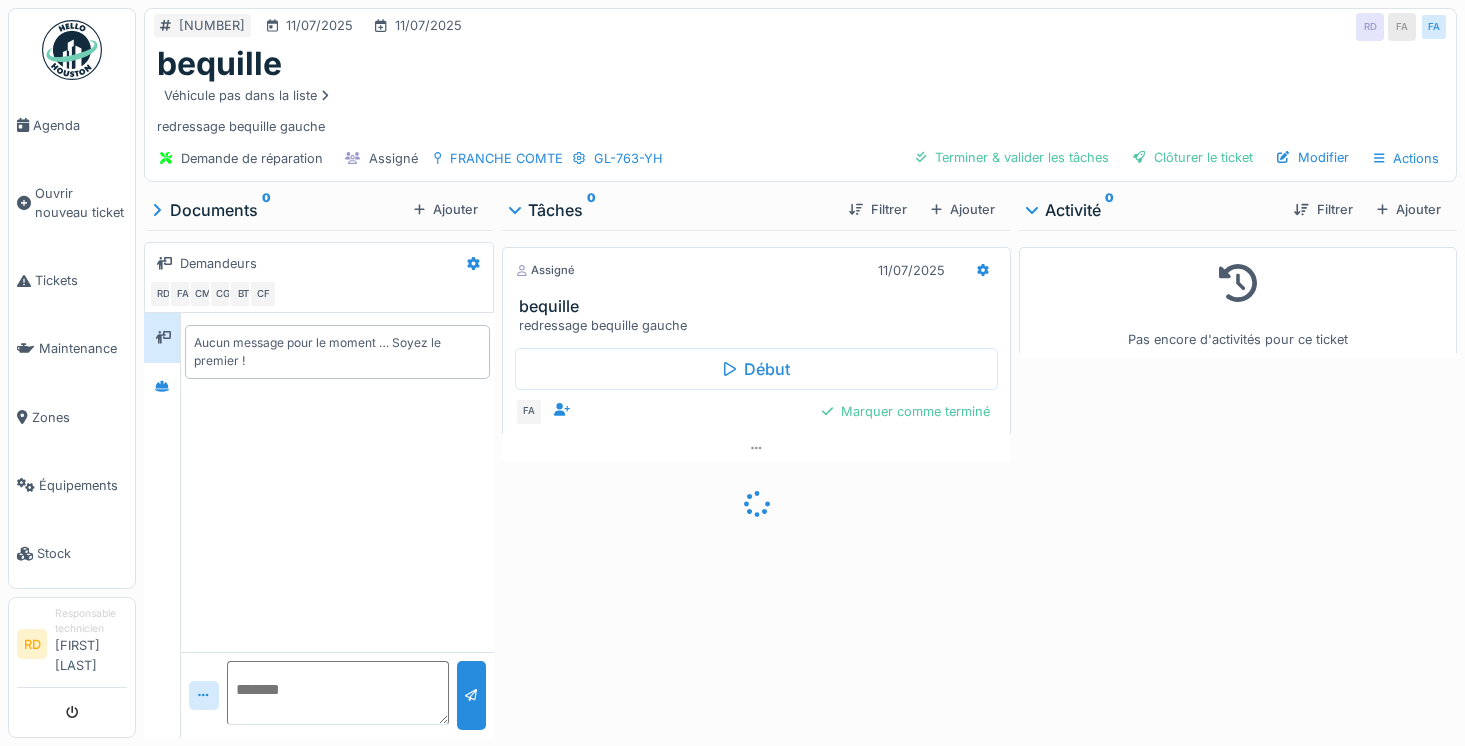 scroll, scrollTop: 0, scrollLeft: 0, axis: both 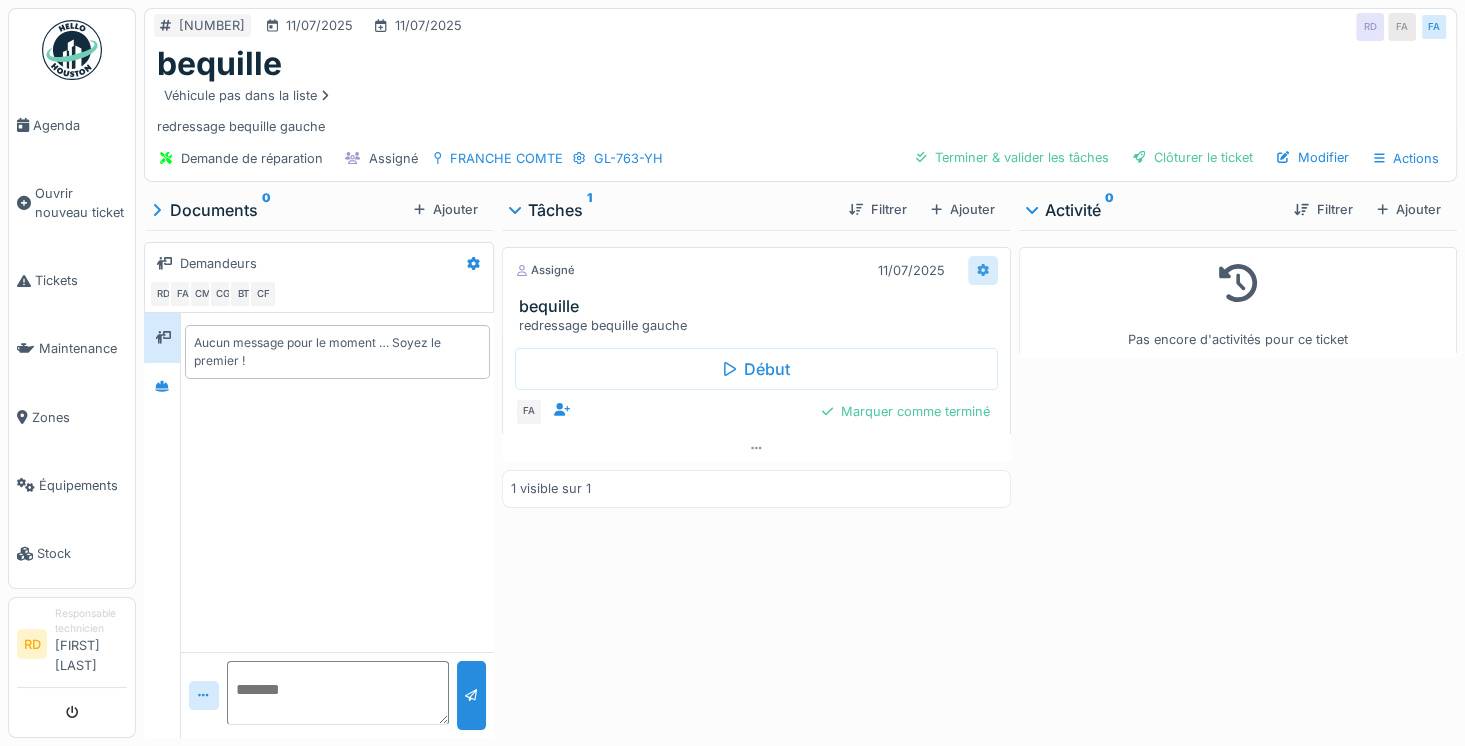 click 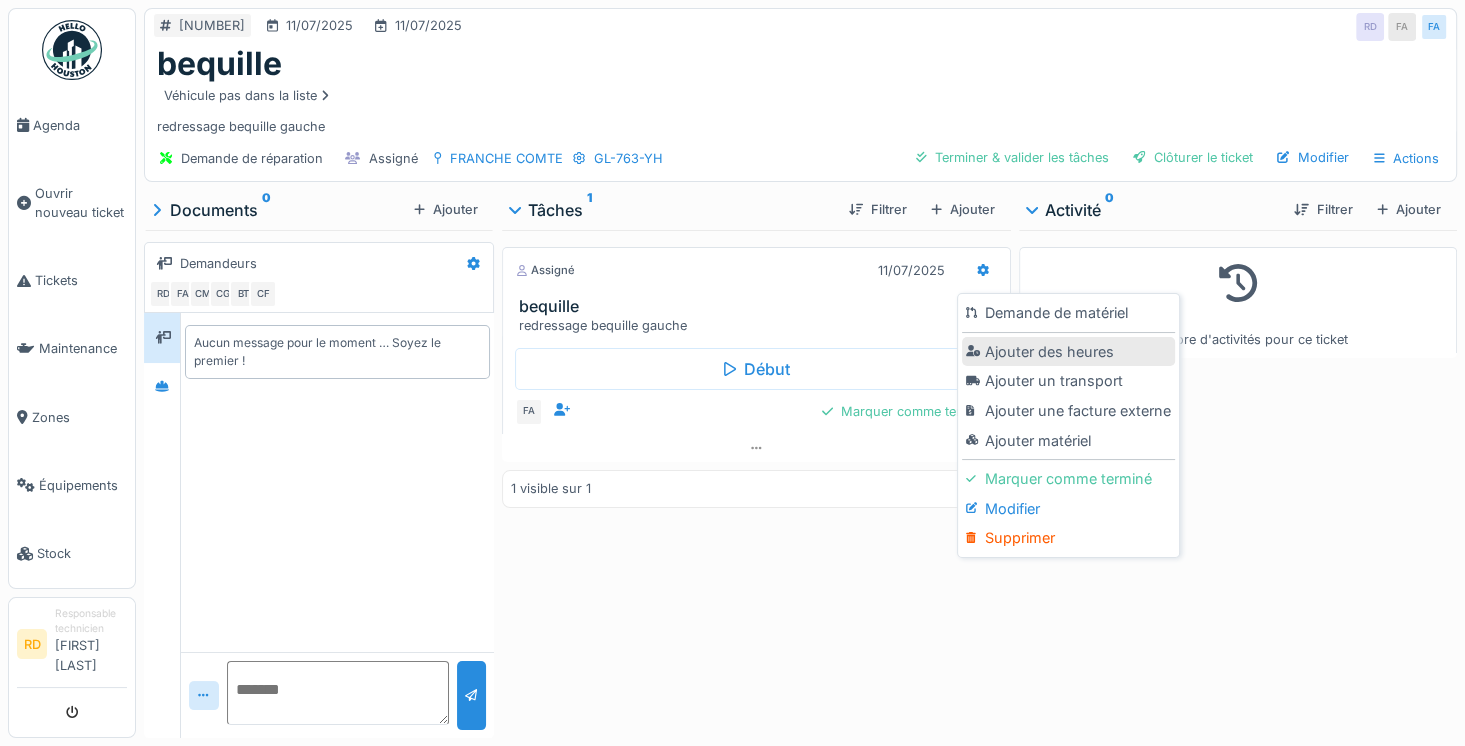 click on "Ajouter des heures" at bounding box center (1068, 352) 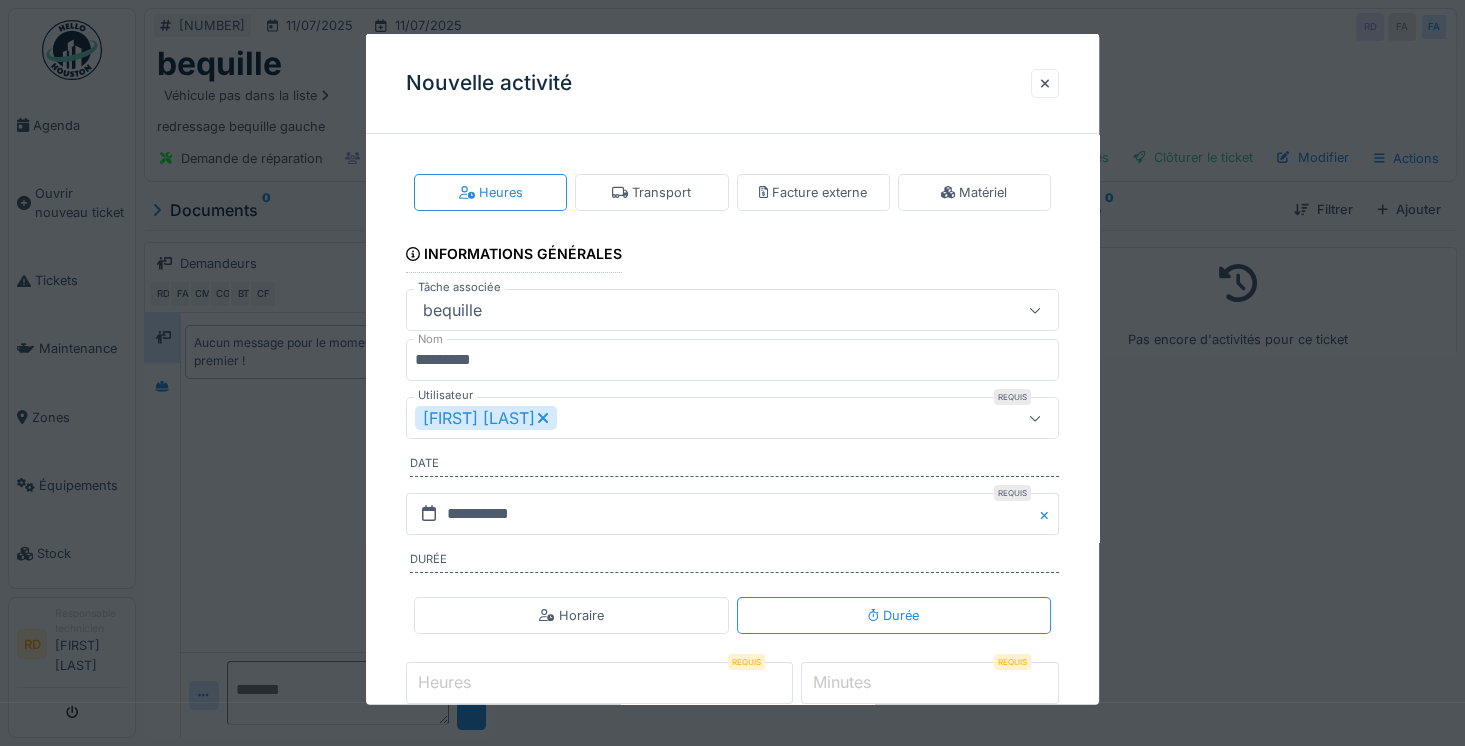 click 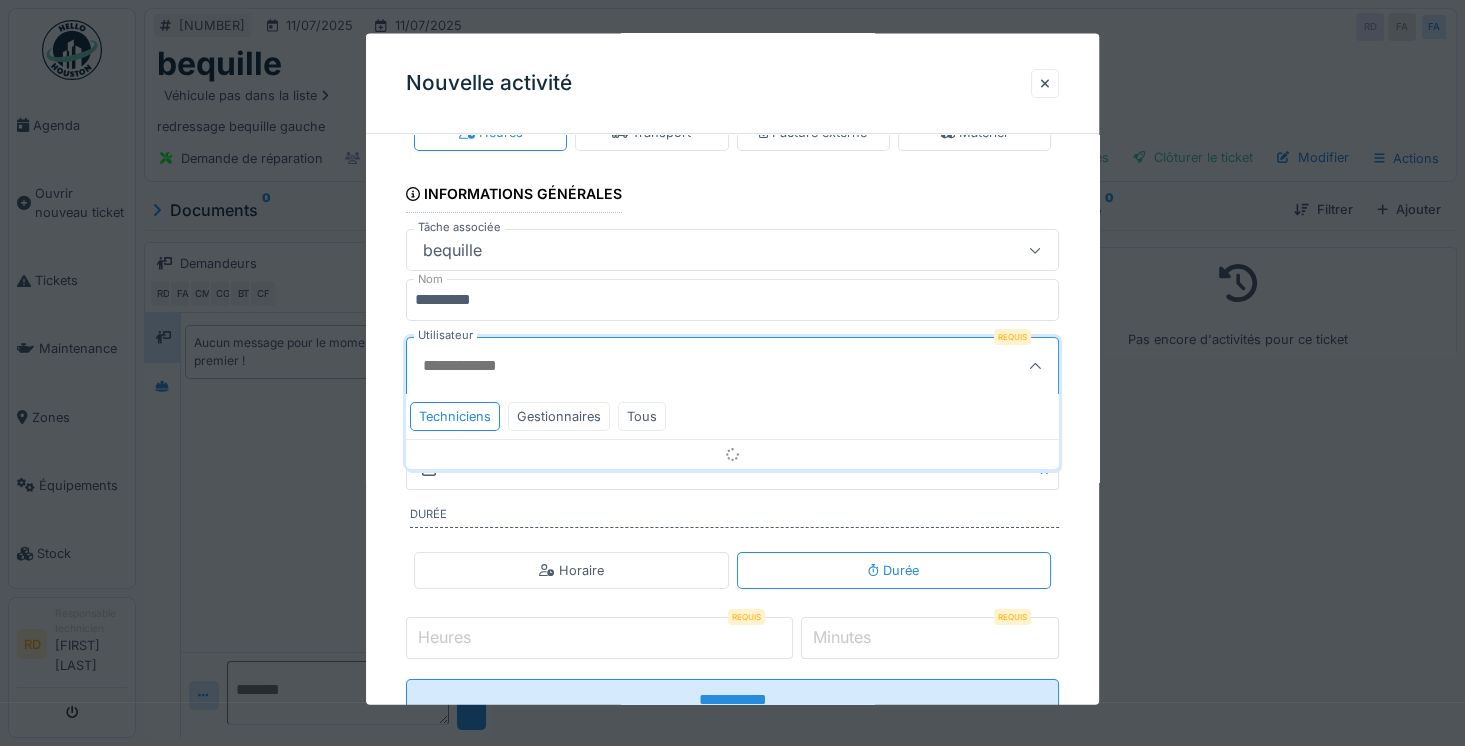 scroll, scrollTop: 63, scrollLeft: 0, axis: vertical 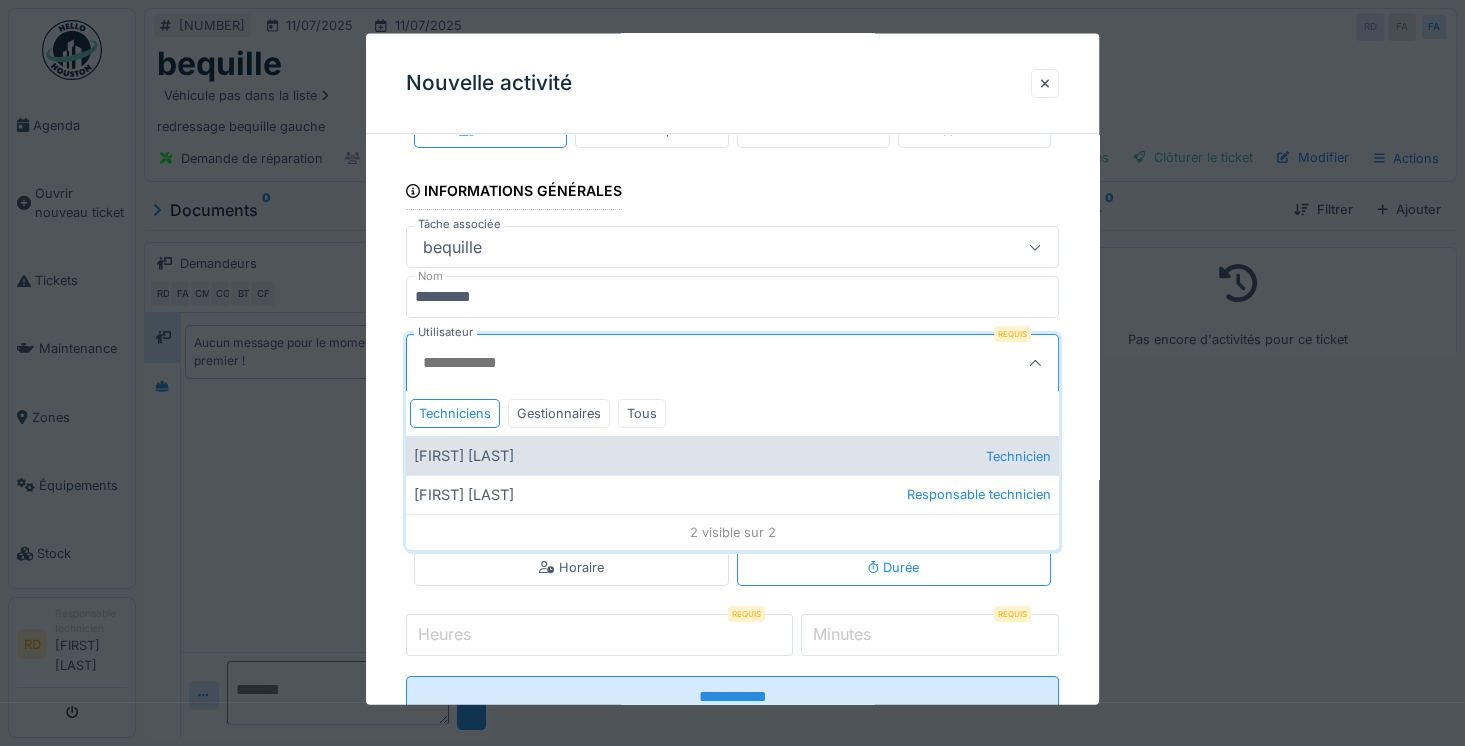 click on "Florian Arbelot   Technicien" at bounding box center [732, 455] 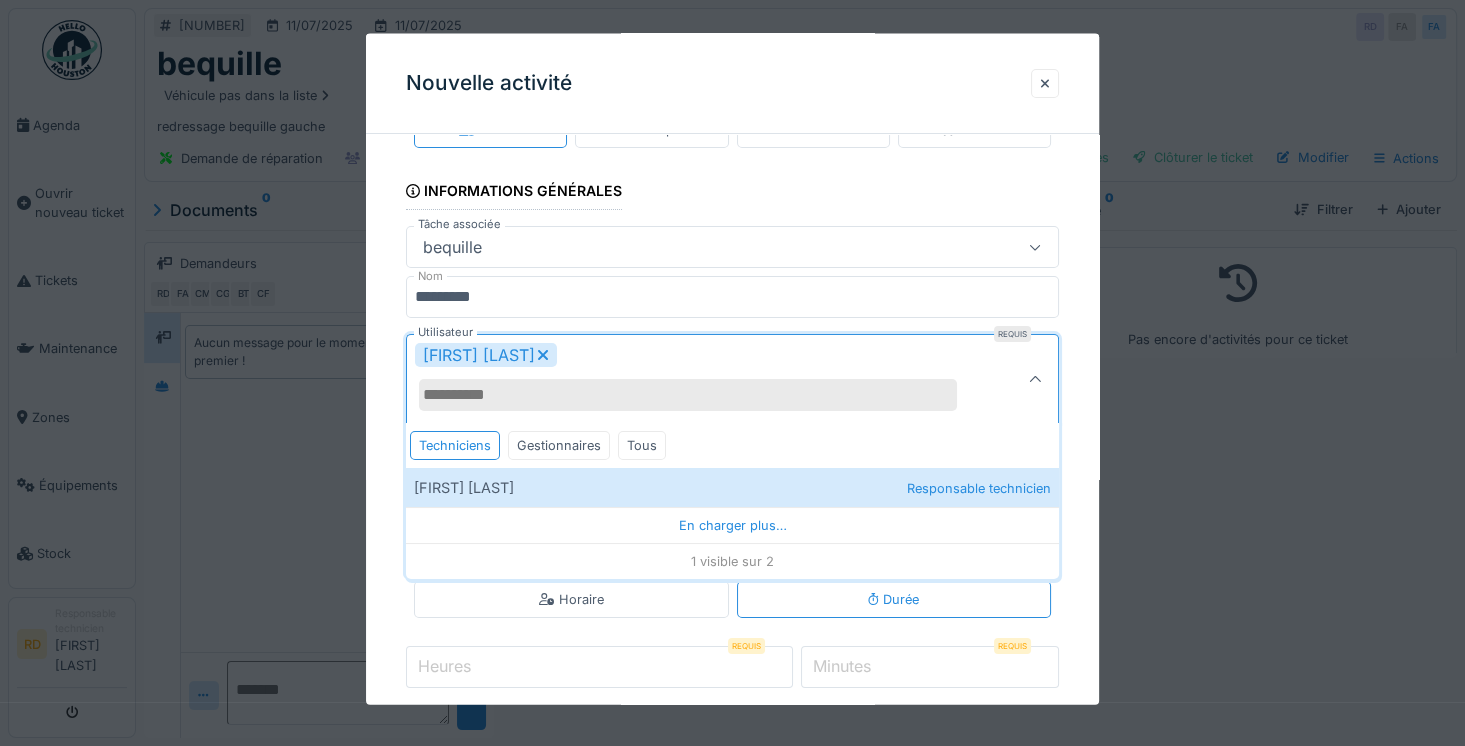 click on "**********" at bounding box center (732, 446) 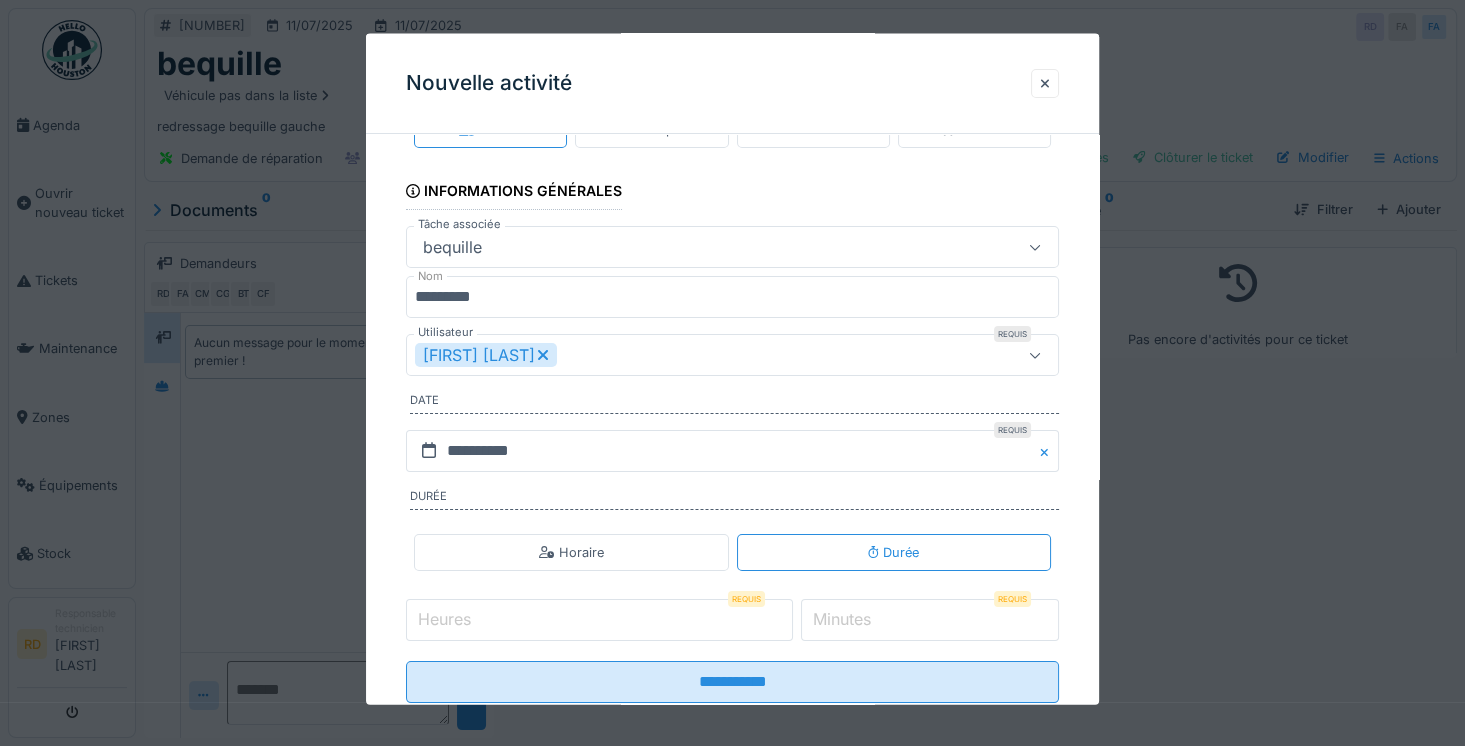 click on "Heures" at bounding box center (599, 620) 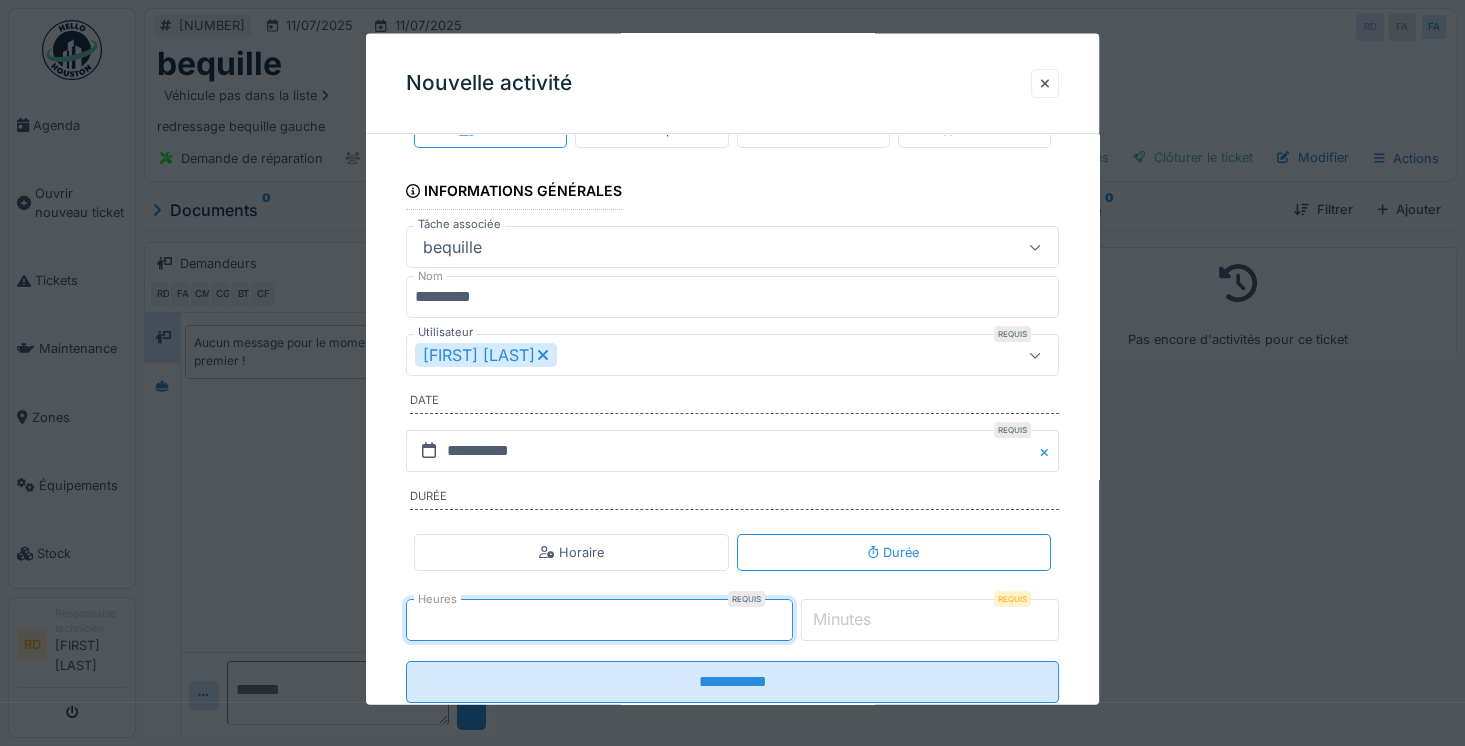 type on "*" 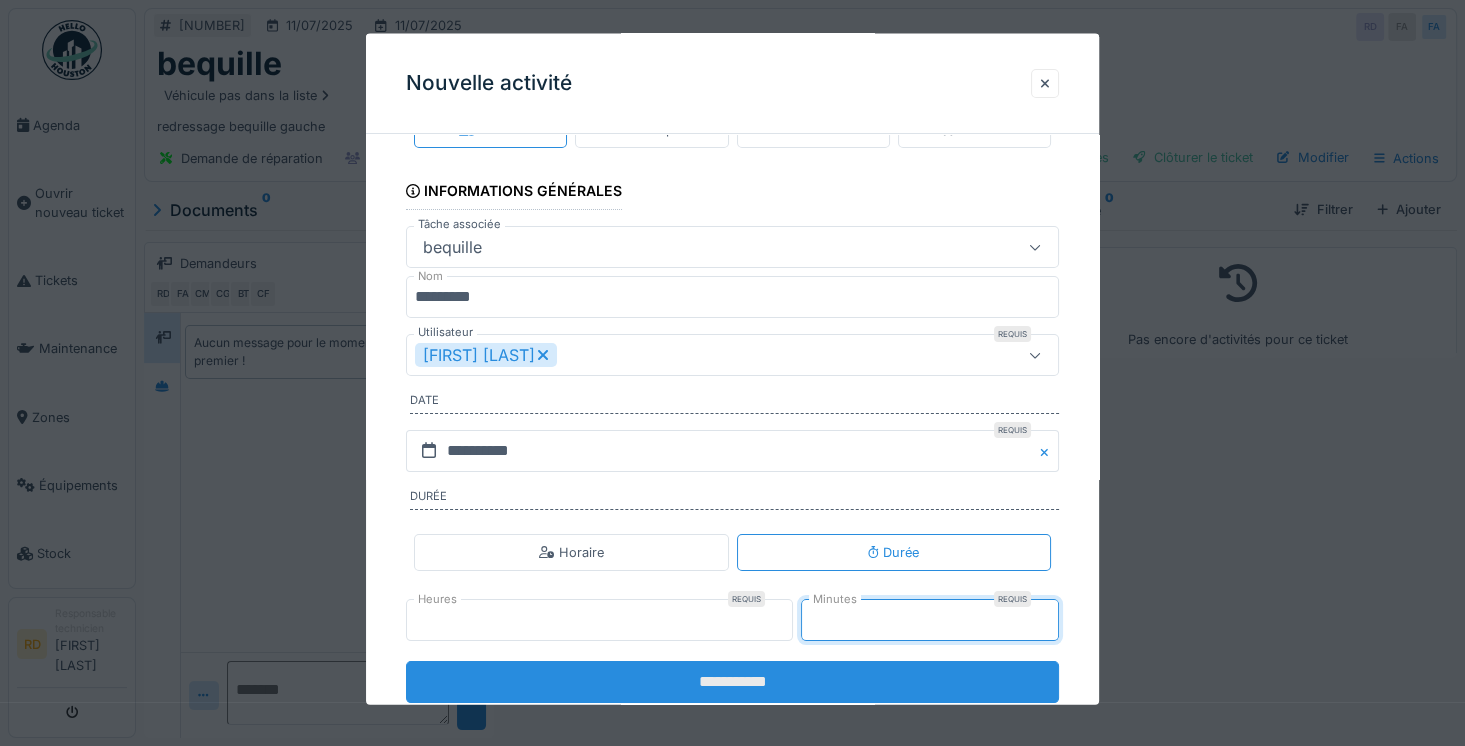 type on "**" 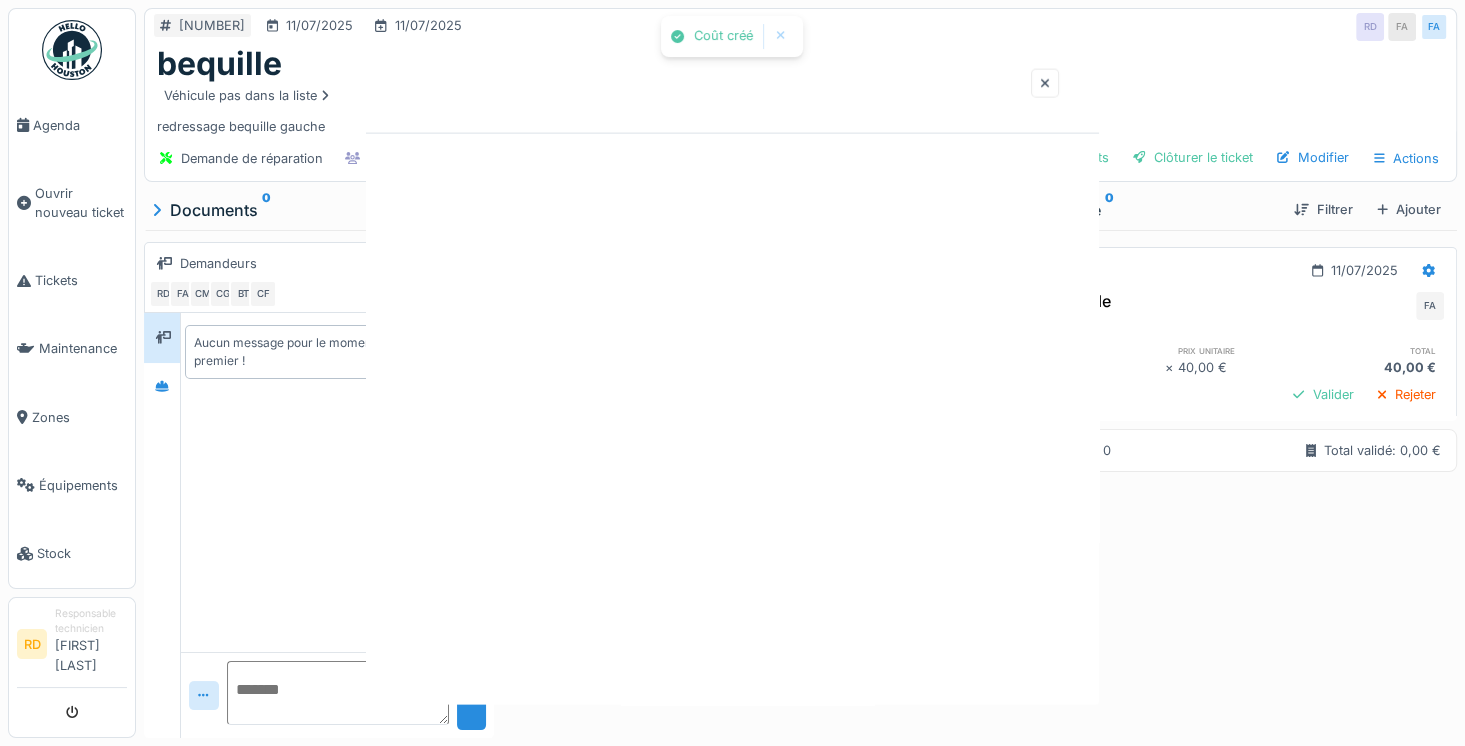 scroll, scrollTop: 0, scrollLeft: 0, axis: both 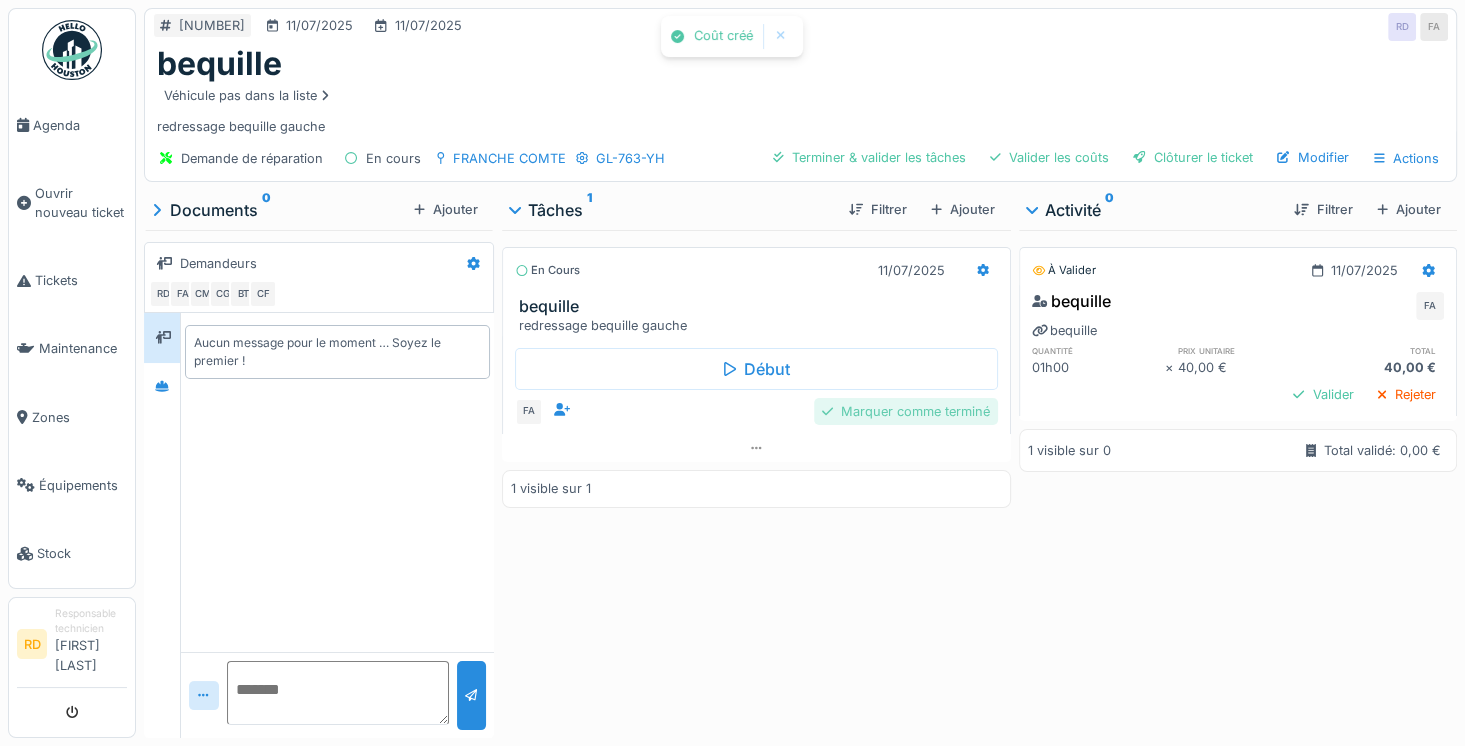 click on "Marquer comme terminé" at bounding box center (906, 411) 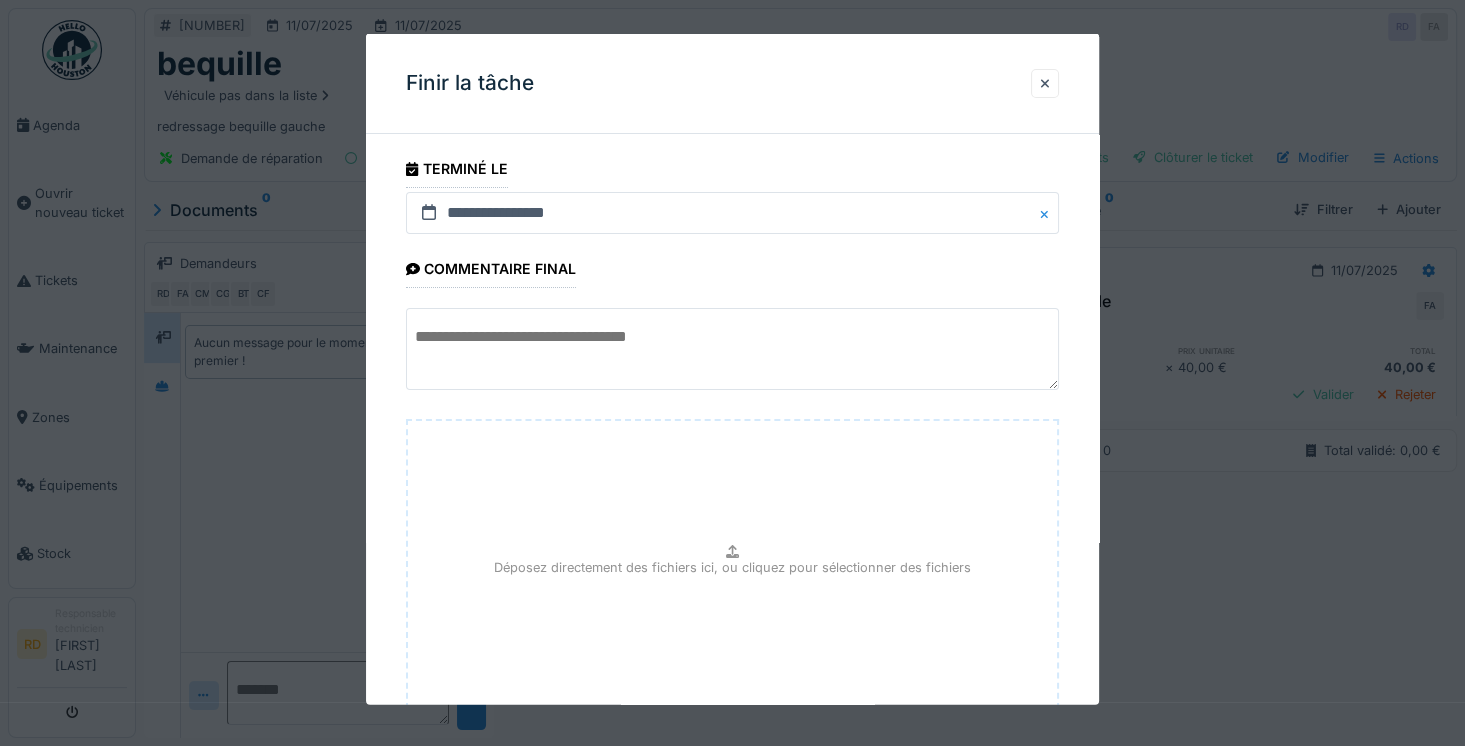click at bounding box center [732, 349] 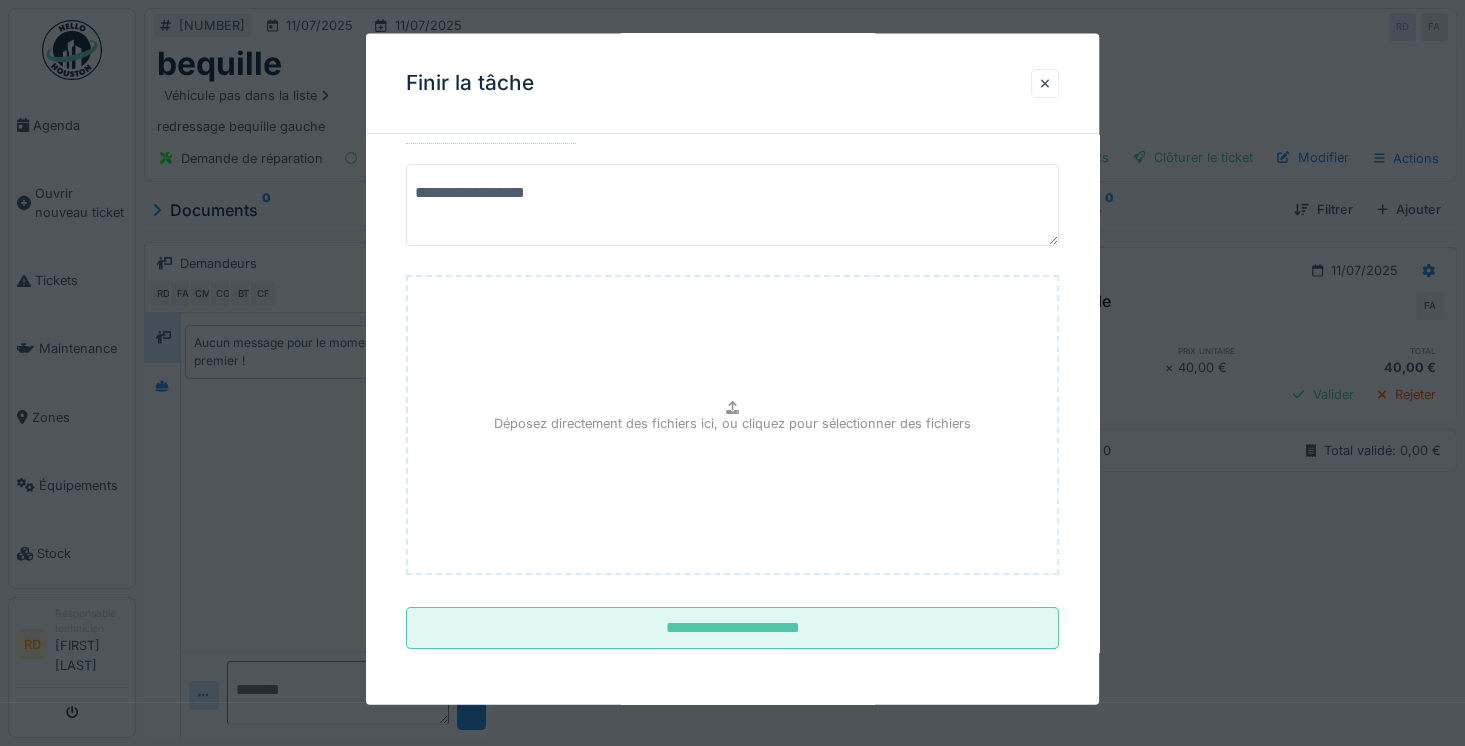 scroll, scrollTop: 159, scrollLeft: 0, axis: vertical 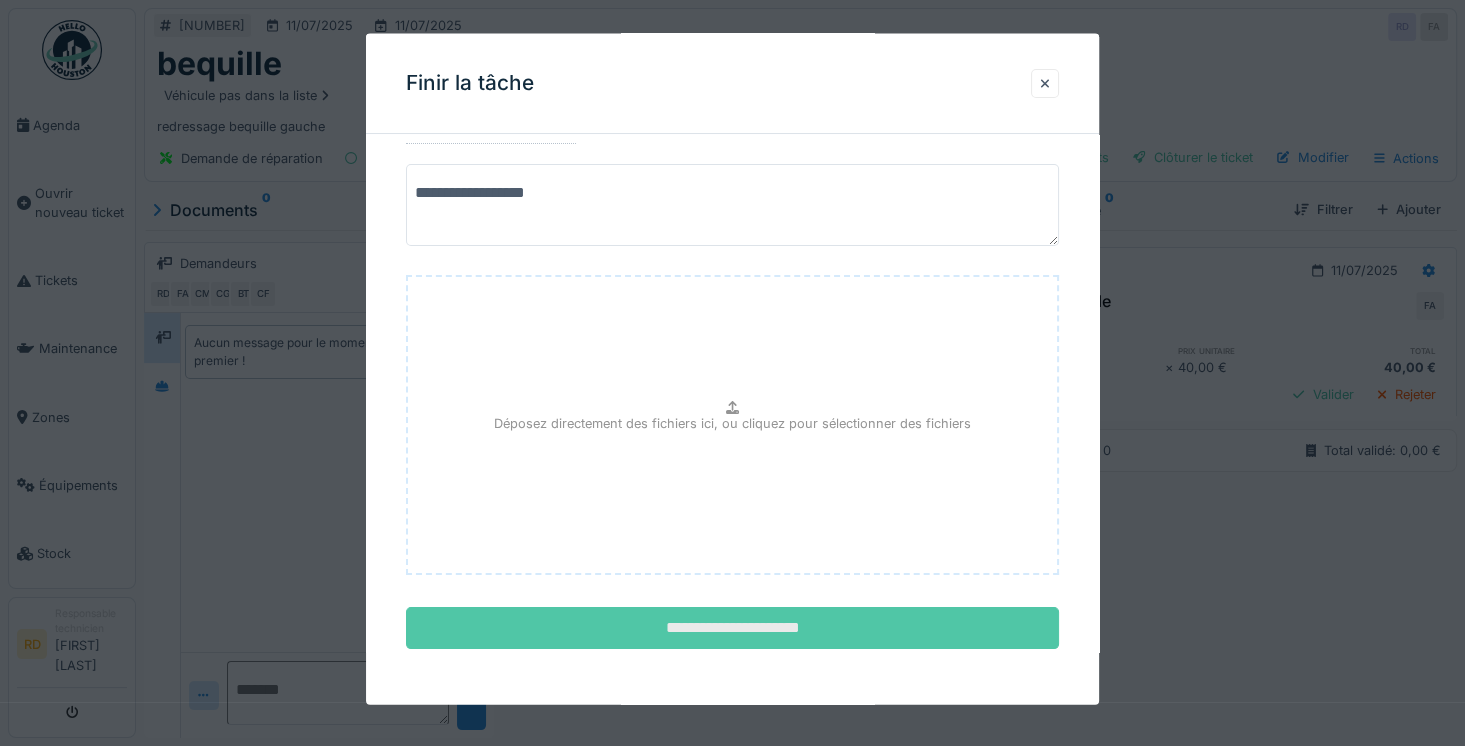 type on "**********" 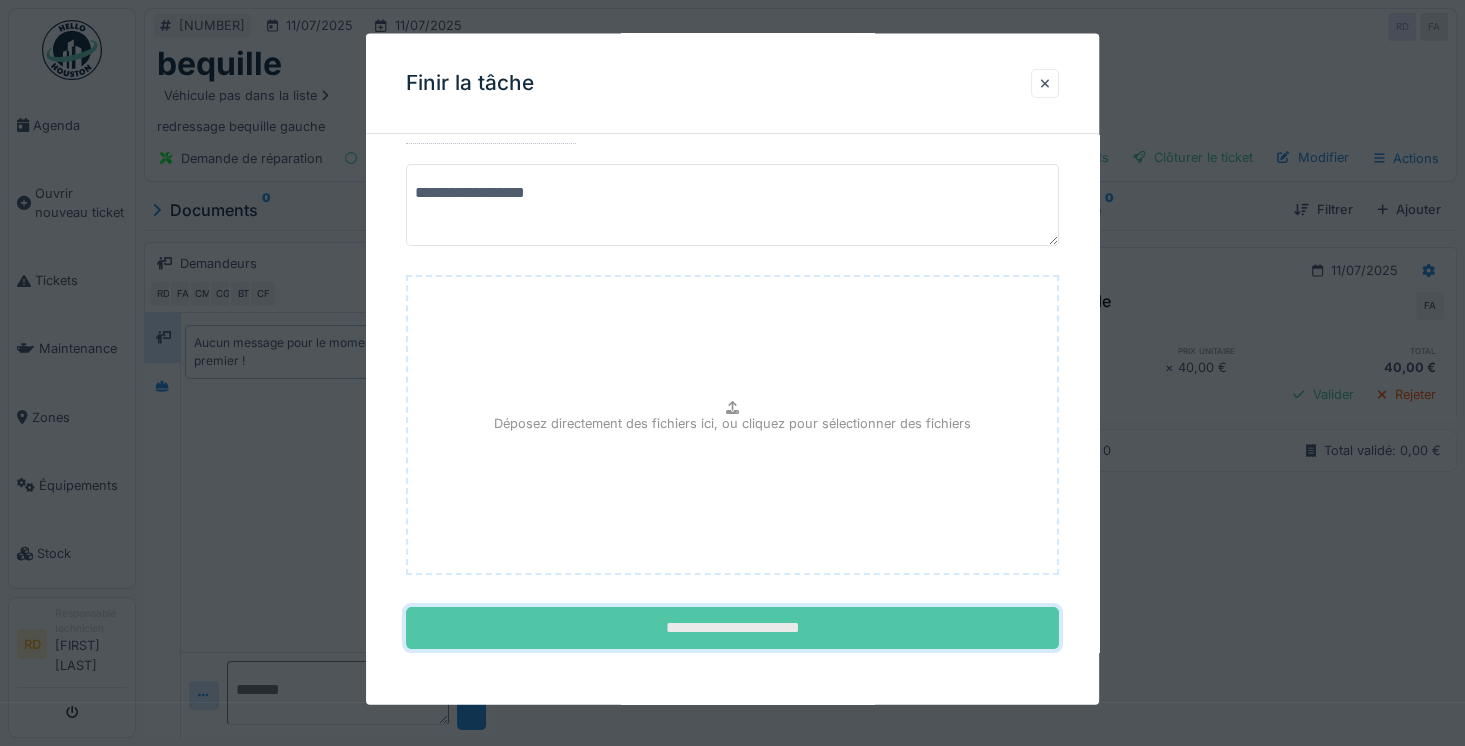 click on "**********" at bounding box center [732, 628] 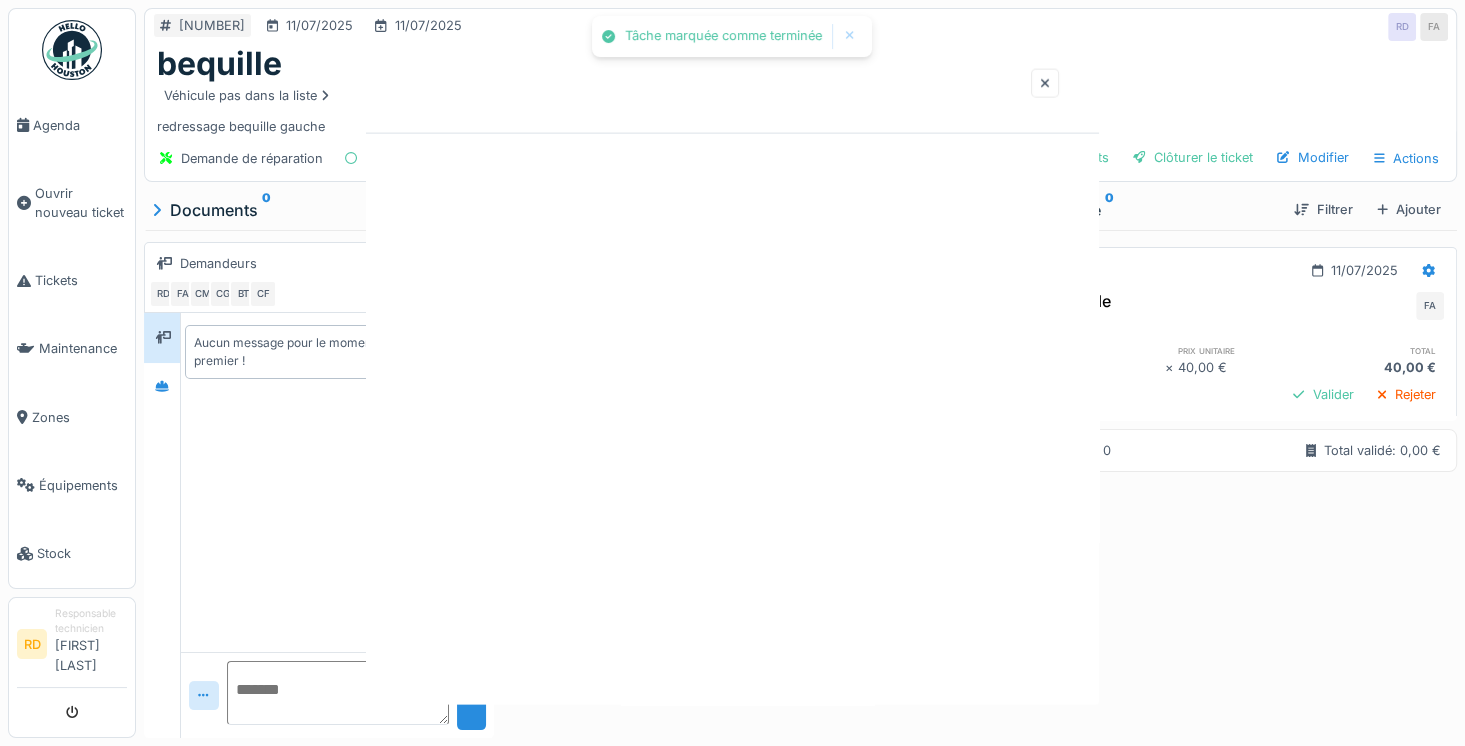 scroll, scrollTop: 0, scrollLeft: 0, axis: both 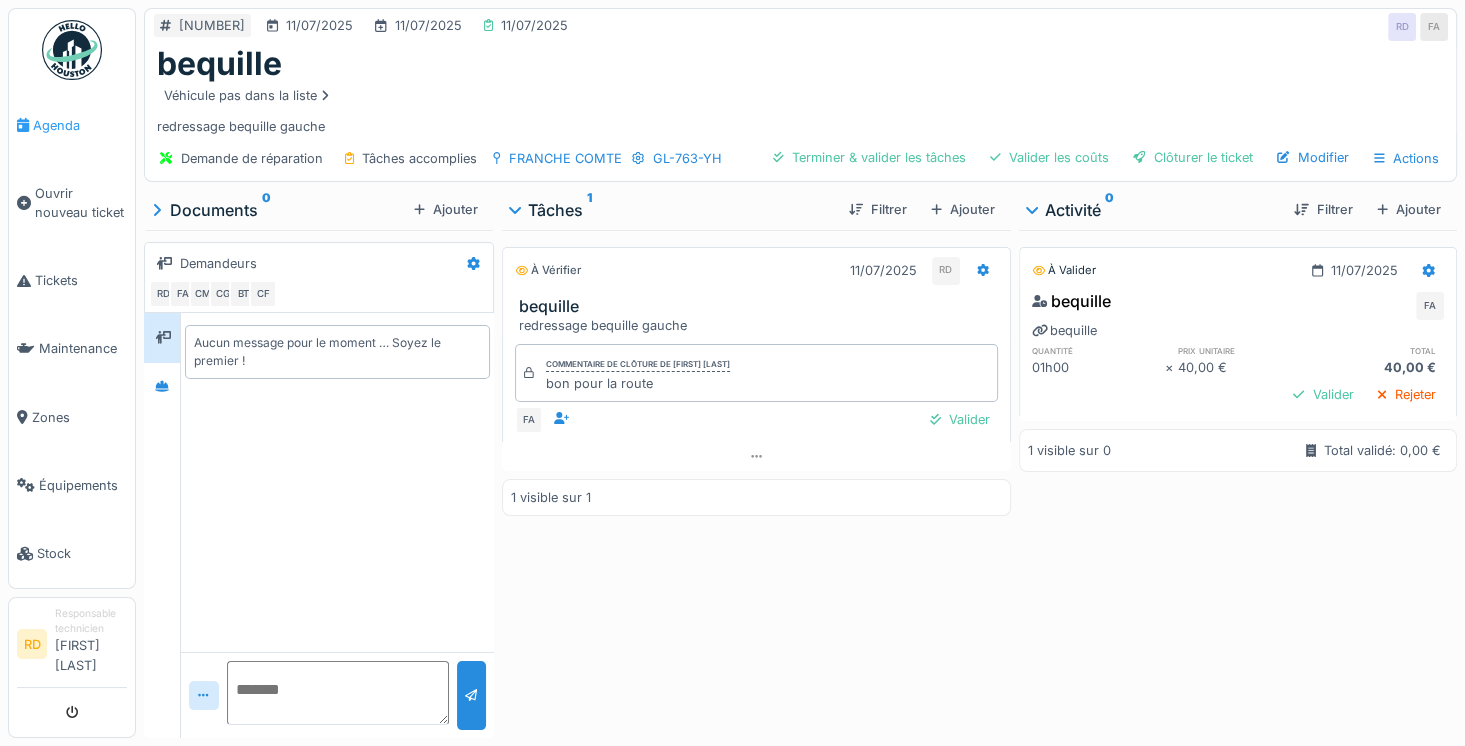 click on "Agenda" at bounding box center (80, 125) 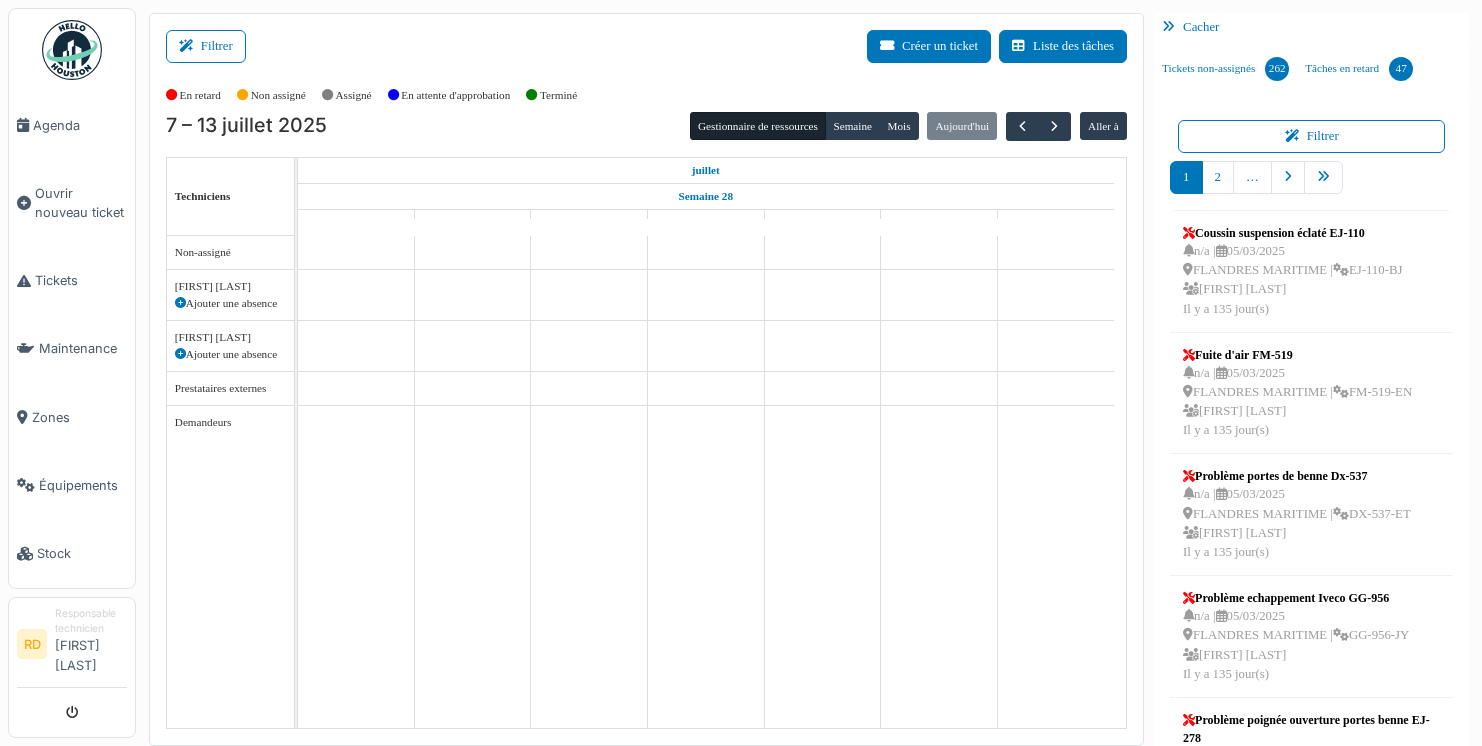 scroll, scrollTop: 0, scrollLeft: 0, axis: both 